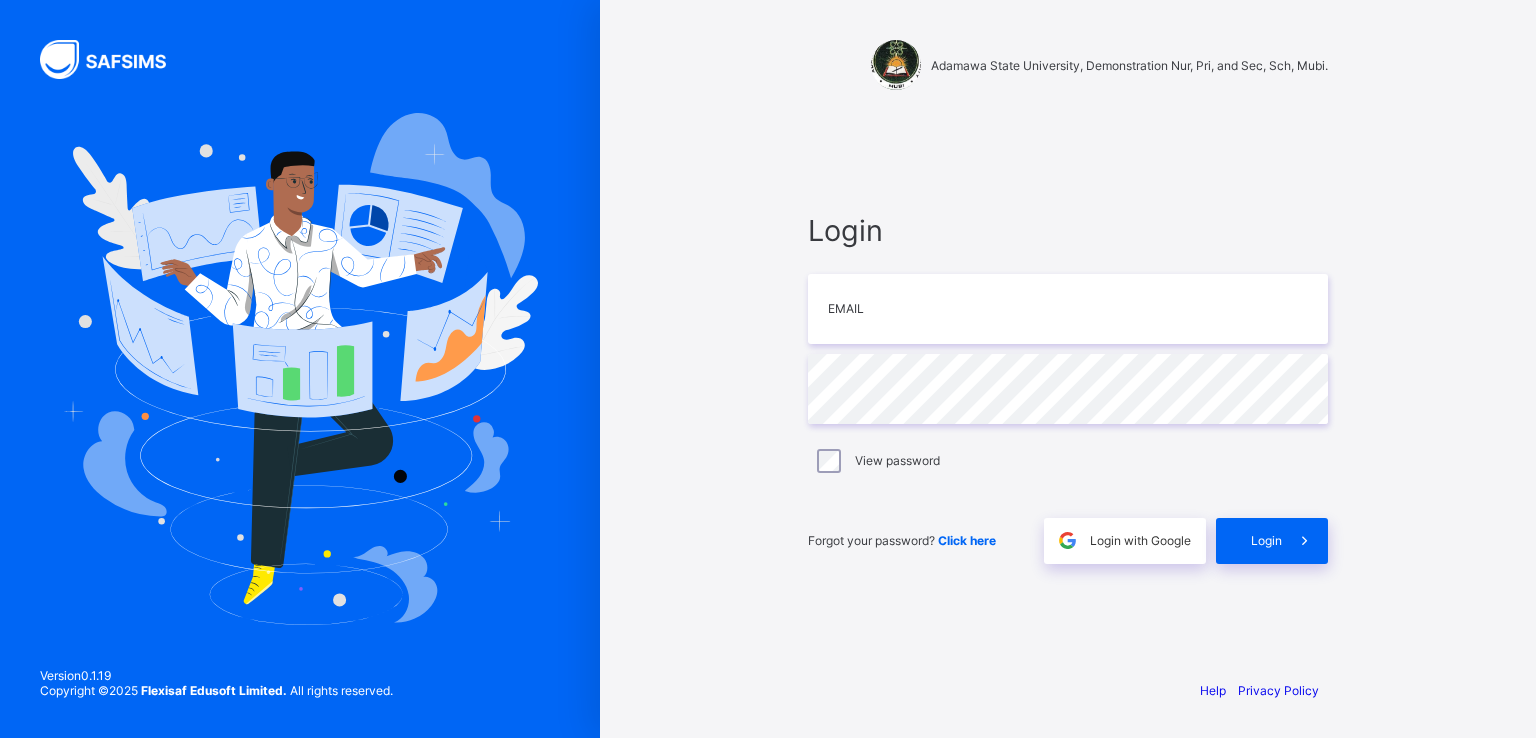 scroll, scrollTop: 0, scrollLeft: 0, axis: both 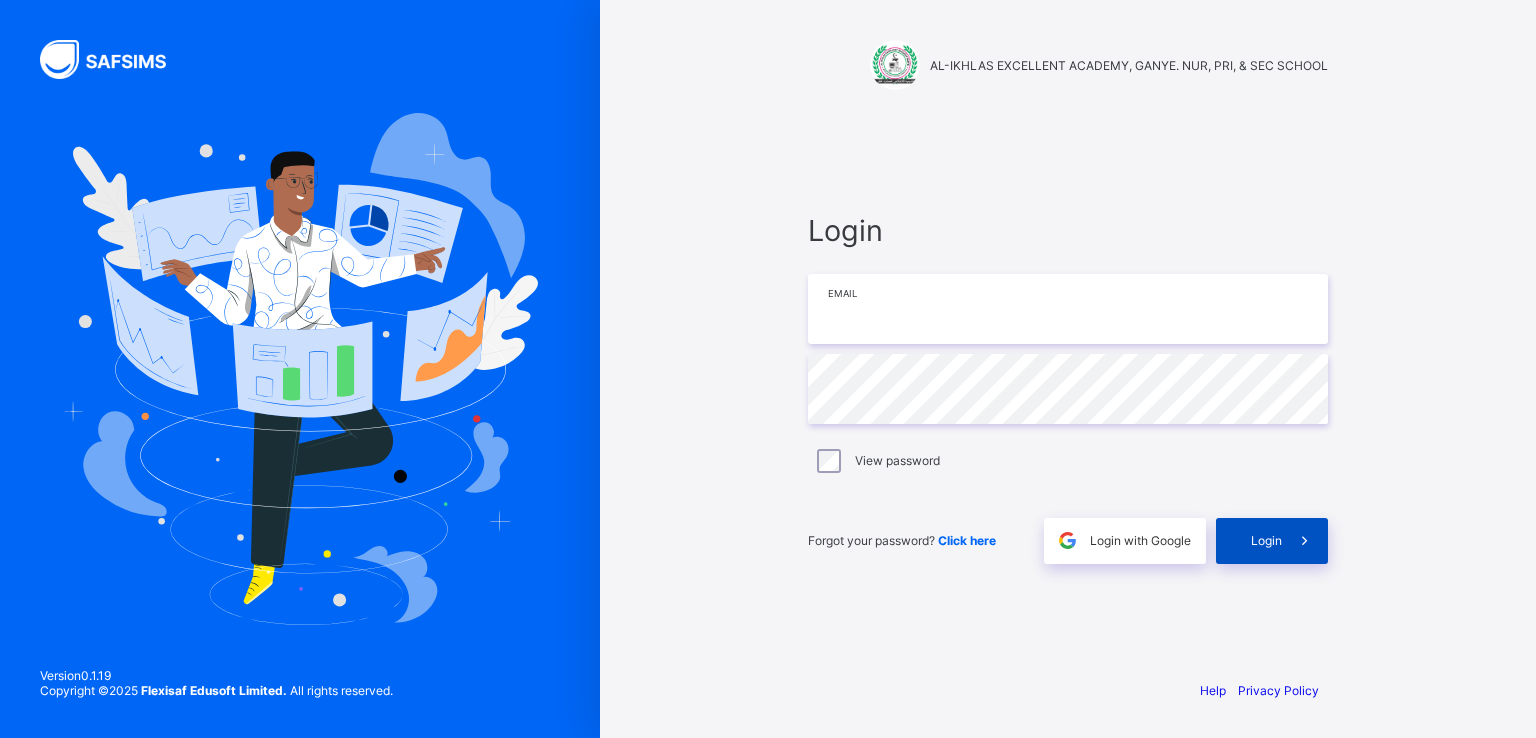 type on "**********" 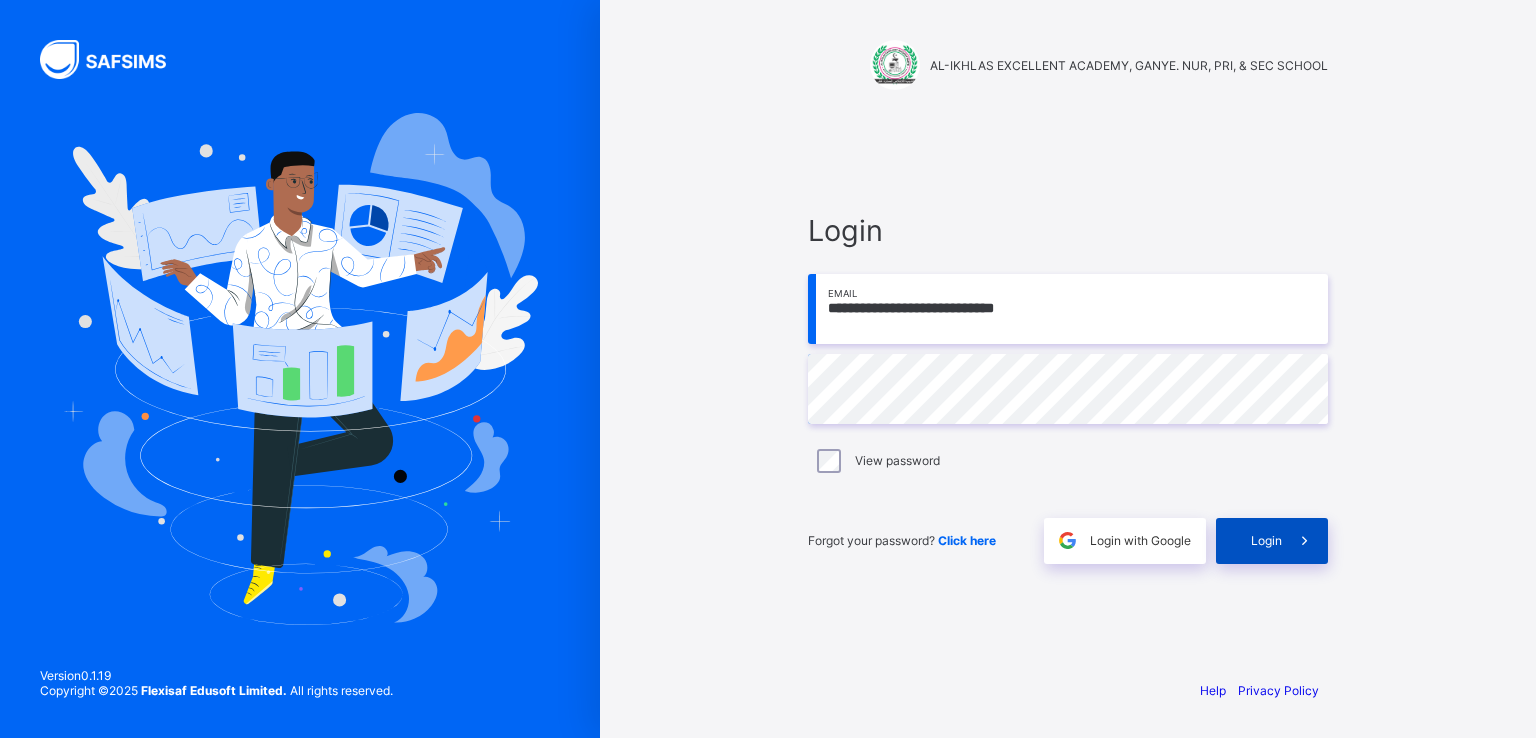 click on "Login" at bounding box center (1272, 541) 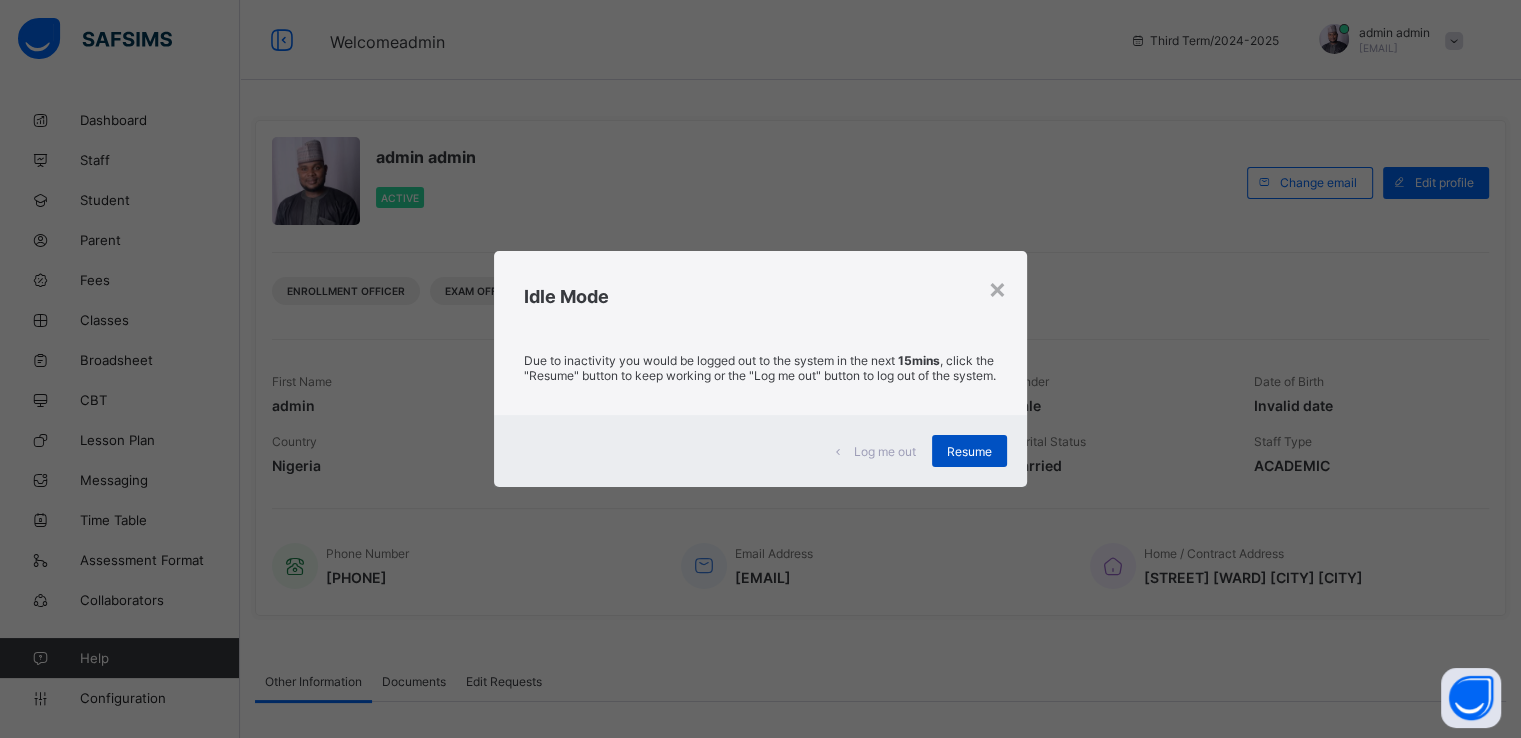 click on "Resume" at bounding box center [969, 451] 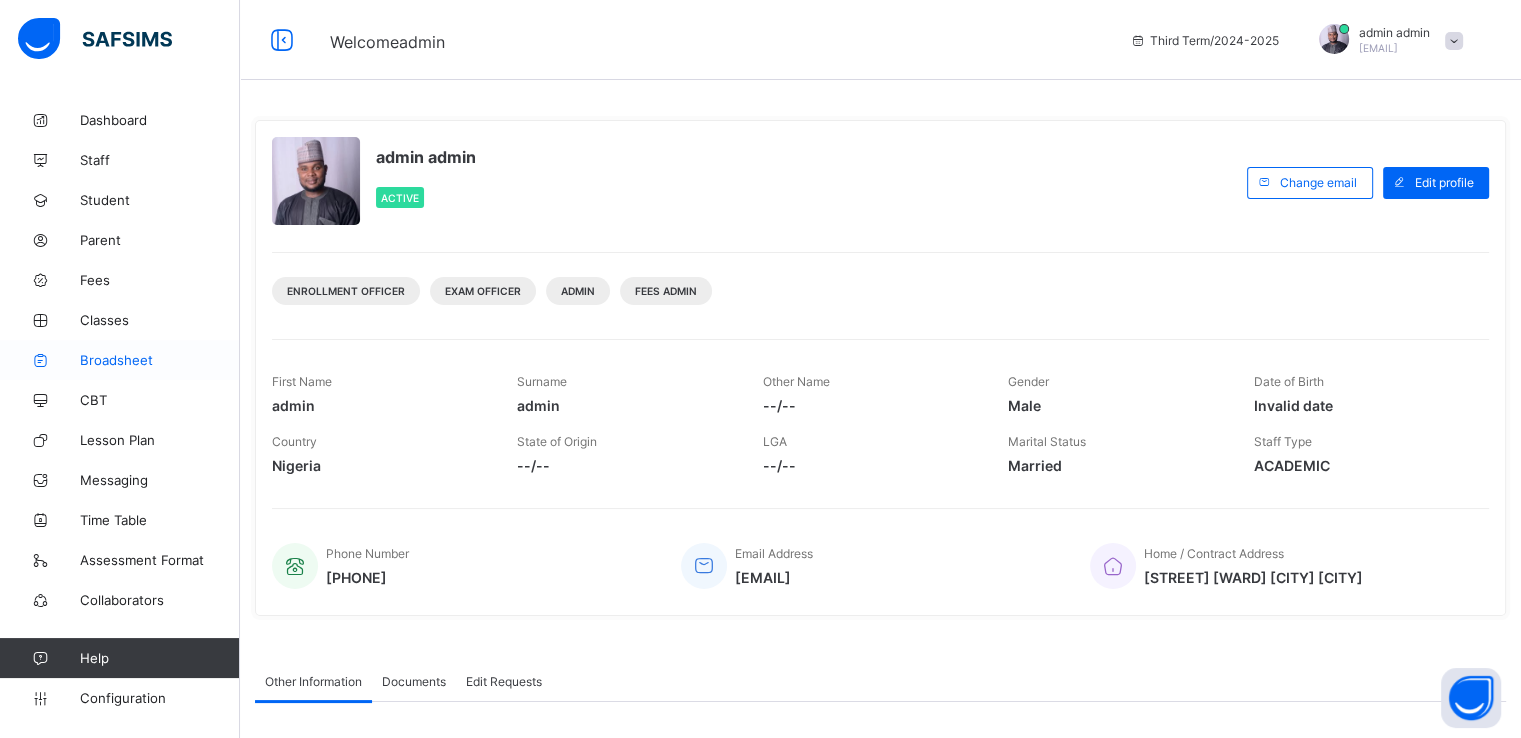 click on "Broadsheet" at bounding box center [120, 360] 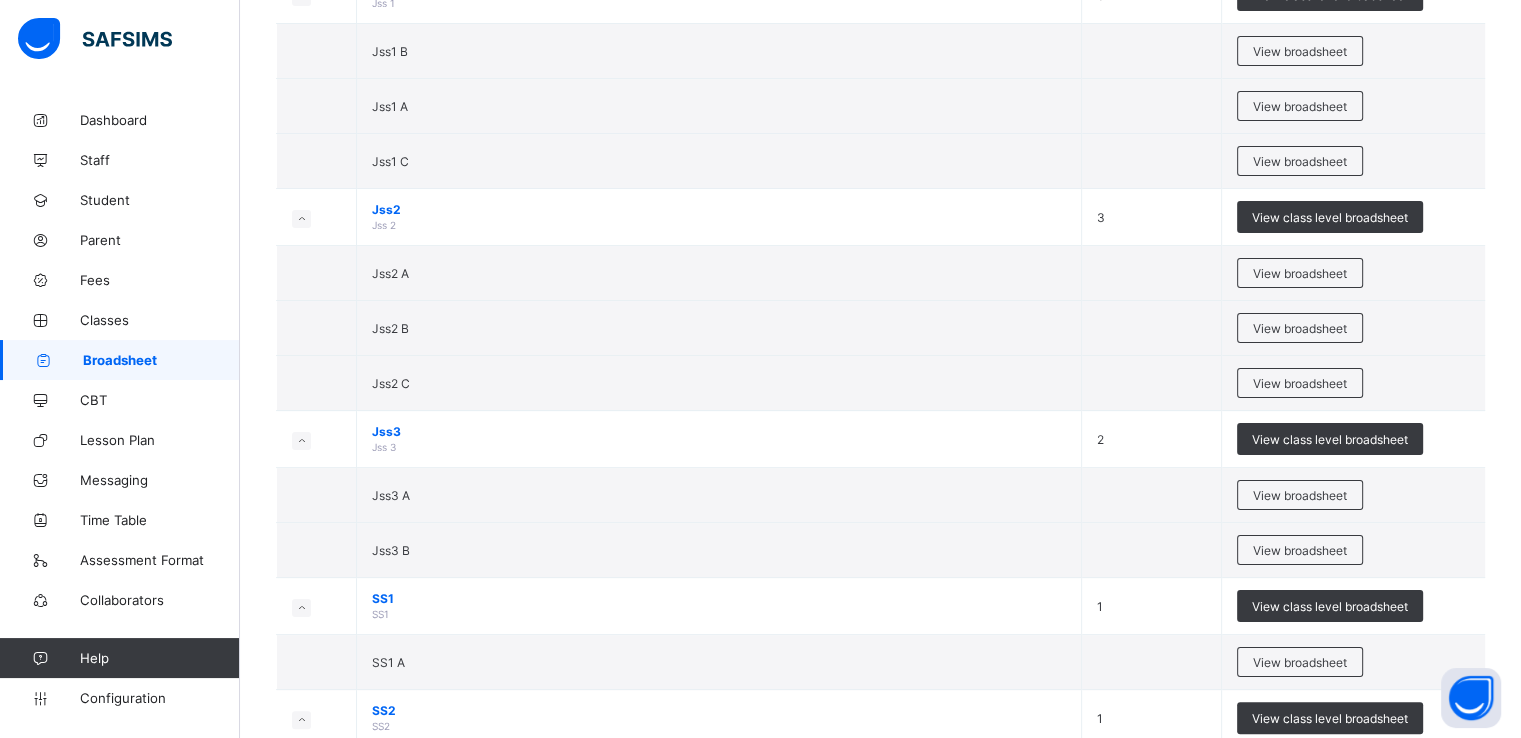 scroll, scrollTop: 270, scrollLeft: 0, axis: vertical 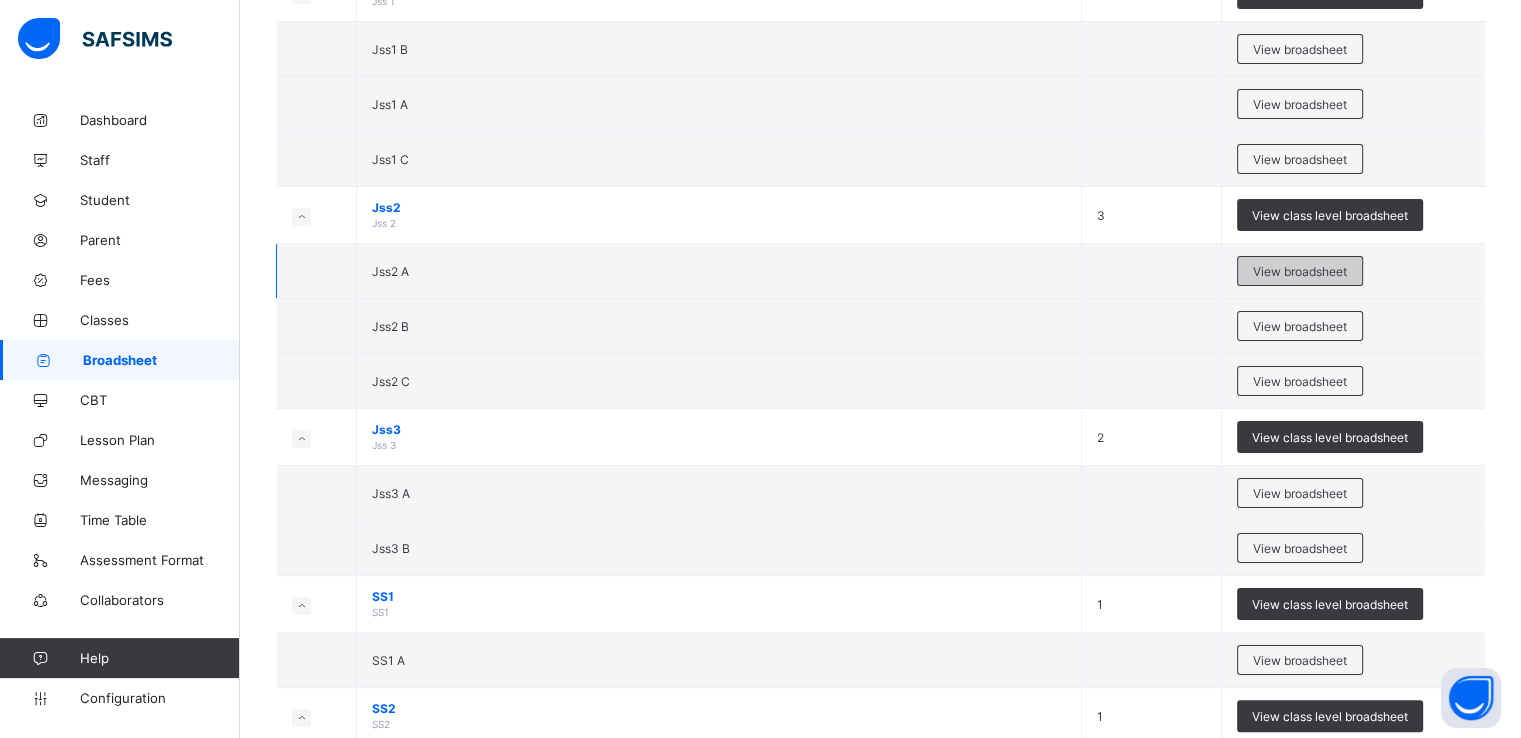 click on "View broadsheet" at bounding box center (1300, 271) 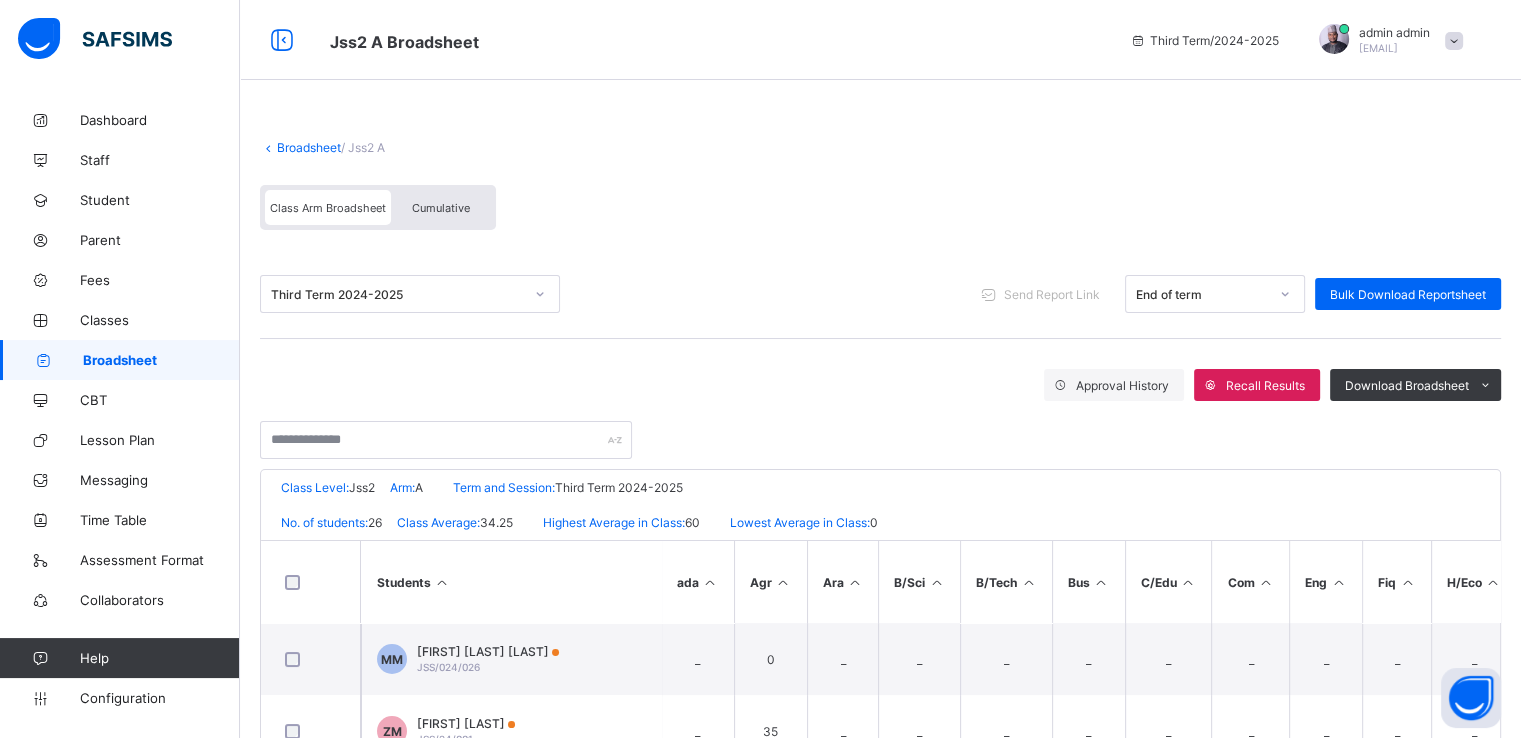 scroll, scrollTop: 344, scrollLeft: 0, axis: vertical 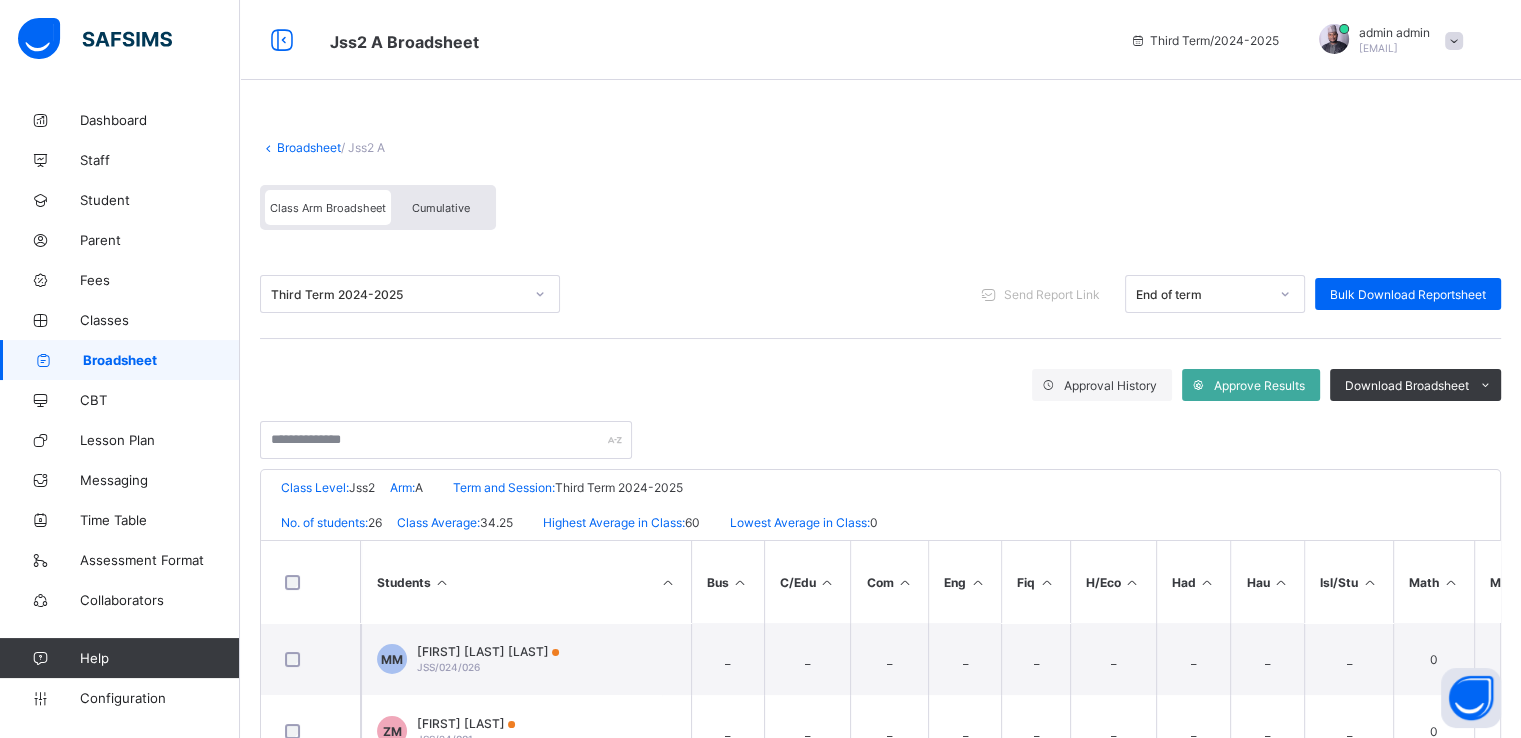 click on "Broadsheet" at bounding box center [309, 147] 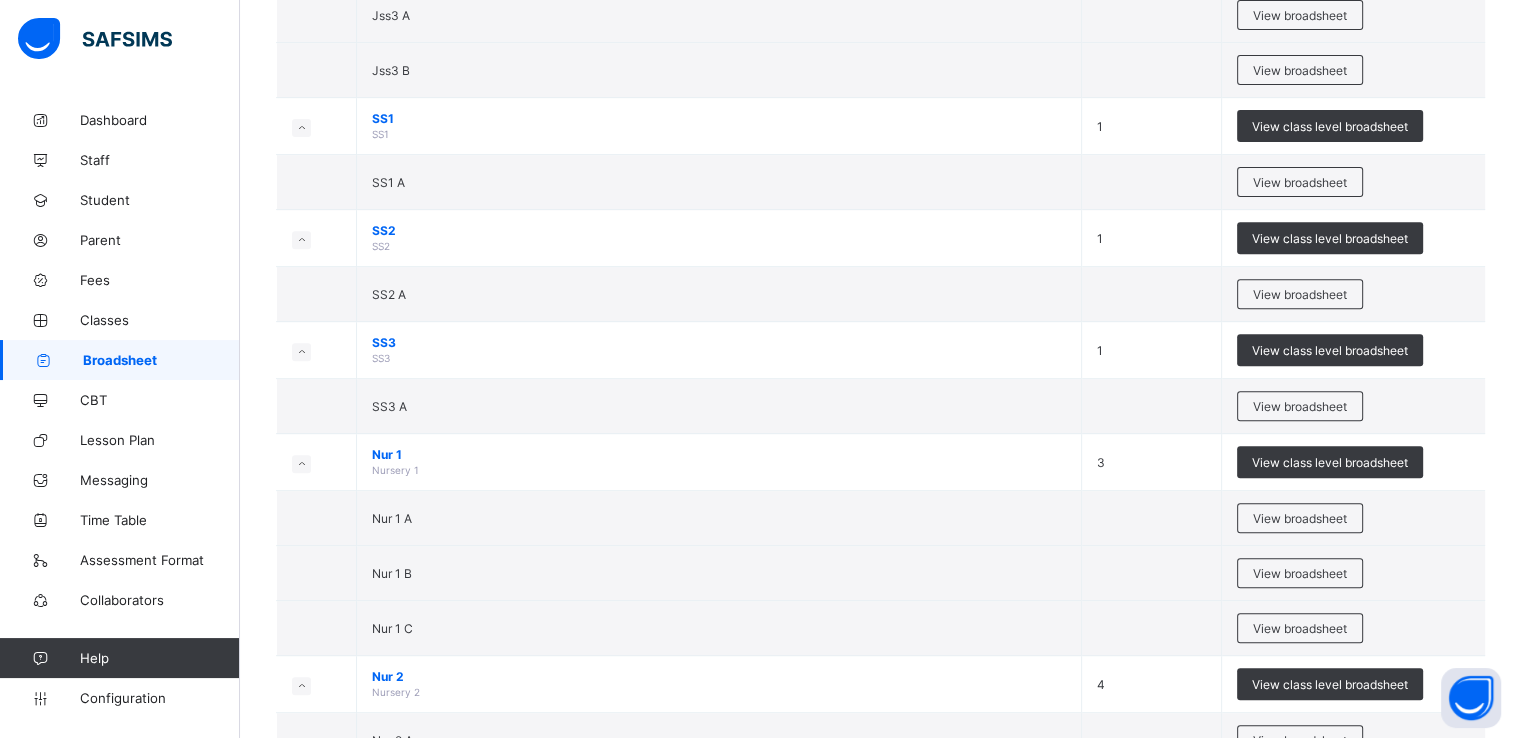 scroll, scrollTop: 752, scrollLeft: 0, axis: vertical 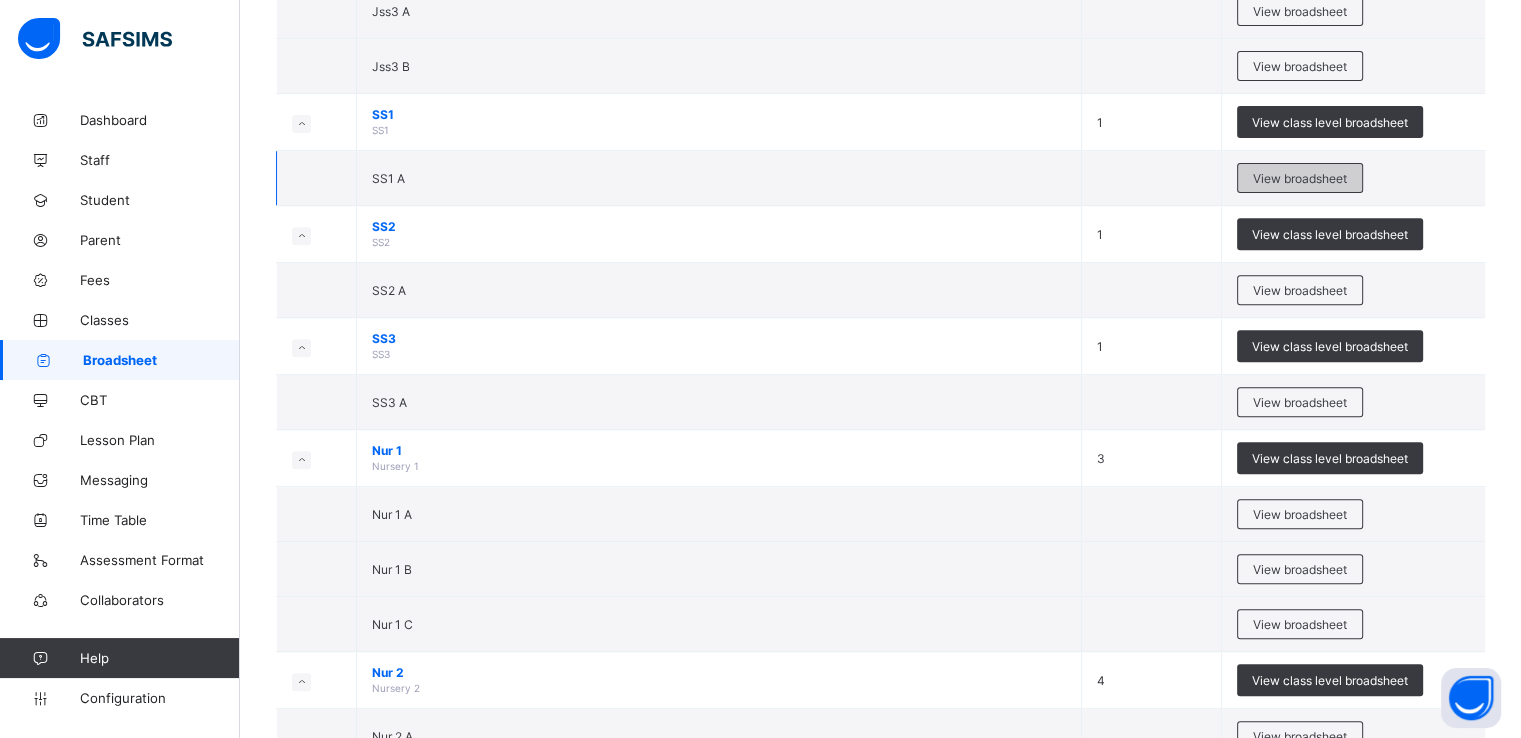 click on "View broadsheet" at bounding box center [1300, 178] 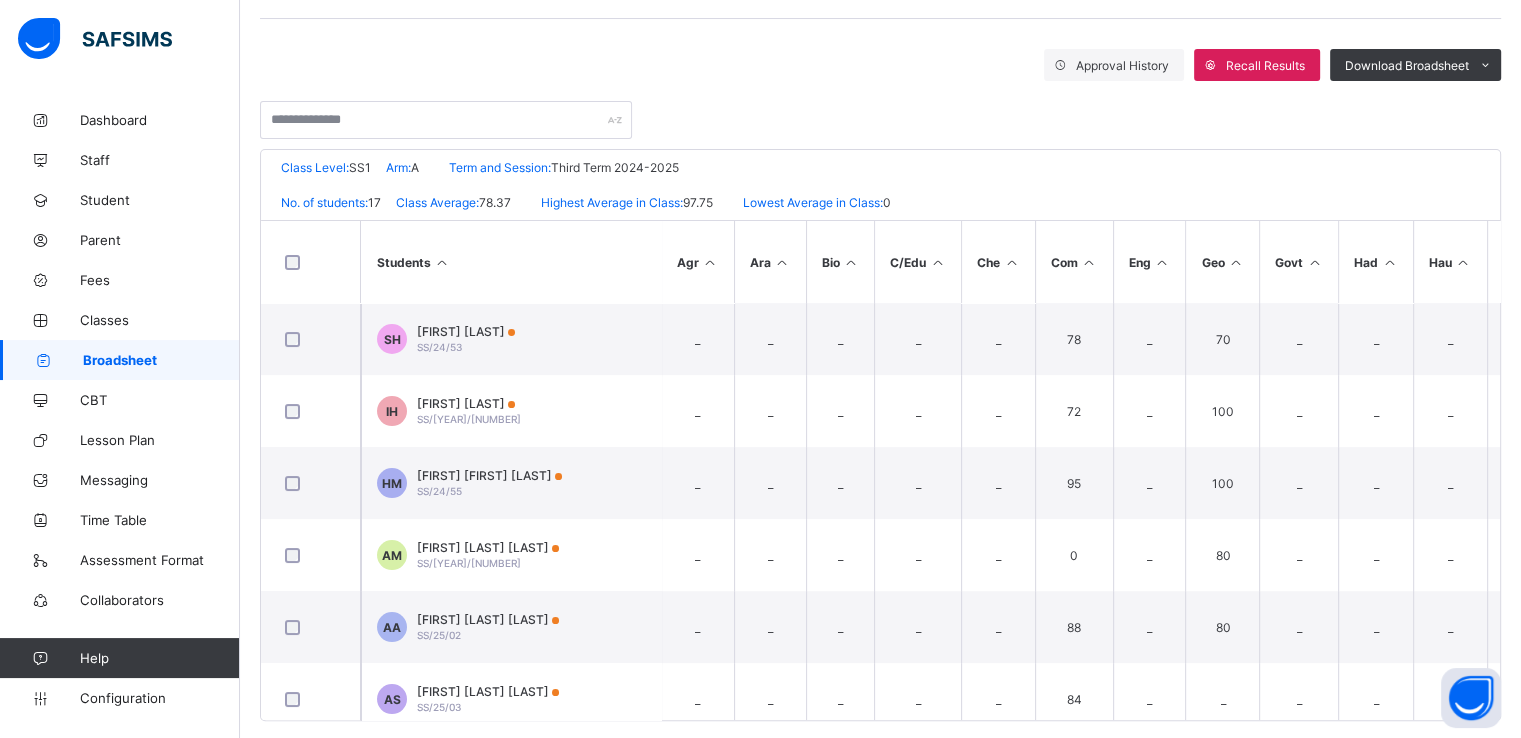 scroll, scrollTop: 344, scrollLeft: 0, axis: vertical 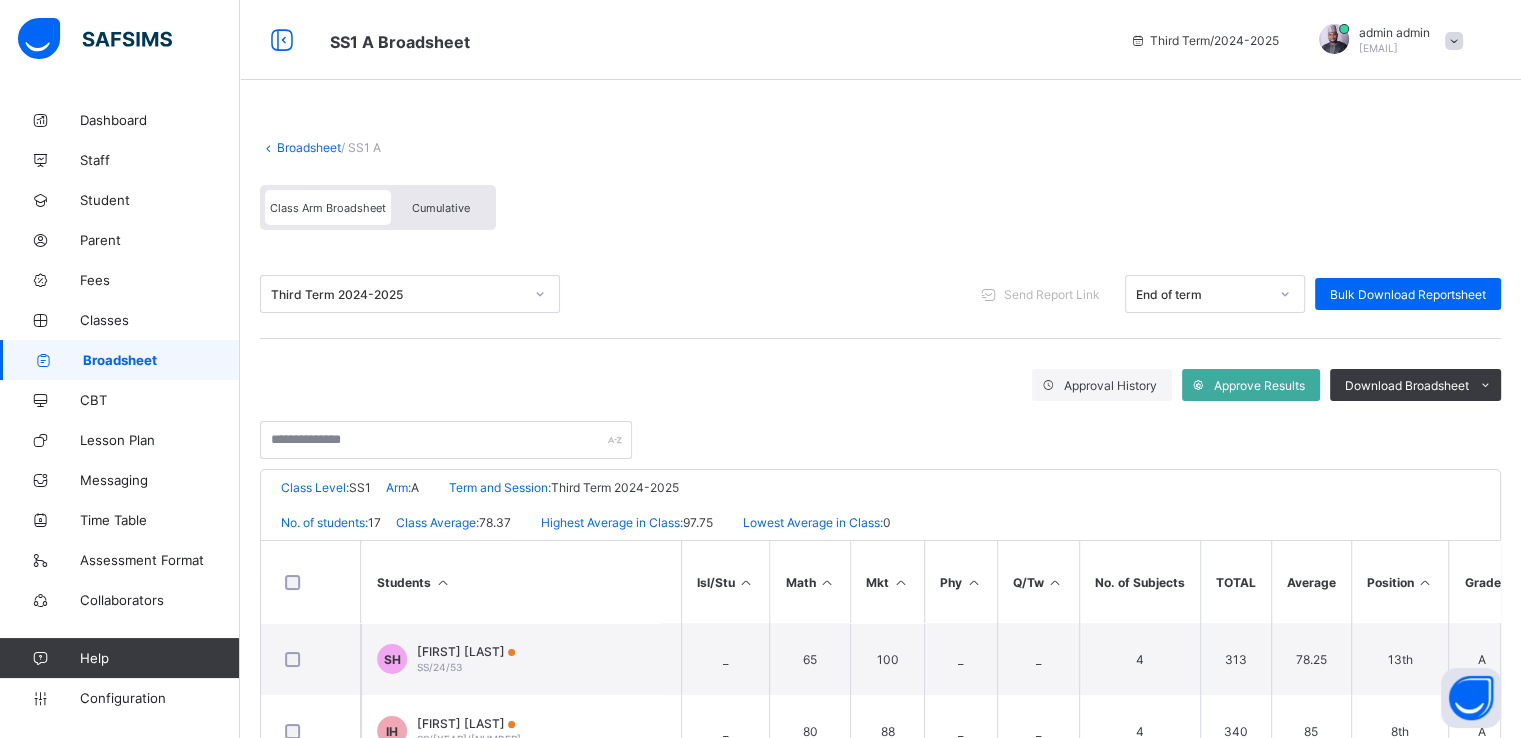 click on "Broadsheet" at bounding box center [309, 147] 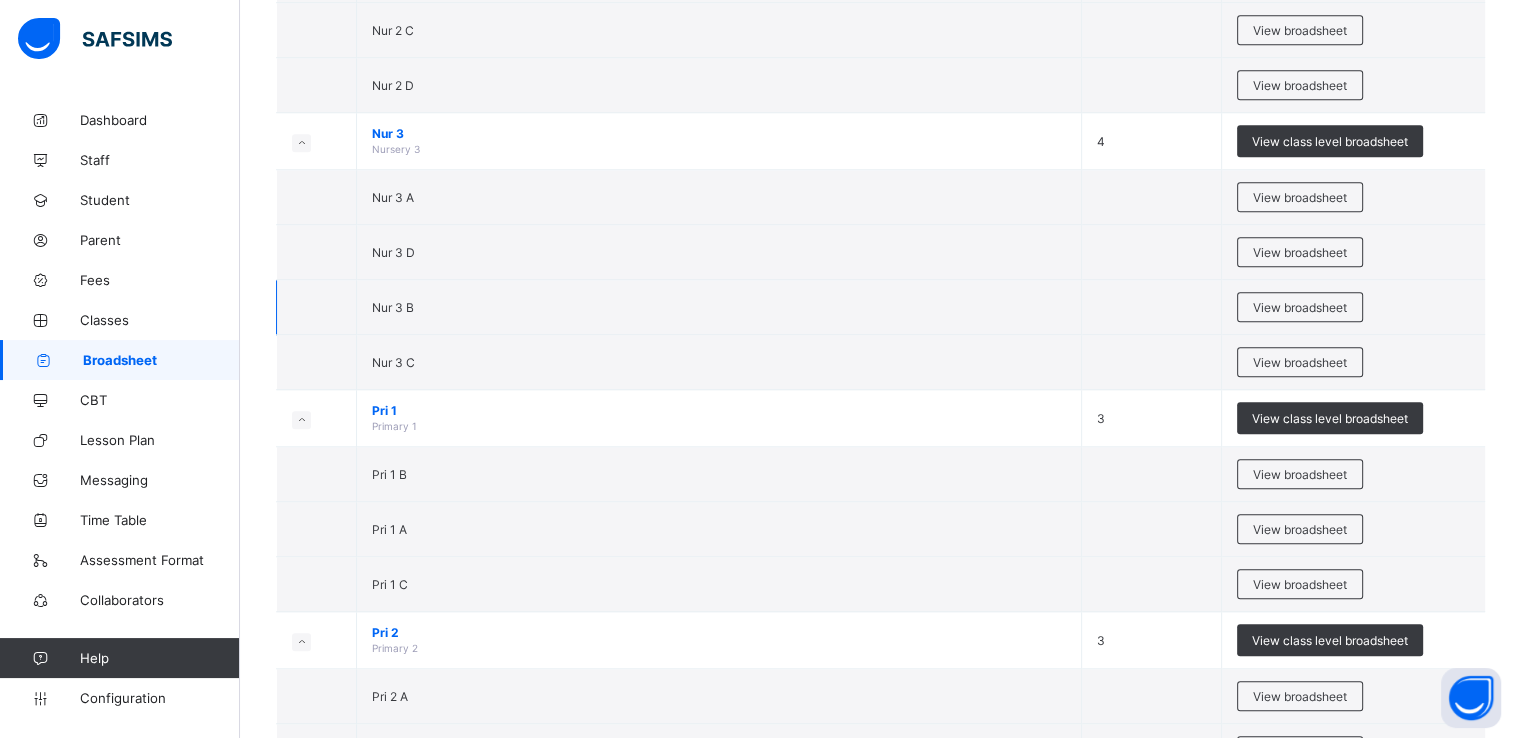 scroll, scrollTop: 1336, scrollLeft: 0, axis: vertical 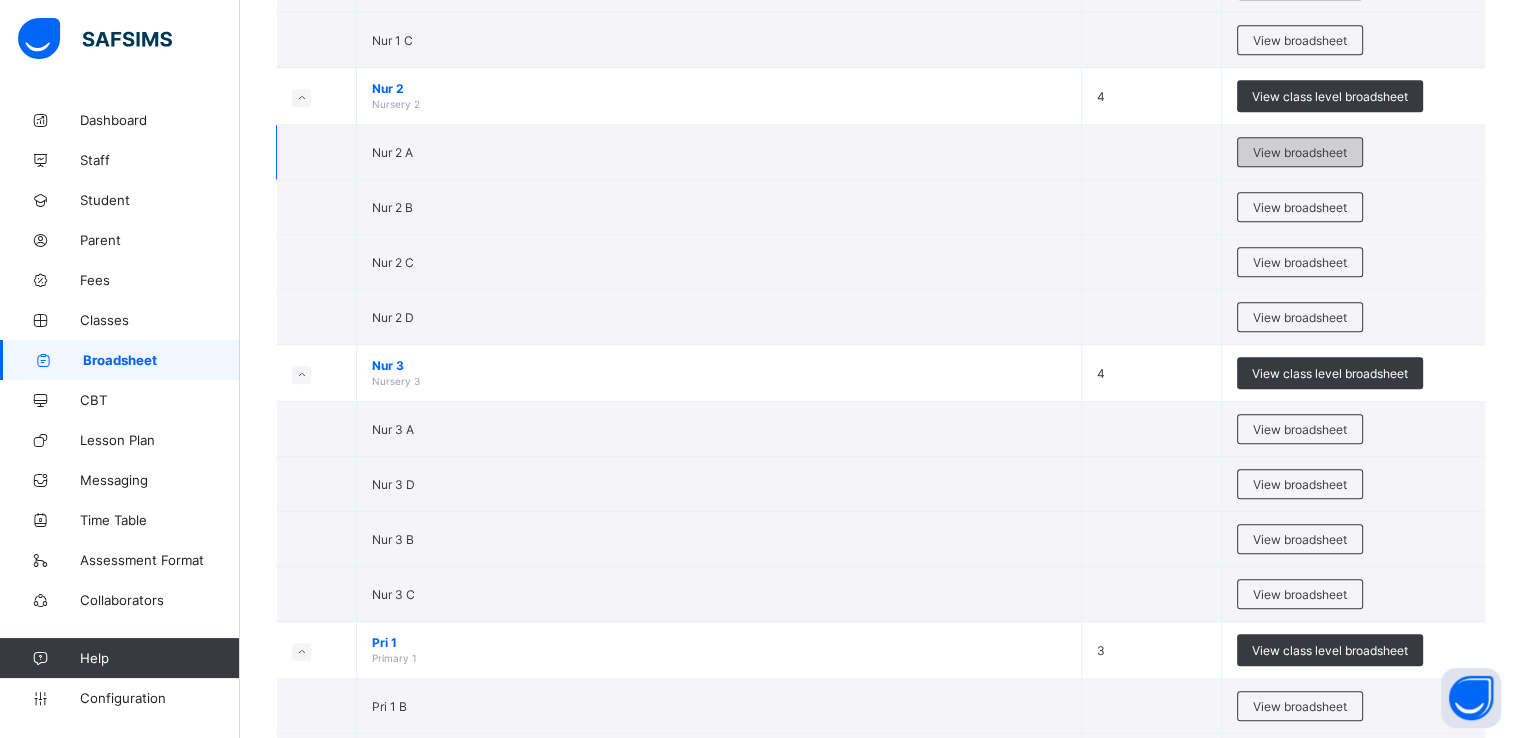 click on "View broadsheet" at bounding box center (1300, 152) 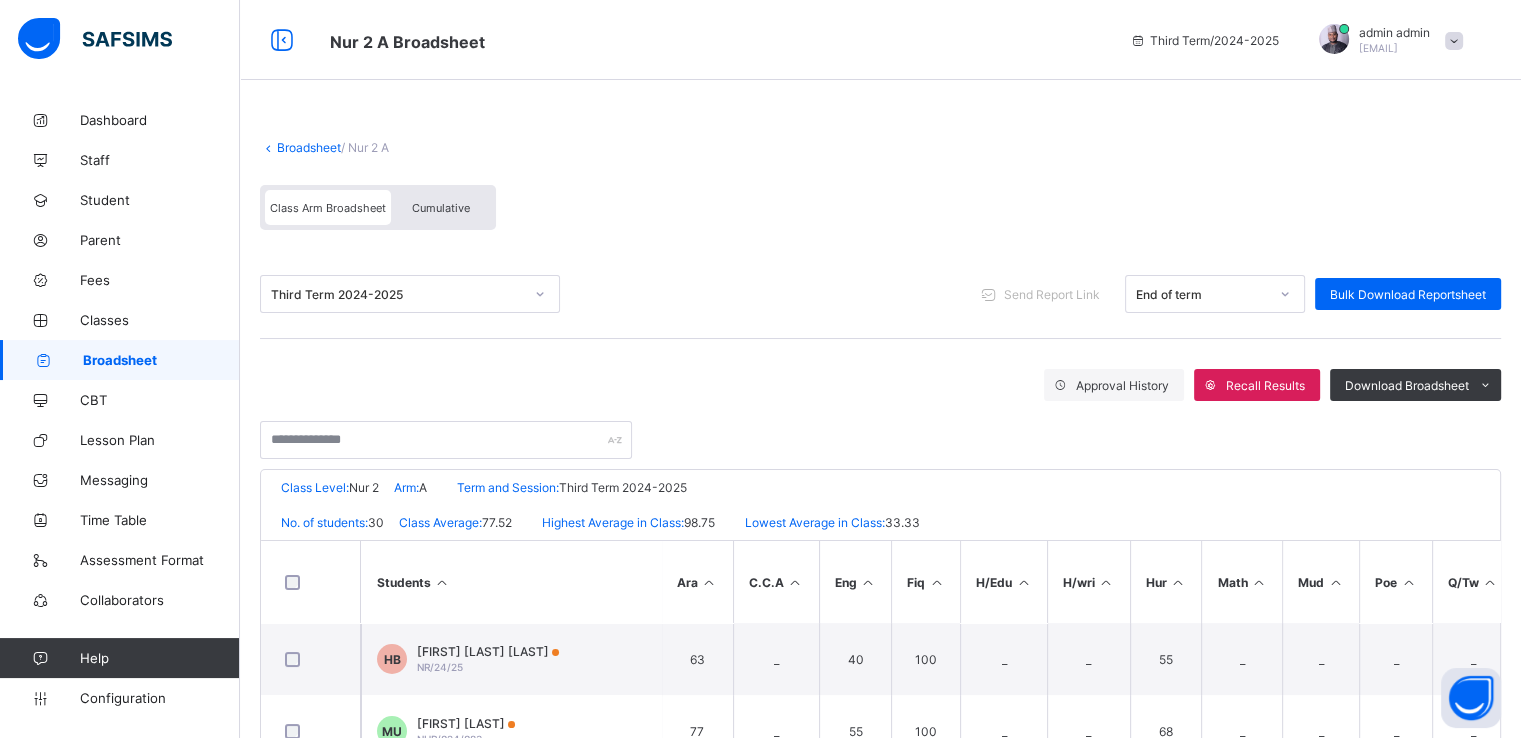 scroll, scrollTop: 344, scrollLeft: 0, axis: vertical 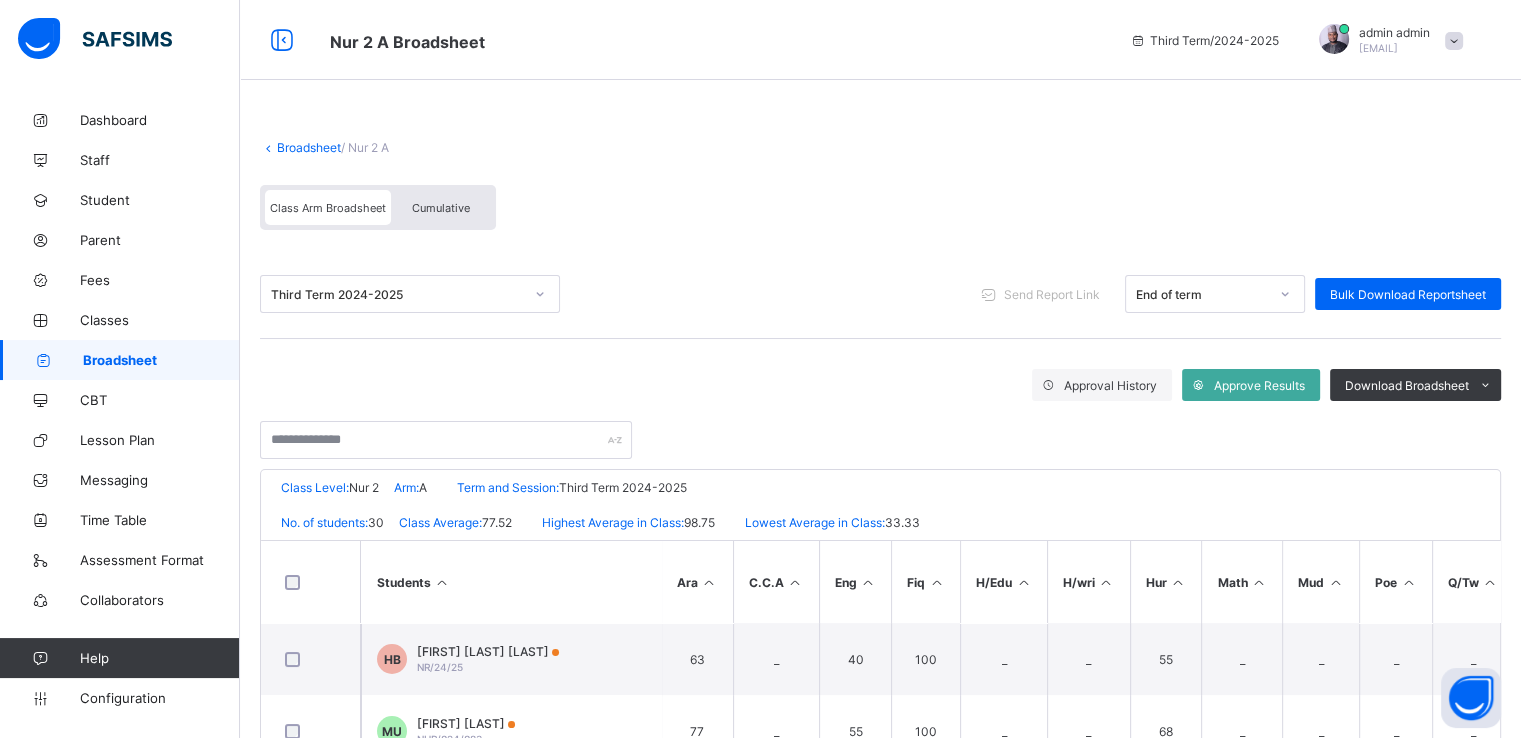 click on "Broadsheet" at bounding box center [309, 147] 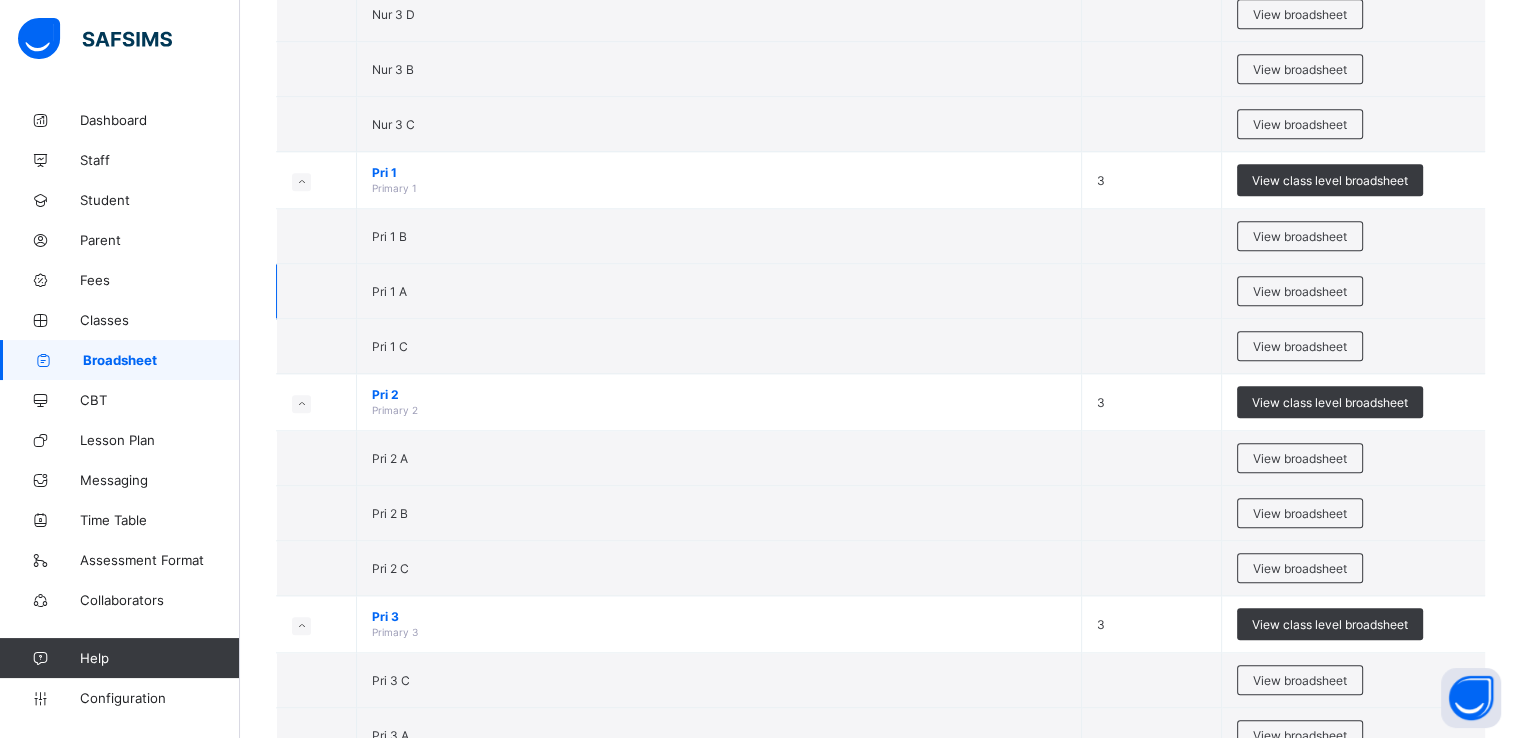 scroll, scrollTop: 1808, scrollLeft: 0, axis: vertical 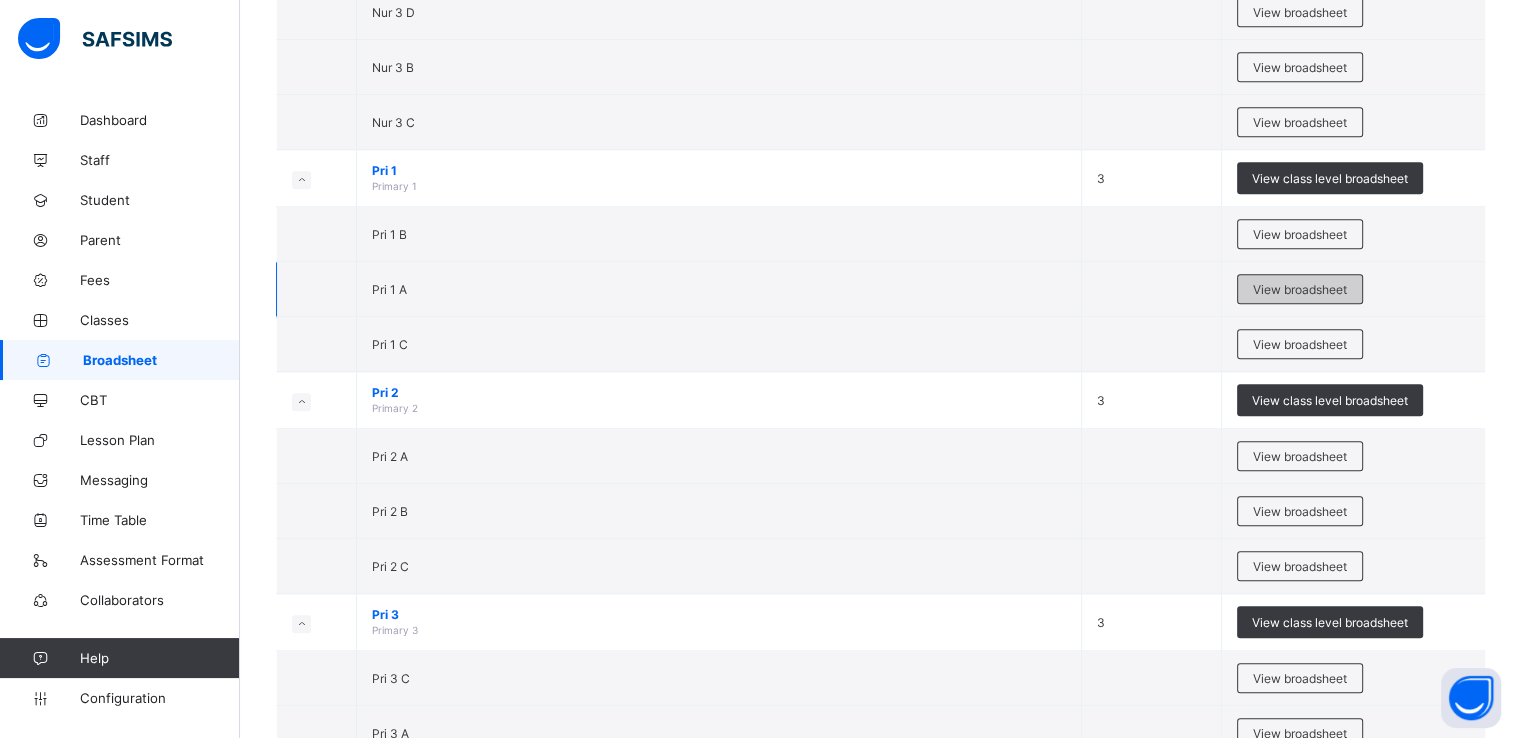 click on "View broadsheet" at bounding box center (1300, 289) 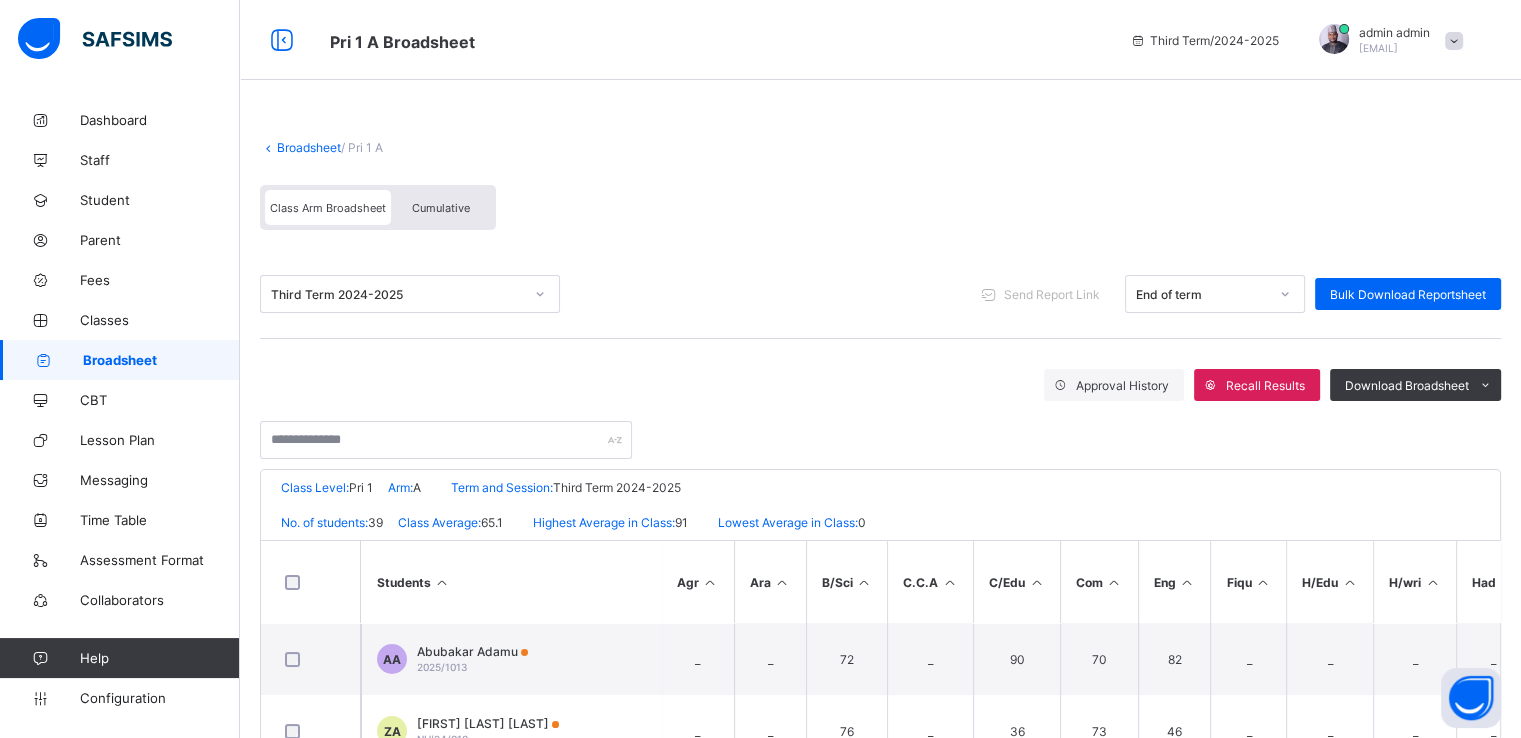 scroll, scrollTop: 344, scrollLeft: 0, axis: vertical 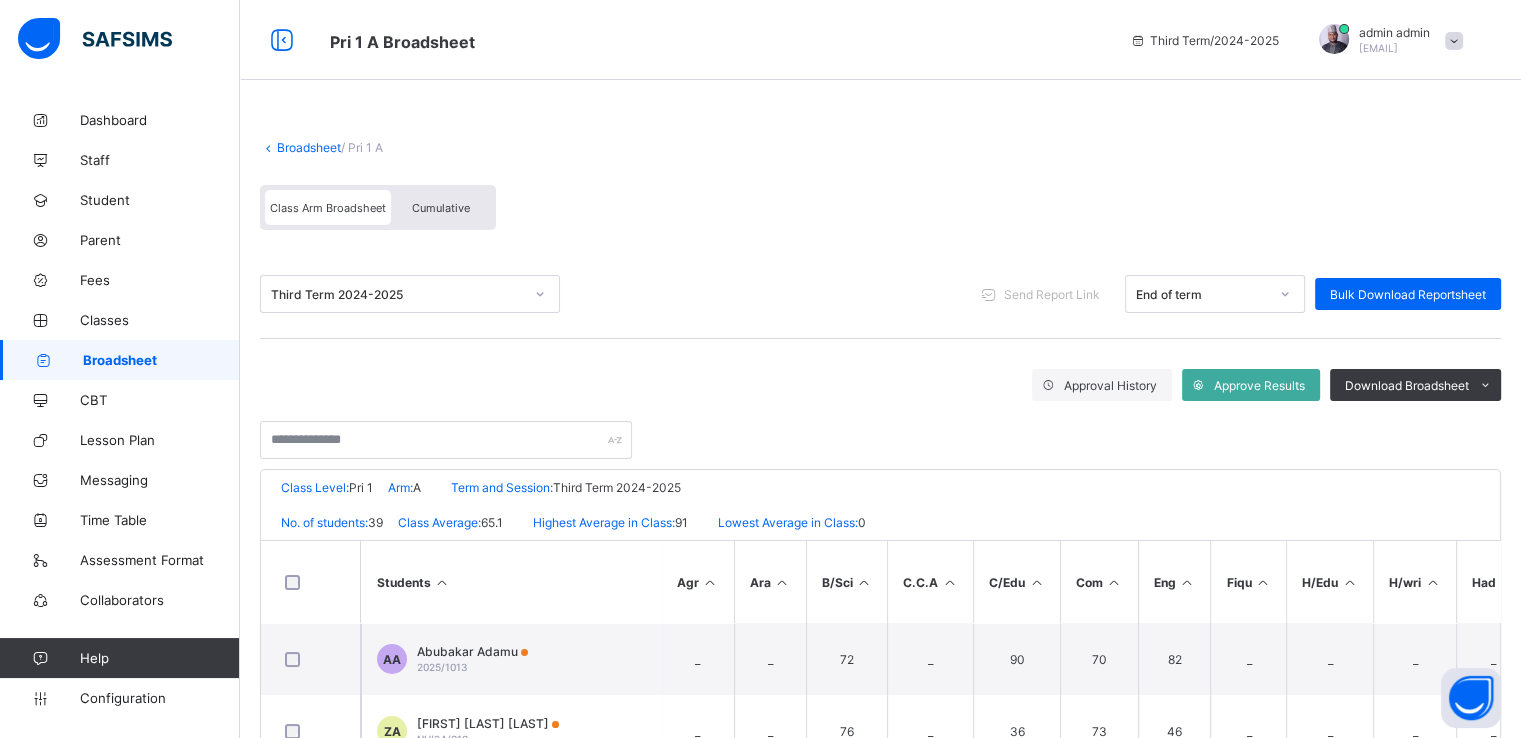 click on "Broadsheet" at bounding box center [309, 147] 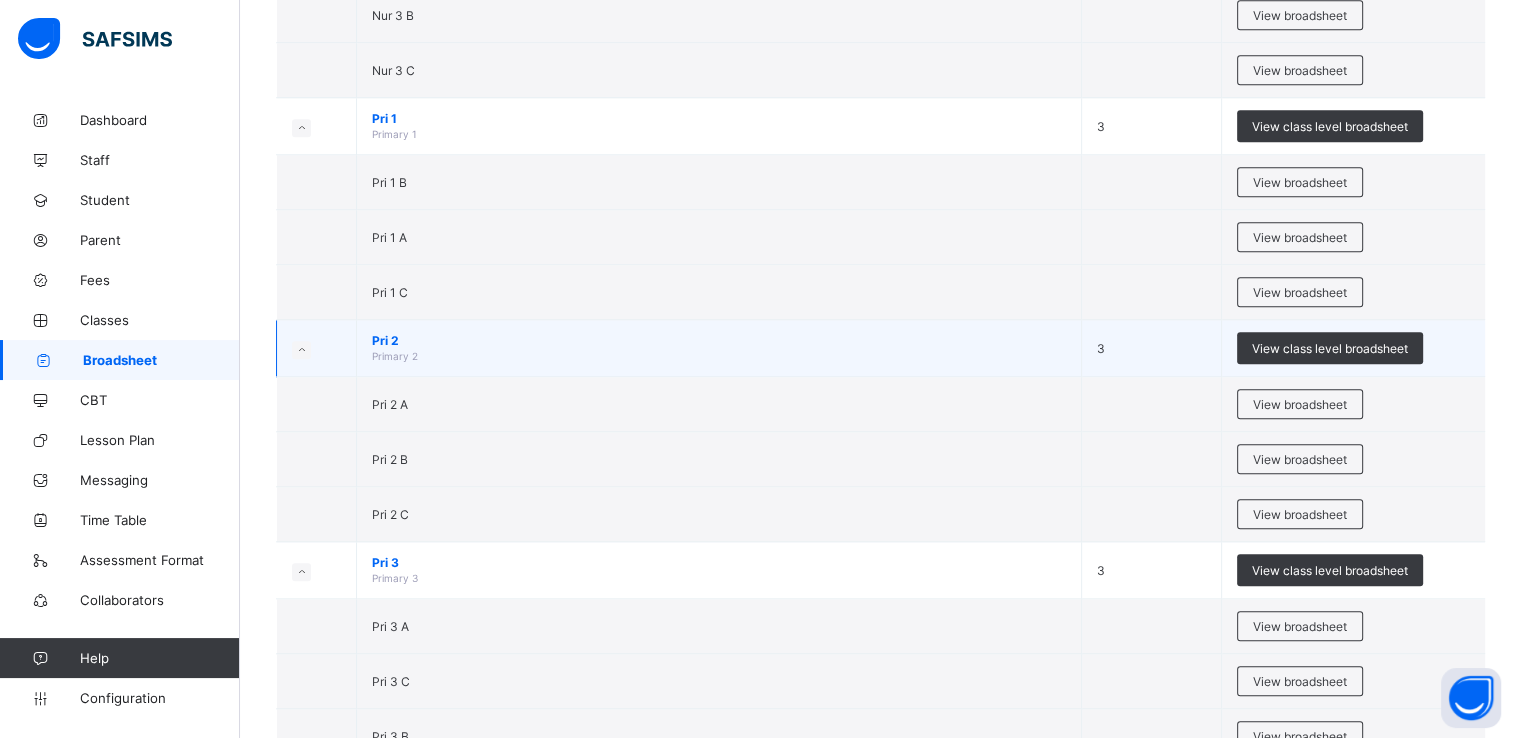 scroll, scrollTop: 1866, scrollLeft: 0, axis: vertical 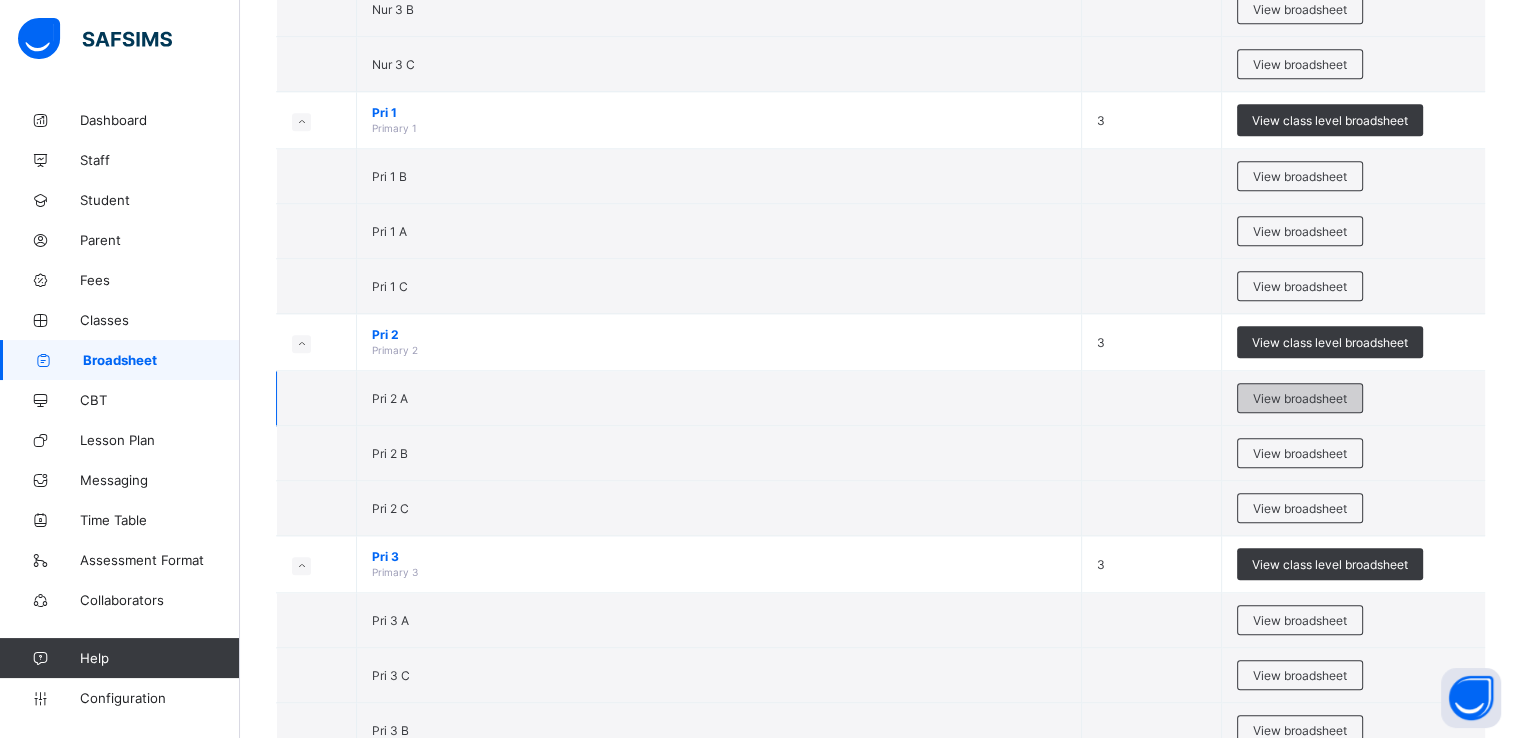 click on "View broadsheet" at bounding box center (1300, 398) 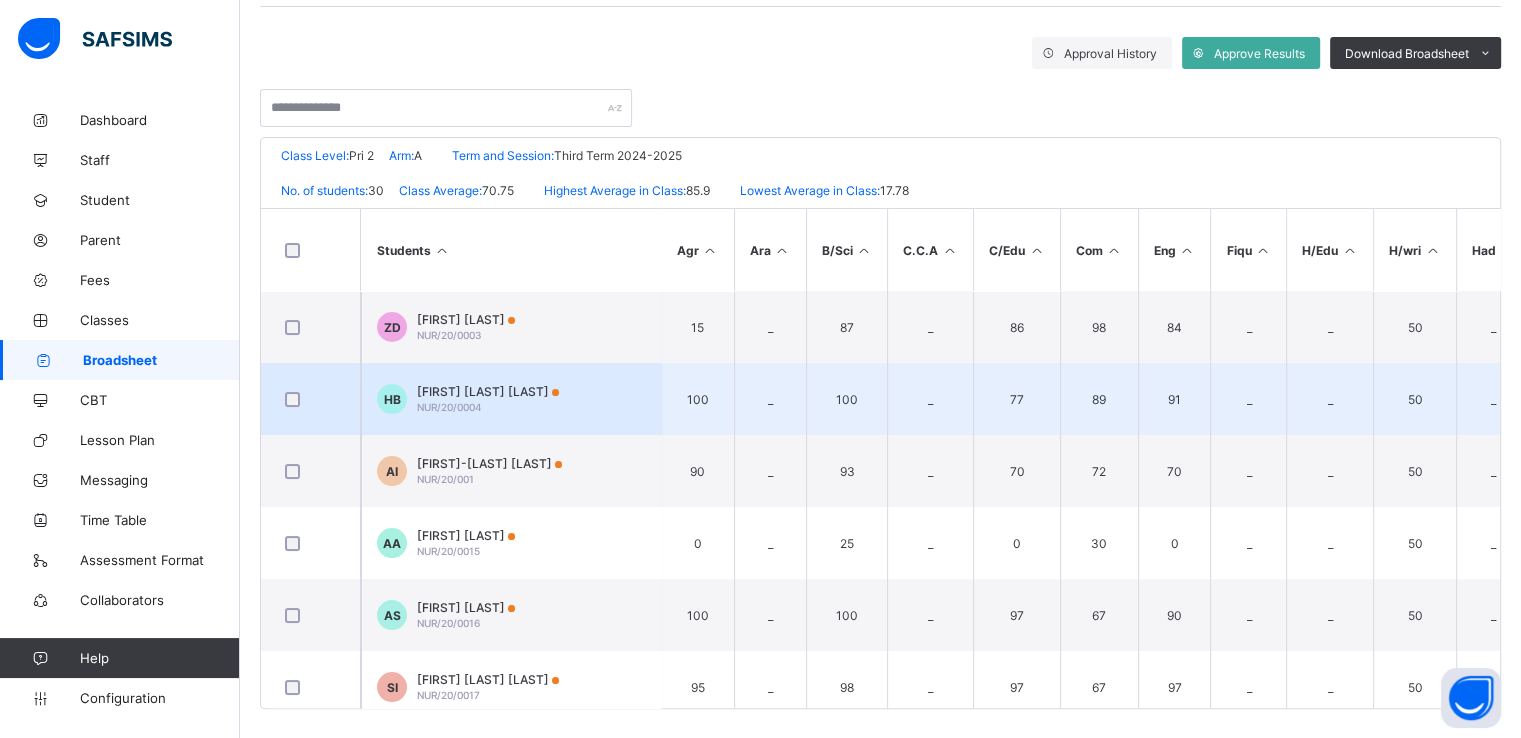 scroll, scrollTop: 336, scrollLeft: 0, axis: vertical 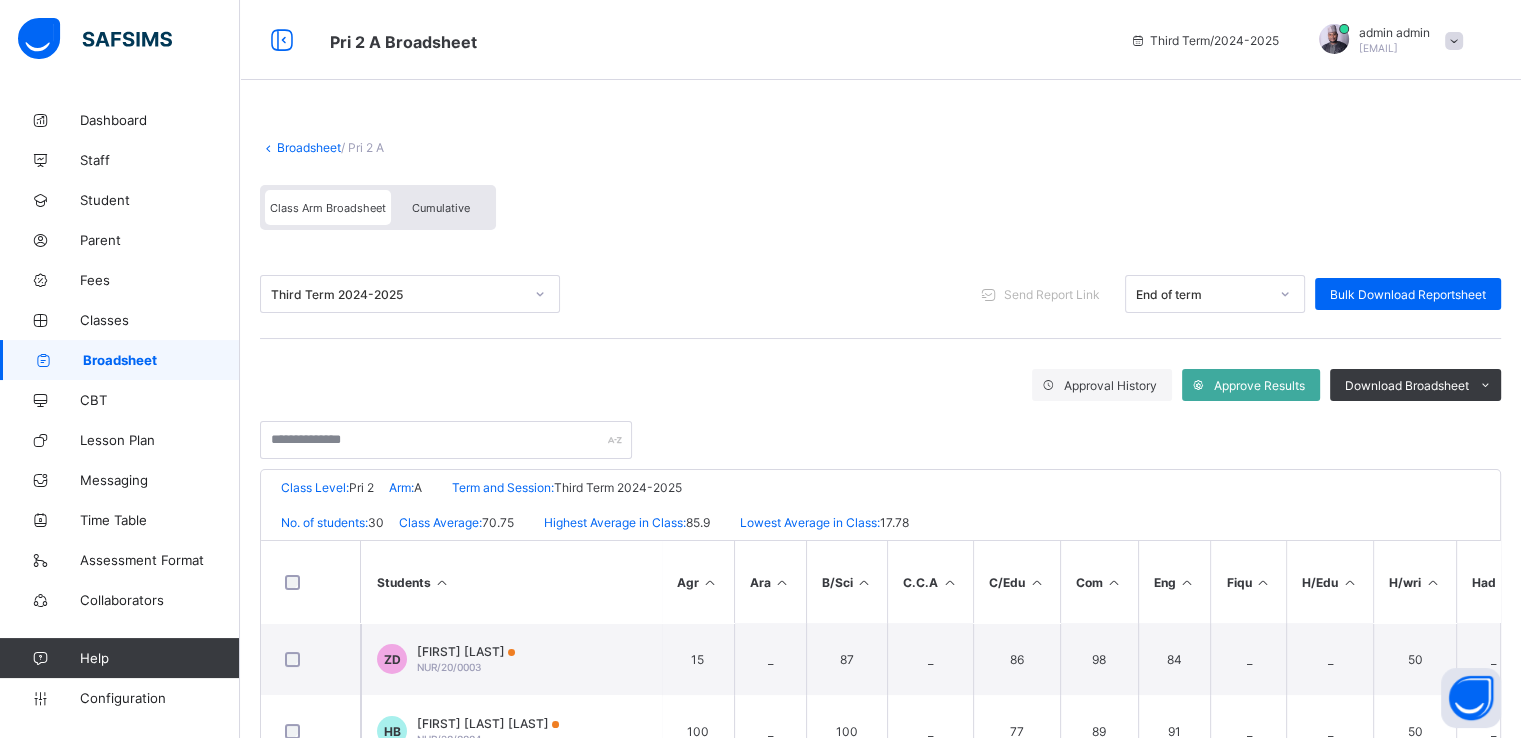 click on "Broadsheet" at bounding box center (309, 147) 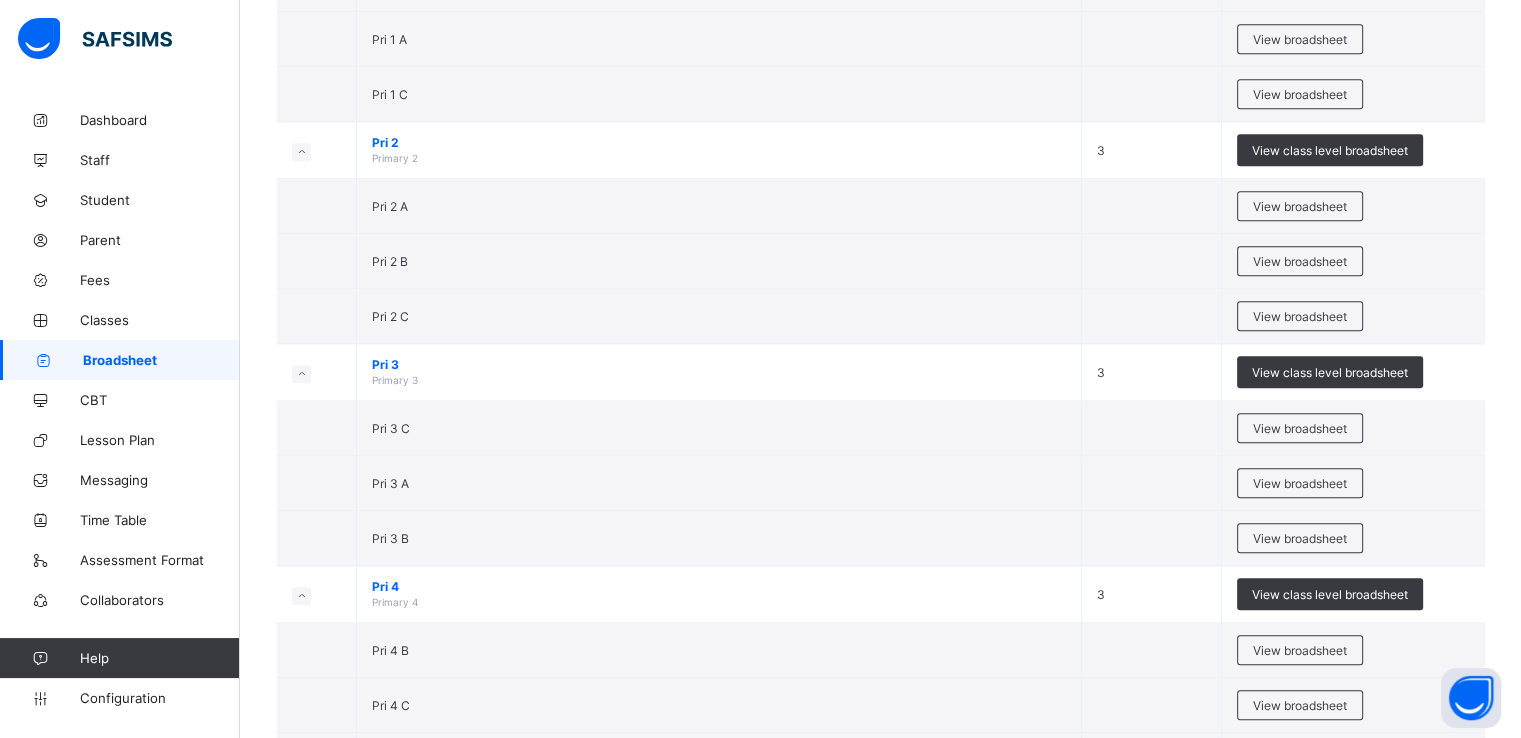 scroll, scrollTop: 2059, scrollLeft: 0, axis: vertical 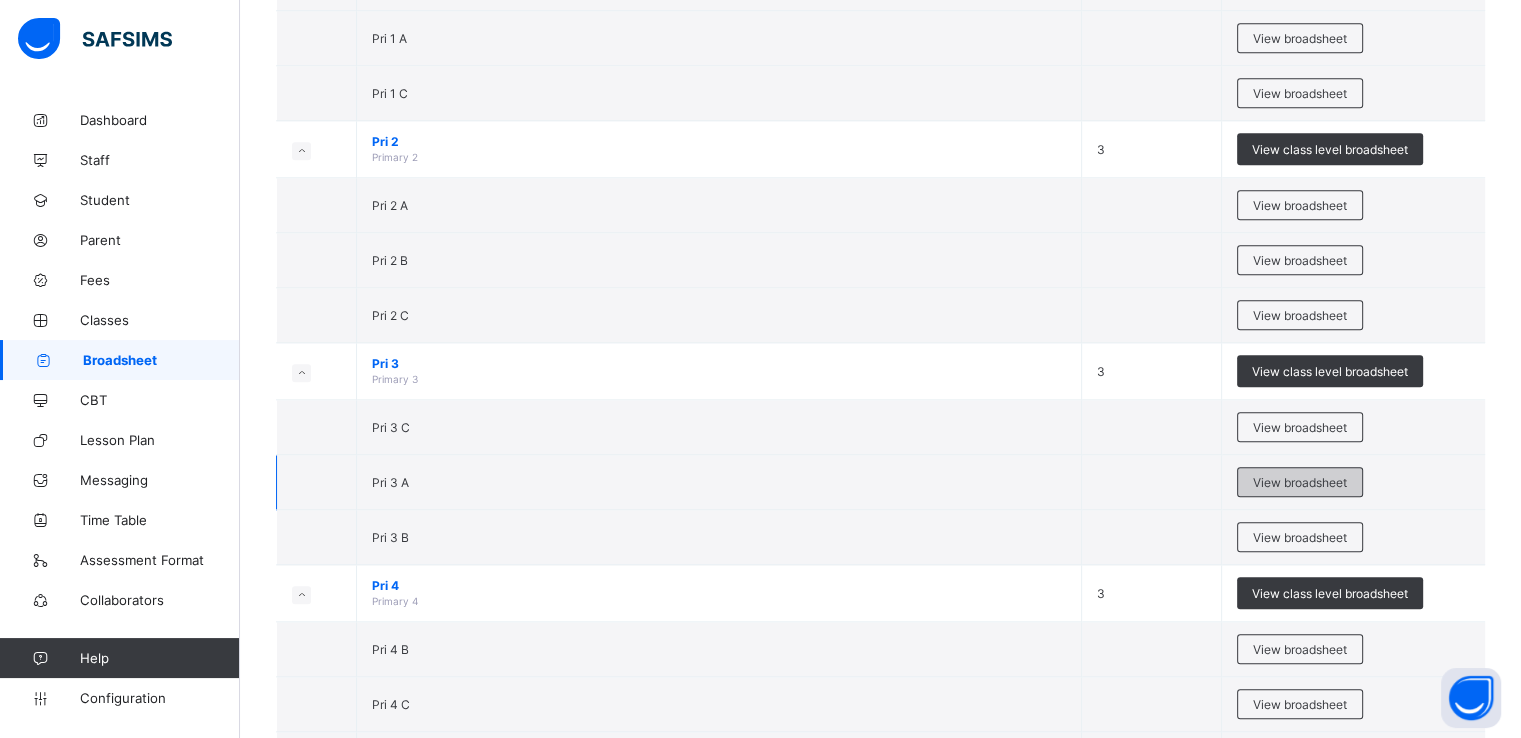 click on "View broadsheet" at bounding box center (1300, 482) 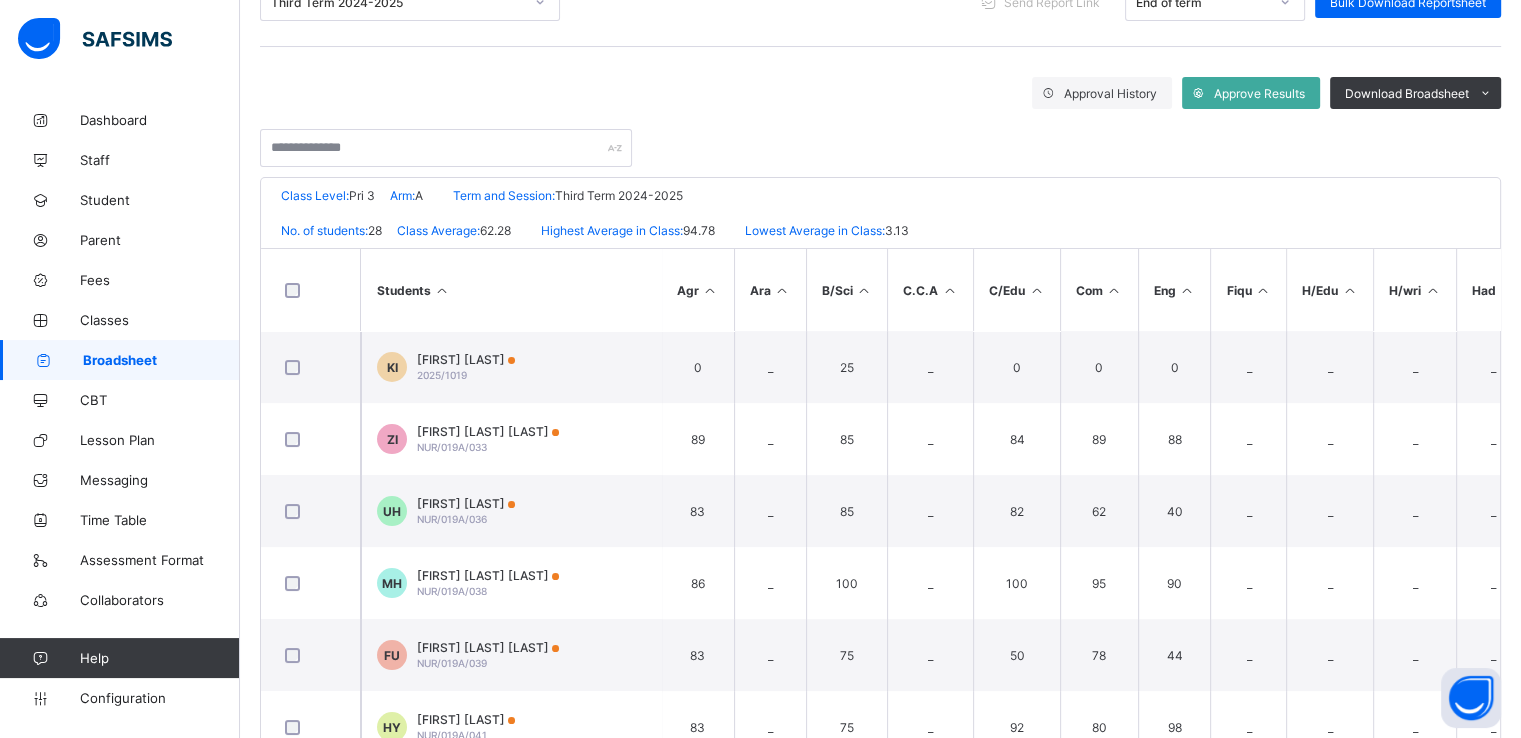scroll, scrollTop: 344, scrollLeft: 0, axis: vertical 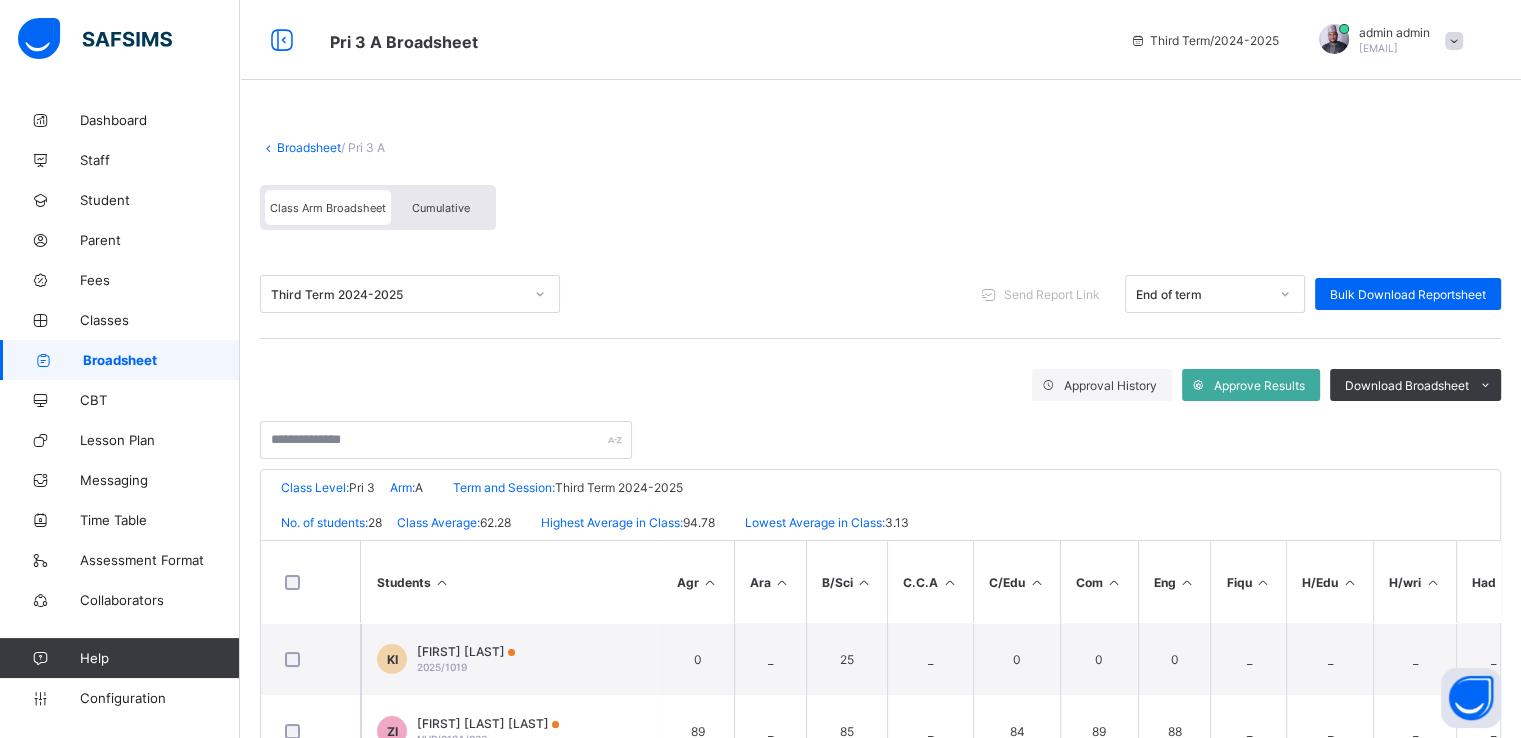 click on "Broadsheet" at bounding box center [309, 147] 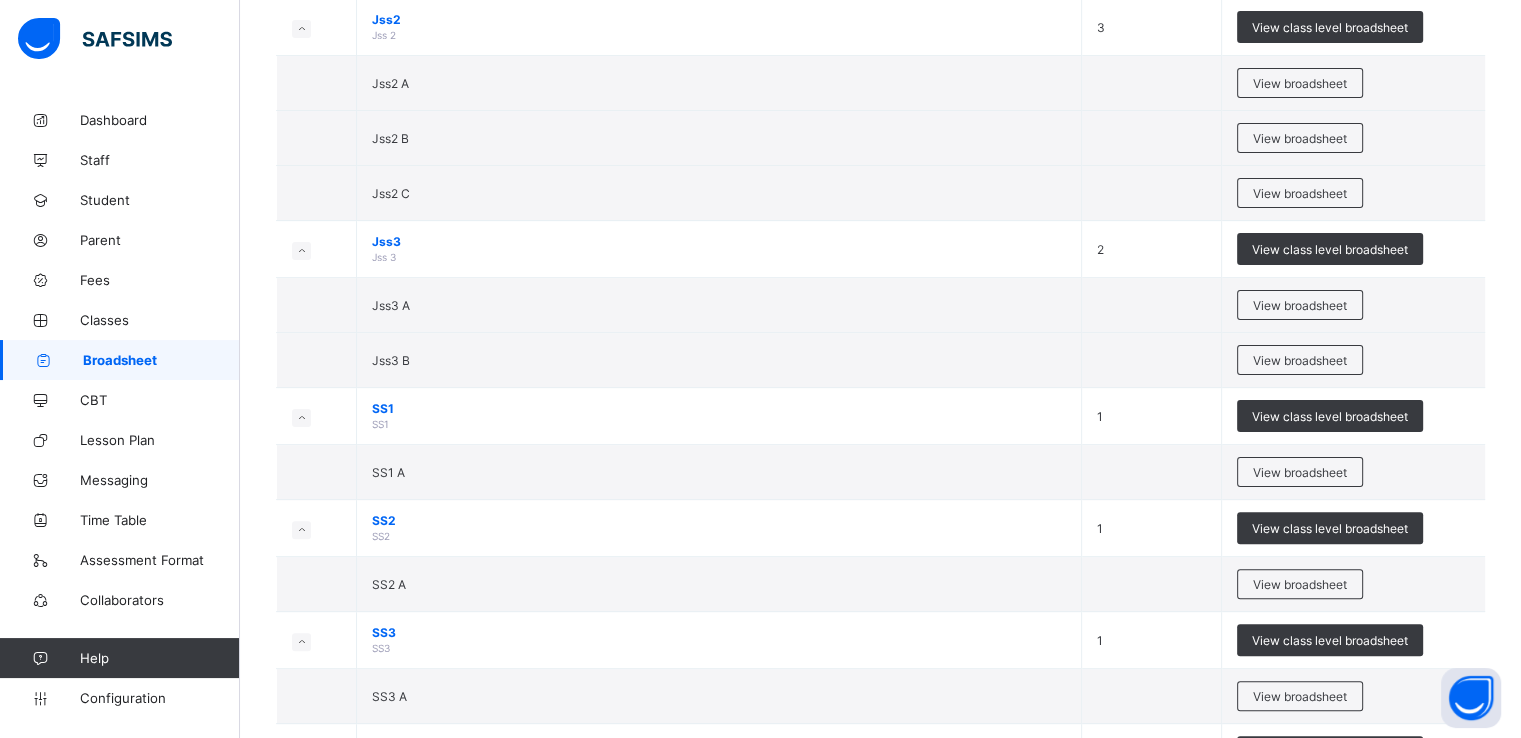 scroll, scrollTop: 463, scrollLeft: 0, axis: vertical 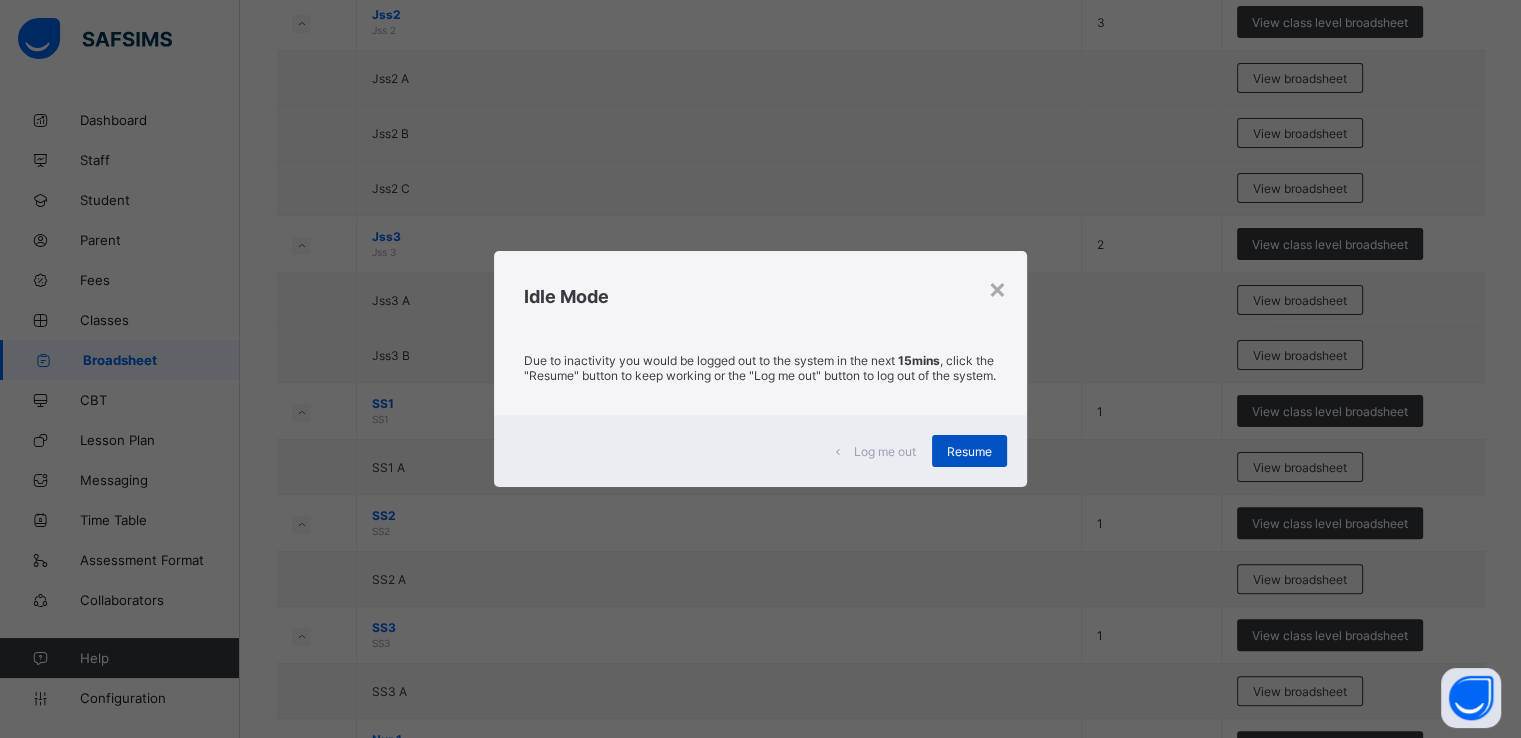 click on "Resume" at bounding box center (969, 451) 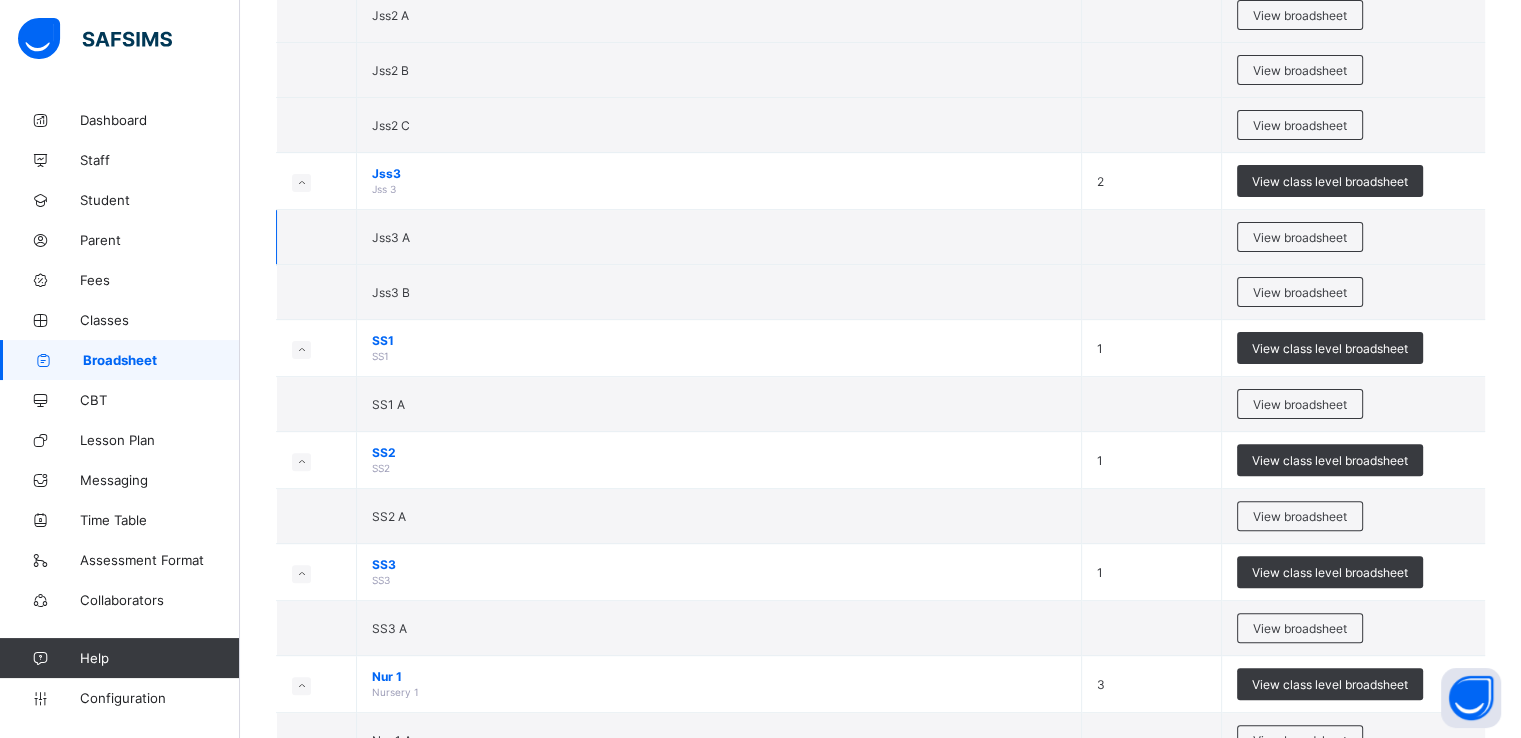 scroll, scrollTop: 518, scrollLeft: 0, axis: vertical 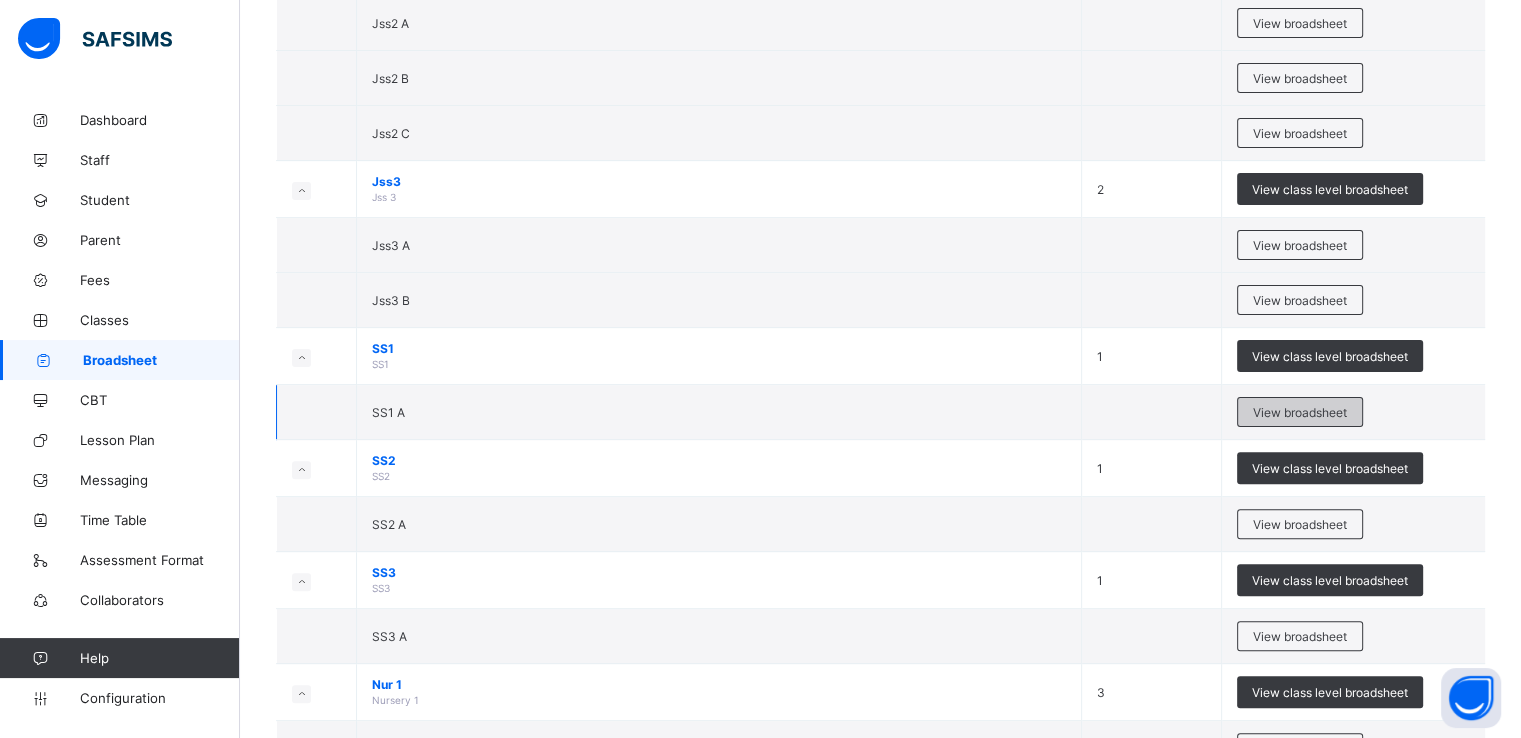 click on "View broadsheet" at bounding box center [1300, 412] 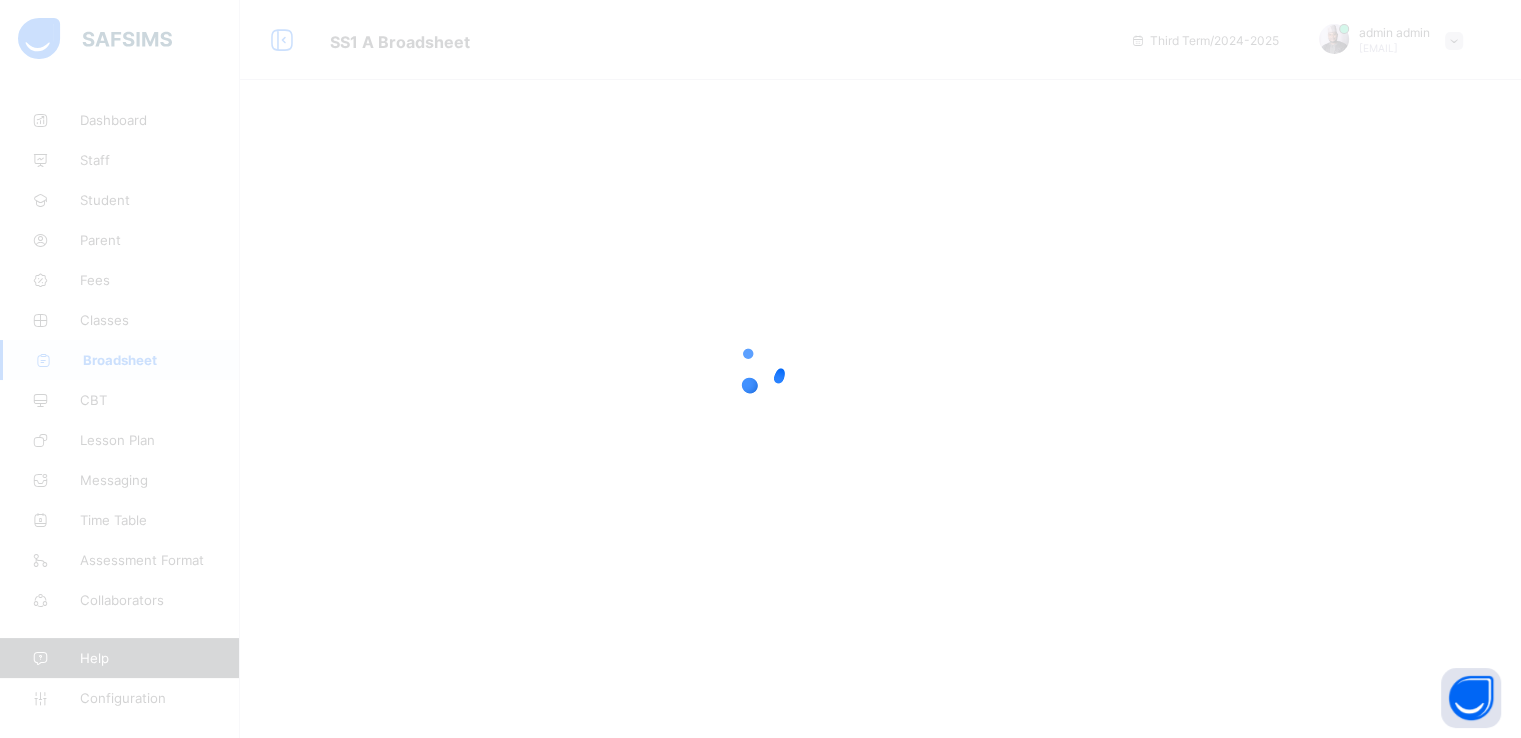 scroll, scrollTop: 0, scrollLeft: 0, axis: both 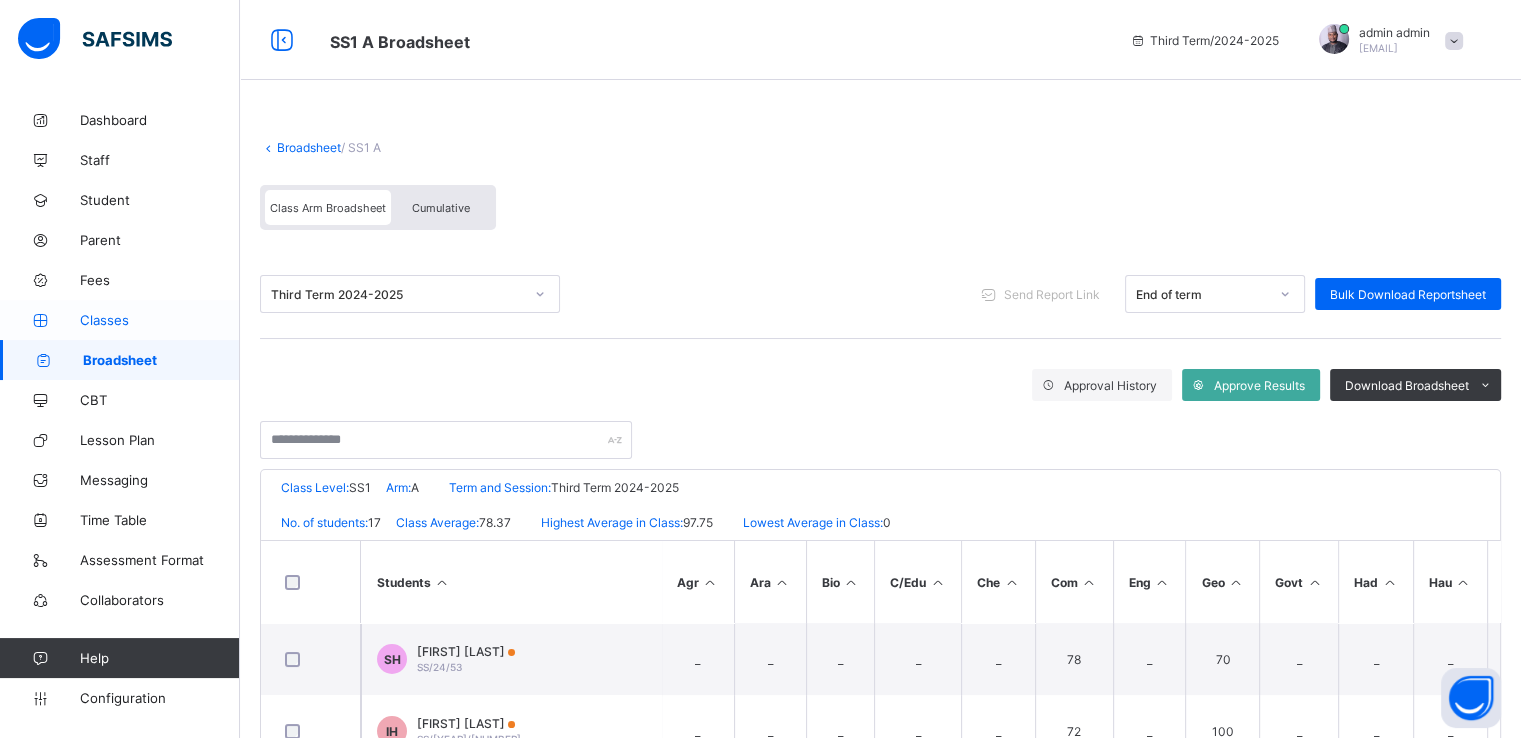 click on "Classes" at bounding box center (160, 320) 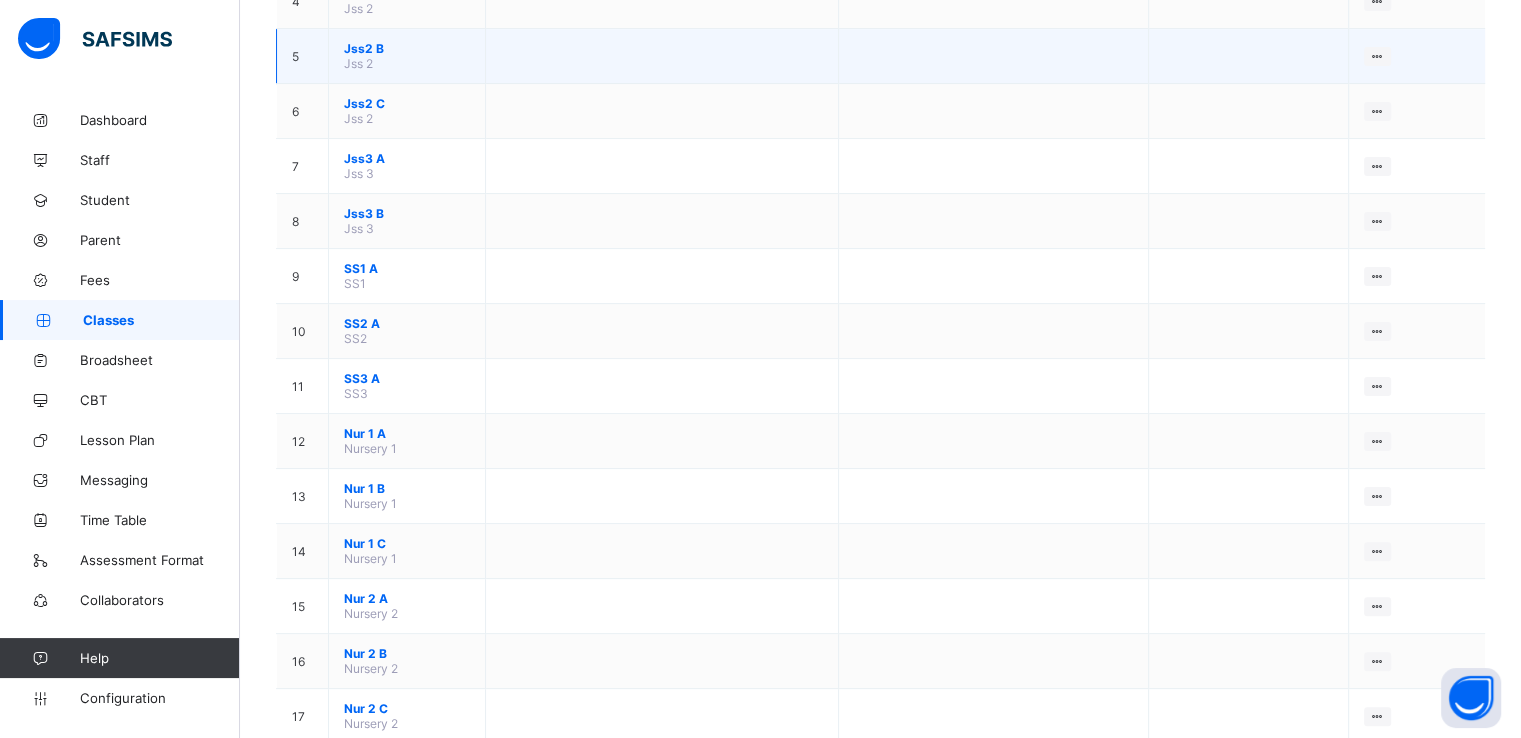 scroll, scrollTop: 434, scrollLeft: 0, axis: vertical 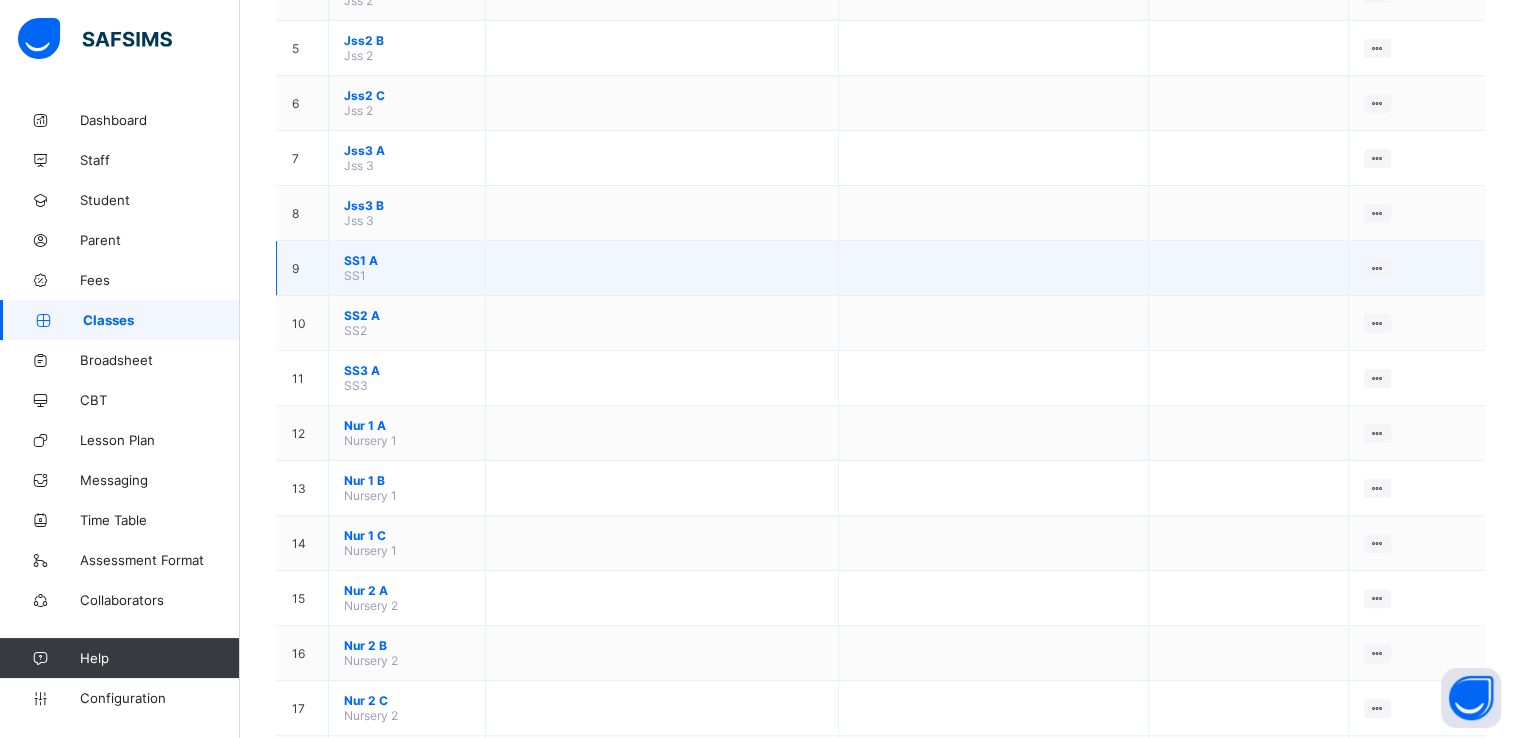click on "SS1   A" at bounding box center (407, 260) 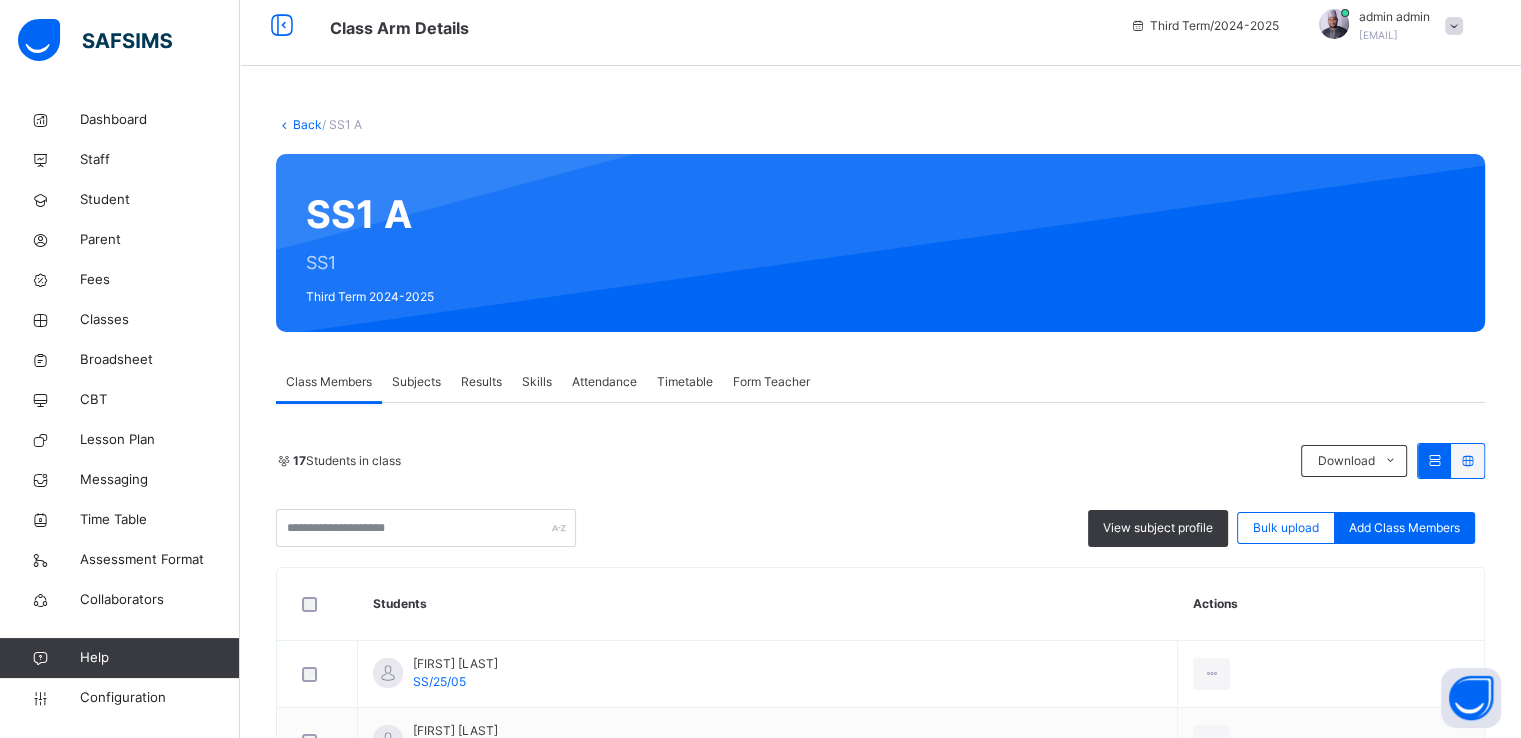 scroll, scrollTop: 7, scrollLeft: 0, axis: vertical 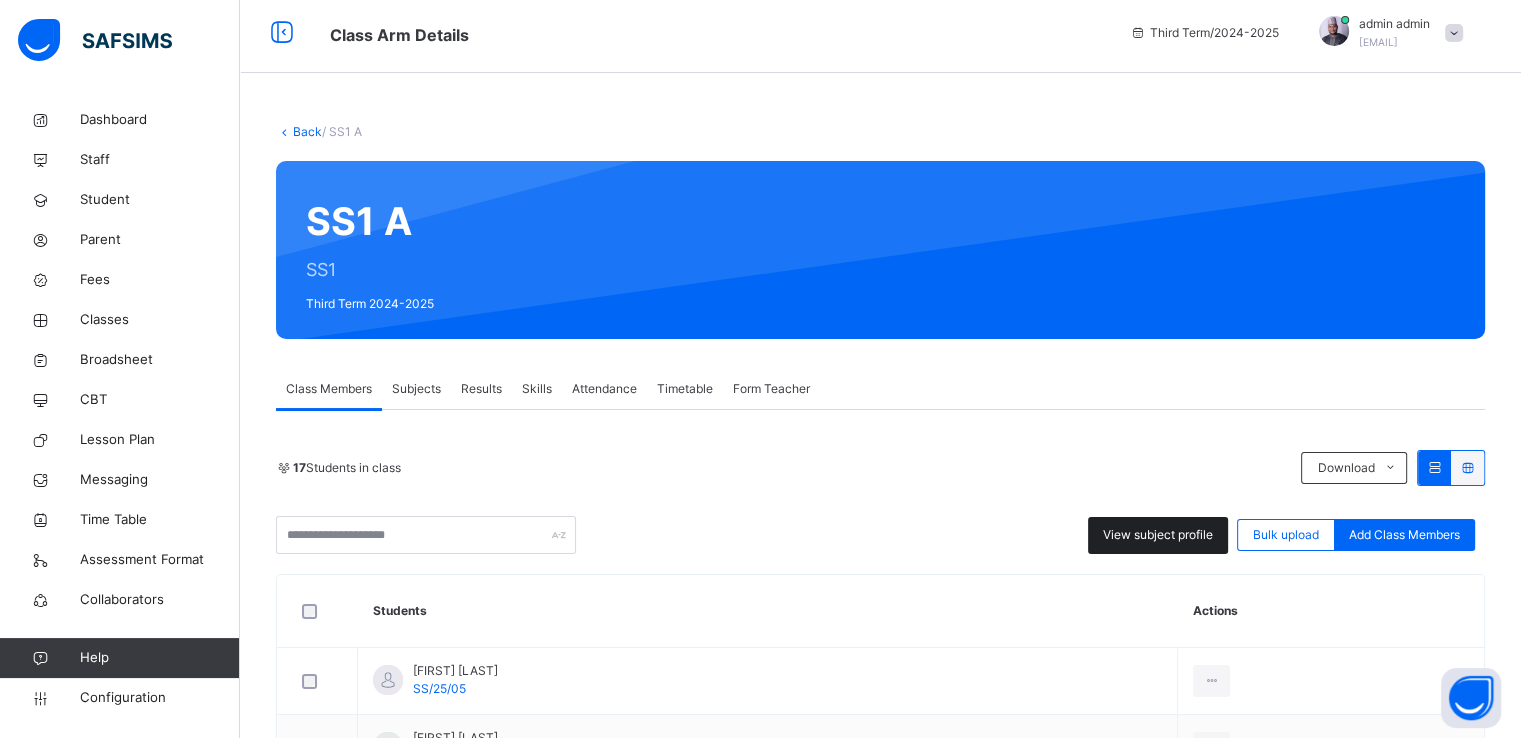 click on "View subject profile" at bounding box center (1158, 535) 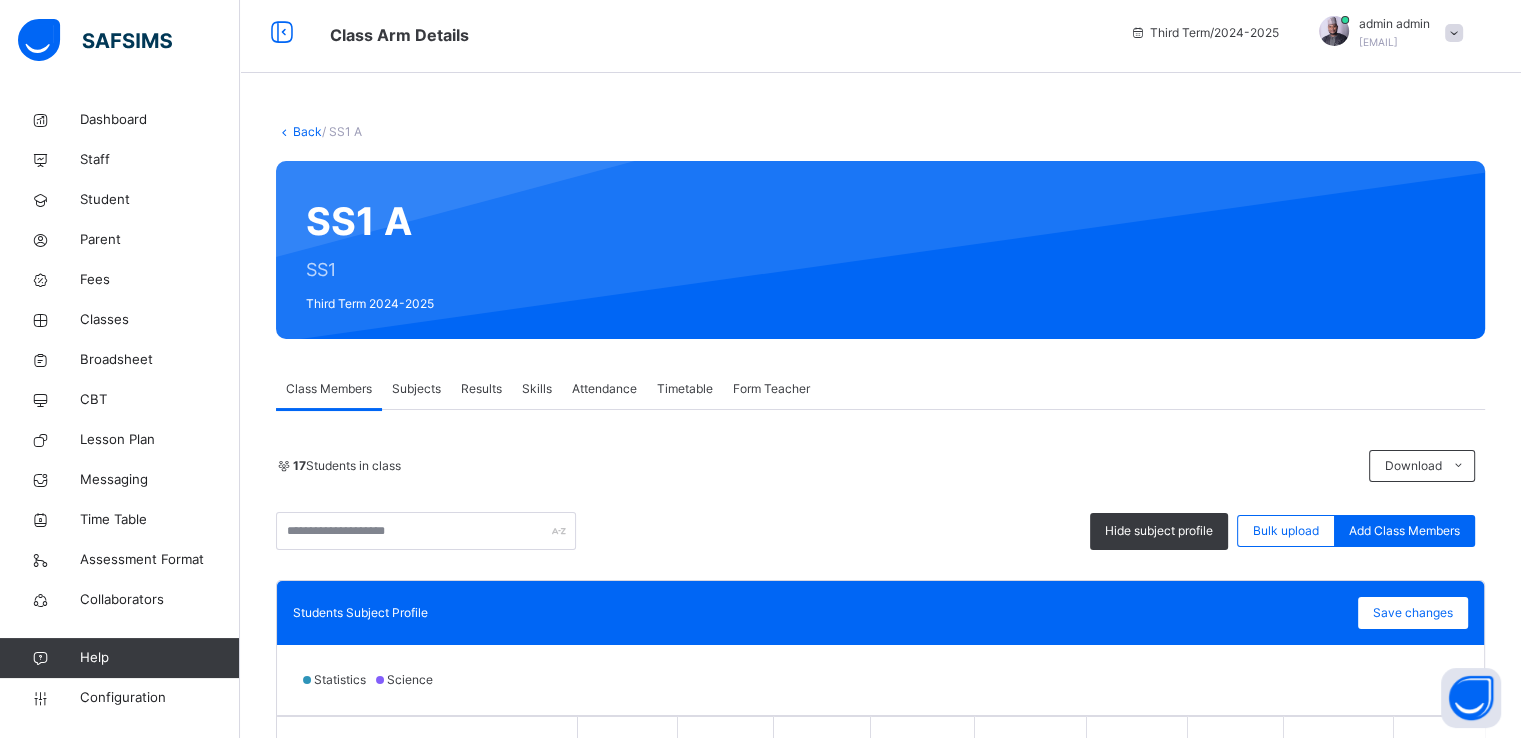 scroll, scrollTop: 544, scrollLeft: 0, axis: vertical 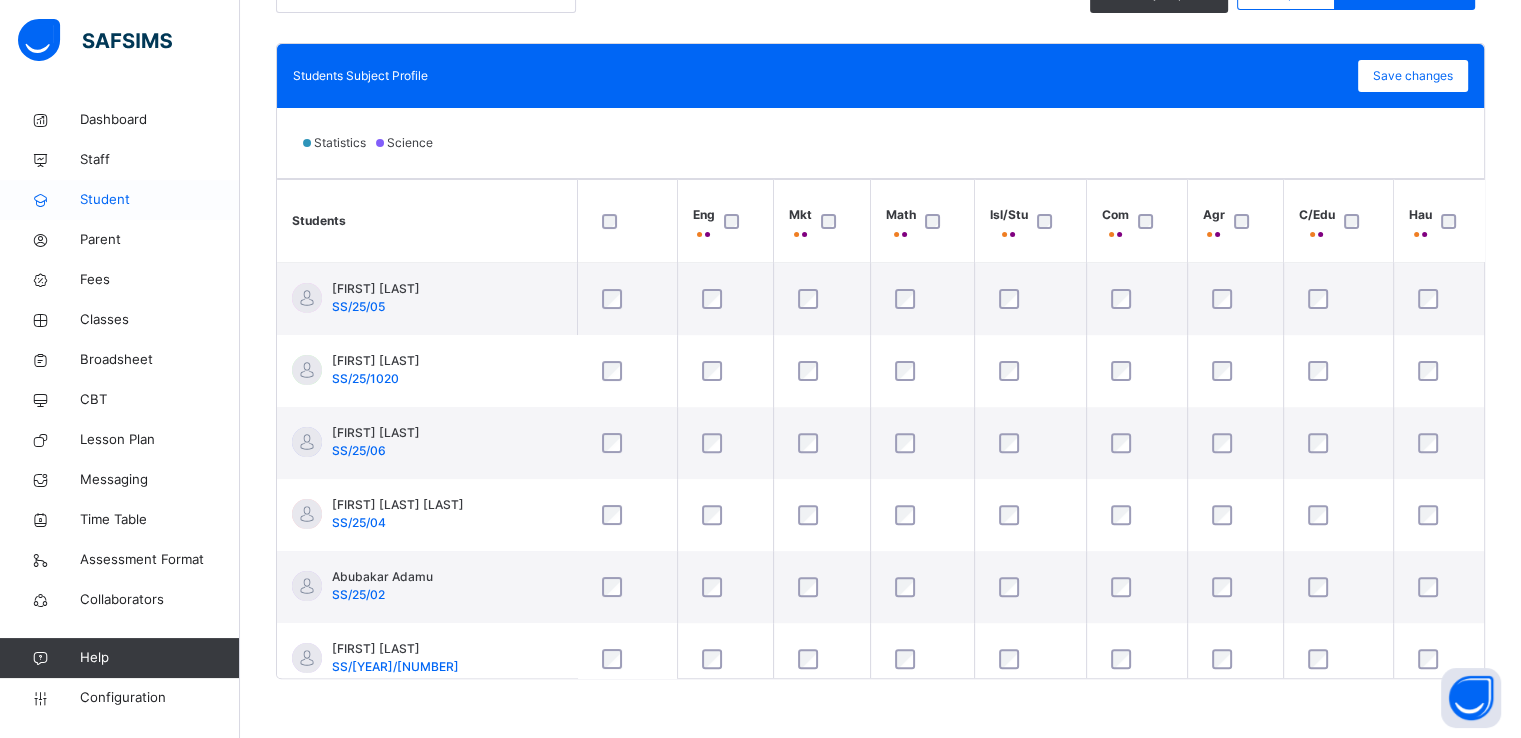 click on "Student" at bounding box center (160, 200) 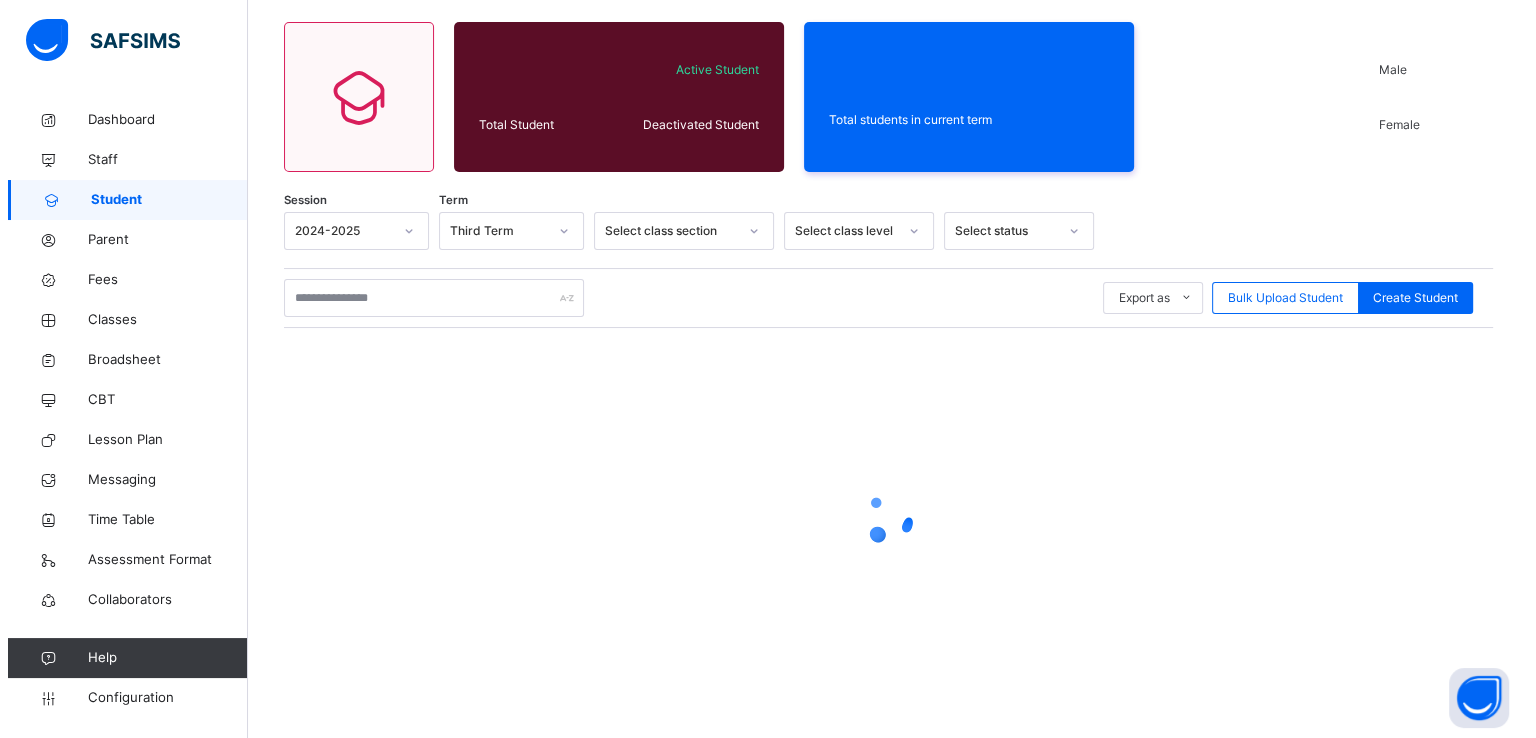 scroll, scrollTop: 0, scrollLeft: 0, axis: both 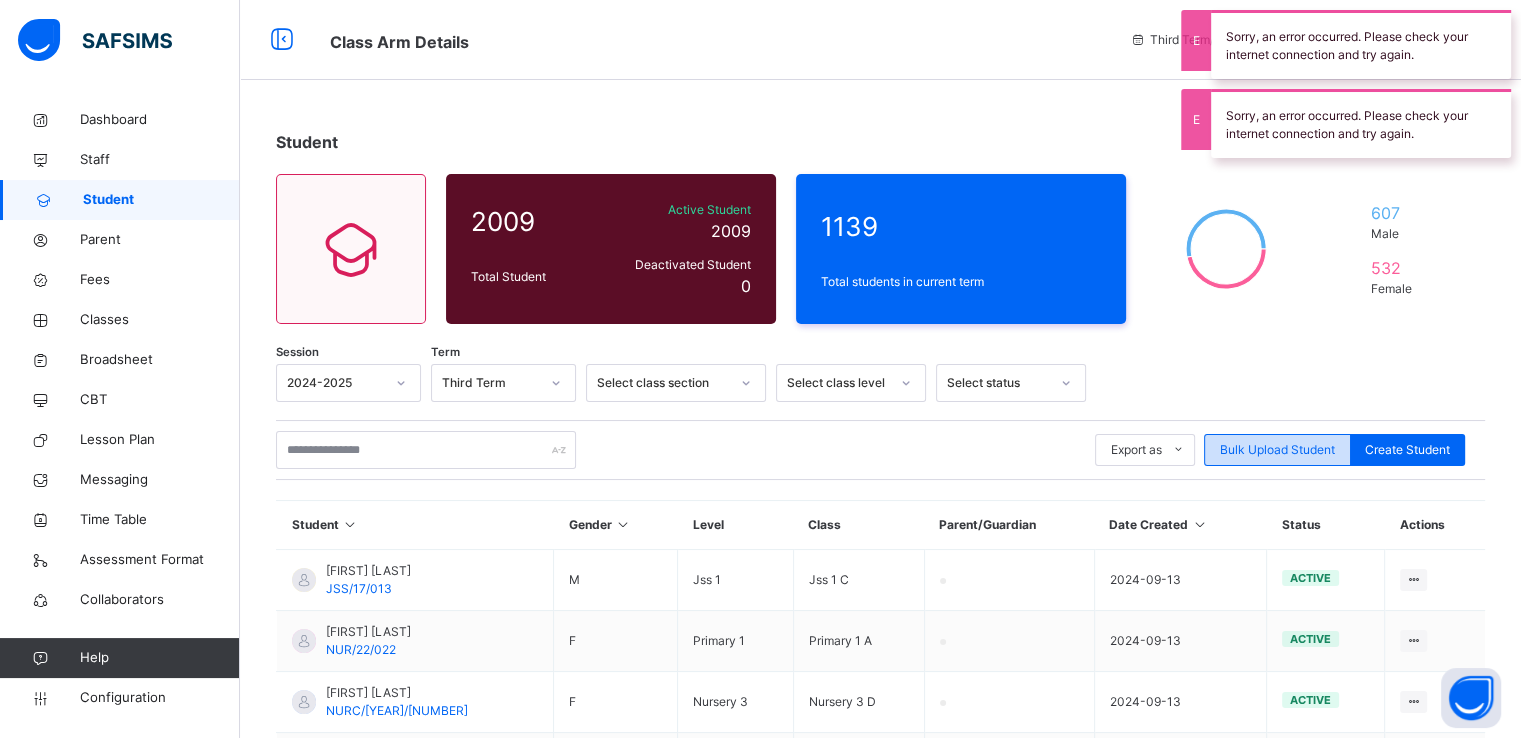 click on "Bulk Upload Student" at bounding box center [1277, 450] 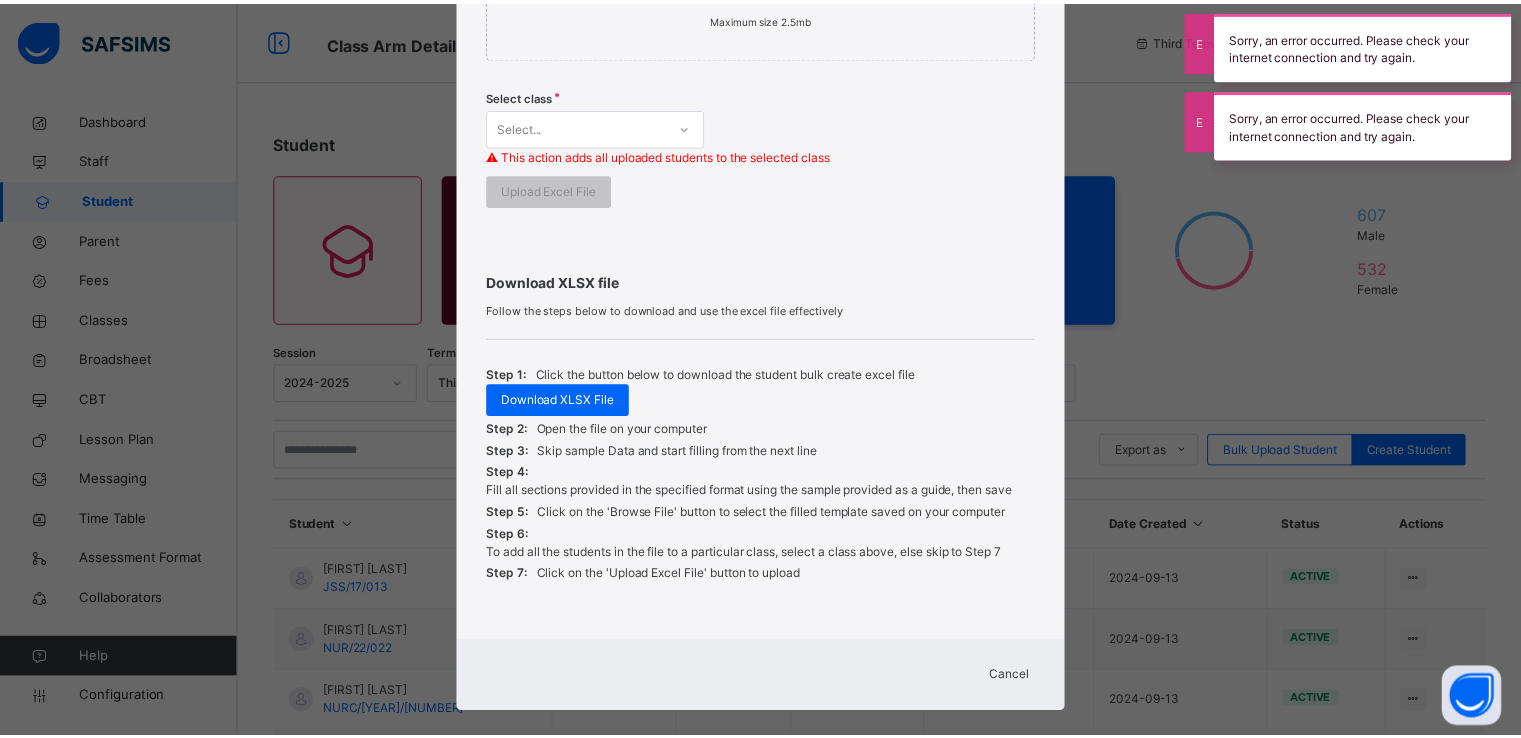scroll, scrollTop: 531, scrollLeft: 0, axis: vertical 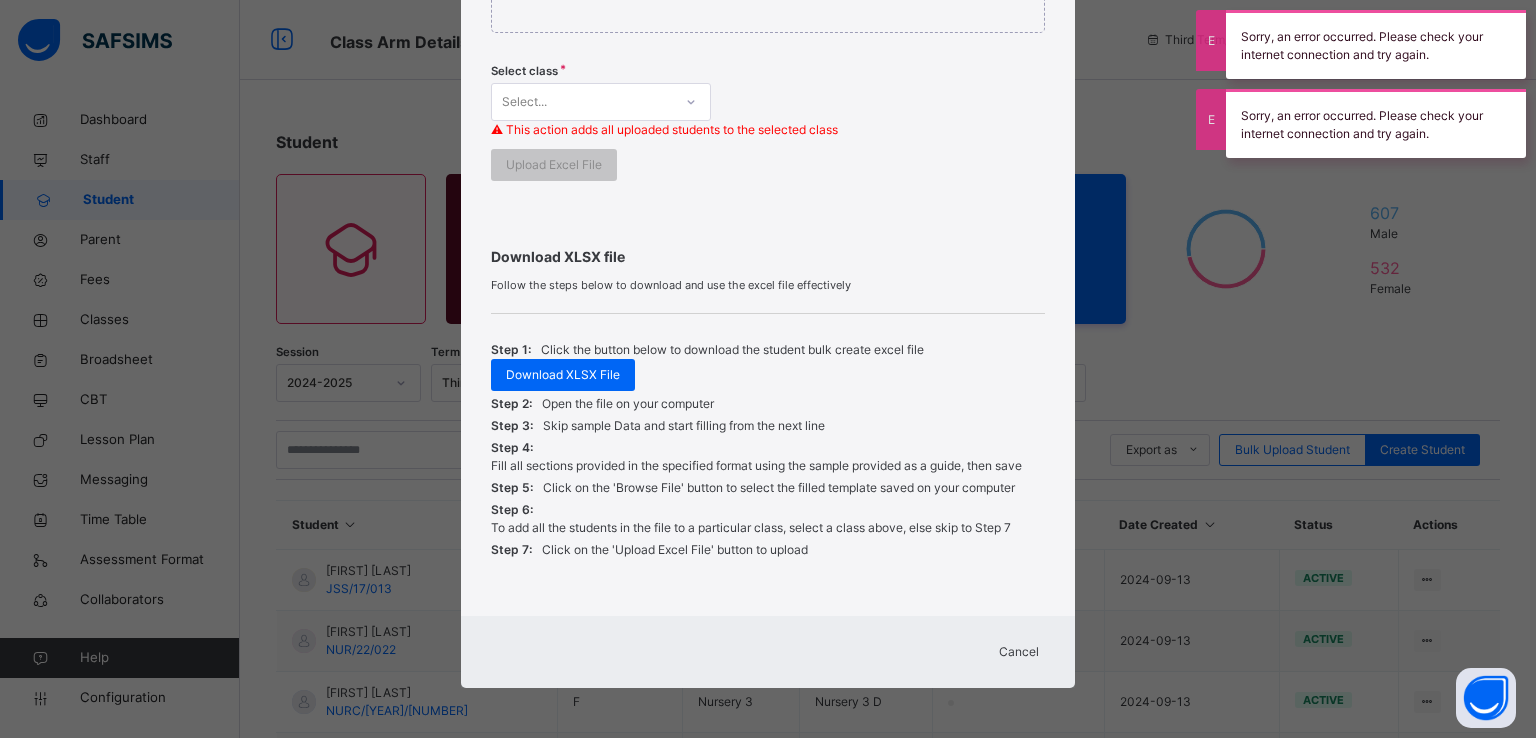 click on "Cancel" at bounding box center (1019, 652) 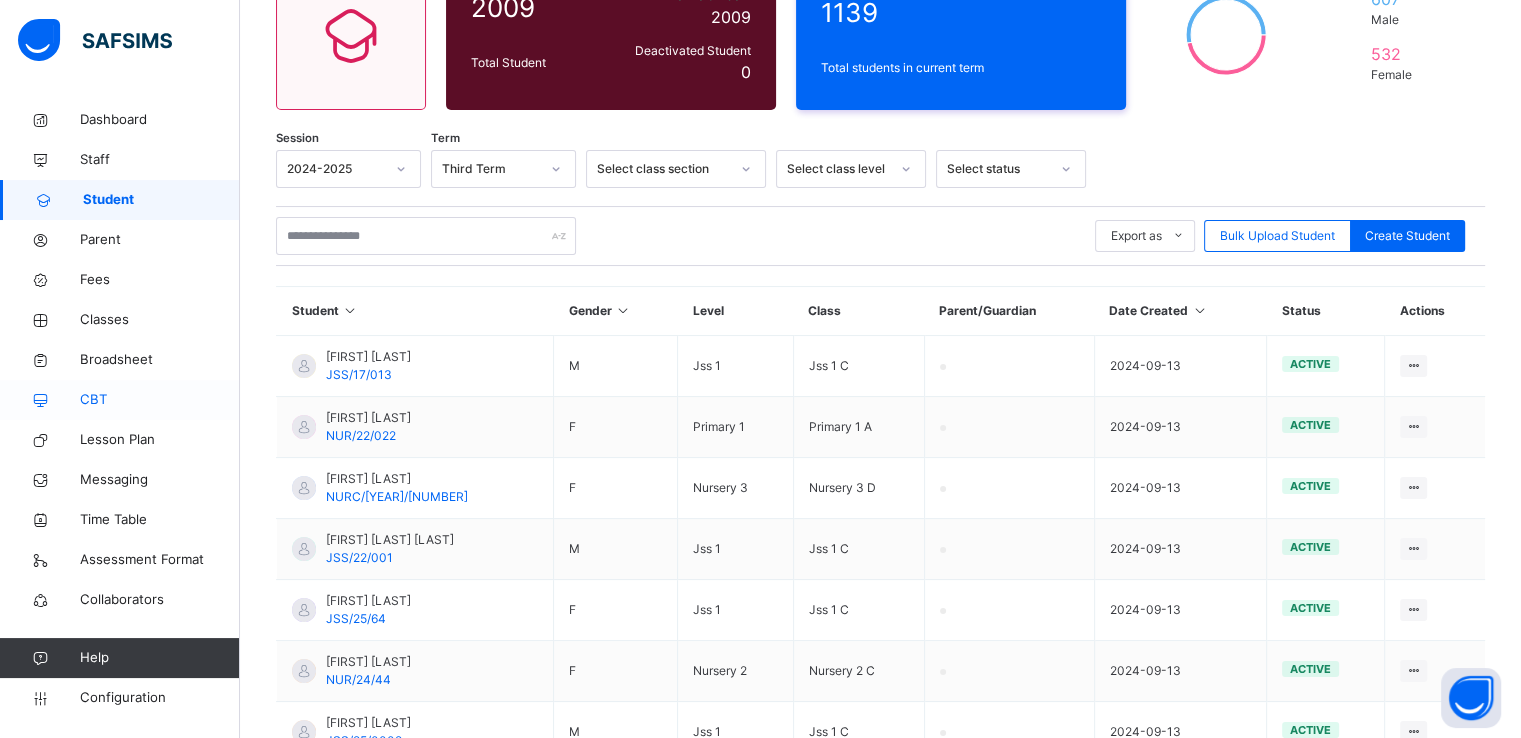 scroll, scrollTop: 238, scrollLeft: 0, axis: vertical 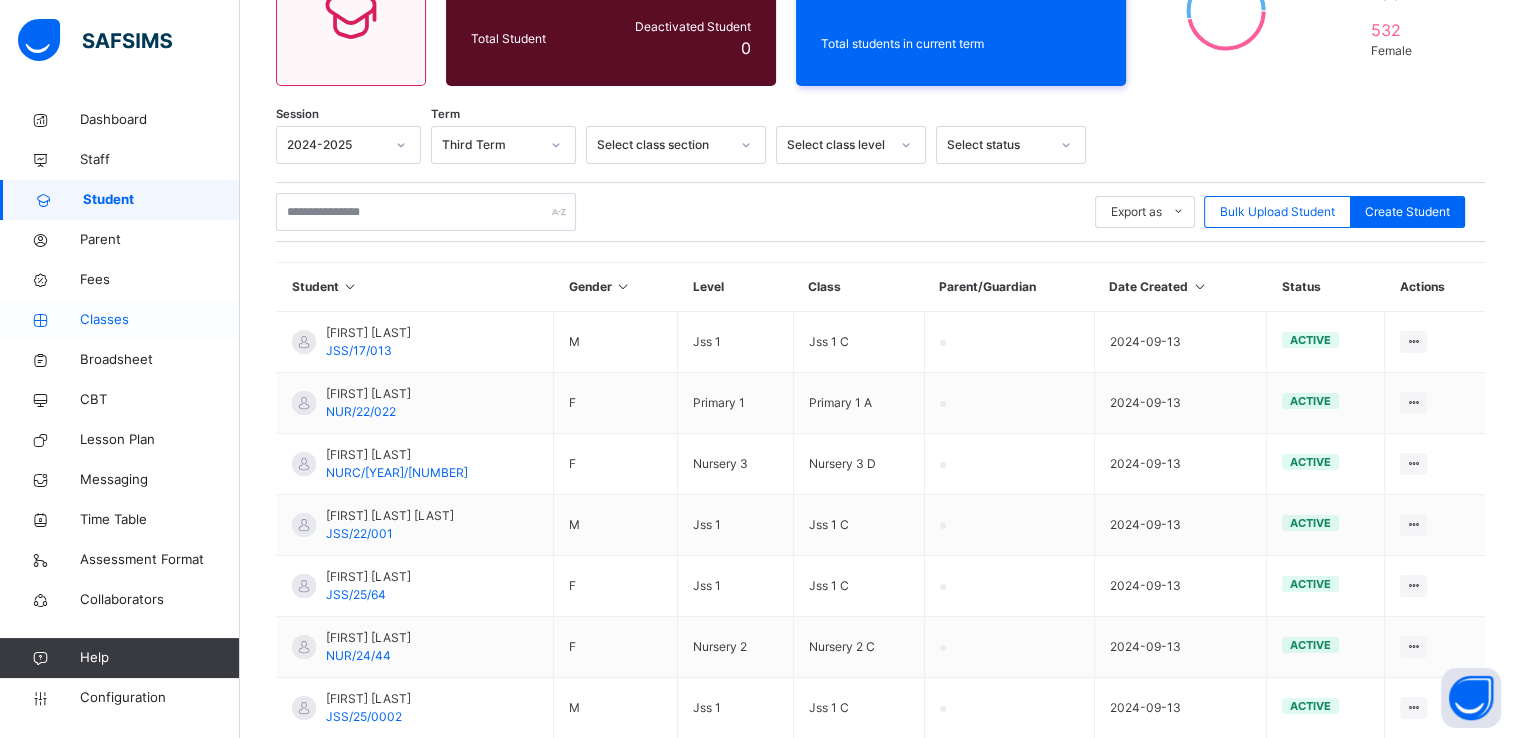 click on "Classes" at bounding box center (160, 320) 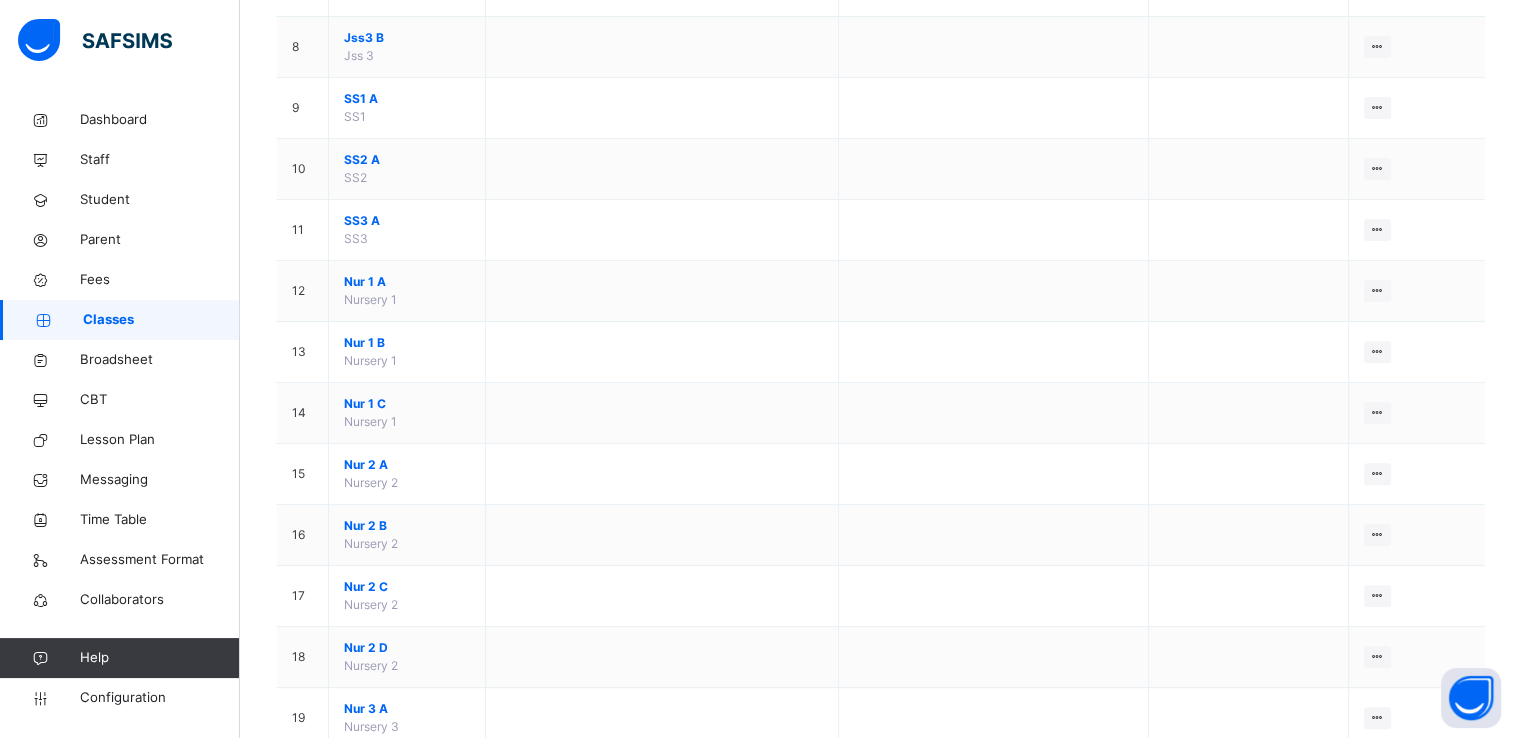scroll, scrollTop: 660, scrollLeft: 0, axis: vertical 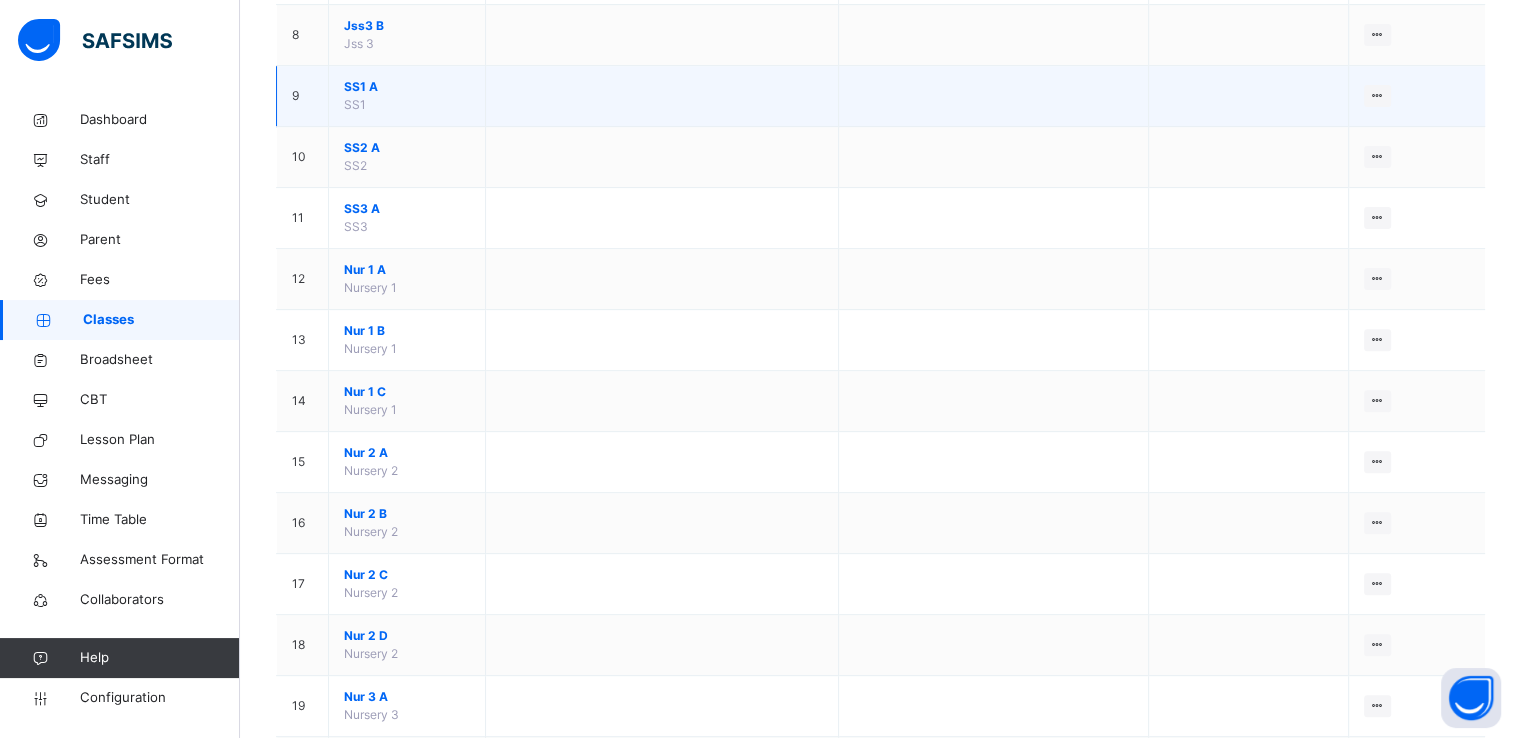 click on "SS1   A" at bounding box center (407, 87) 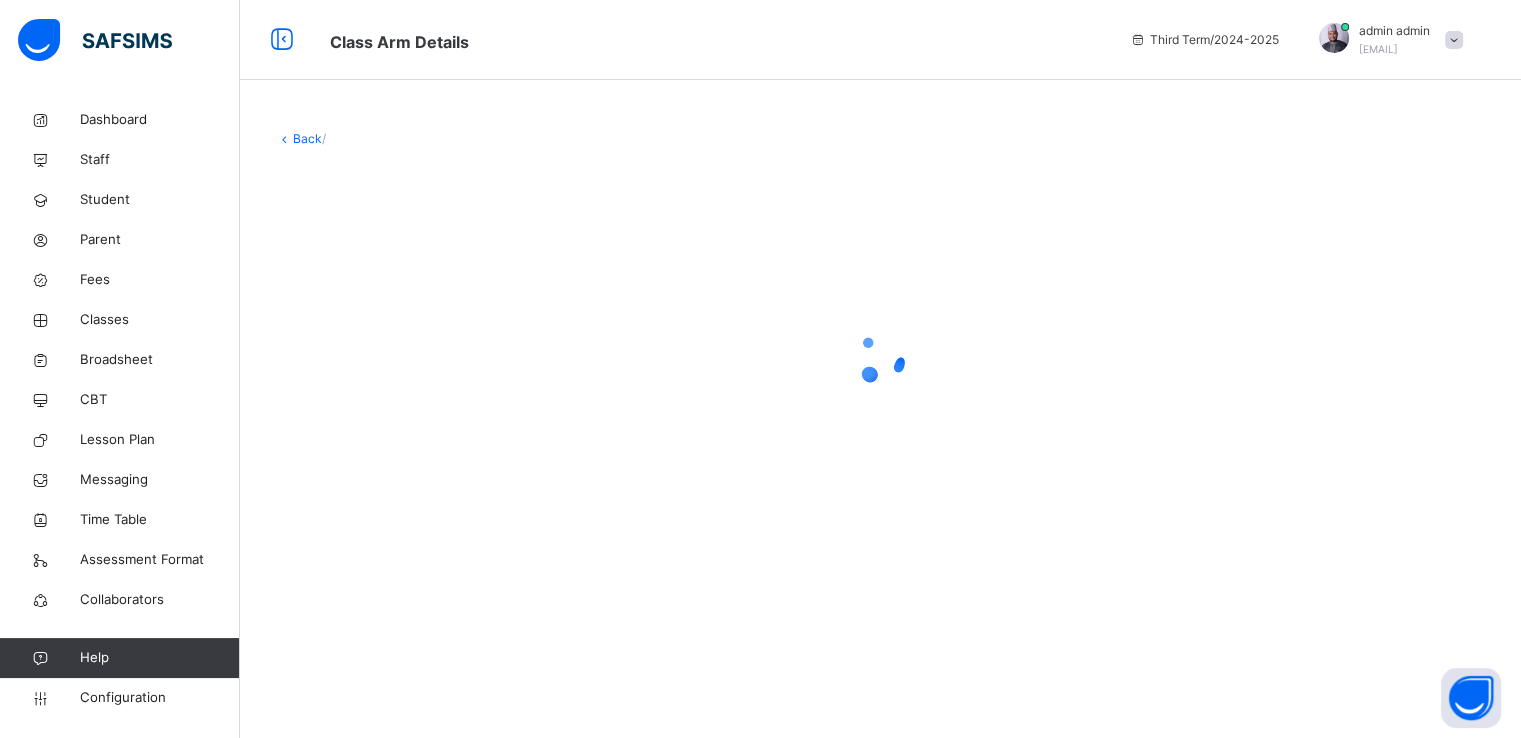 scroll, scrollTop: 0, scrollLeft: 0, axis: both 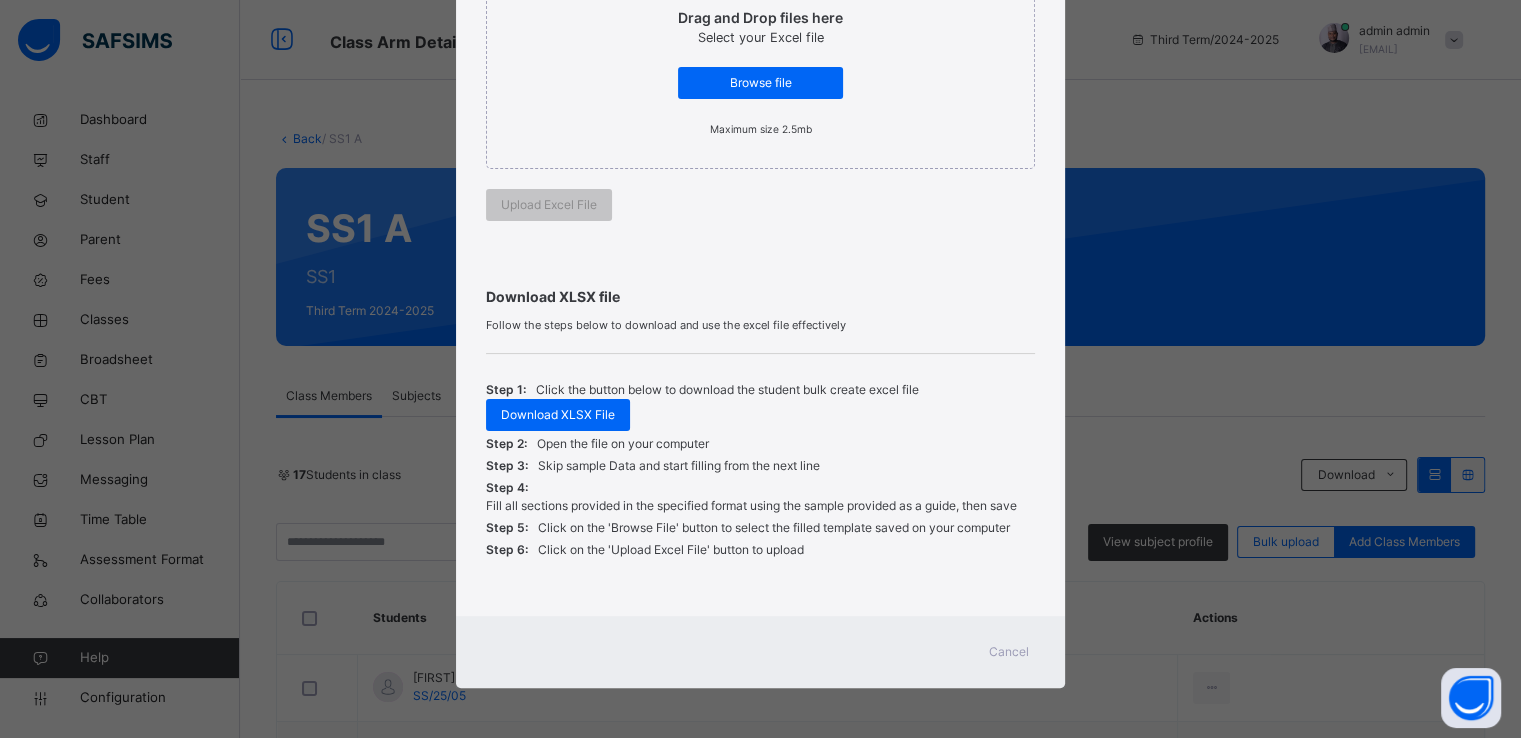 click on "Cancel" at bounding box center (1009, 652) 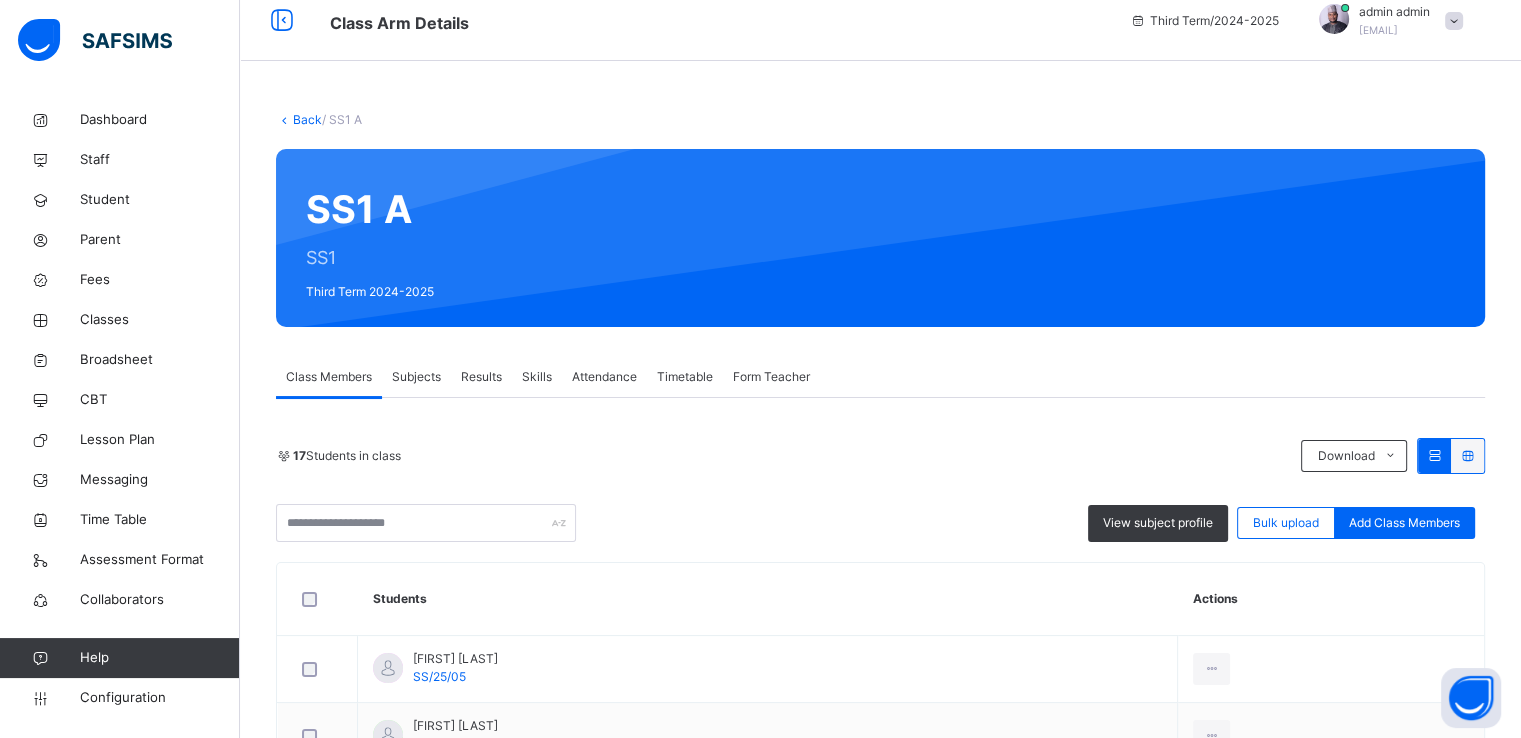 scroll, scrollTop: 0, scrollLeft: 0, axis: both 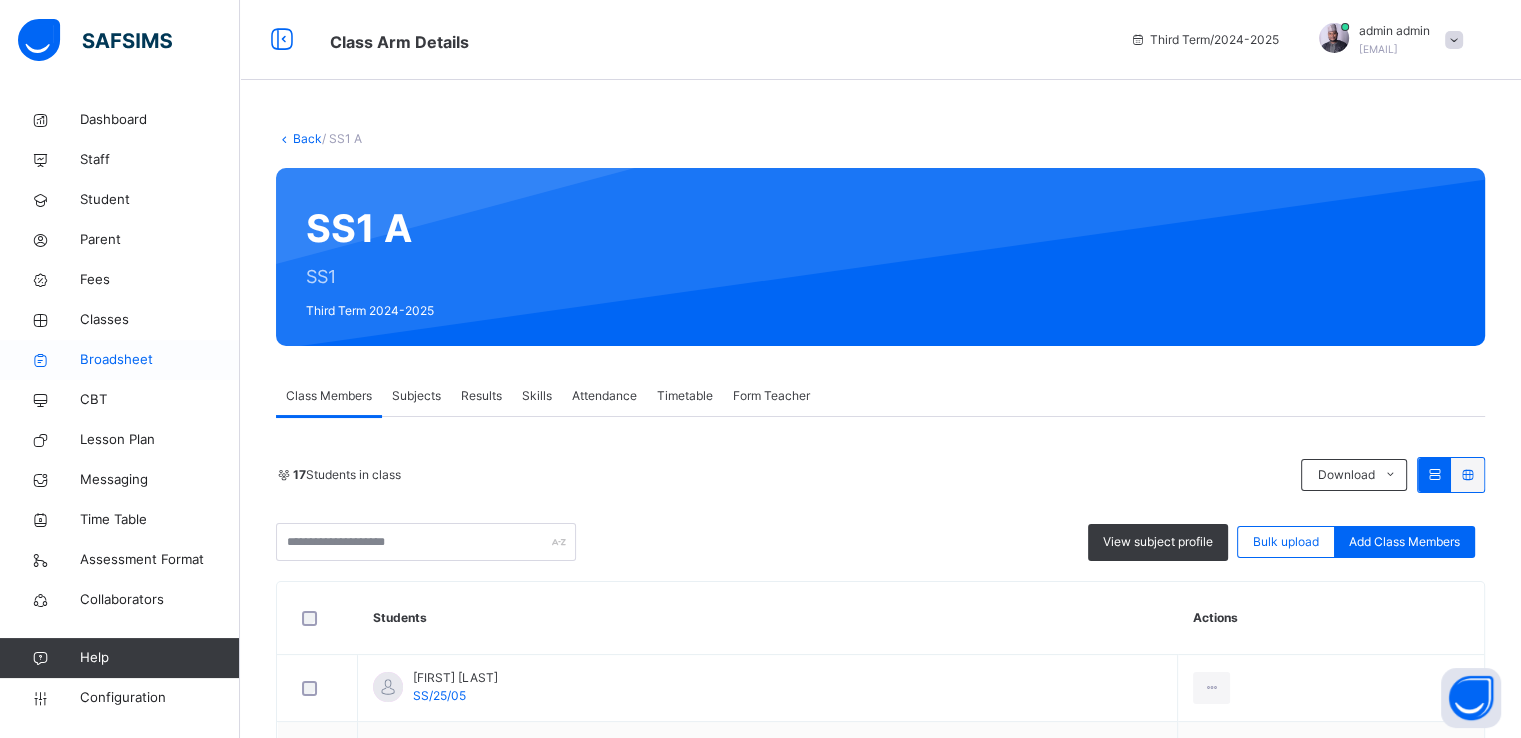 click on "Broadsheet" at bounding box center (160, 360) 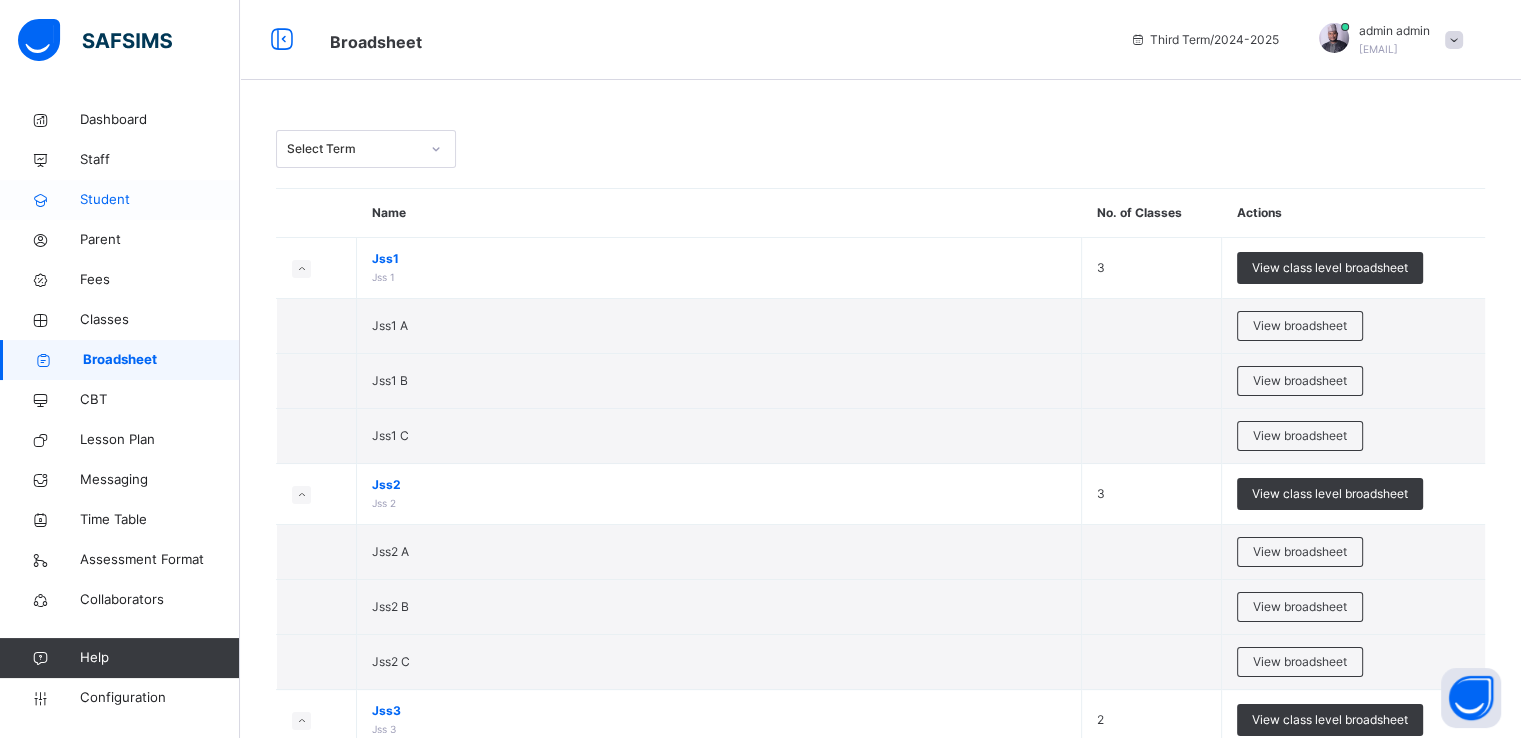 click on "Student" at bounding box center (160, 200) 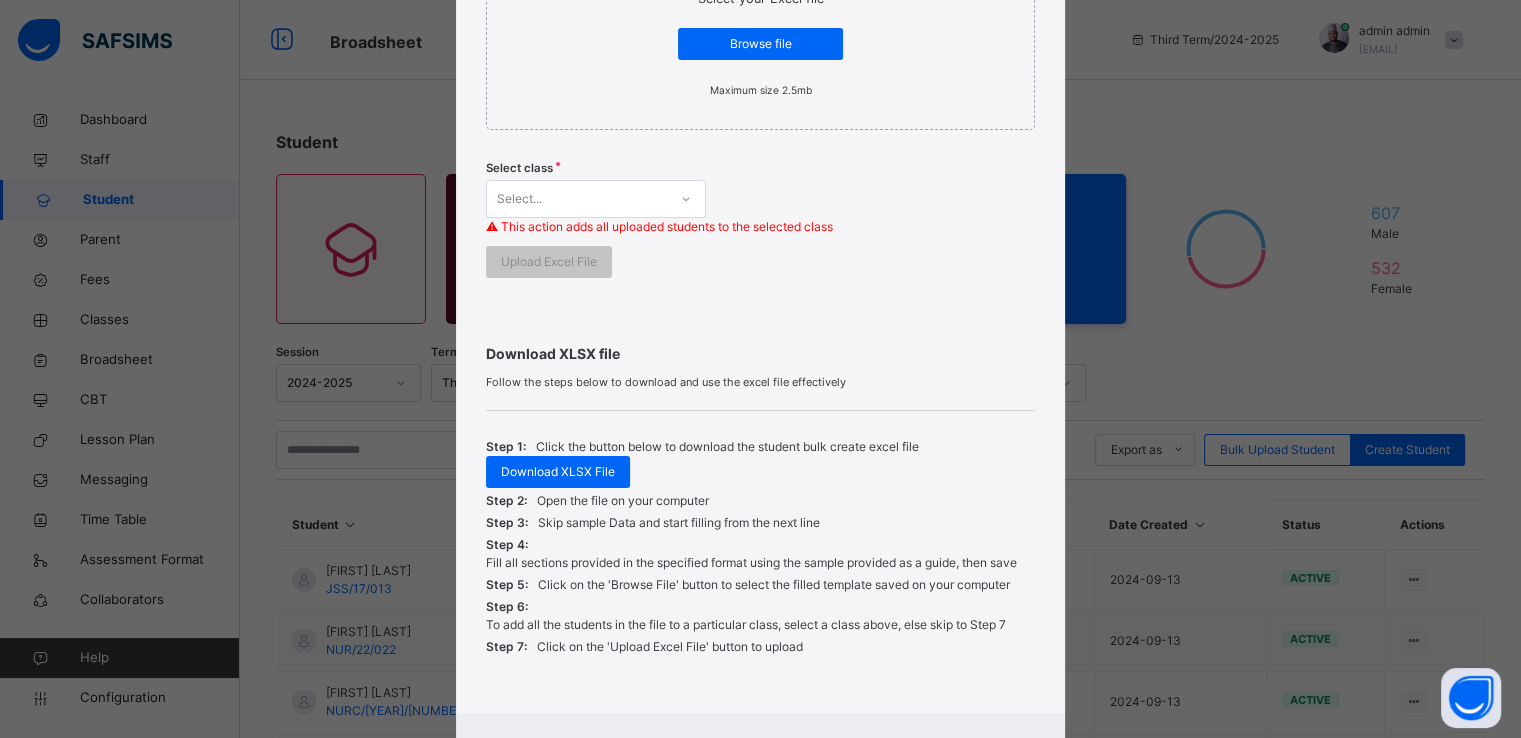 scroll, scrollTop: 435, scrollLeft: 0, axis: vertical 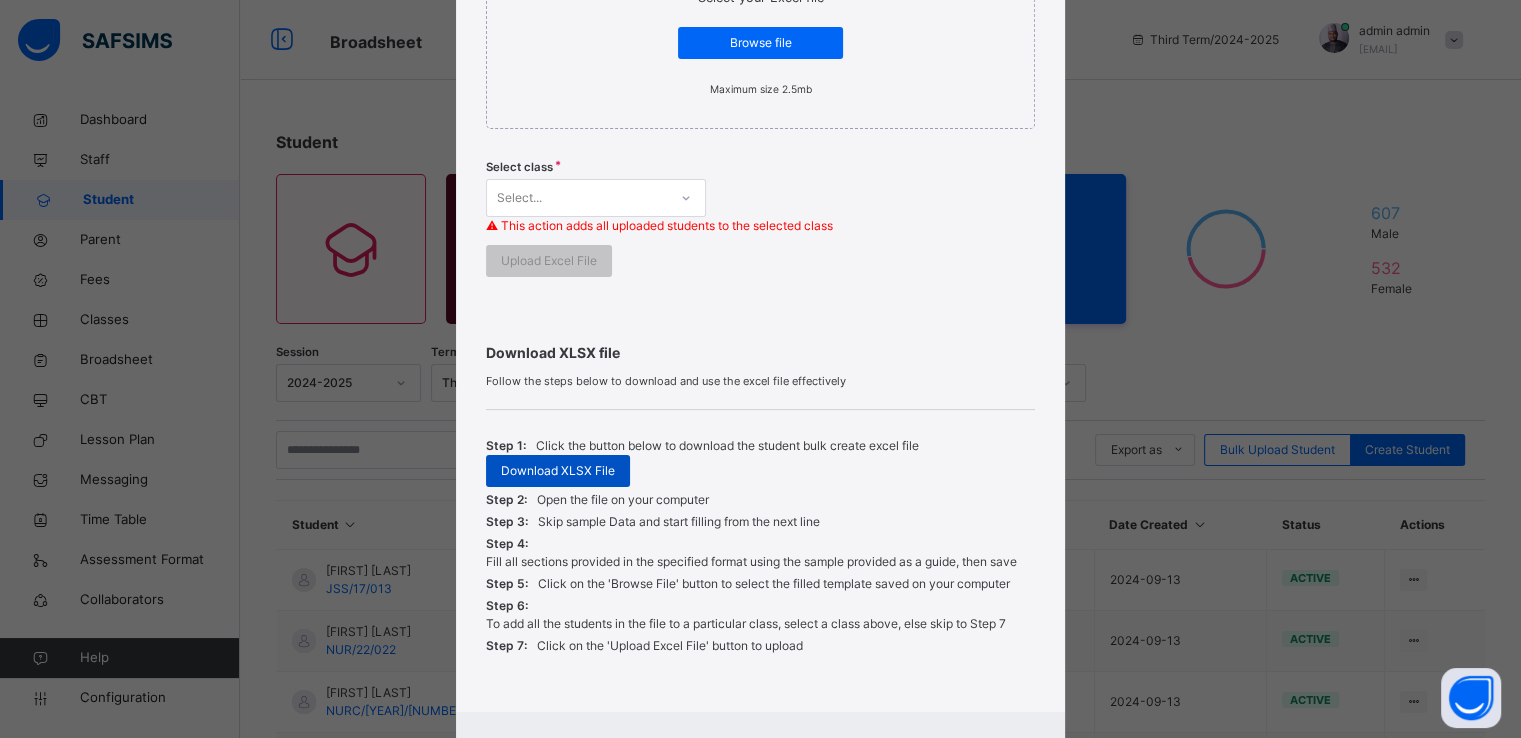 click on "Download XLSX File" at bounding box center [558, 471] 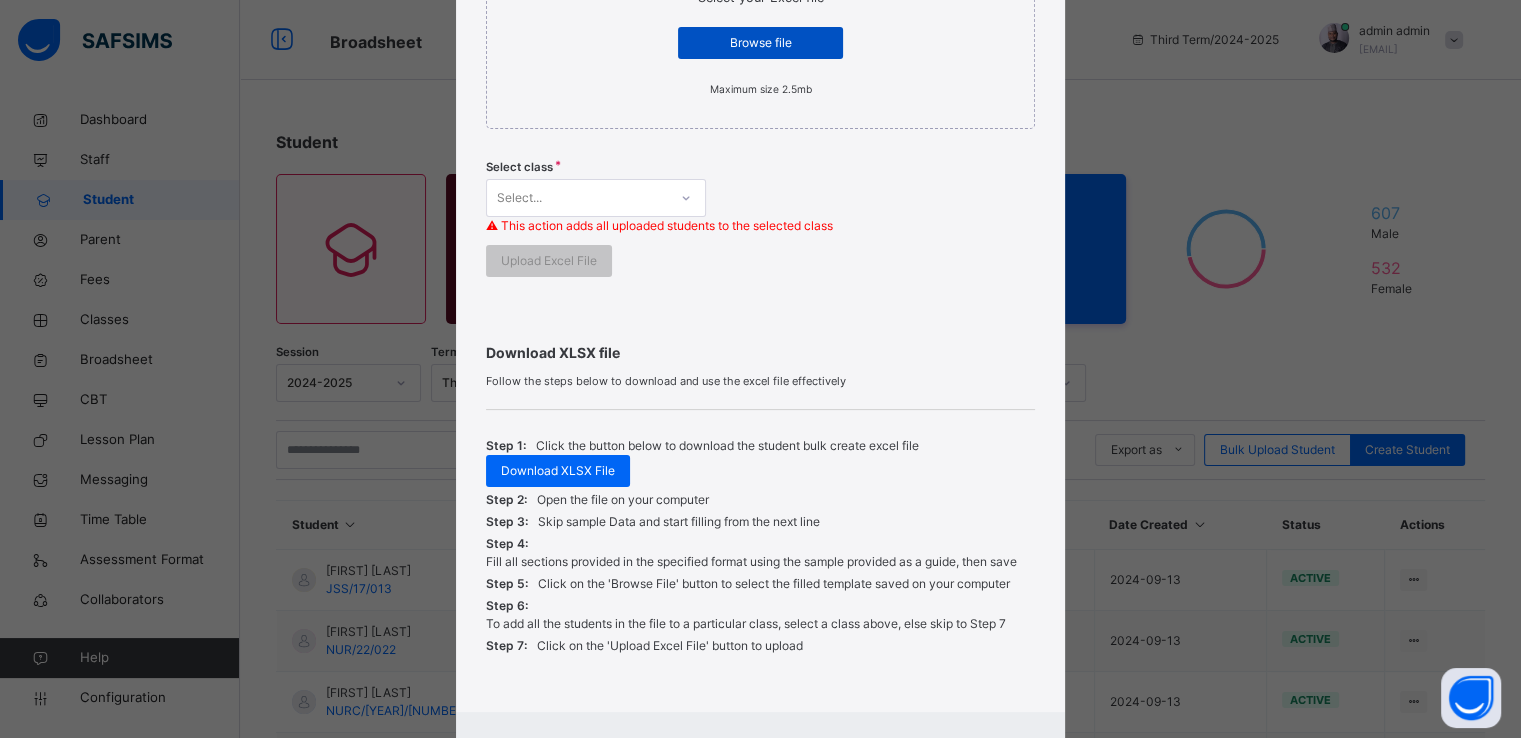 click on "Browse file" at bounding box center [760, 43] 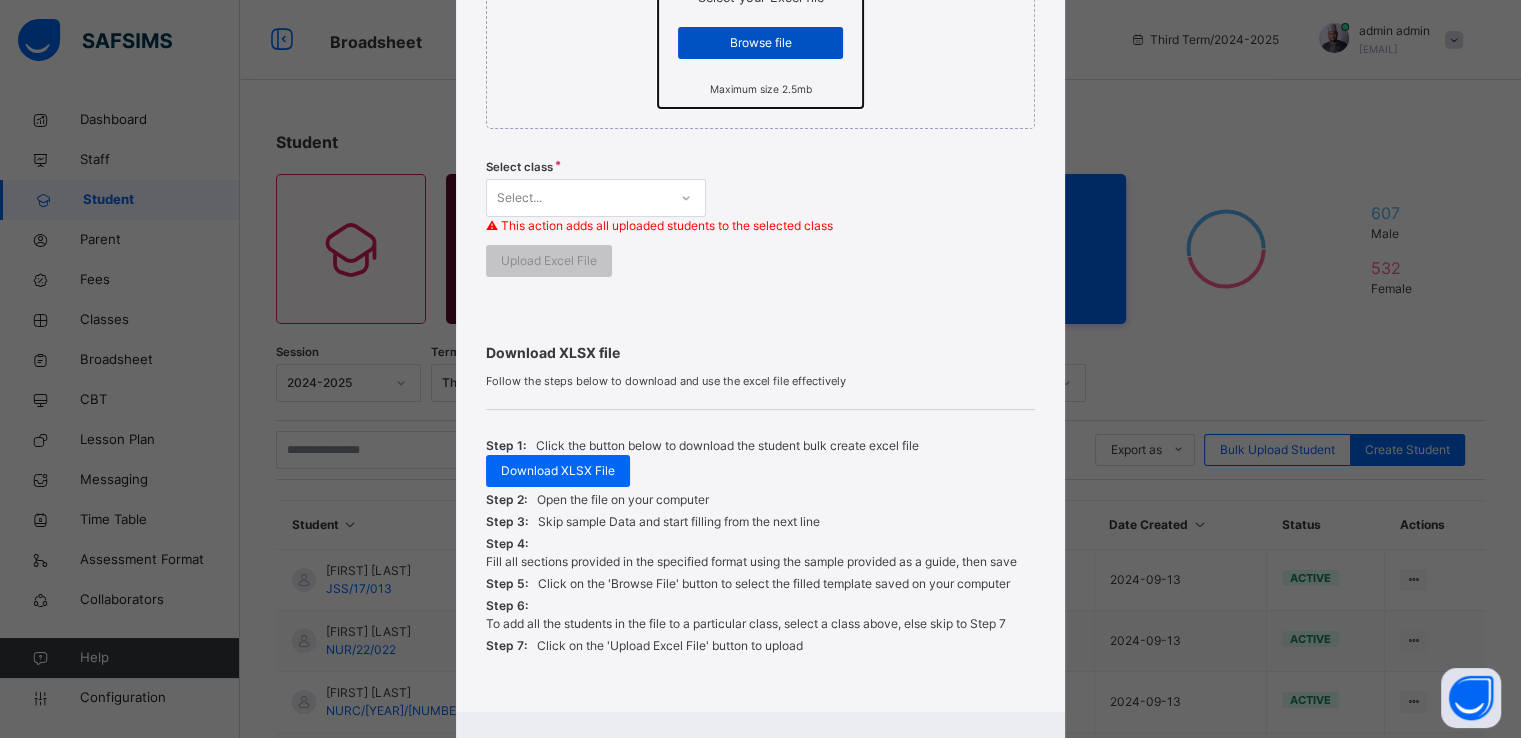 click on "Drag and Drop files here Select your Excel file Browse file Maximum size 2.5mb" at bounding box center [658, -163] 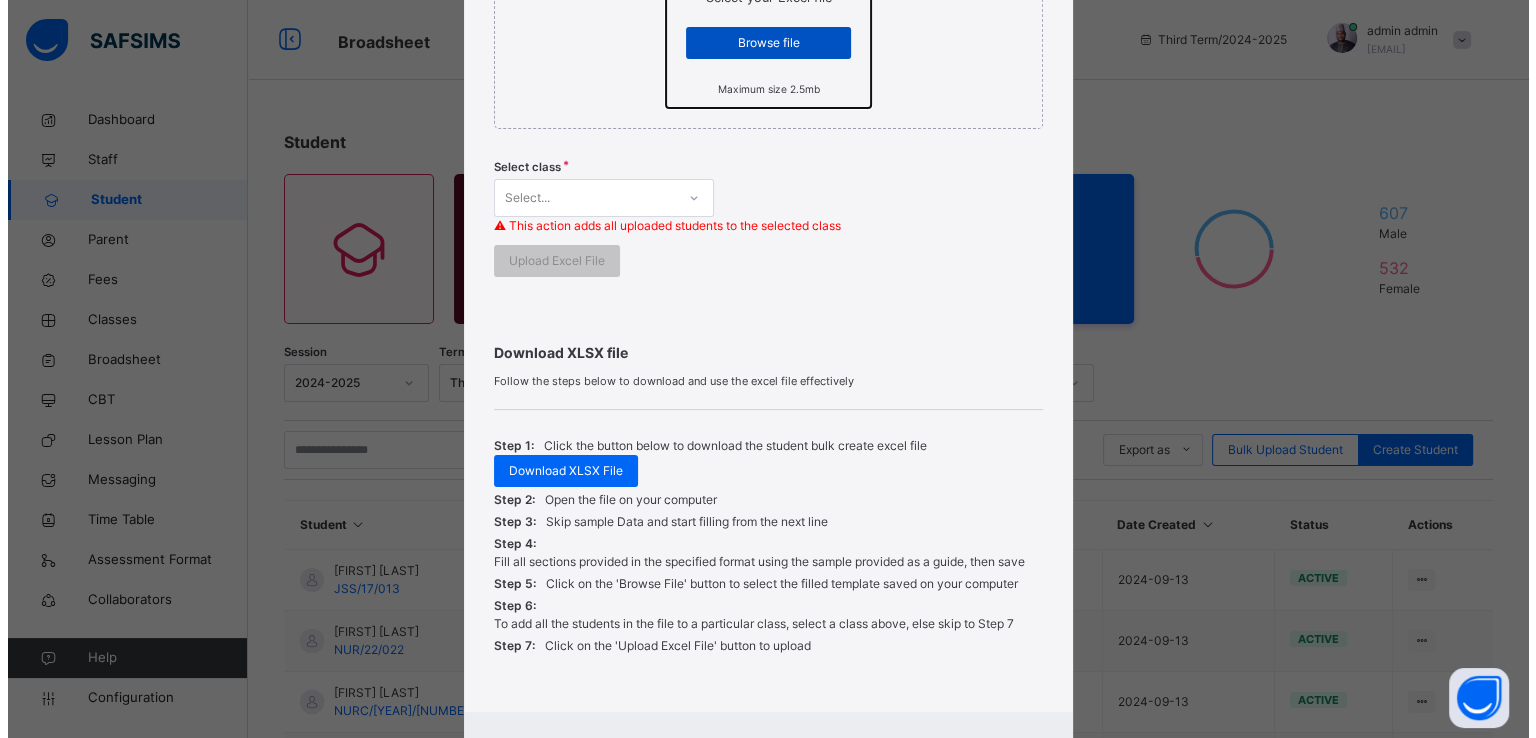 scroll, scrollTop: 0, scrollLeft: 0, axis: both 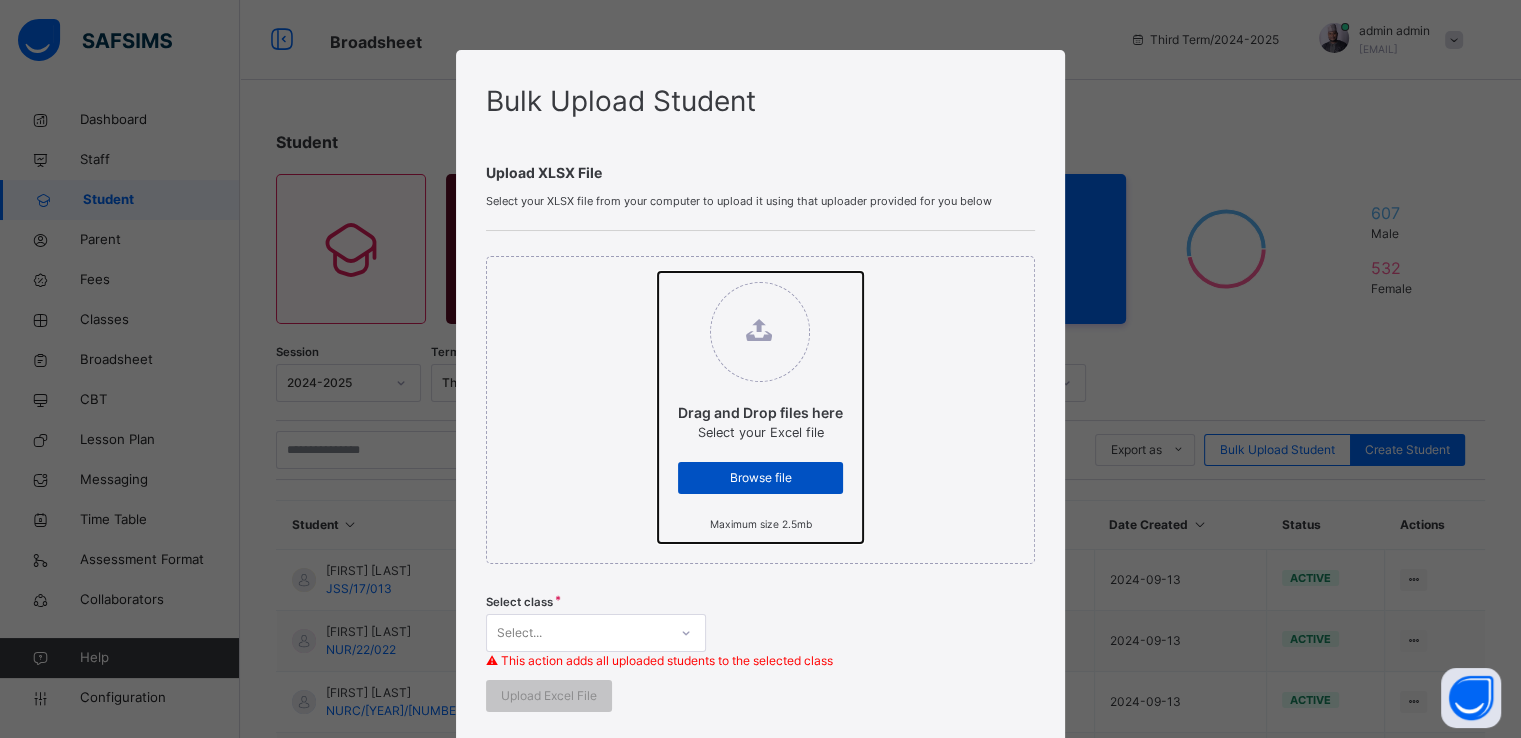 type on "**********" 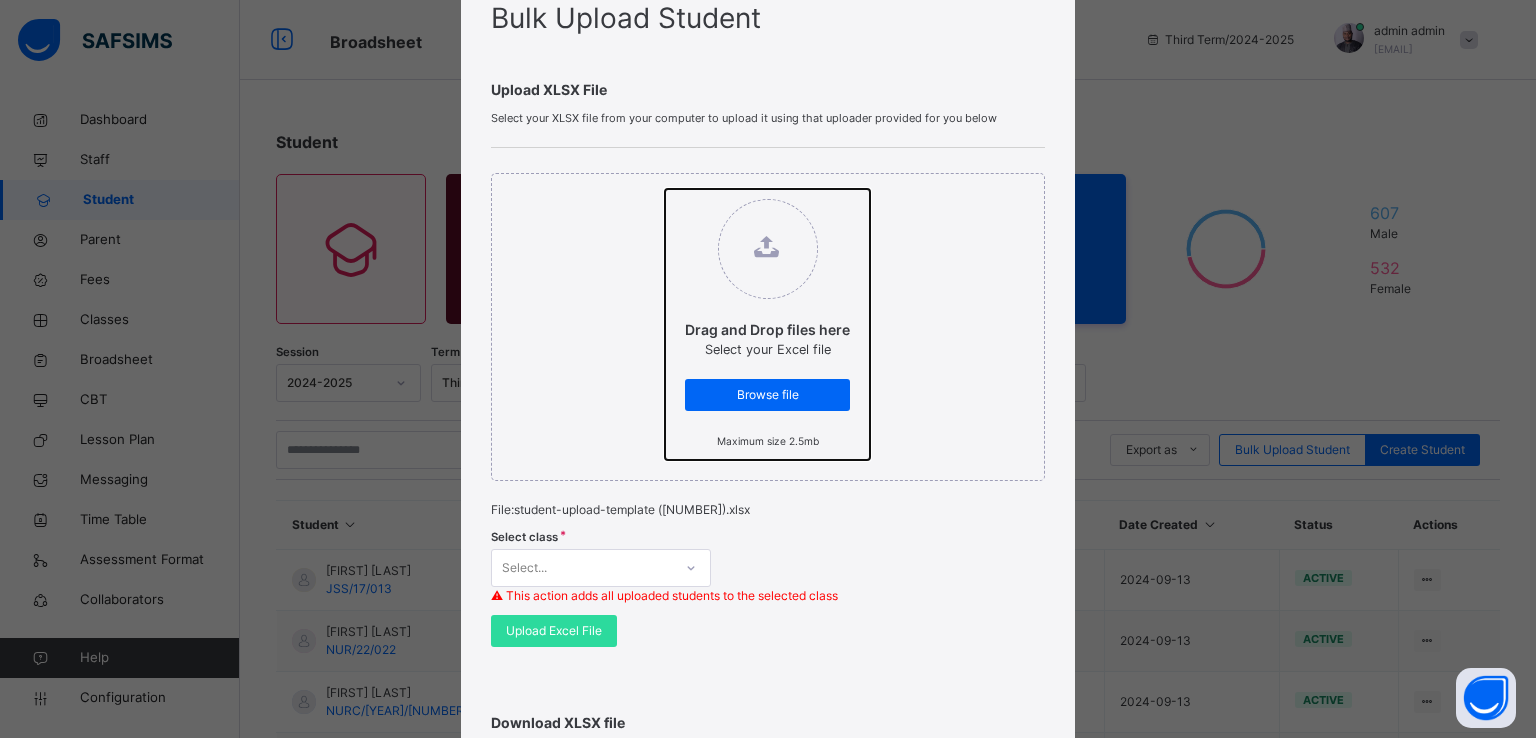 scroll, scrollTop: 84, scrollLeft: 0, axis: vertical 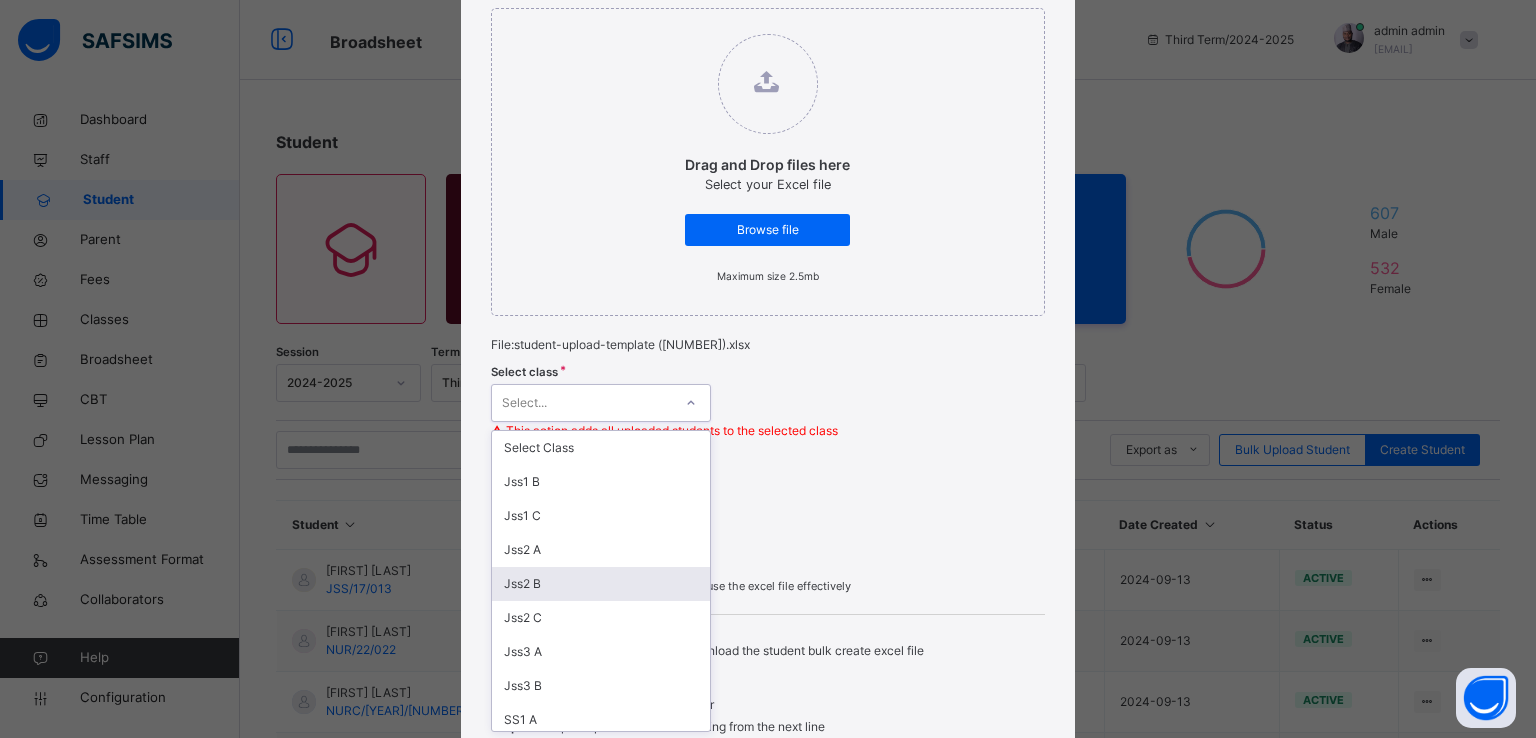 click on "option Jss2 B focused, 5 of 39. 39 results available. Use Up and Down to choose options, press Enter to select the currently focused option, press Escape to exit the menu, press Tab to select the option and exit the menu. Select... Select Class Jss1 B Jss1 C Jss2 A Jss2 B Jss2 C Jss3 A Jss3 B SS1 A SS2 A SS3 A Nur 1 A Nur 1 B Nur 1 C Nur 2 A Nur 2 B Nur 2 C Nur 2 D Nur 3 A Nur 3 D Nur 3 B Nur 3 C Pri 1 B Pri 1 A Pri 1 C Pri 2 A Pri 2 B Pri 2 C Pri 3 C Pri 4 B Pri 4 A Pri 4 C Pri 5 B Pri 5 C Pri 6 A Jss1 A Pri 3 A Pri 3 B Pri 5 A" at bounding box center (601, 403) 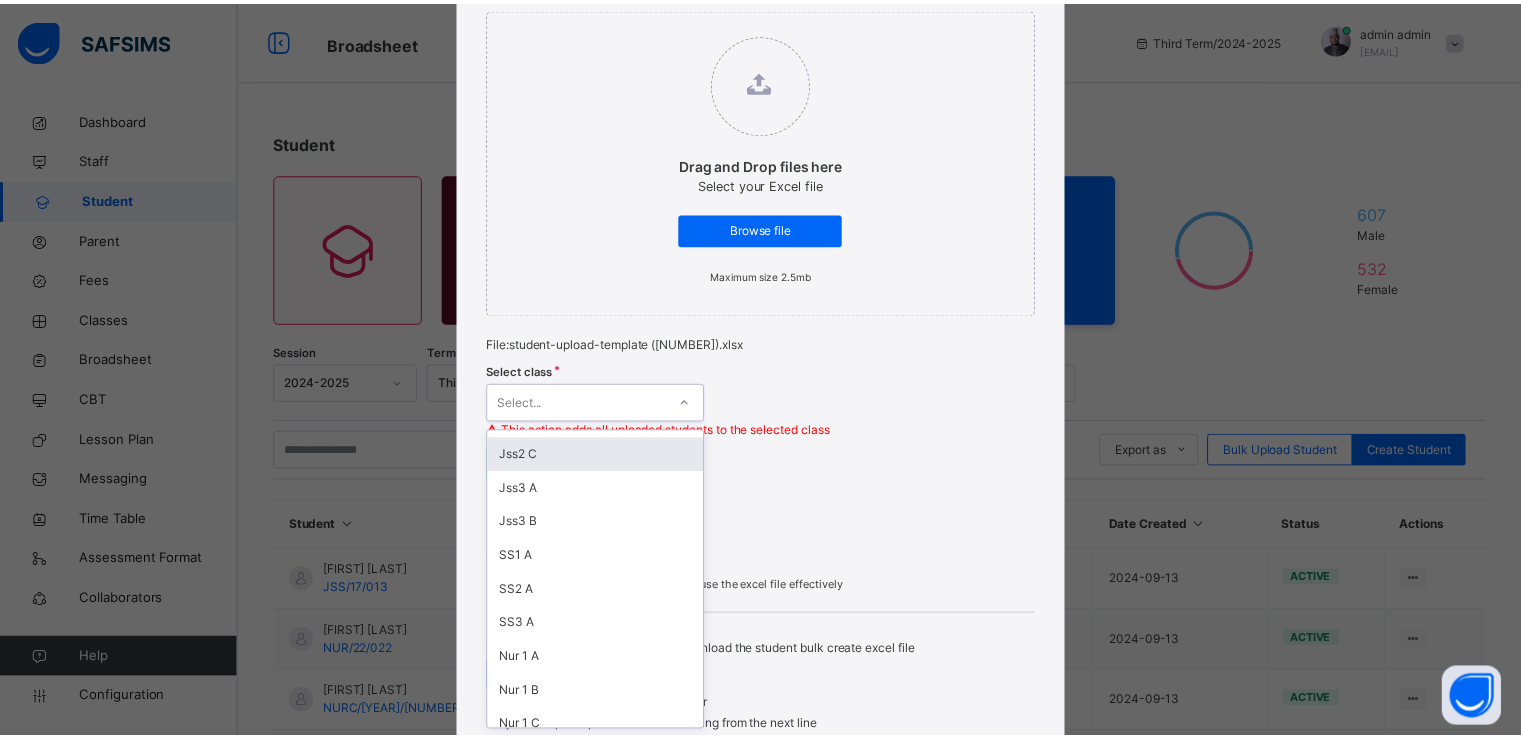 scroll, scrollTop: 162, scrollLeft: 0, axis: vertical 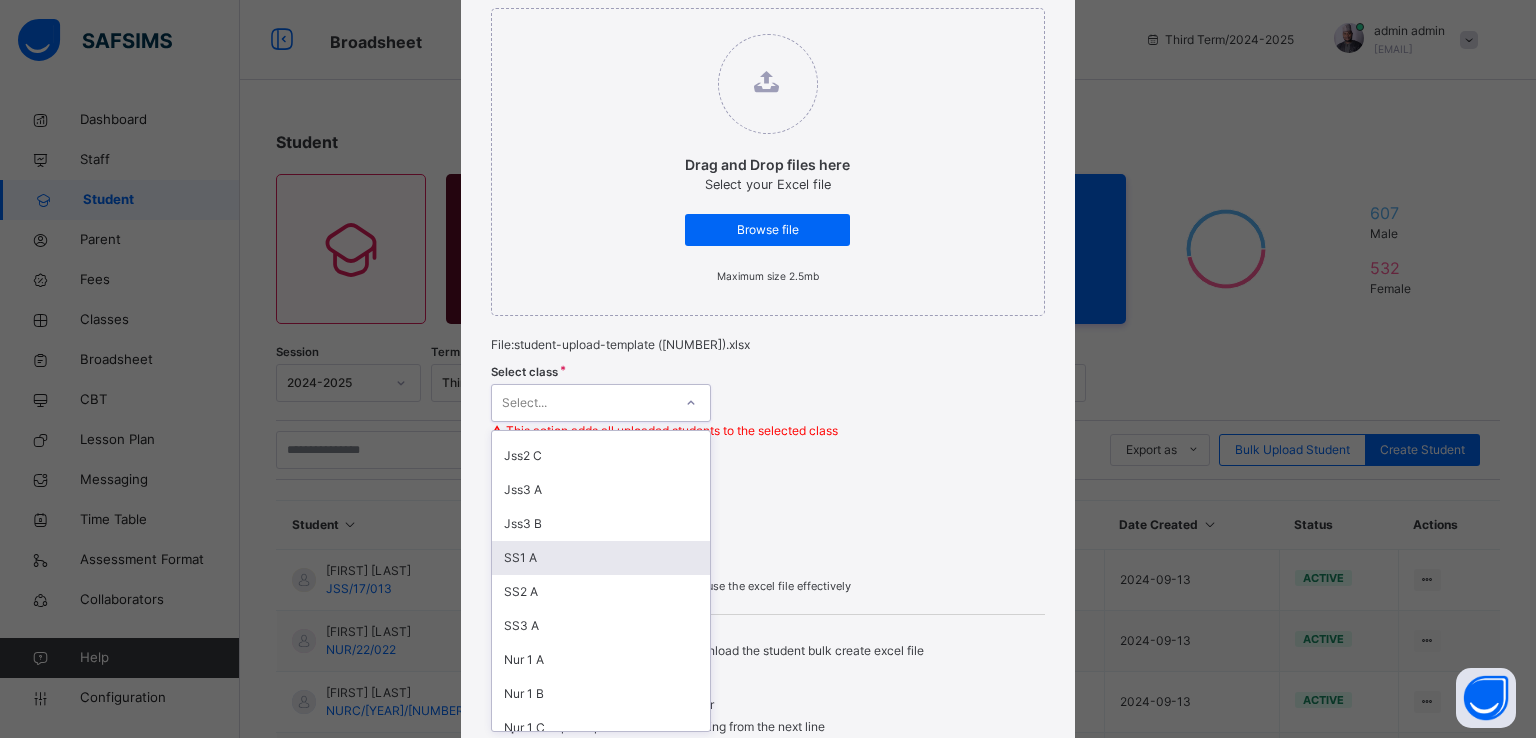 click on "SS1 A" at bounding box center [601, 558] 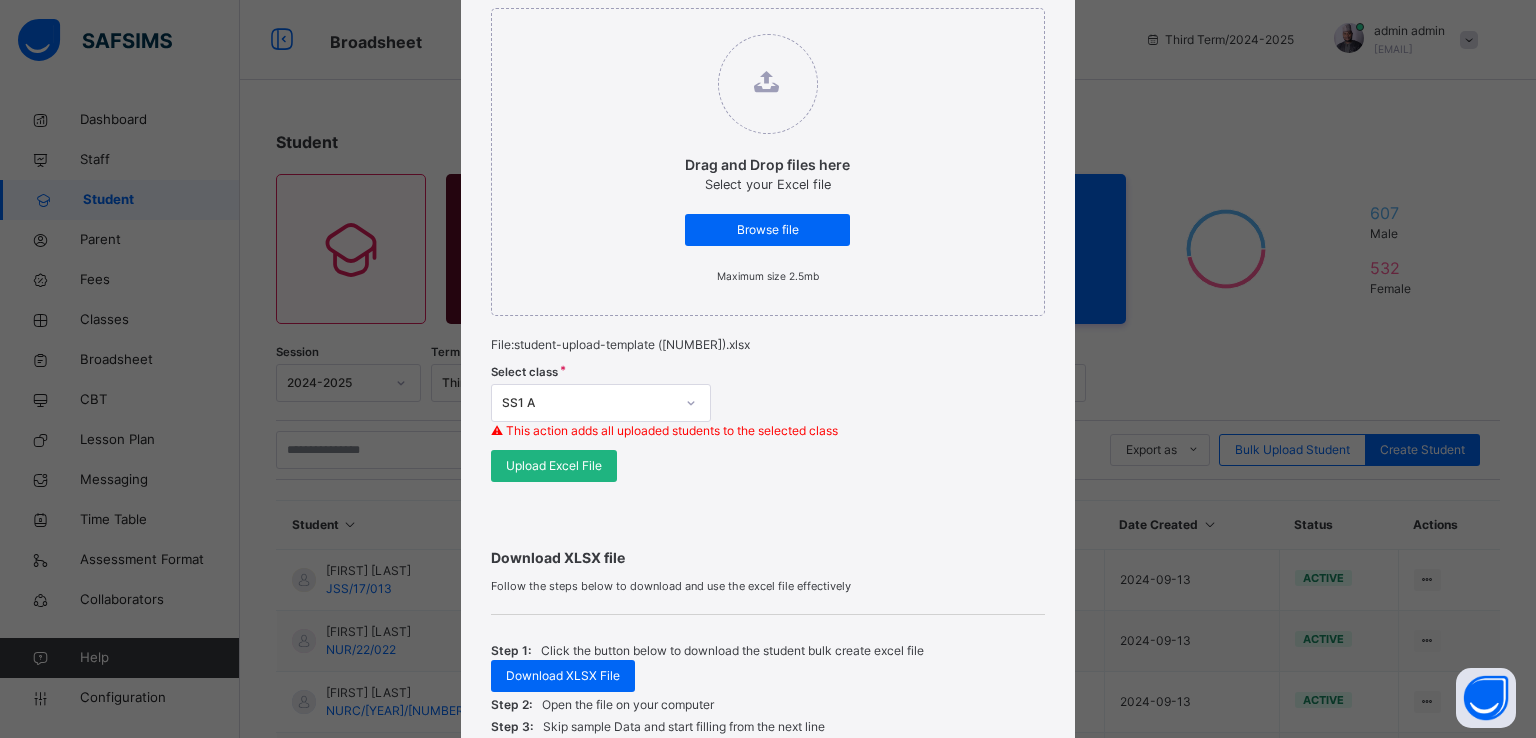 click on "Upload Excel File" at bounding box center [554, 466] 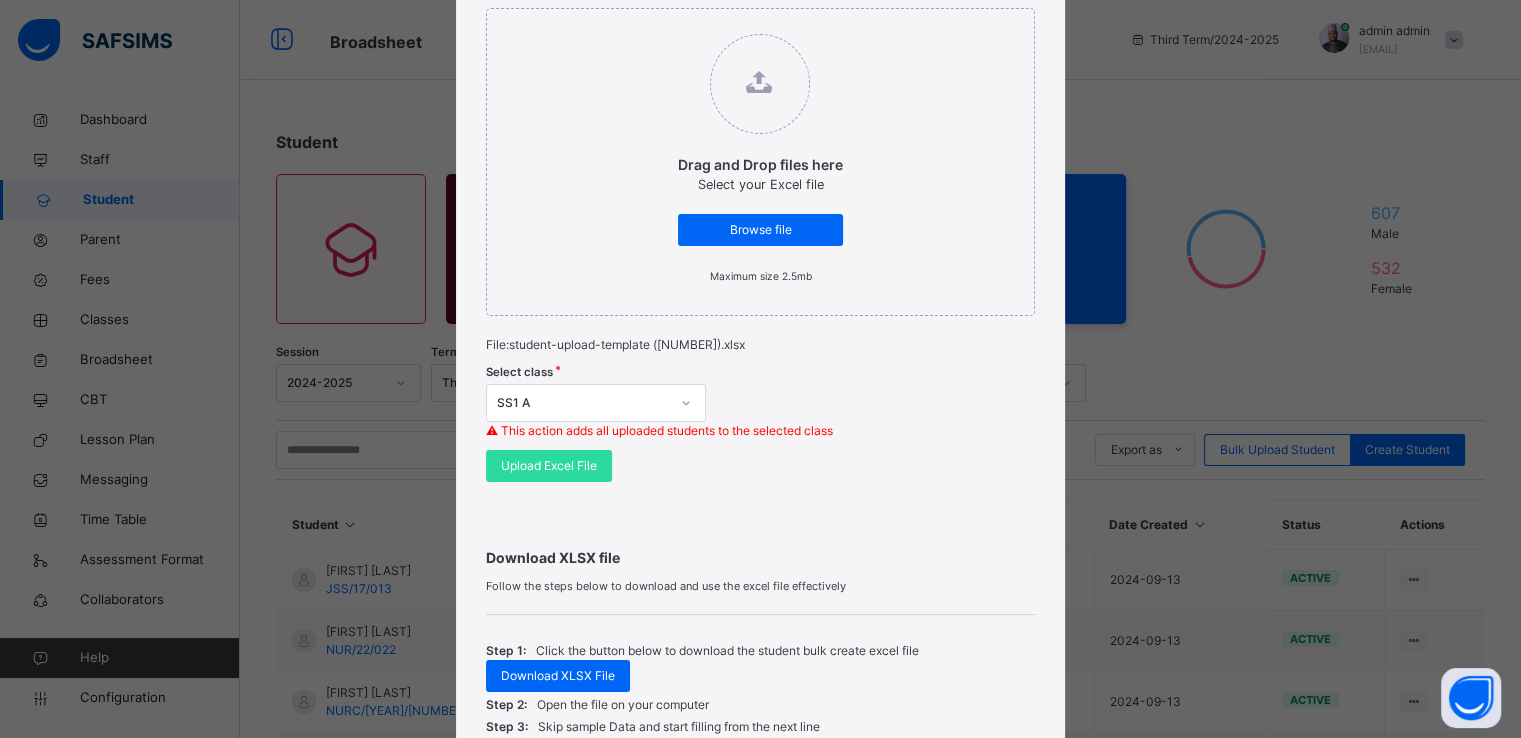 scroll, scrollTop: 549, scrollLeft: 0, axis: vertical 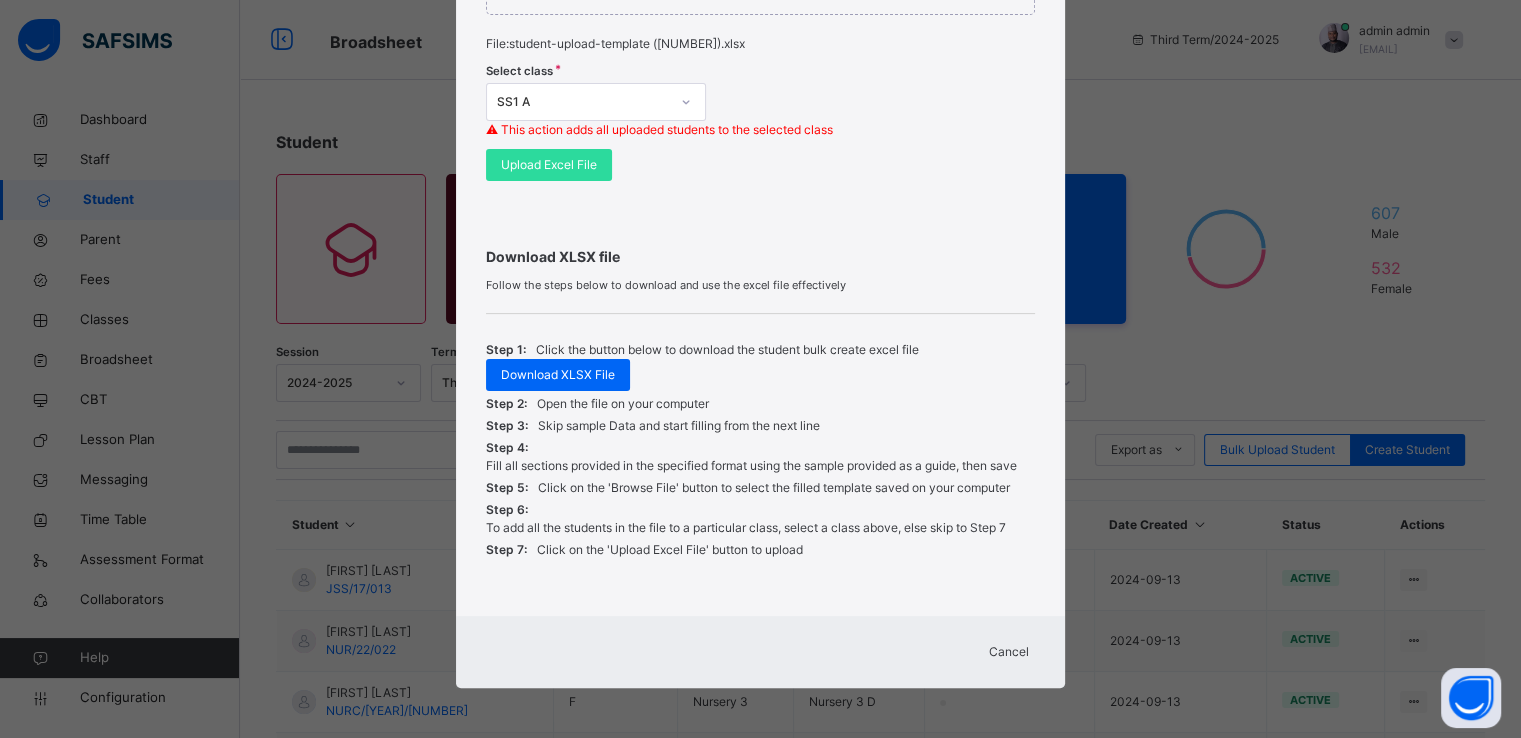 click on "Cancel" at bounding box center [1009, 652] 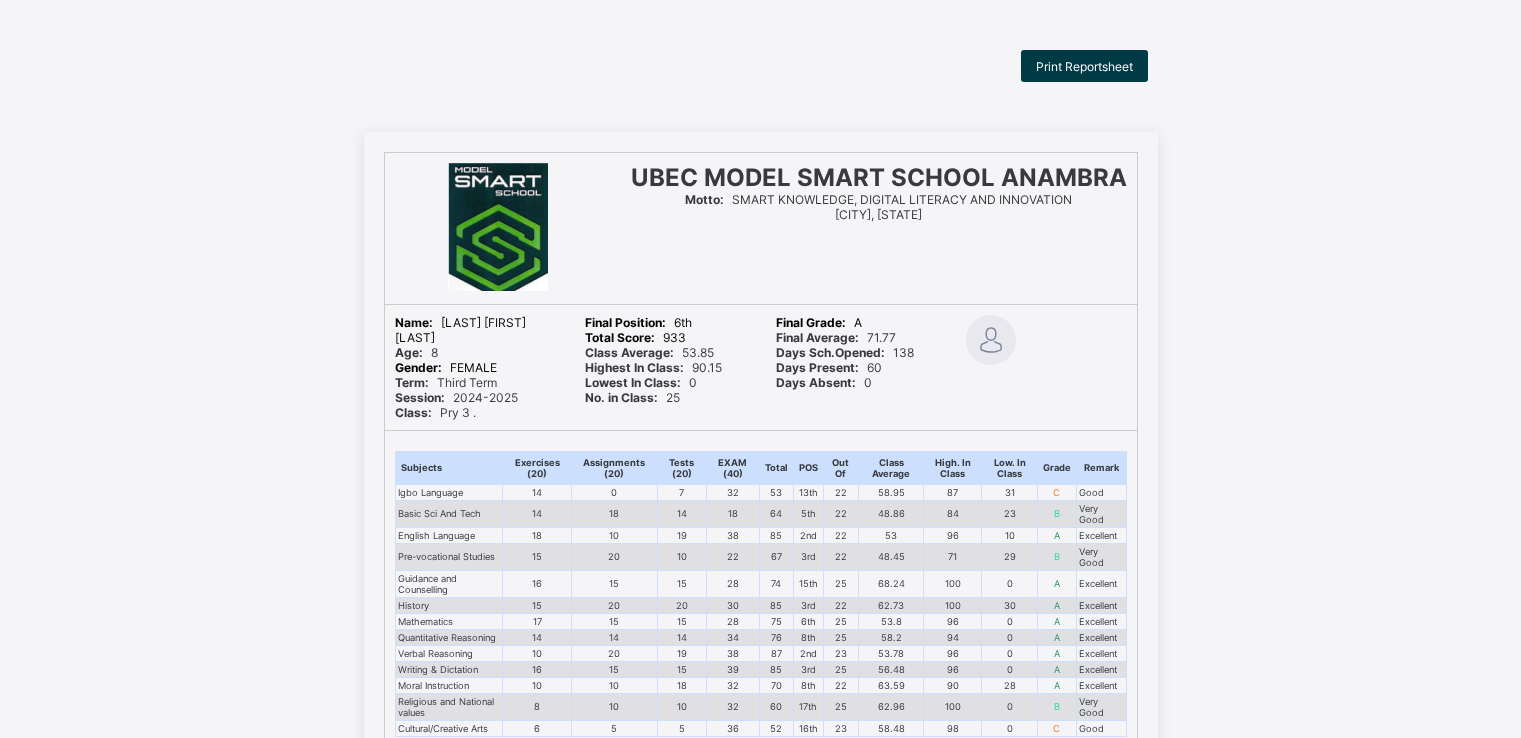 scroll, scrollTop: 0, scrollLeft: 0, axis: both 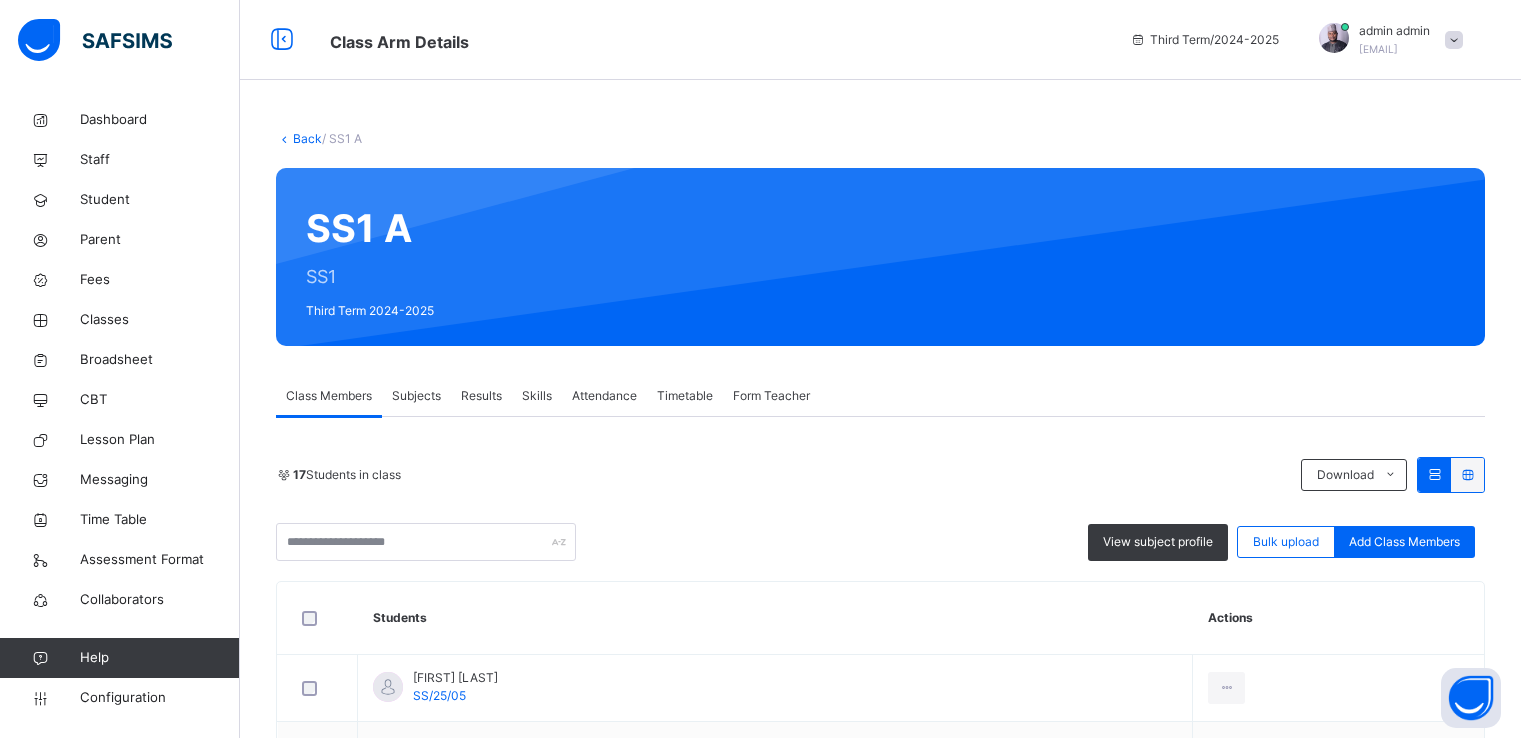 click on "Bulk upload" at bounding box center (1286, 542) 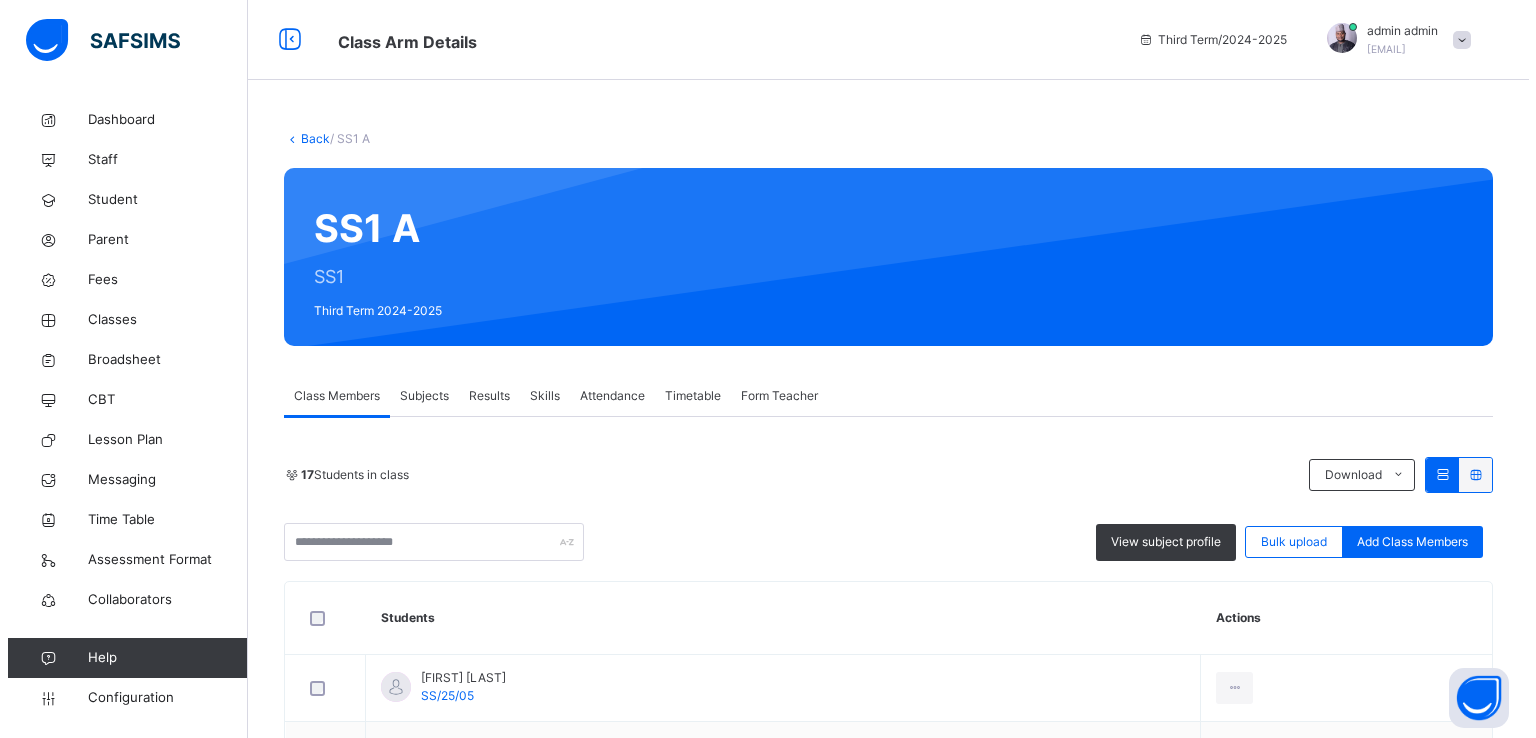 scroll, scrollTop: 0, scrollLeft: 0, axis: both 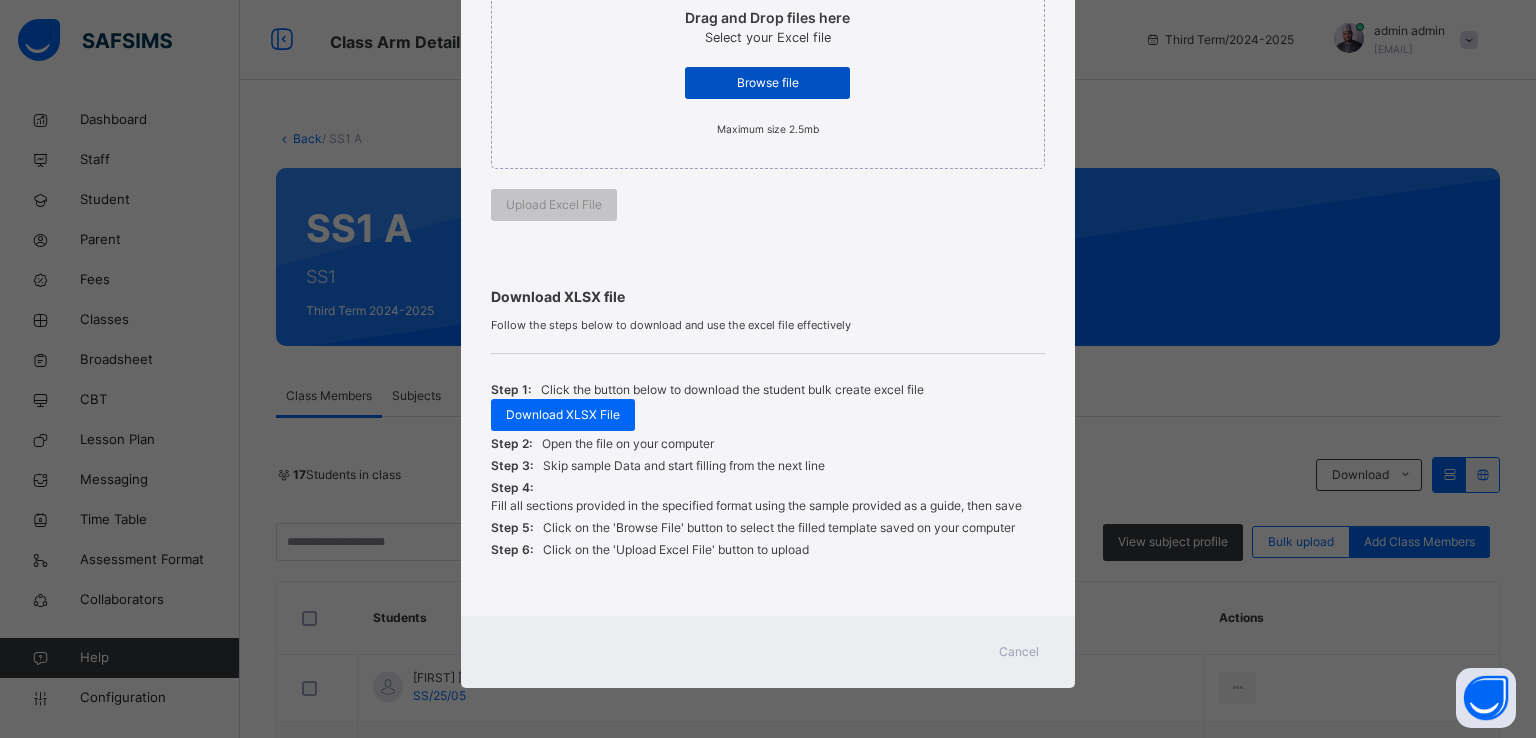 click on "Browse file" at bounding box center [767, 83] 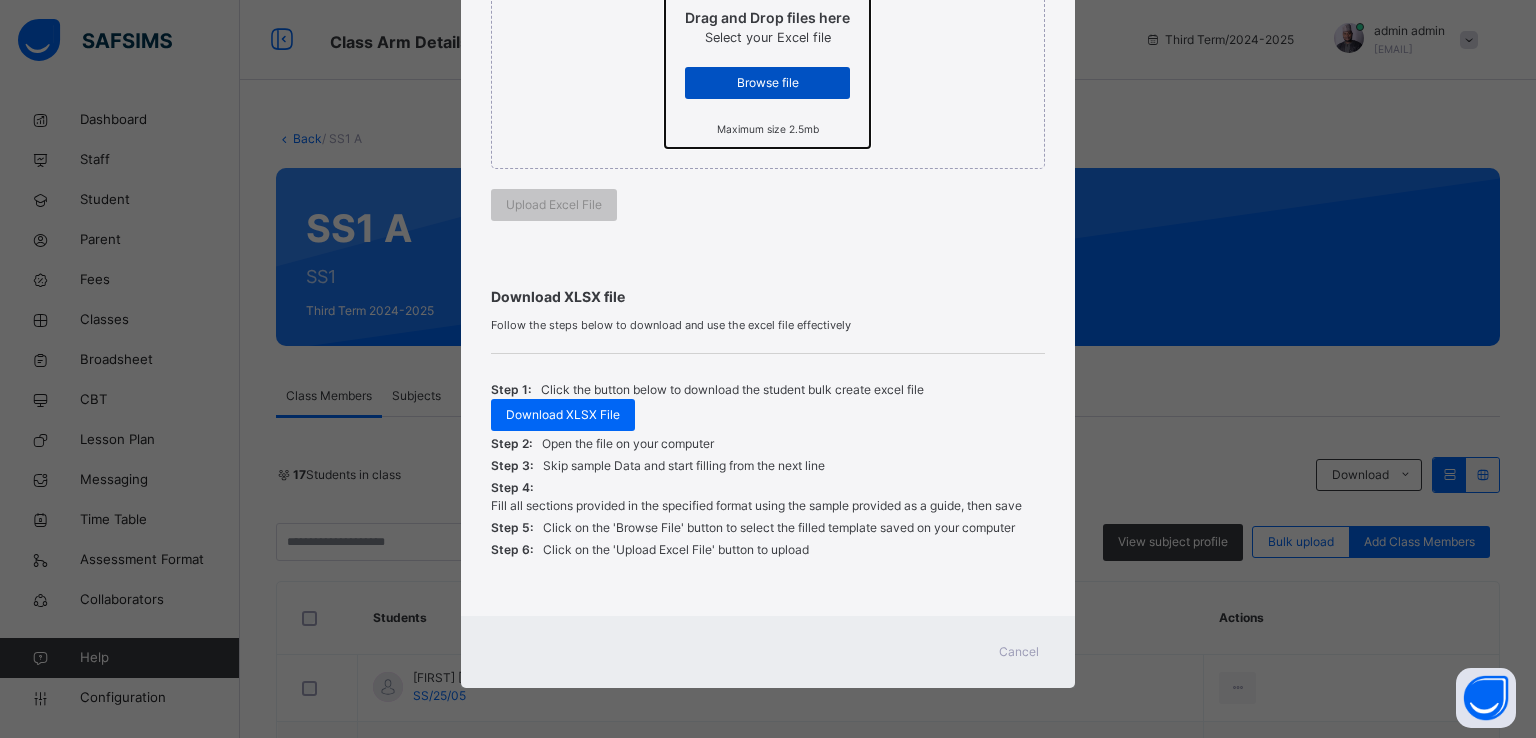 click on "Drag and Drop files here Select your Excel file Browse file Maximum size 2.5mb" at bounding box center (665, -123) 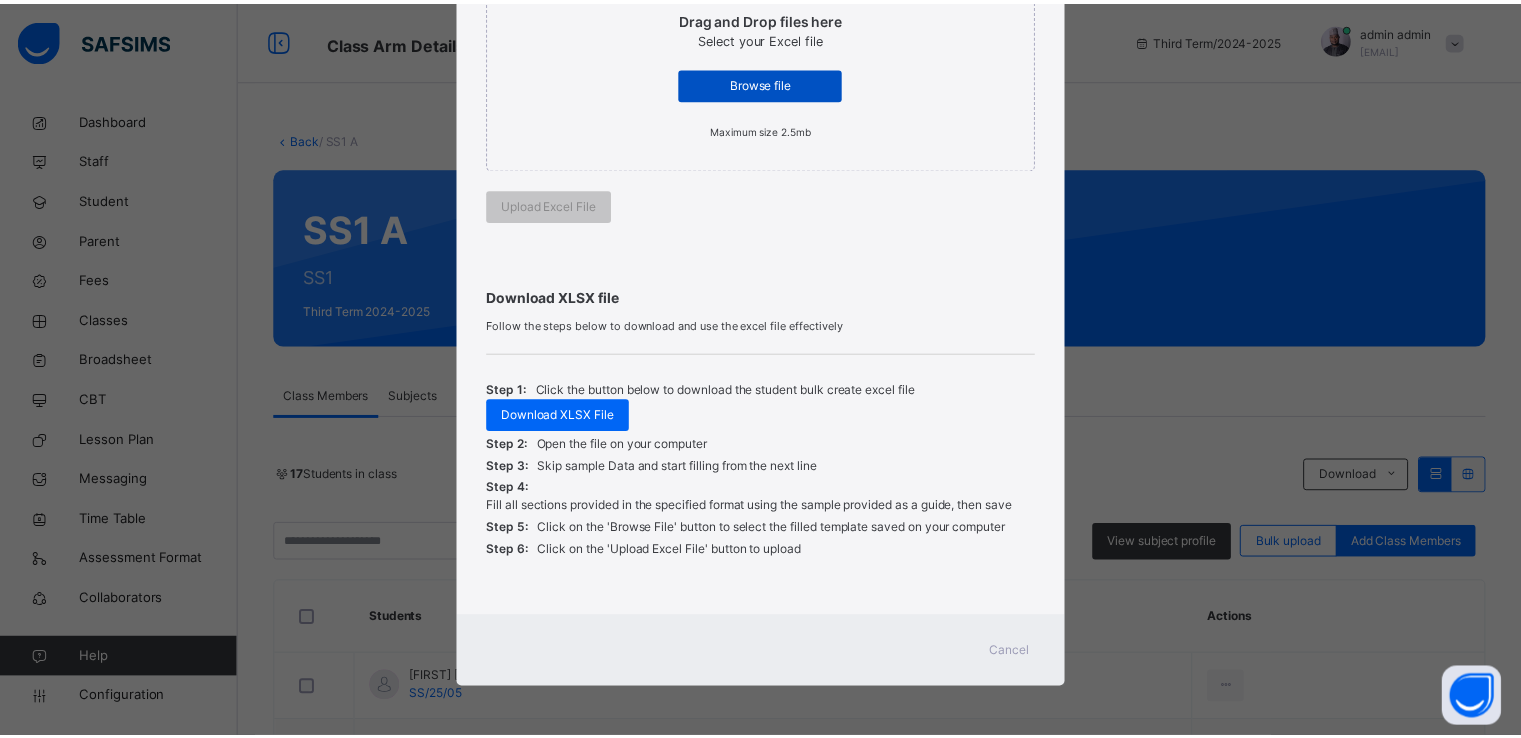 scroll, scrollTop: 0, scrollLeft: 0, axis: both 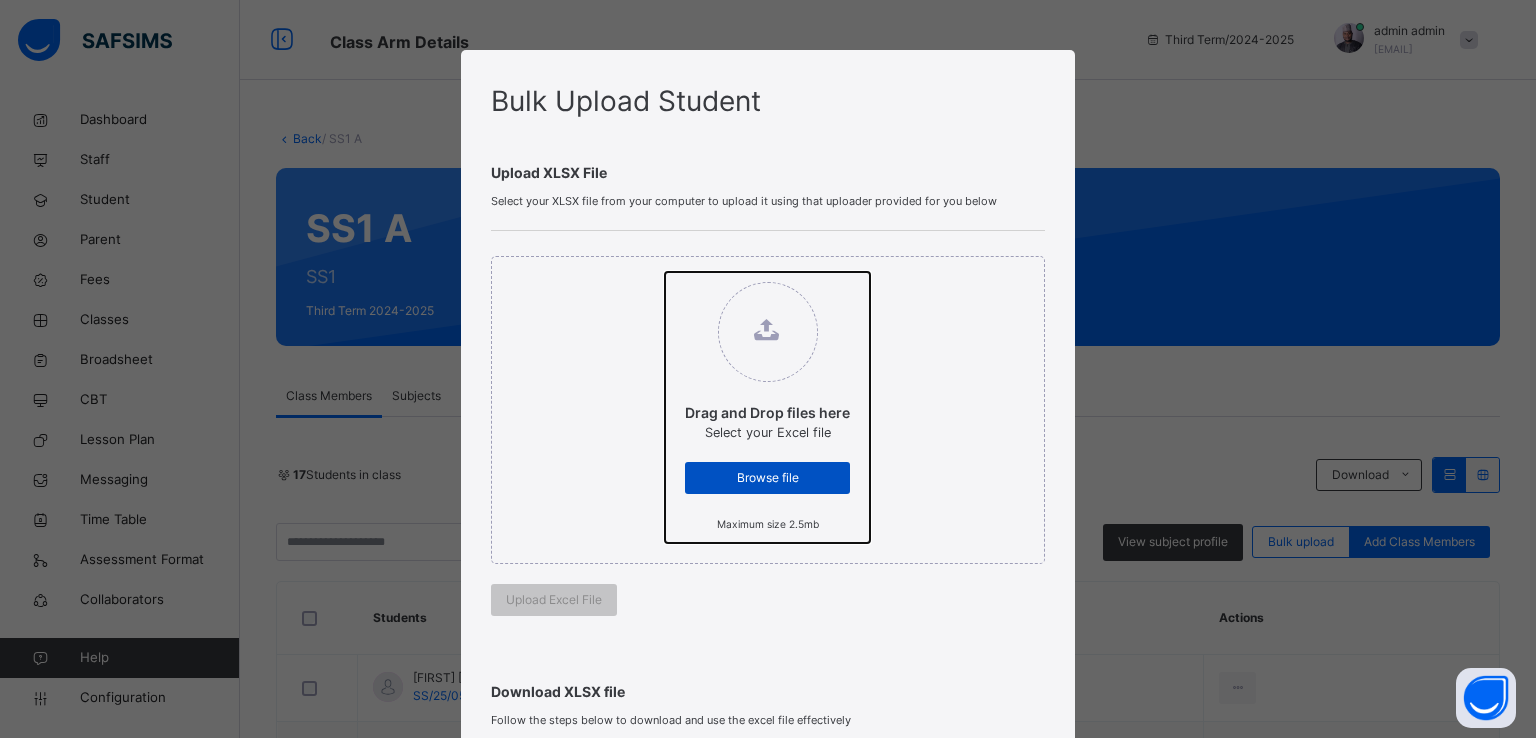 type on "**********" 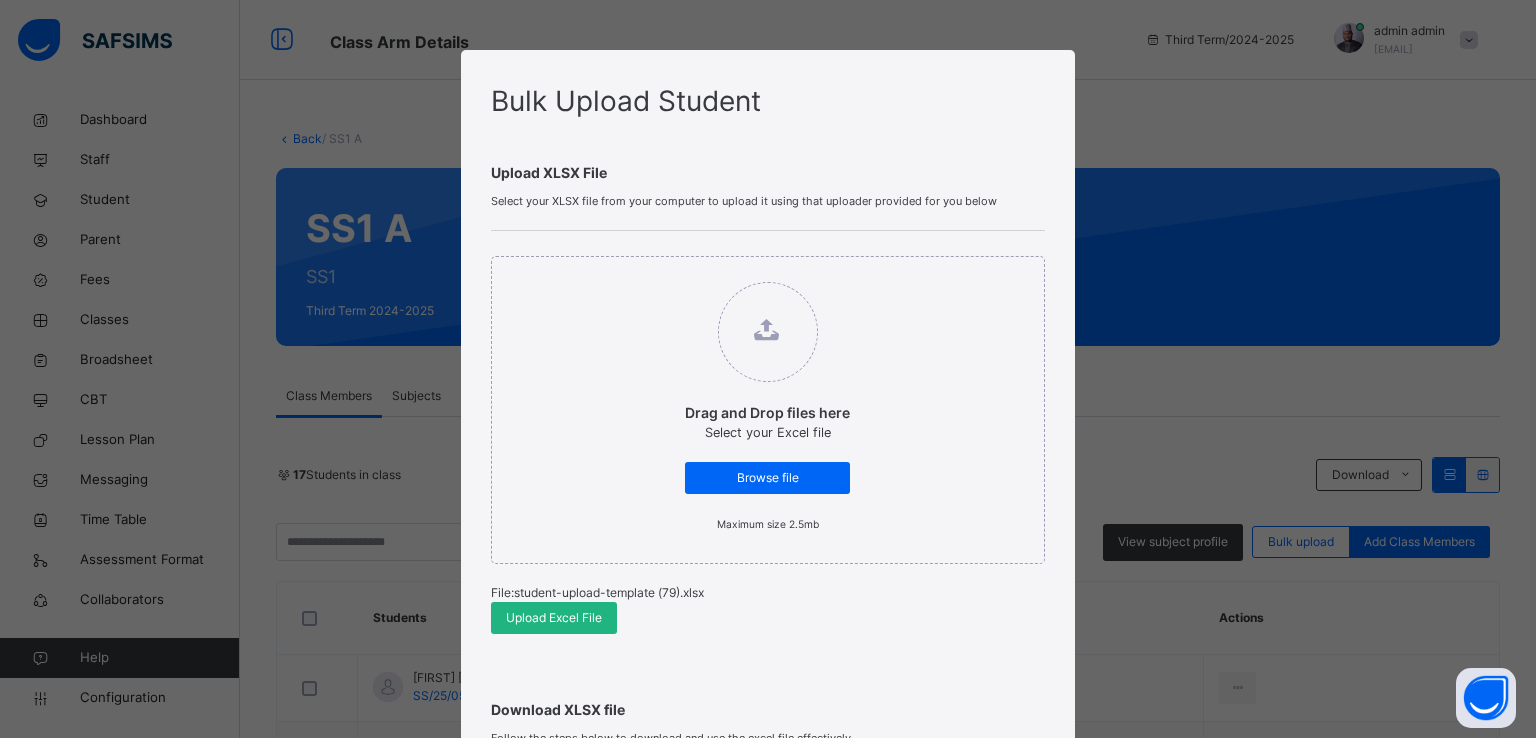 click on "Upload Excel File" at bounding box center (554, 618) 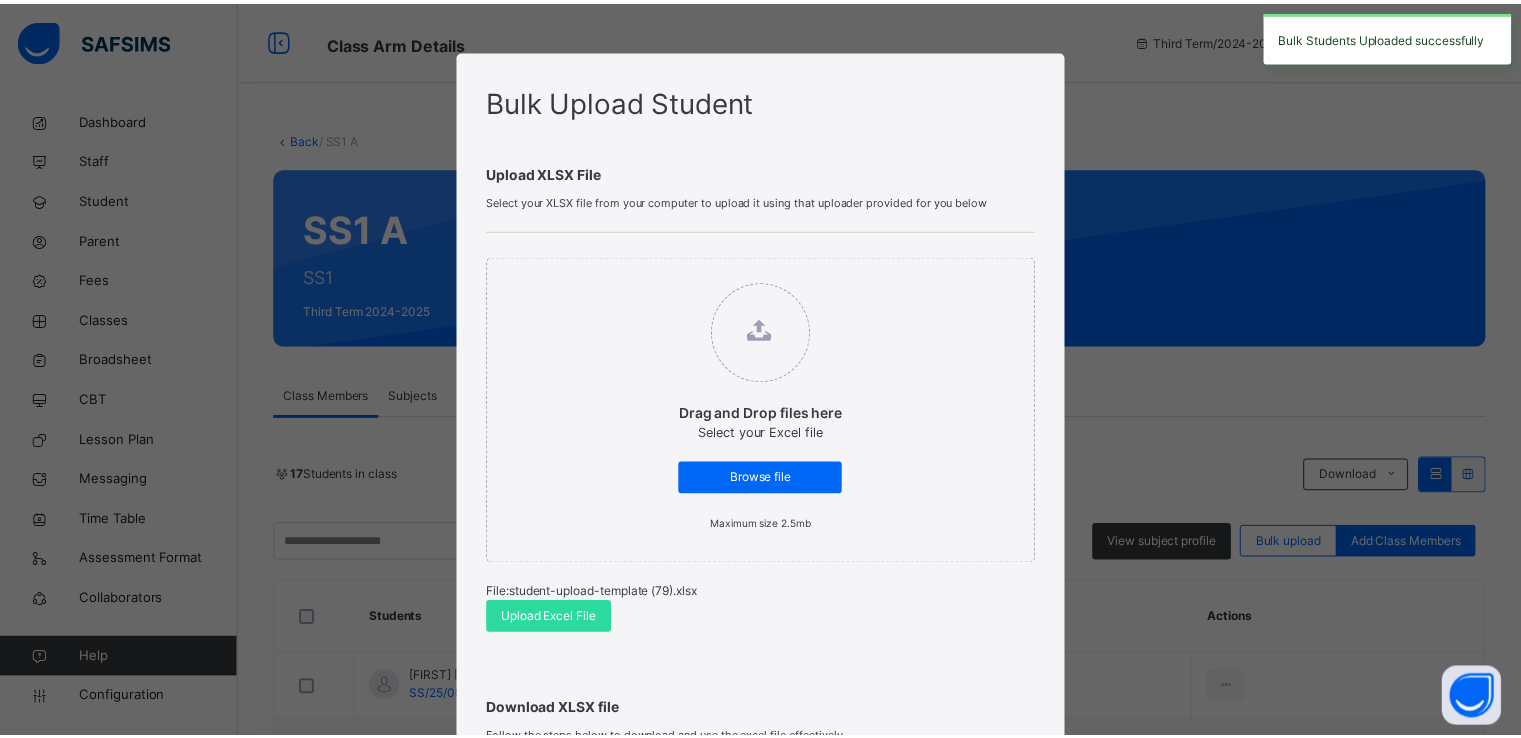 scroll, scrollTop: 413, scrollLeft: 0, axis: vertical 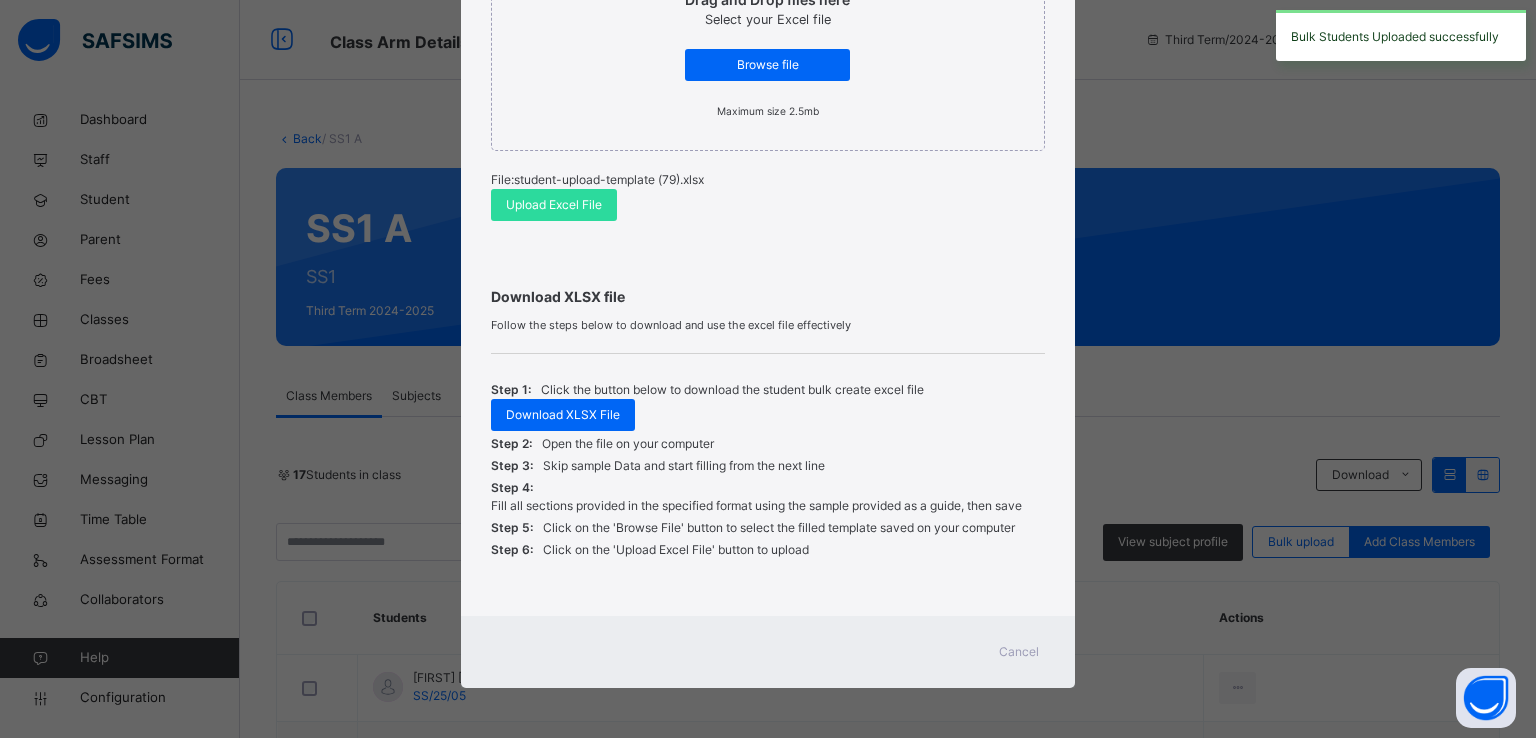 click on "Cancel" at bounding box center [1019, 652] 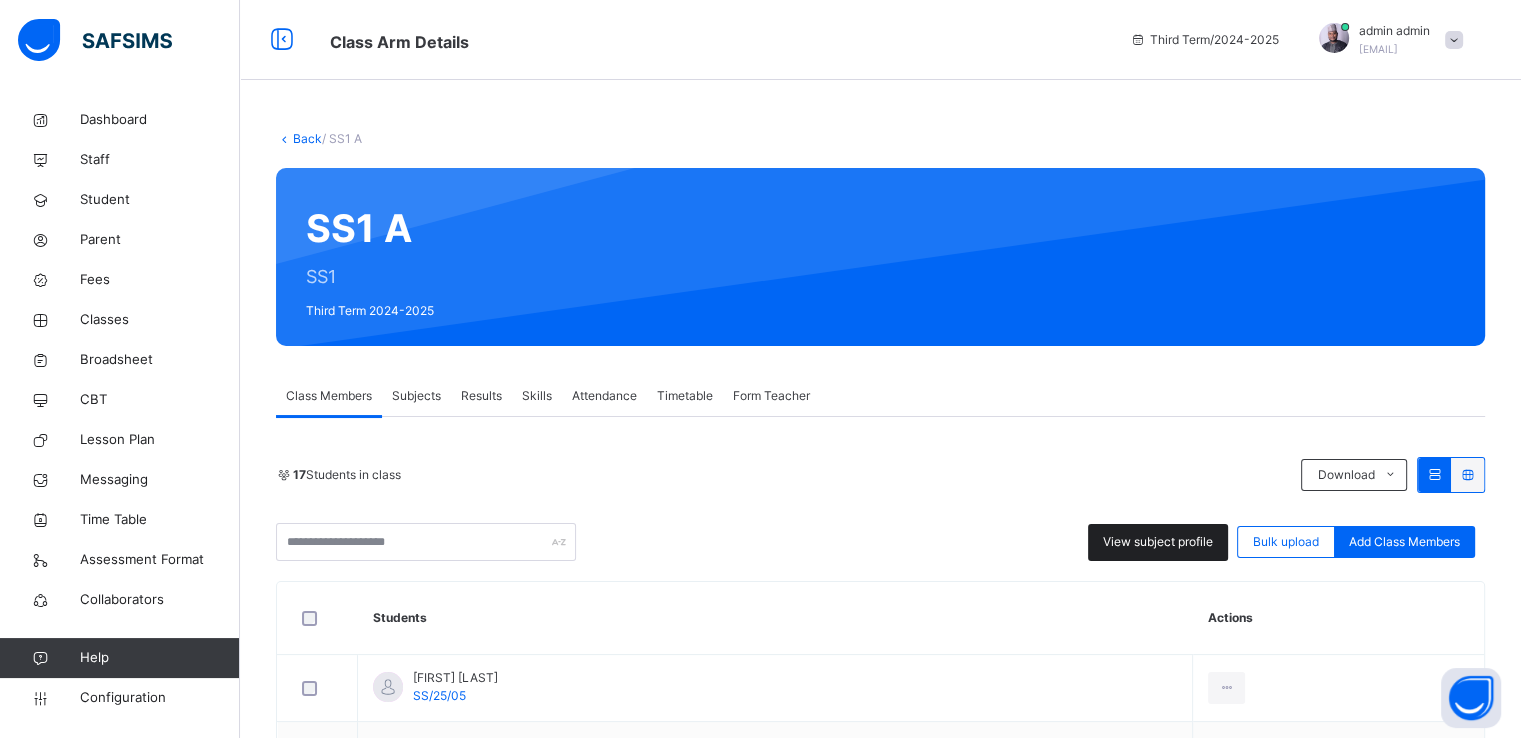 click on "View subject profile" at bounding box center (1158, 542) 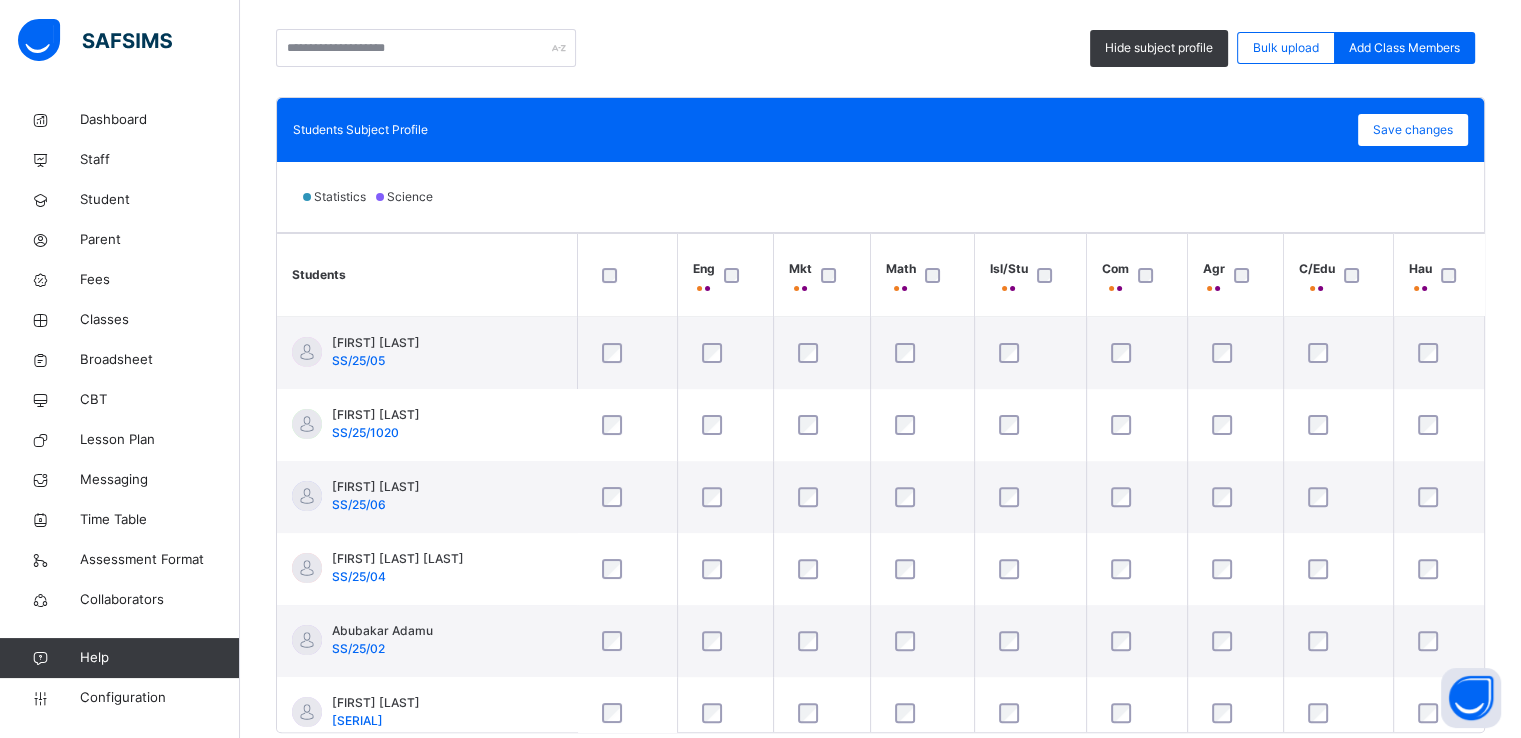 scroll, scrollTop: 544, scrollLeft: 0, axis: vertical 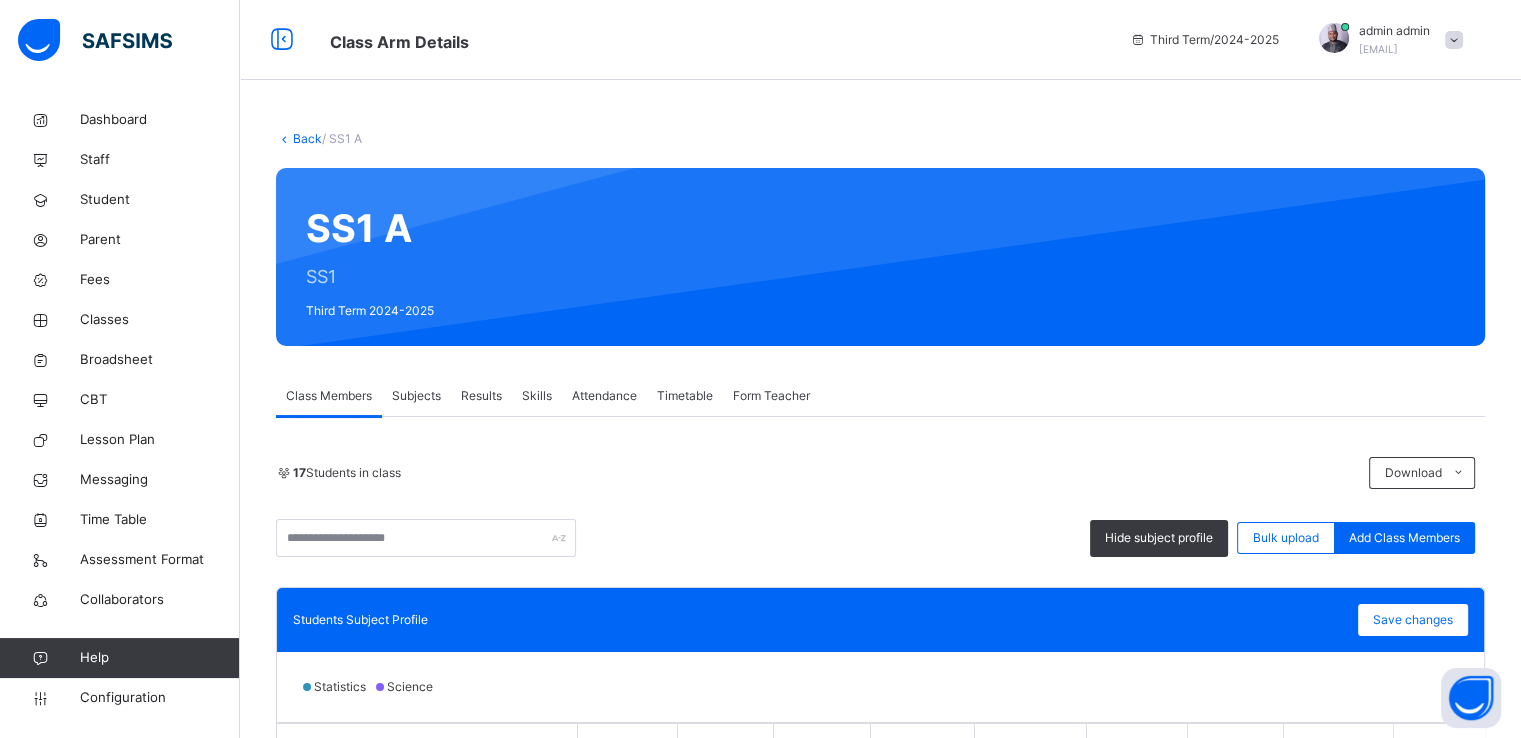 click on "Back" at bounding box center (307, 138) 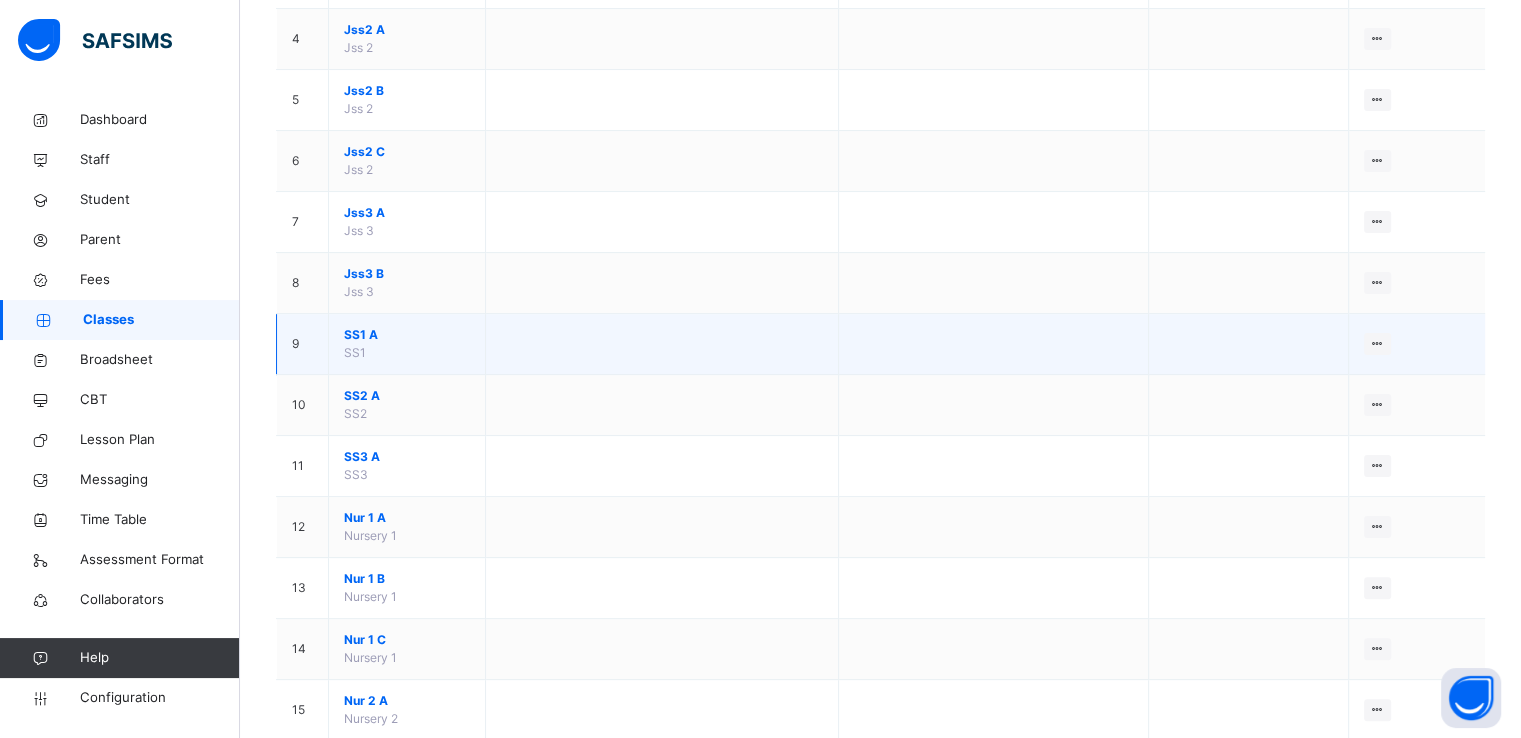scroll, scrollTop: 412, scrollLeft: 0, axis: vertical 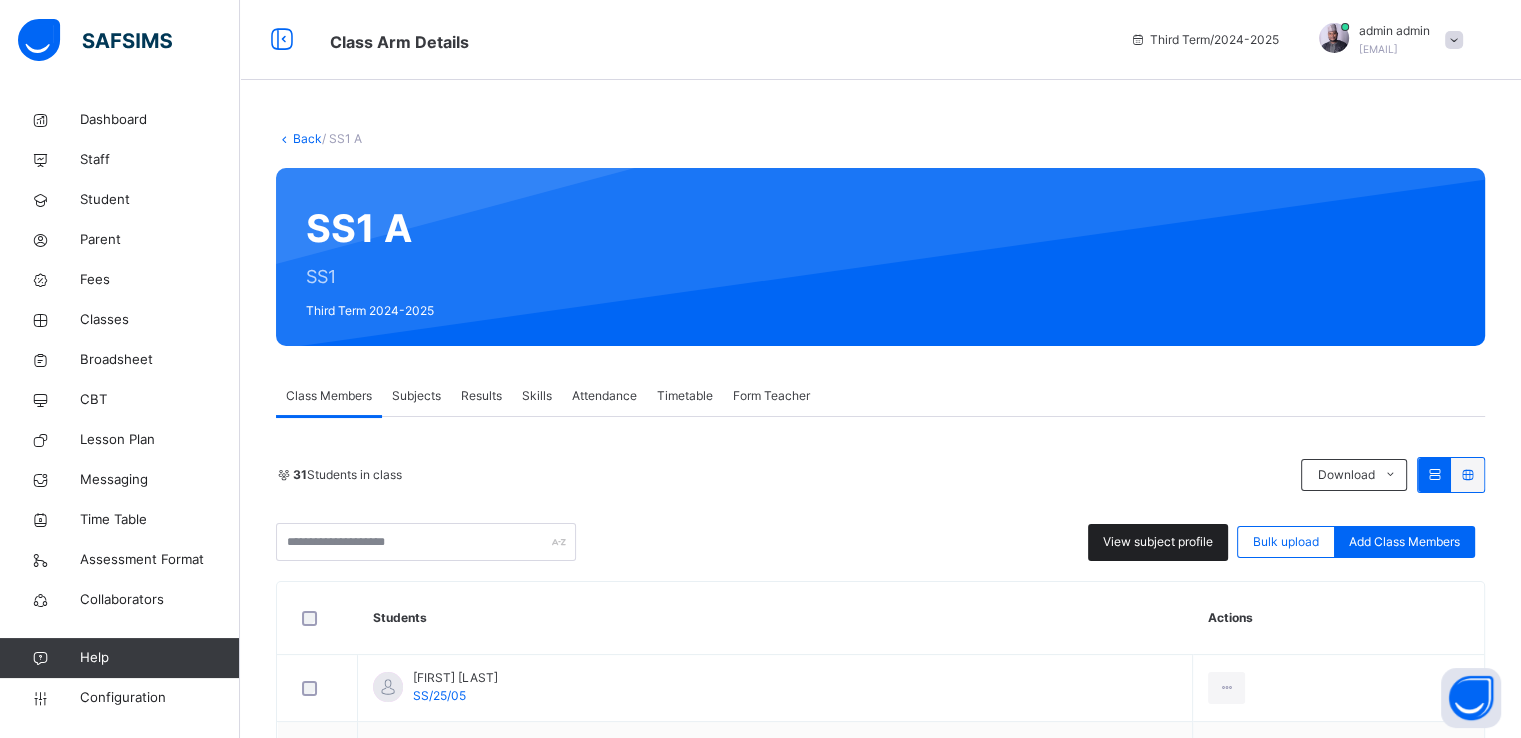 click on "View subject profile" at bounding box center (1158, 542) 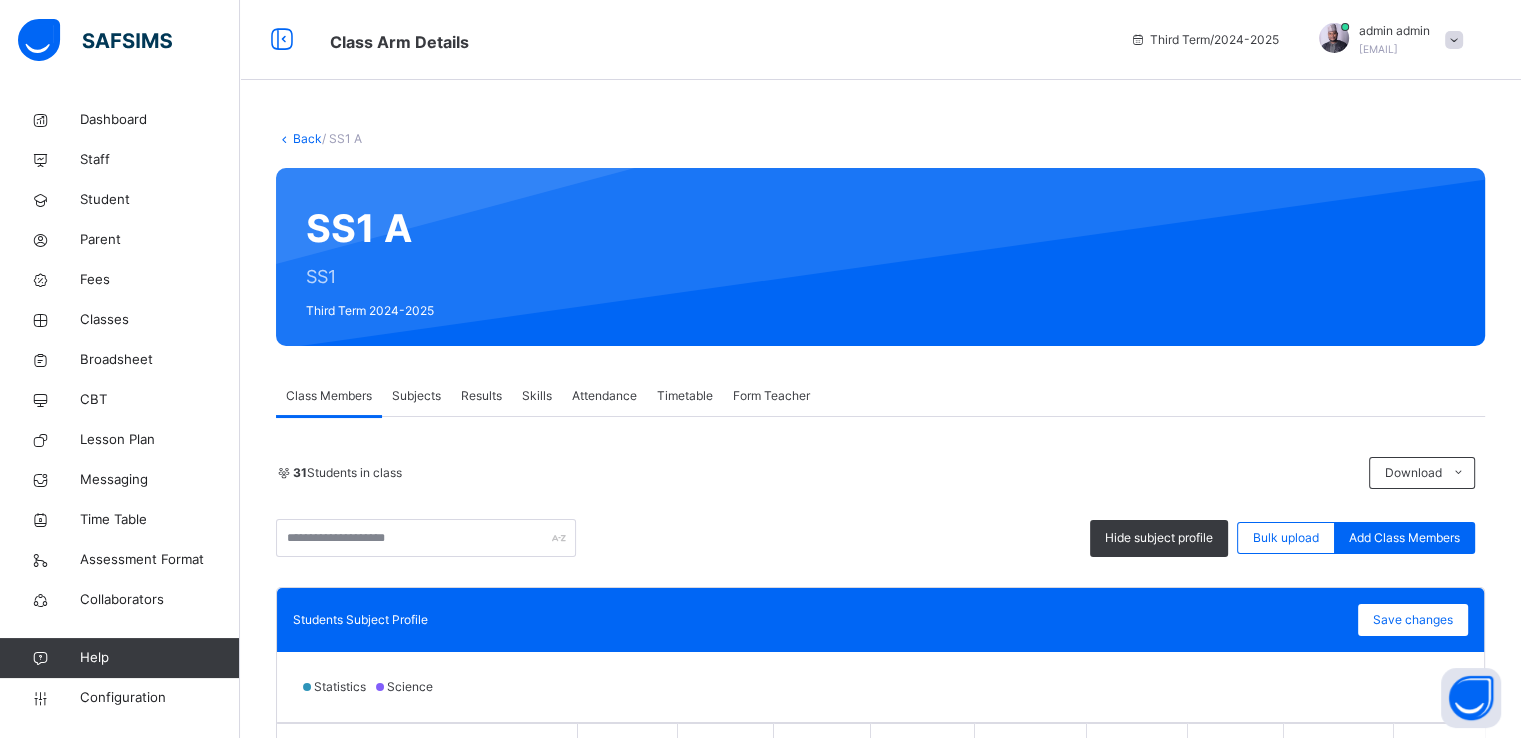 scroll, scrollTop: 544, scrollLeft: 0, axis: vertical 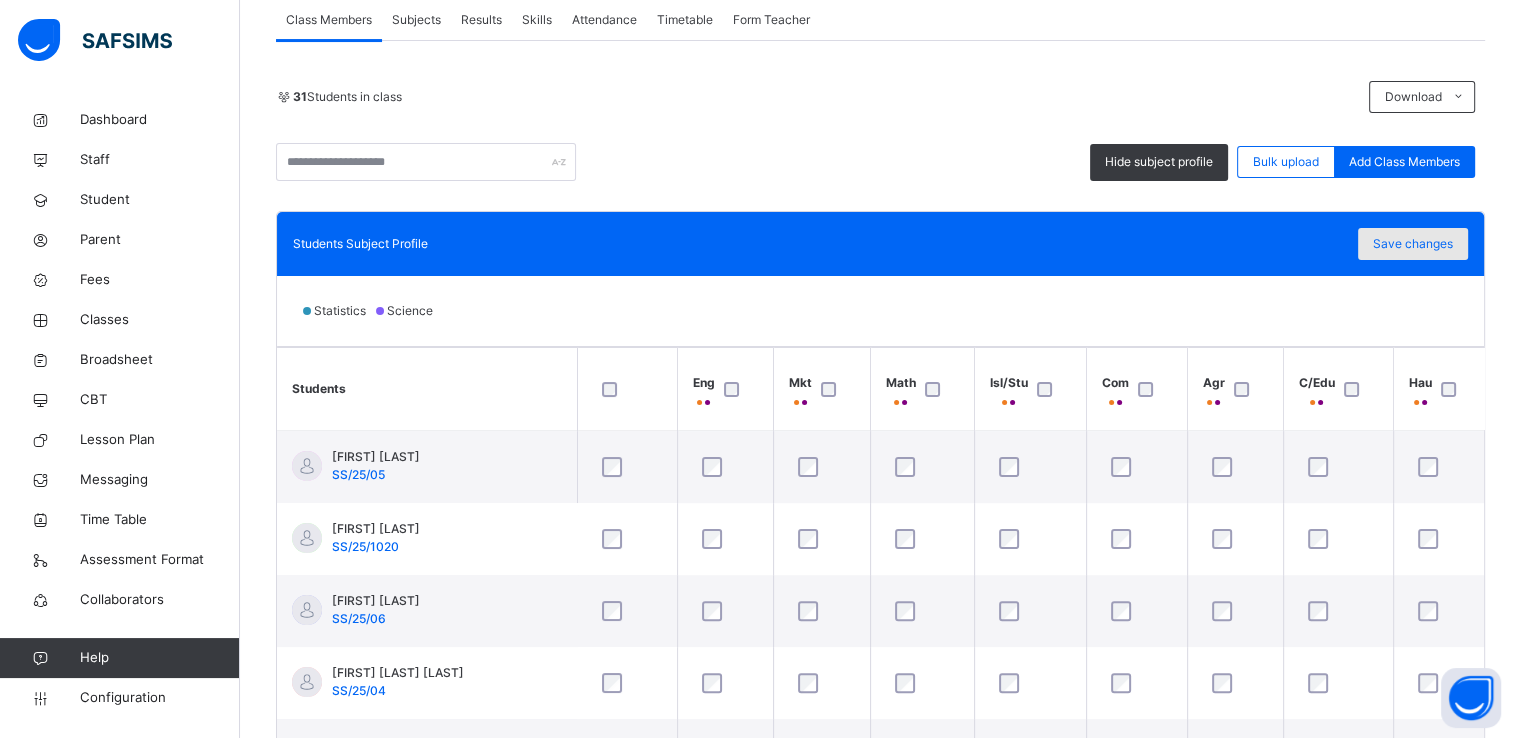 click on "Save changes" at bounding box center (1413, 244) 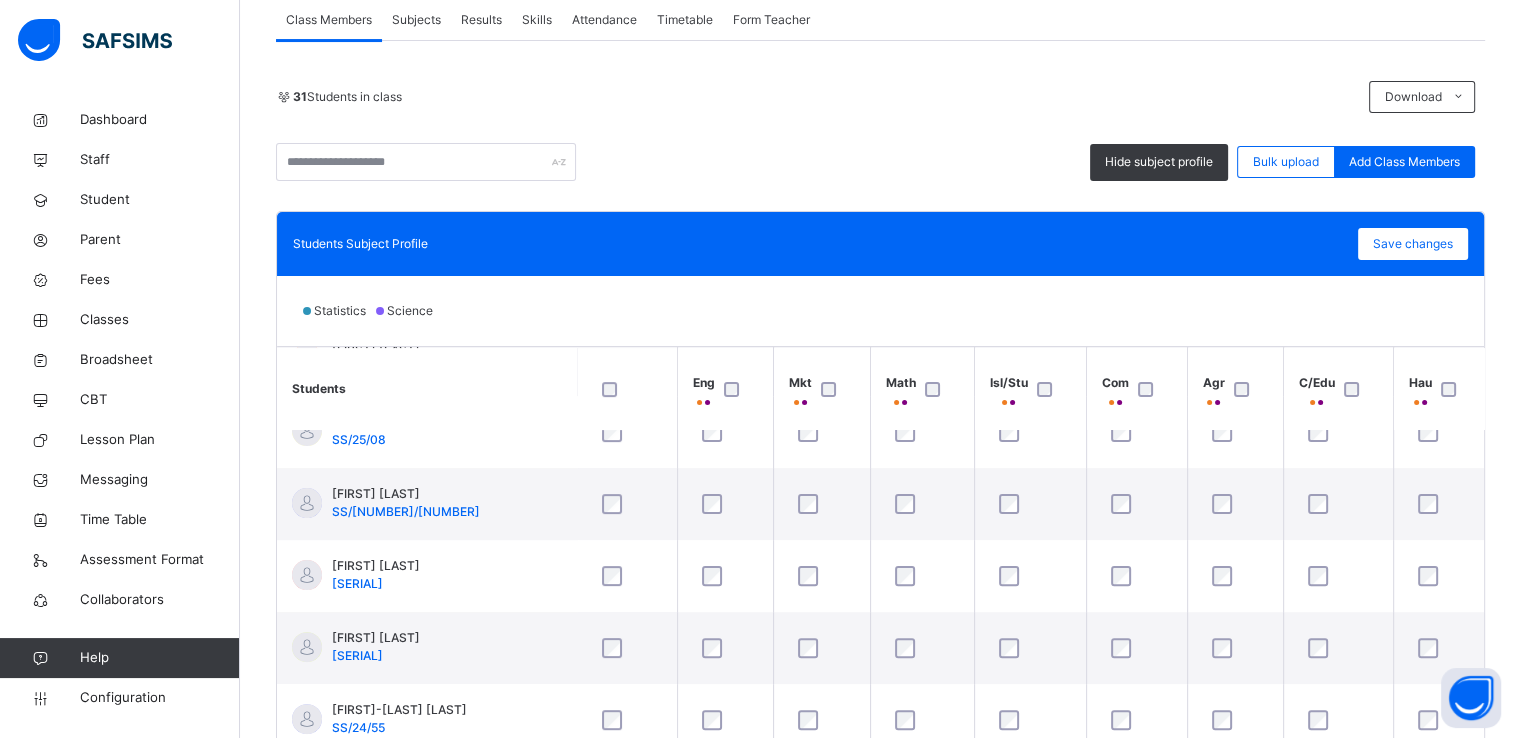 scroll, scrollTop: 621, scrollLeft: 0, axis: vertical 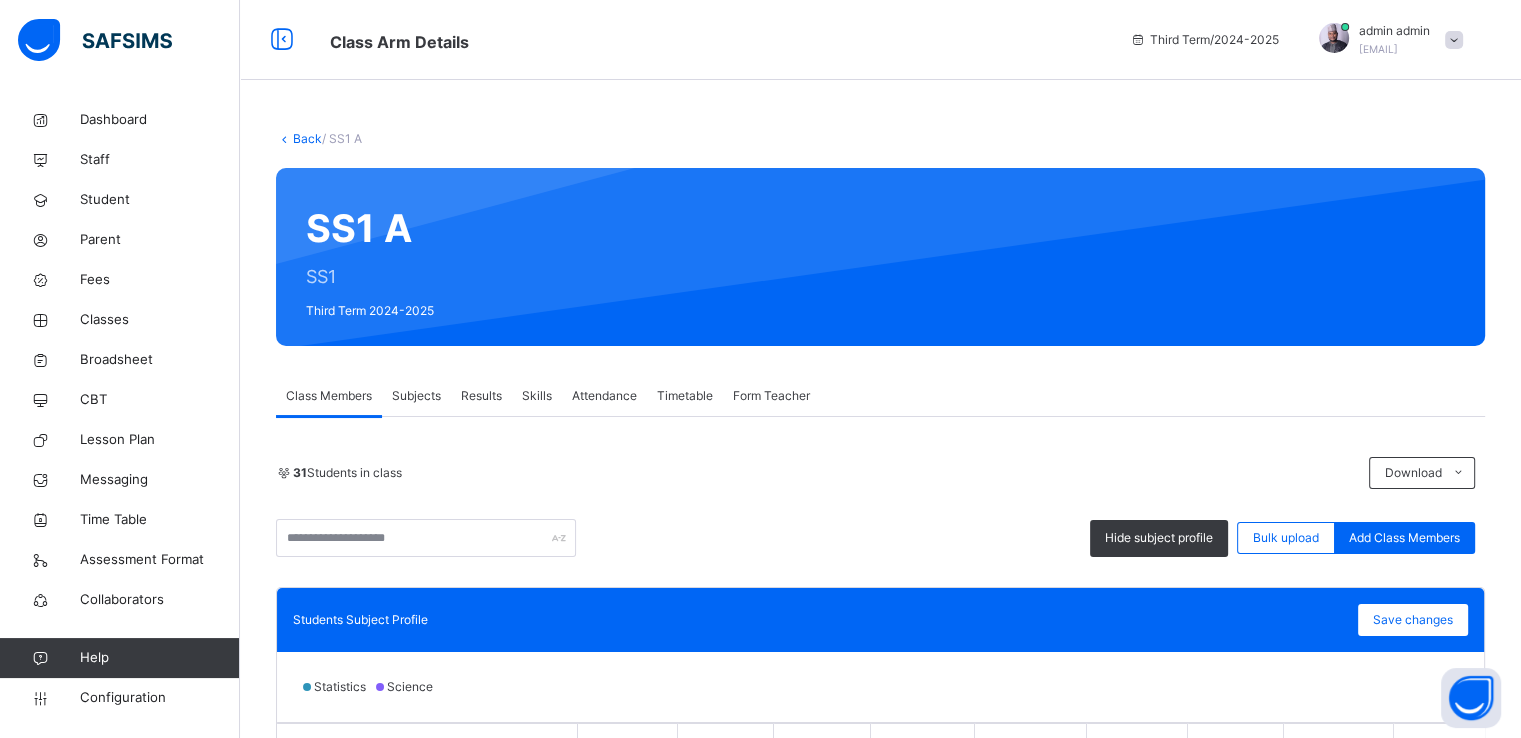click on "Back" at bounding box center [307, 138] 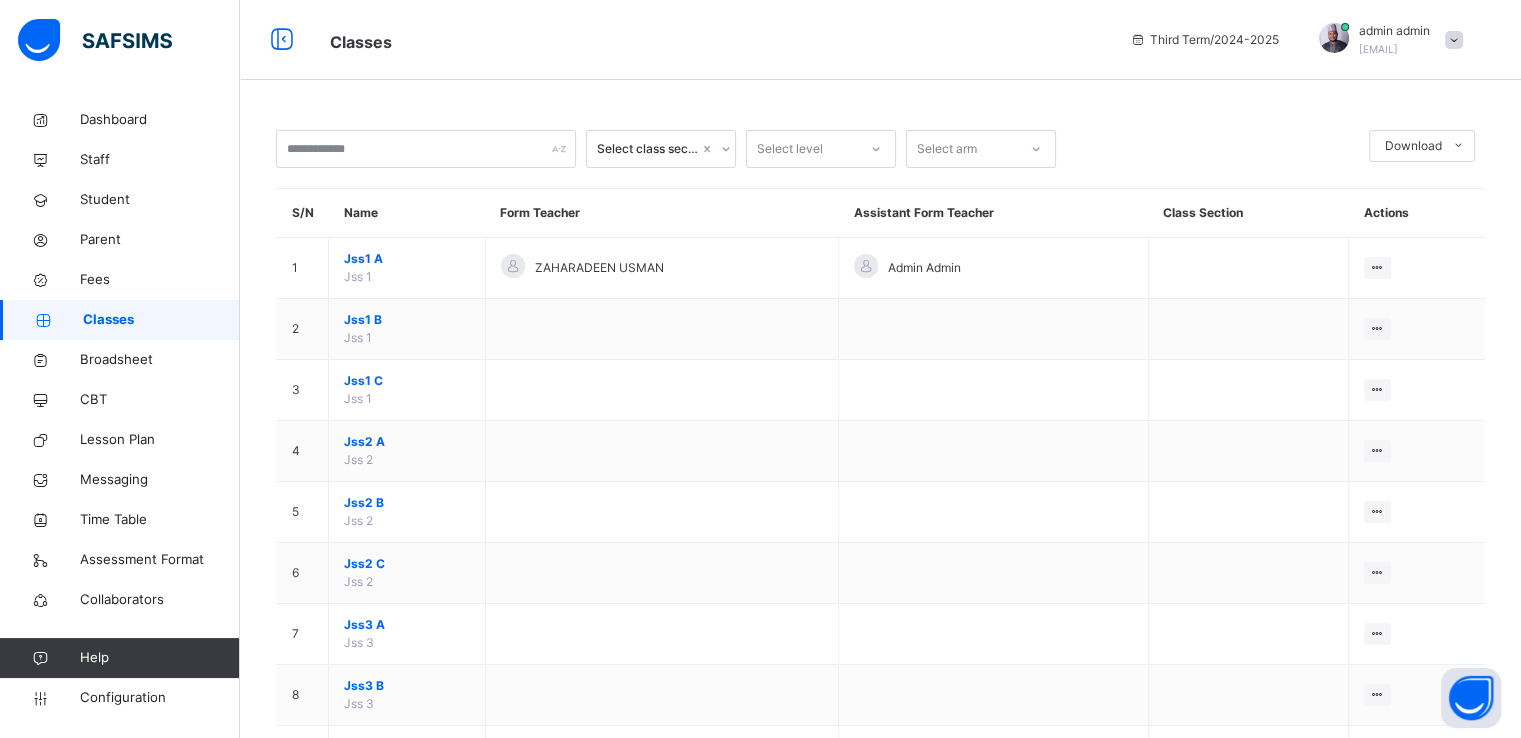 click on "Classes" at bounding box center (161, 320) 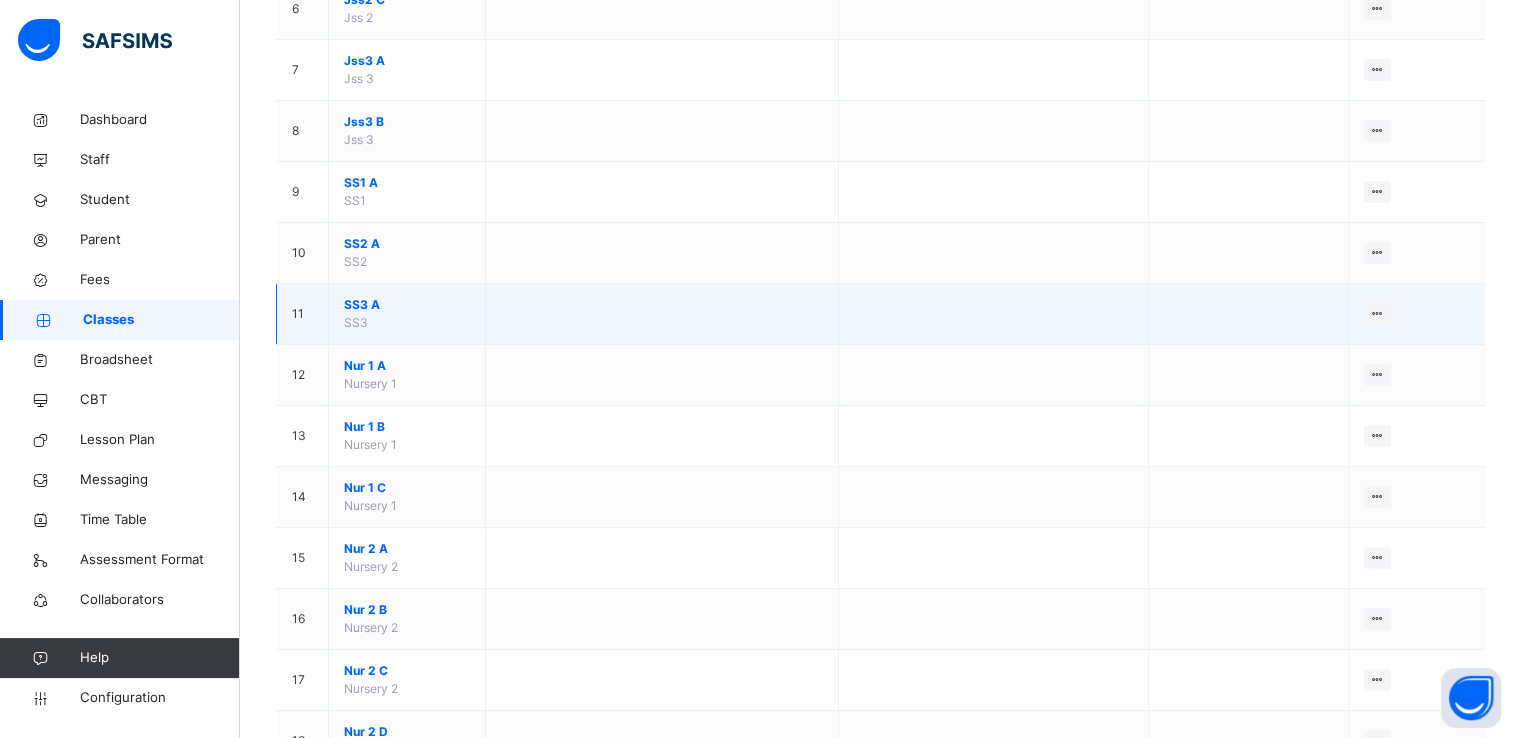 scroll, scrollTop: 564, scrollLeft: 0, axis: vertical 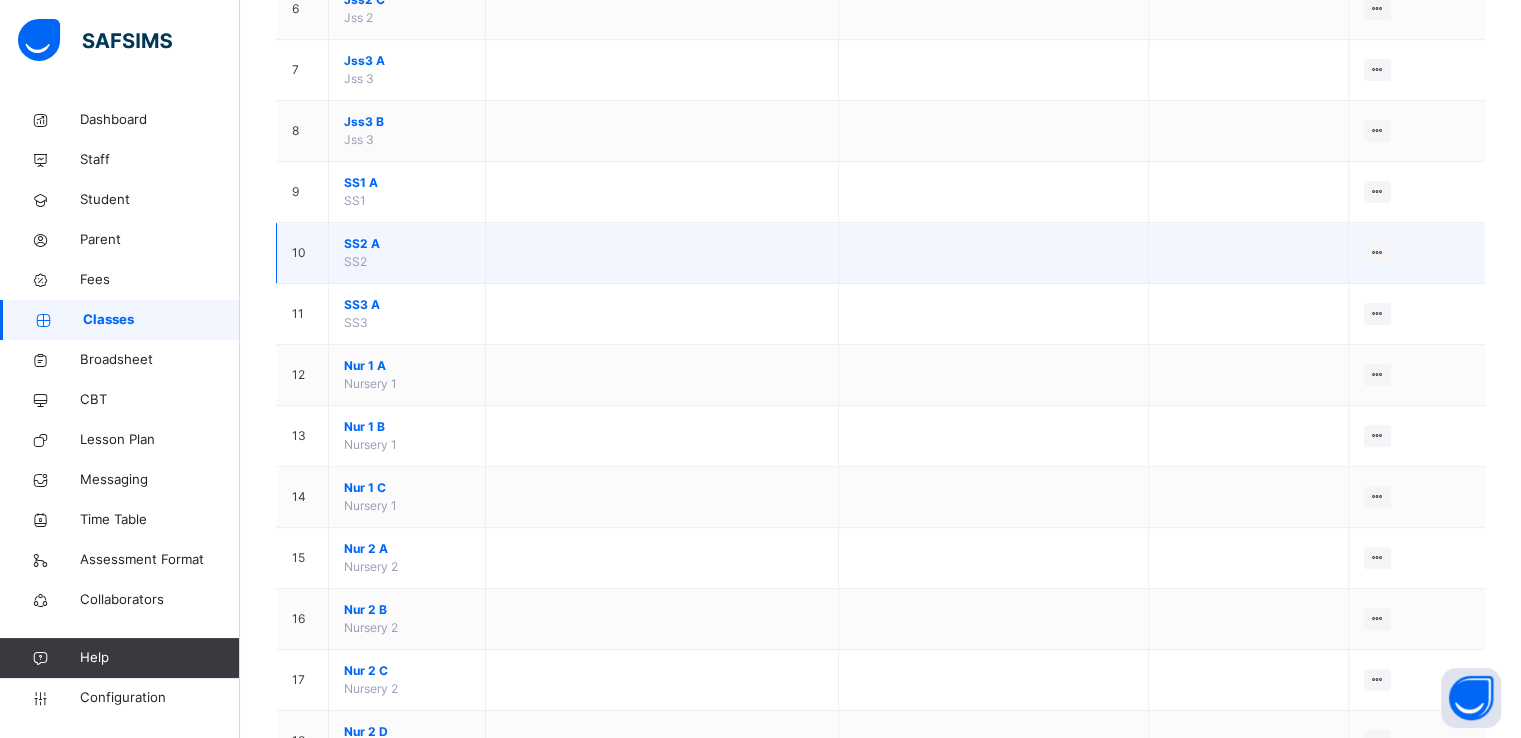 click on "SS2   A" at bounding box center (407, 244) 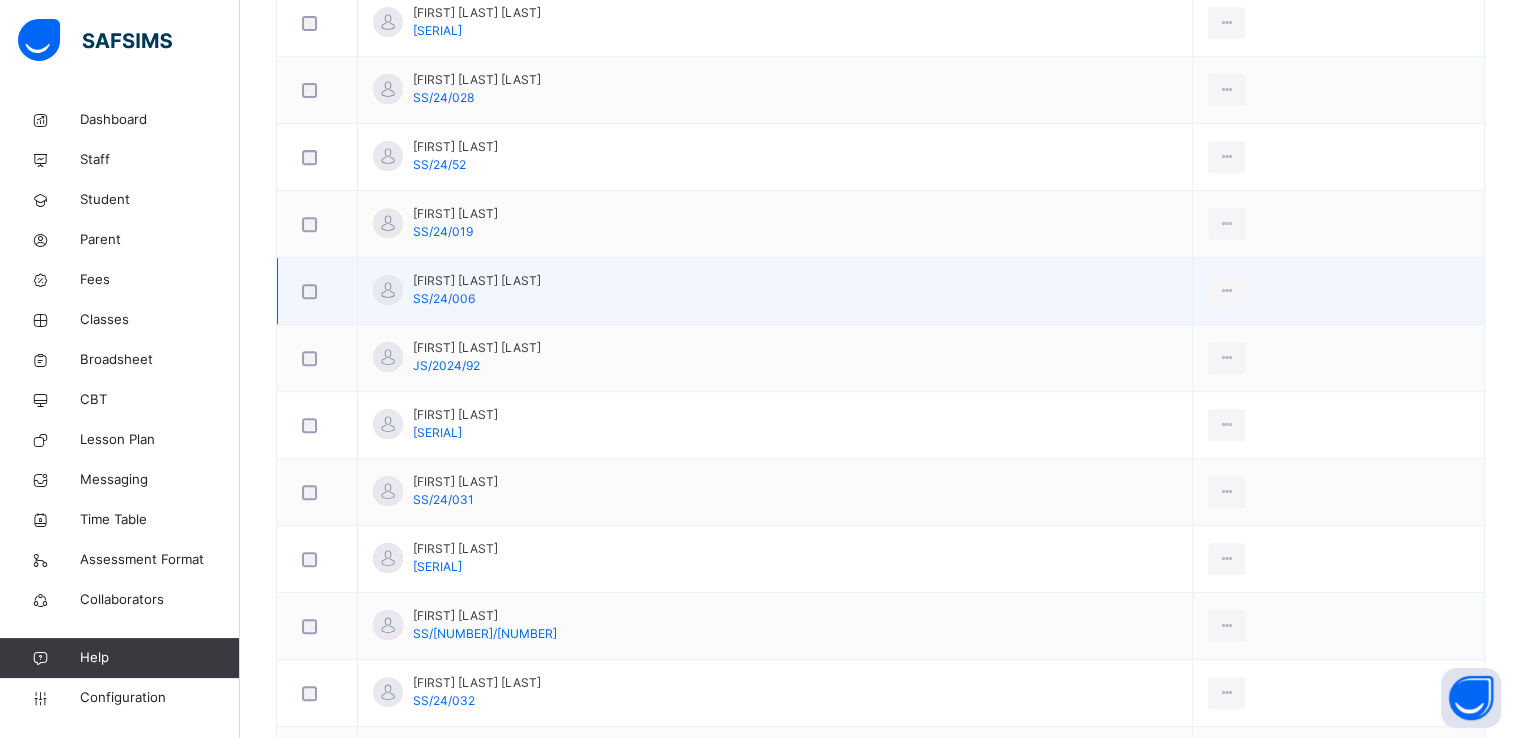 scroll, scrollTop: 0, scrollLeft: 0, axis: both 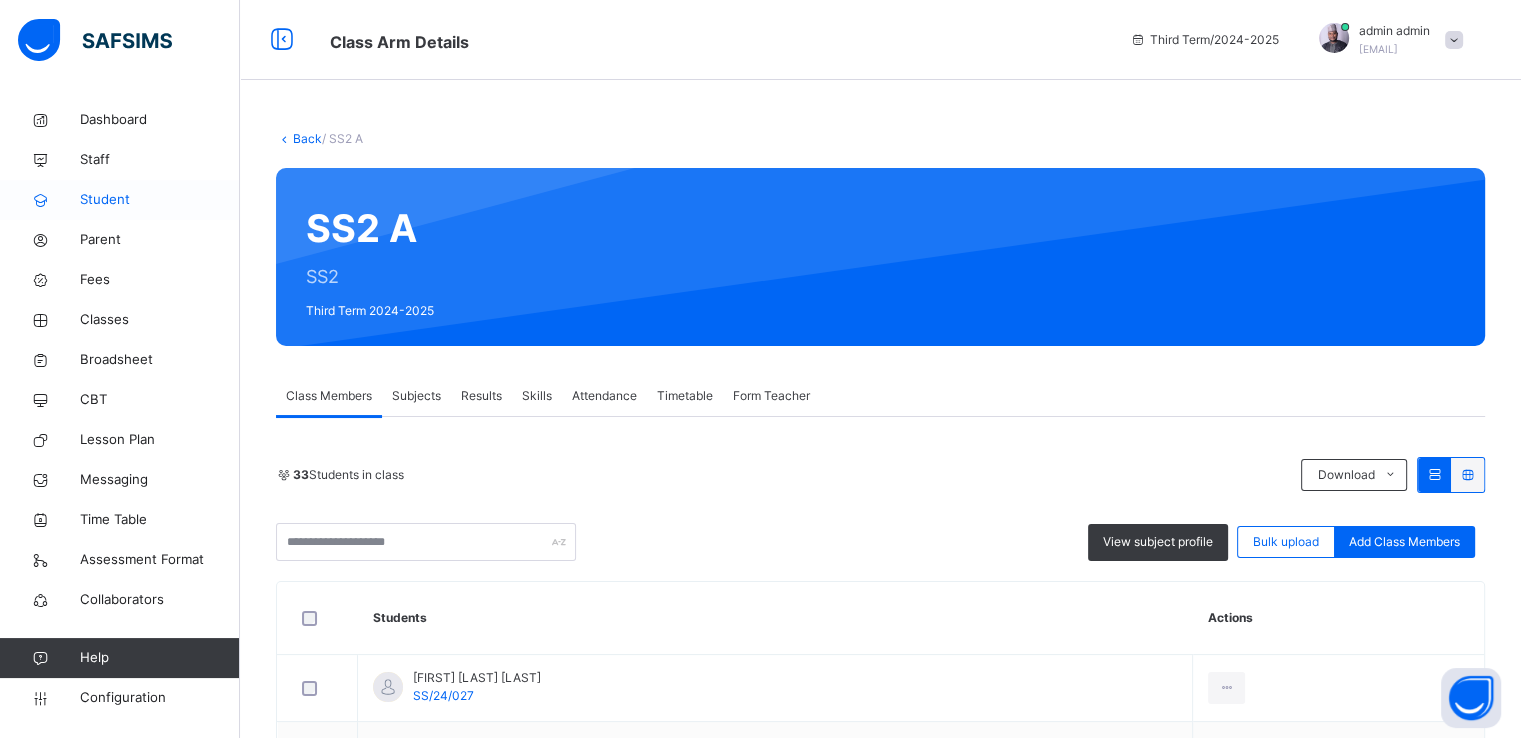 click on "Student" at bounding box center [160, 200] 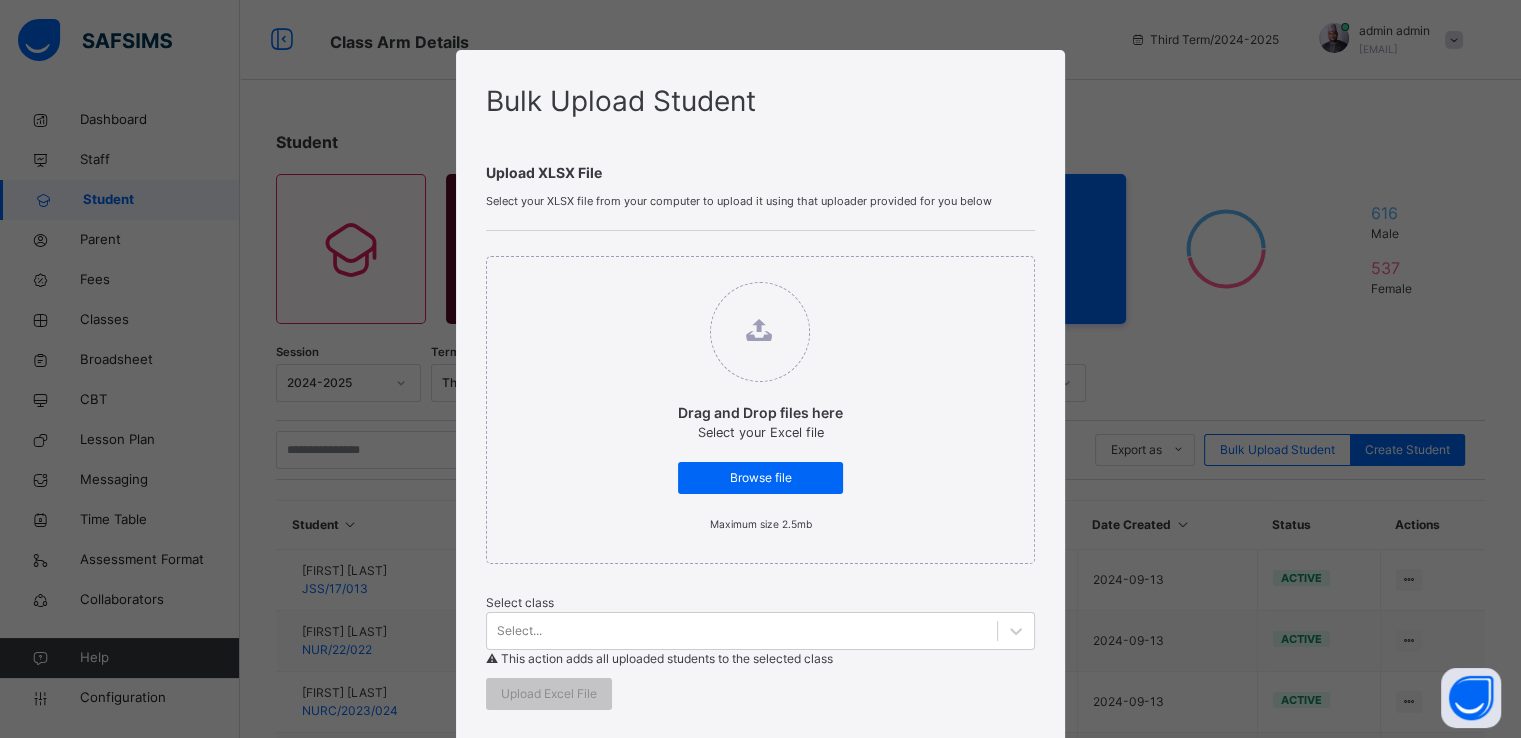 scroll, scrollTop: 531, scrollLeft: 0, axis: vertical 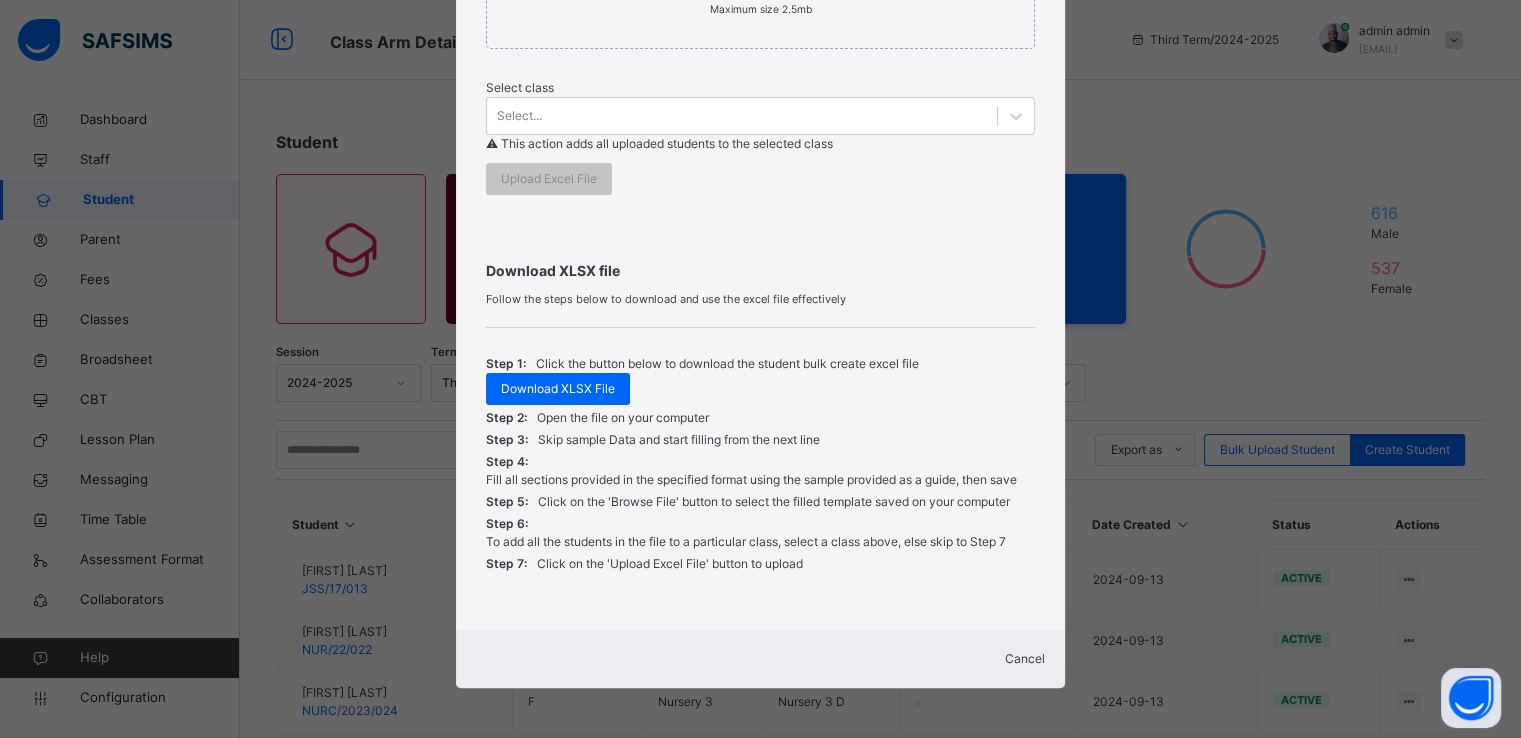 click on "Cancel" at bounding box center [1025, 658] 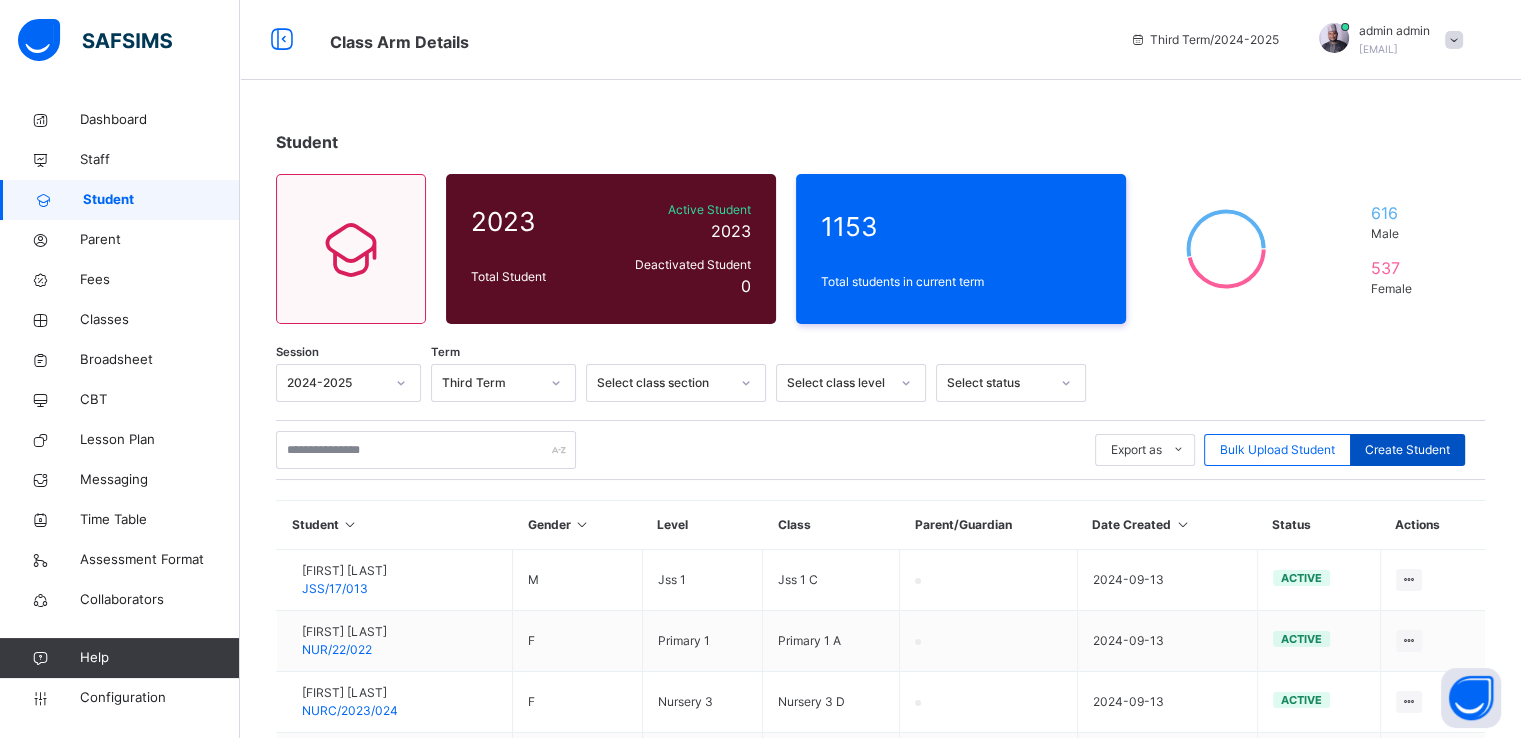 click on "Create Student" at bounding box center [1407, 450] 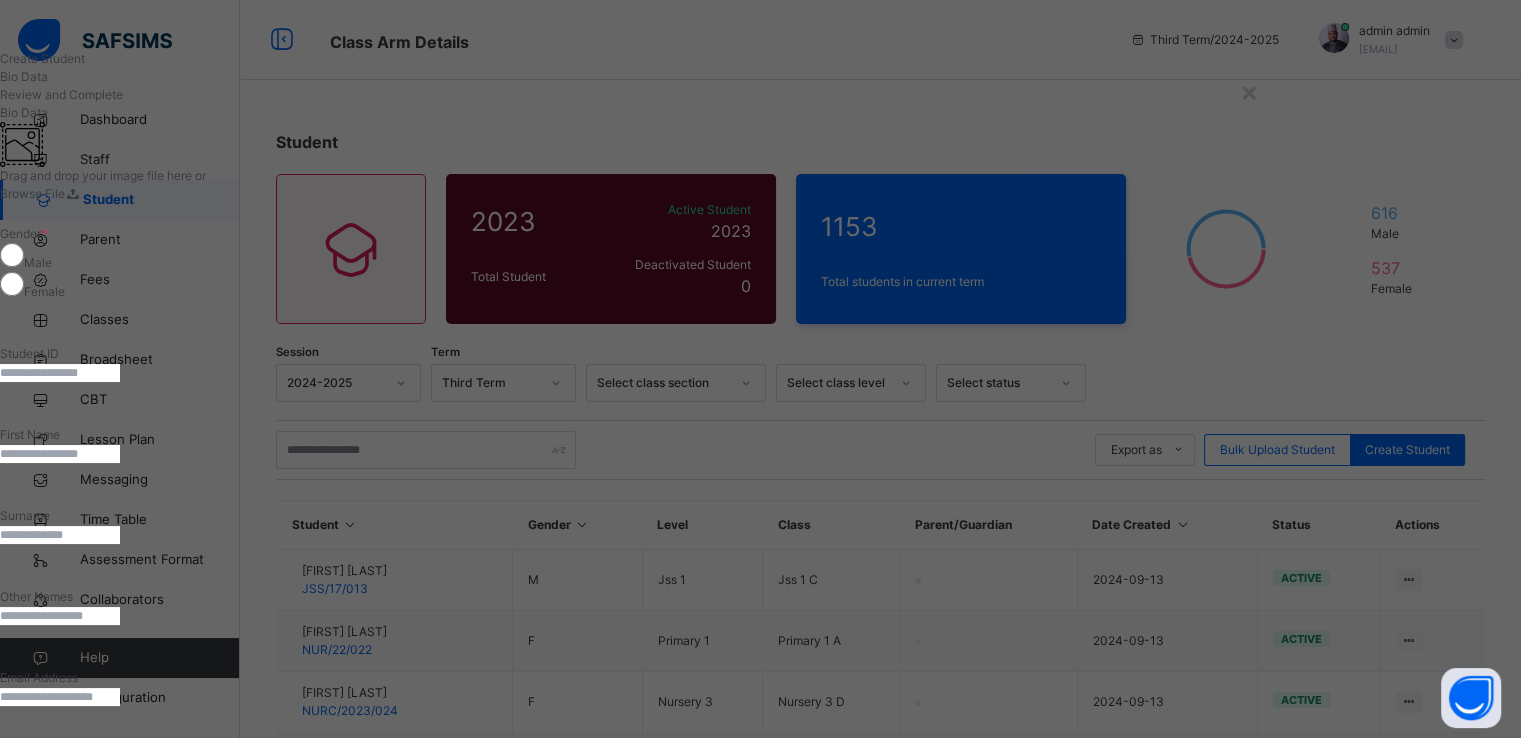 click at bounding box center [60, 373] 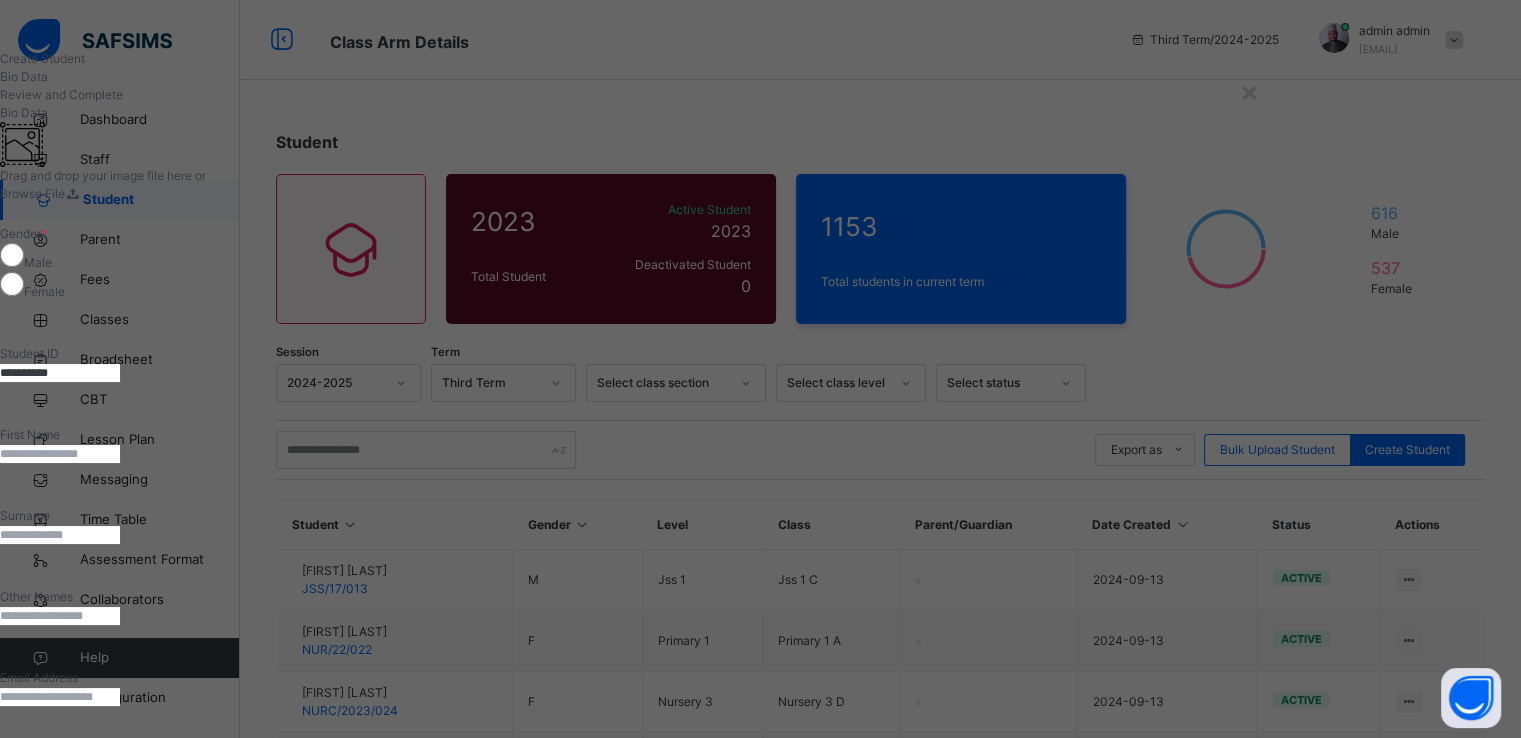 click on "**********" at bounding box center (60, 373) 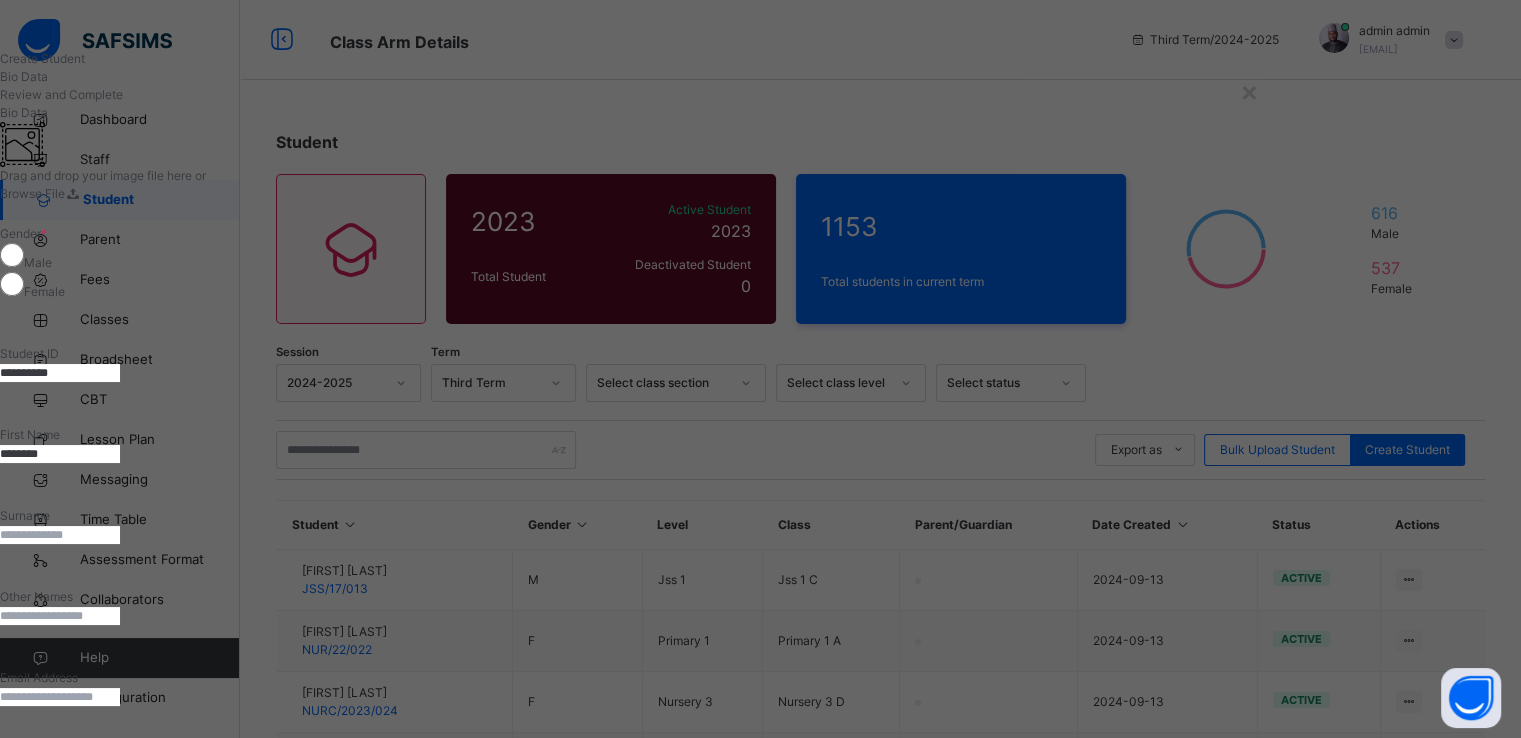 type on "********" 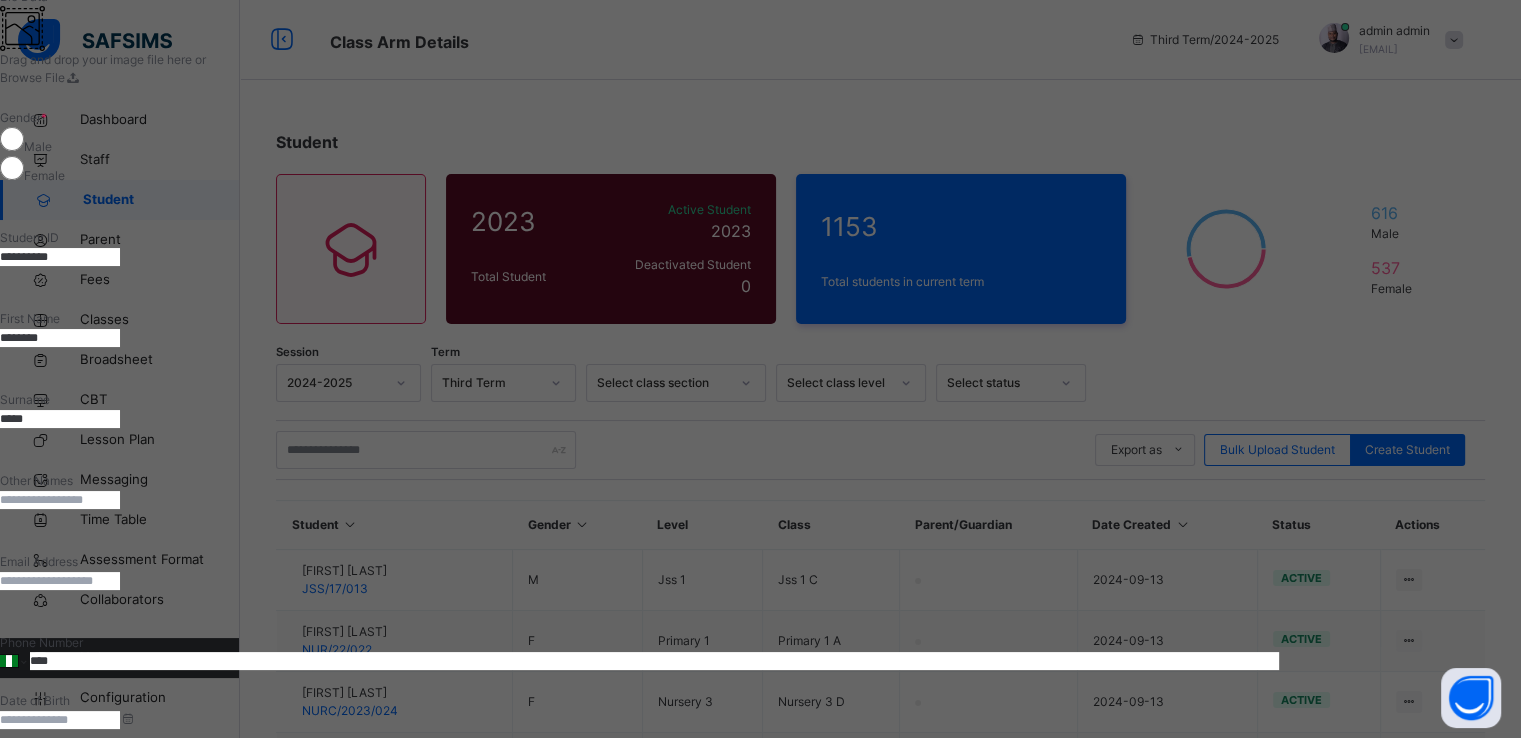 scroll, scrollTop: 116, scrollLeft: 0, axis: vertical 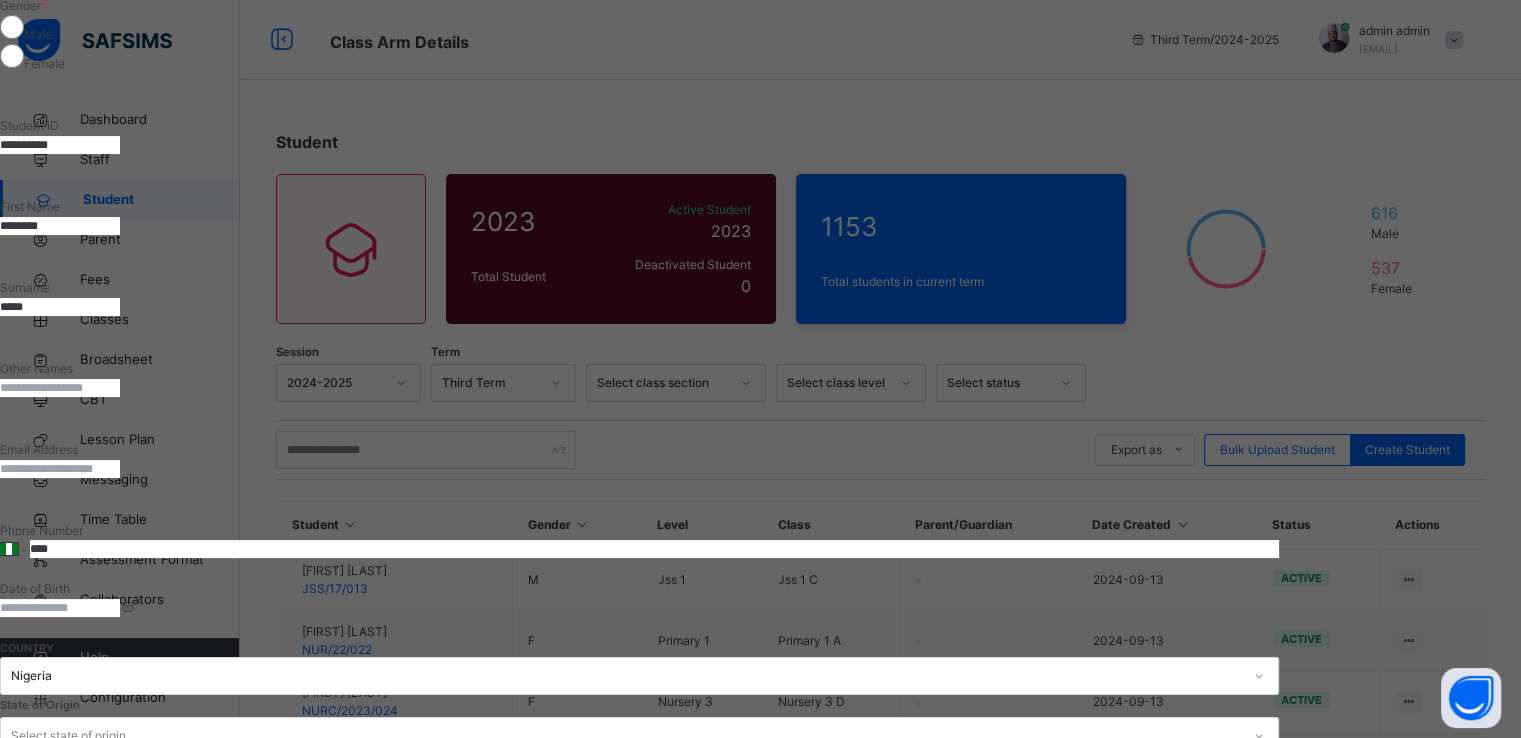 click at bounding box center [60, 608] 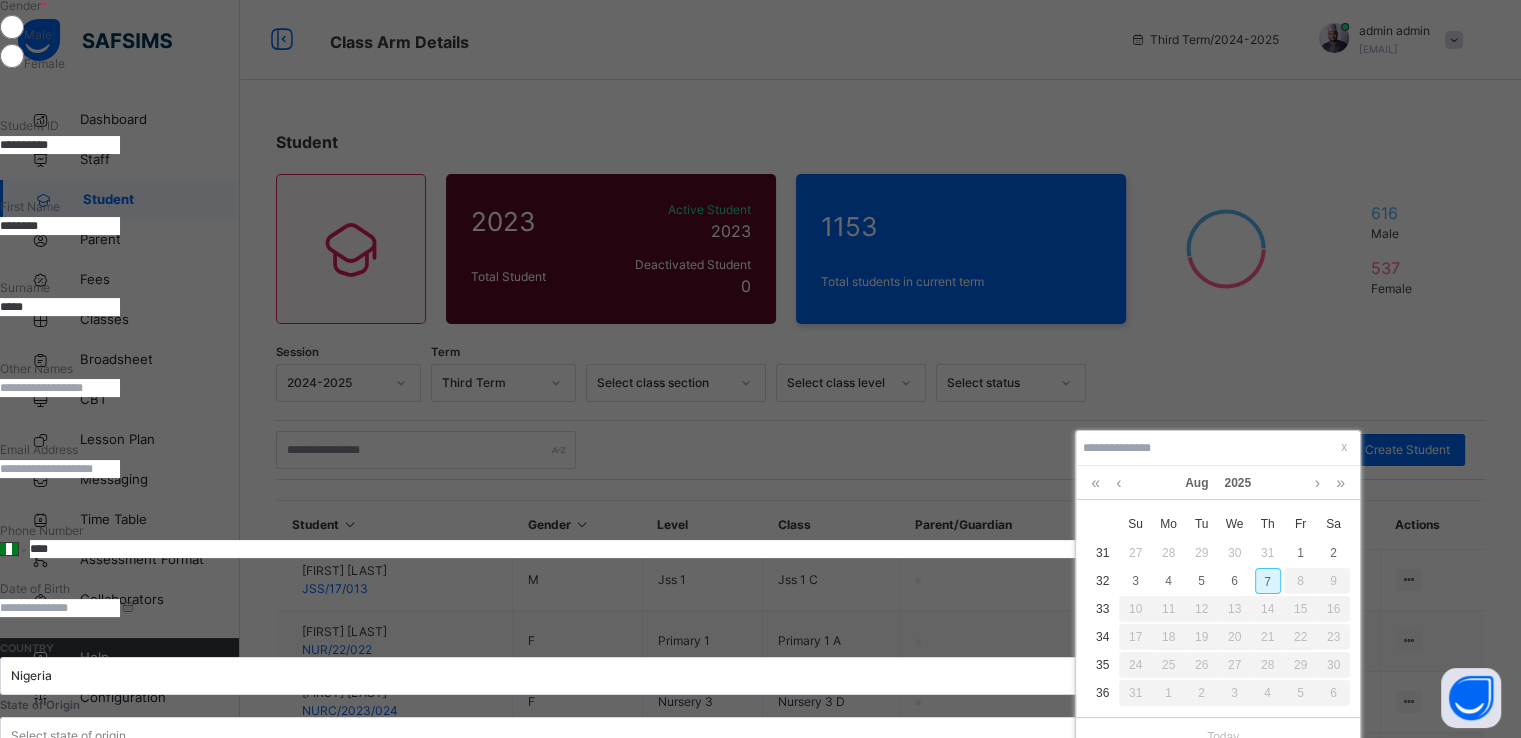 click on "7" at bounding box center [1268, 581] 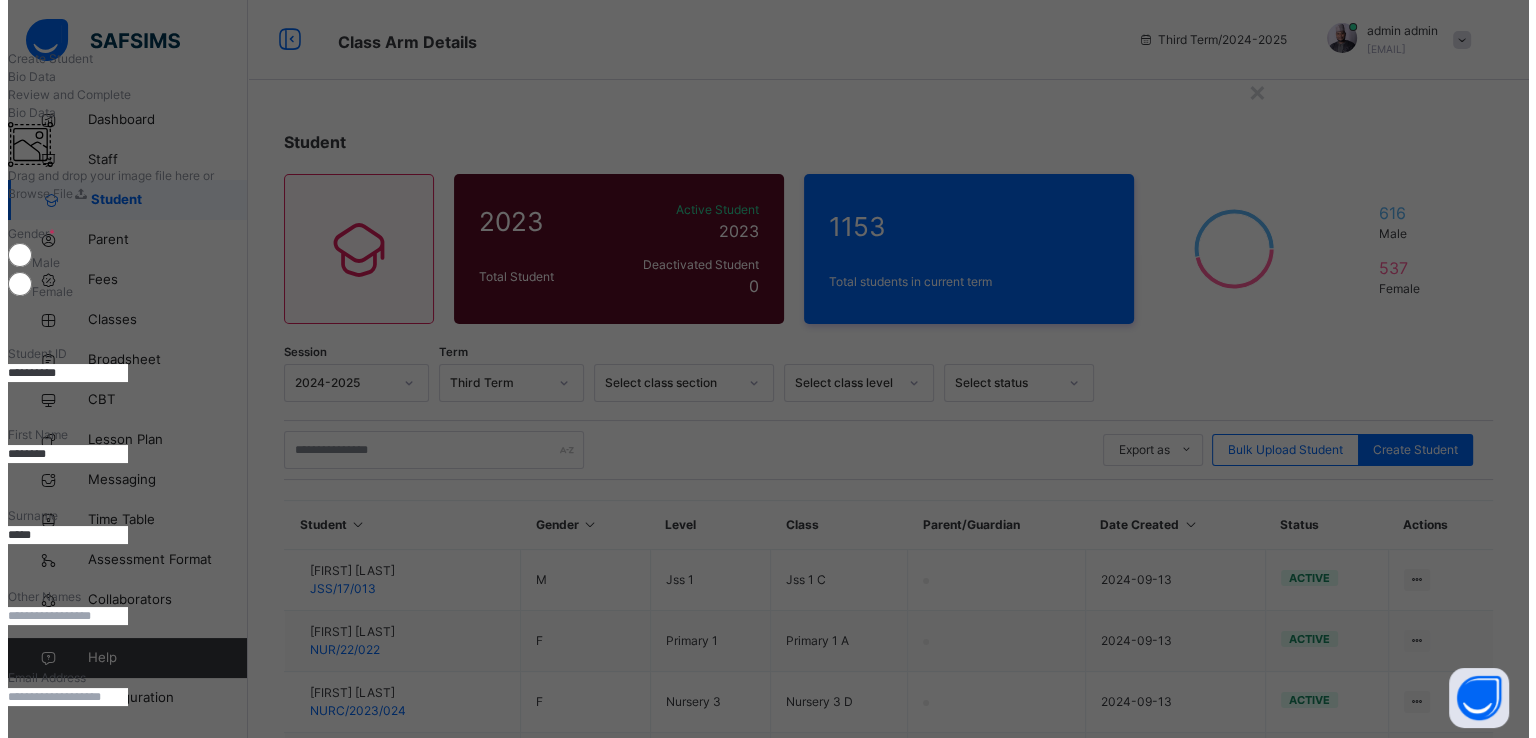 scroll, scrollTop: 795, scrollLeft: 0, axis: vertical 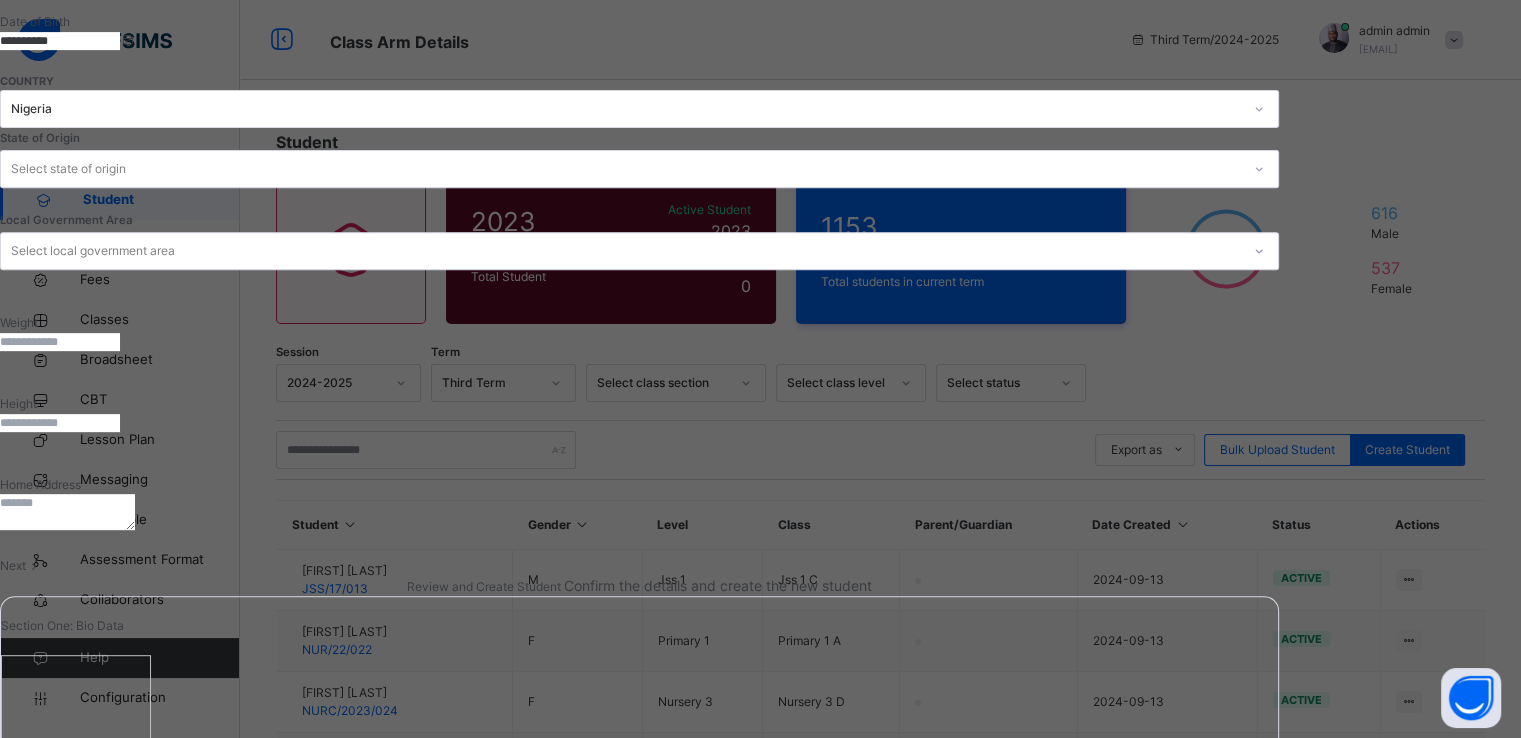 click on "Next" at bounding box center [13, 565] 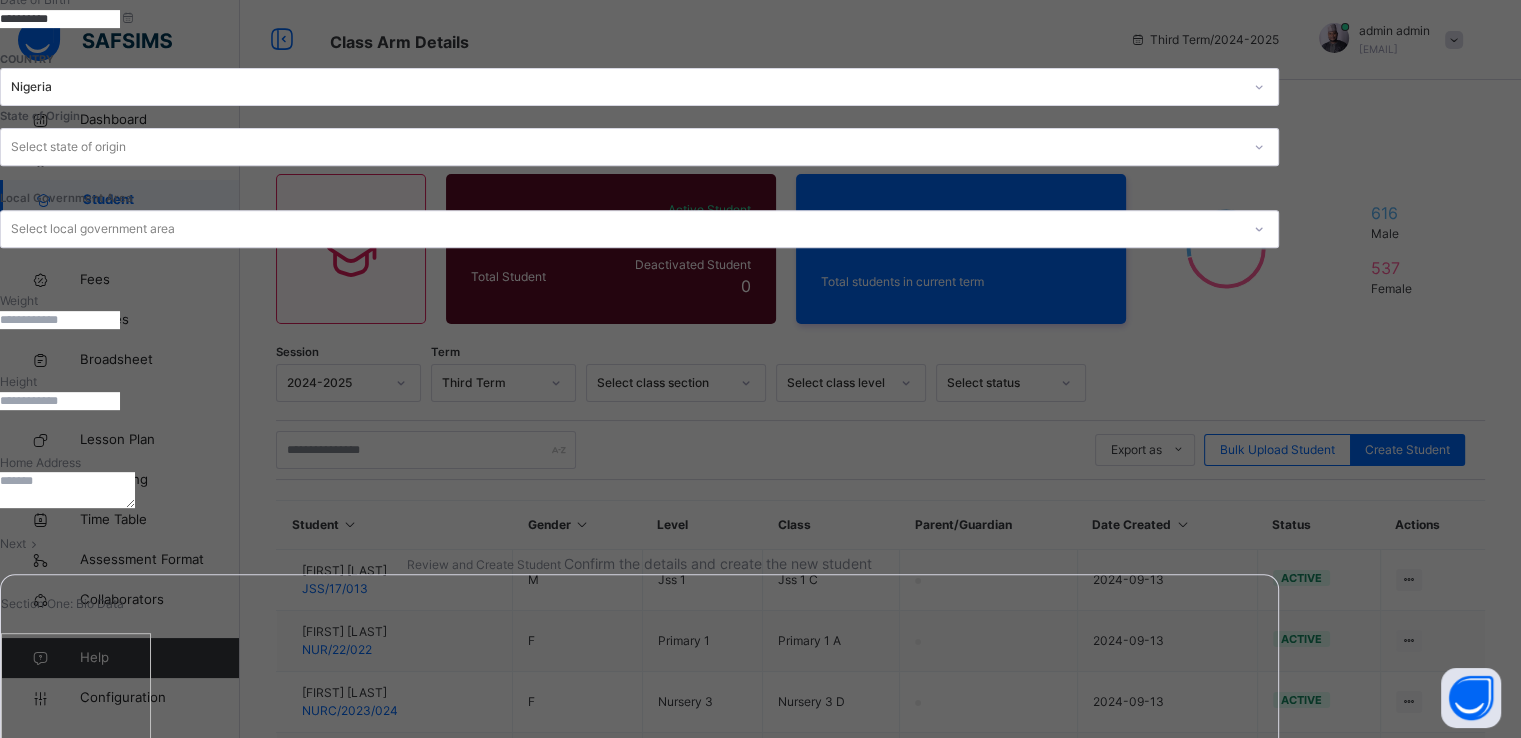 scroll, scrollTop: 340, scrollLeft: 0, axis: vertical 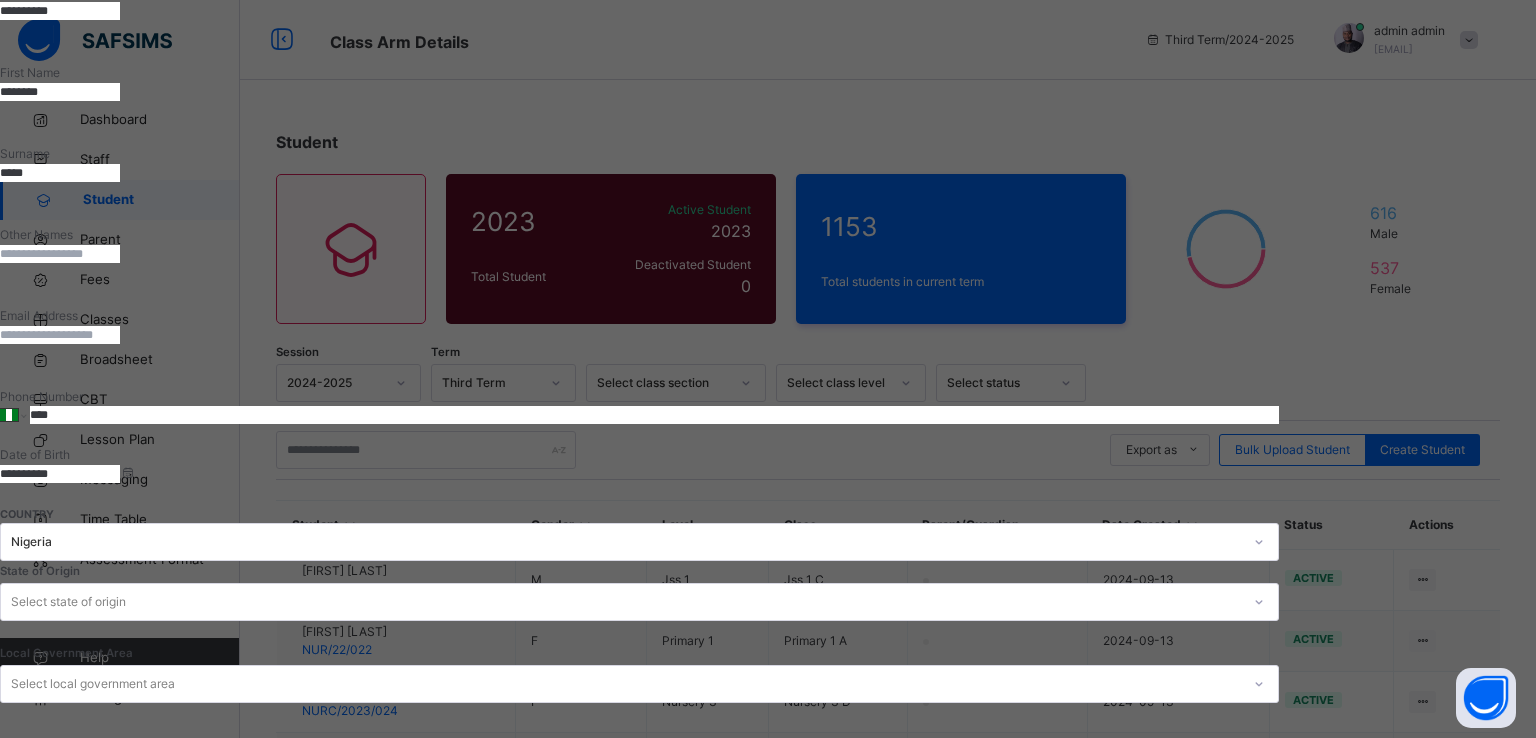click on "Finish" at bounding box center (16, 1977) 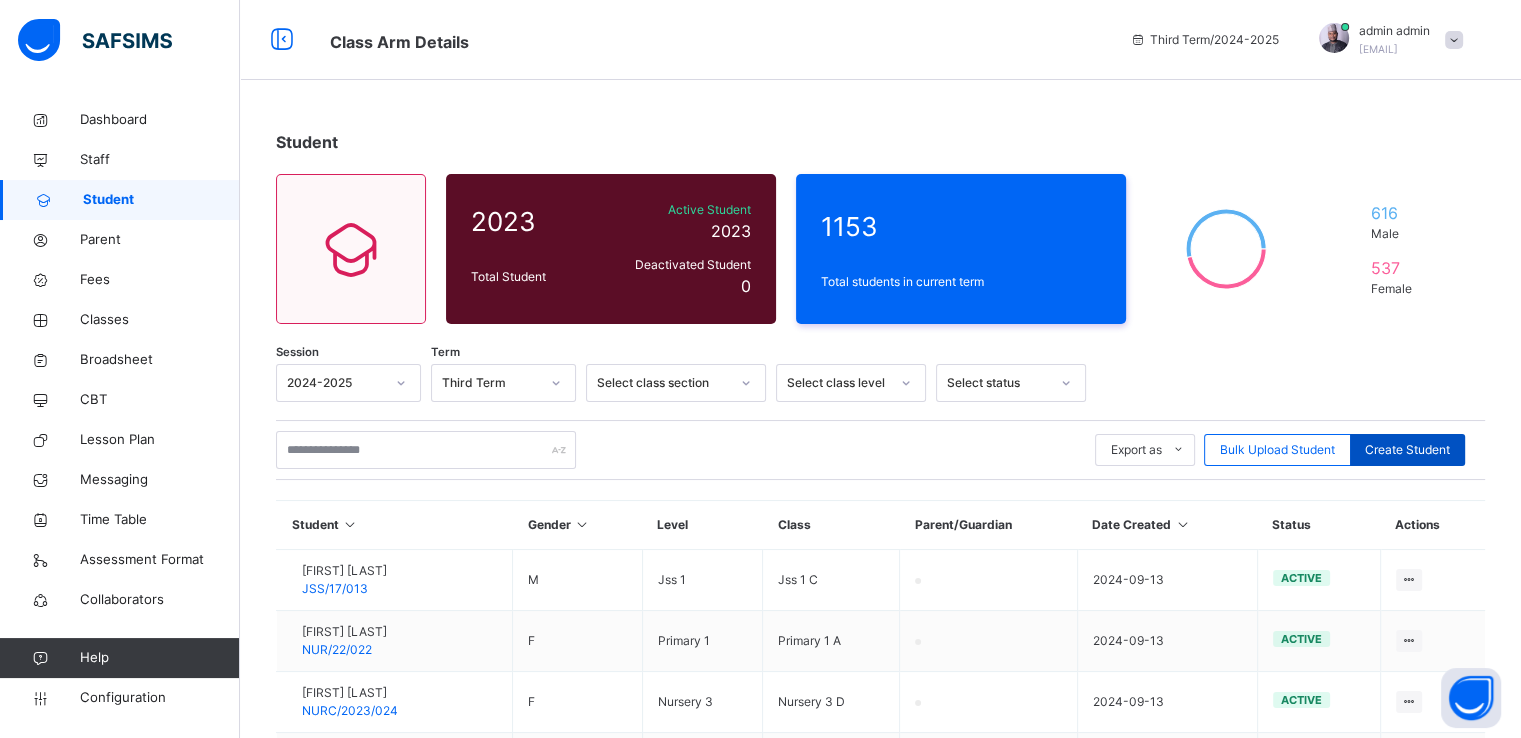 click on "Create Student" at bounding box center [1407, 450] 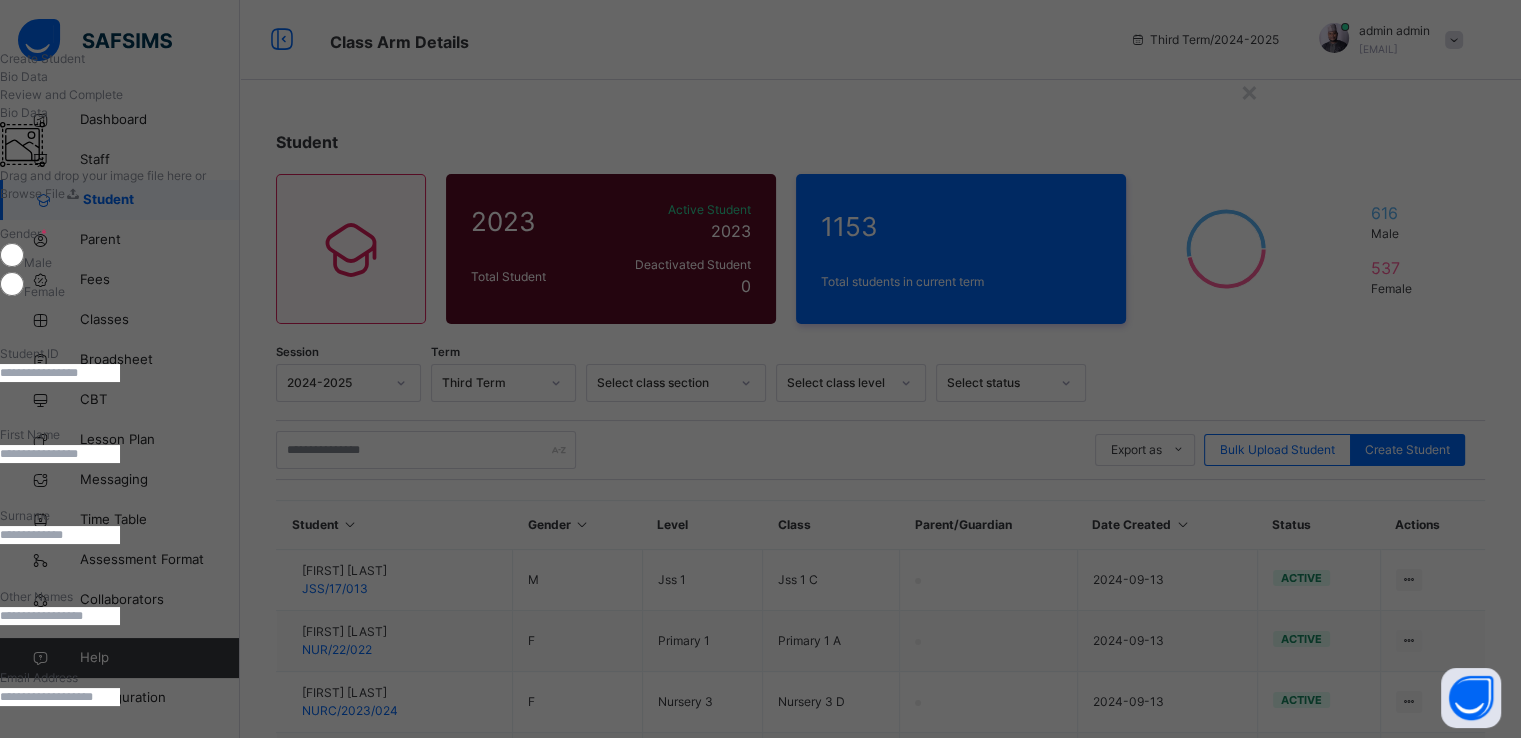 click on "Student ID" at bounding box center (639, 363) 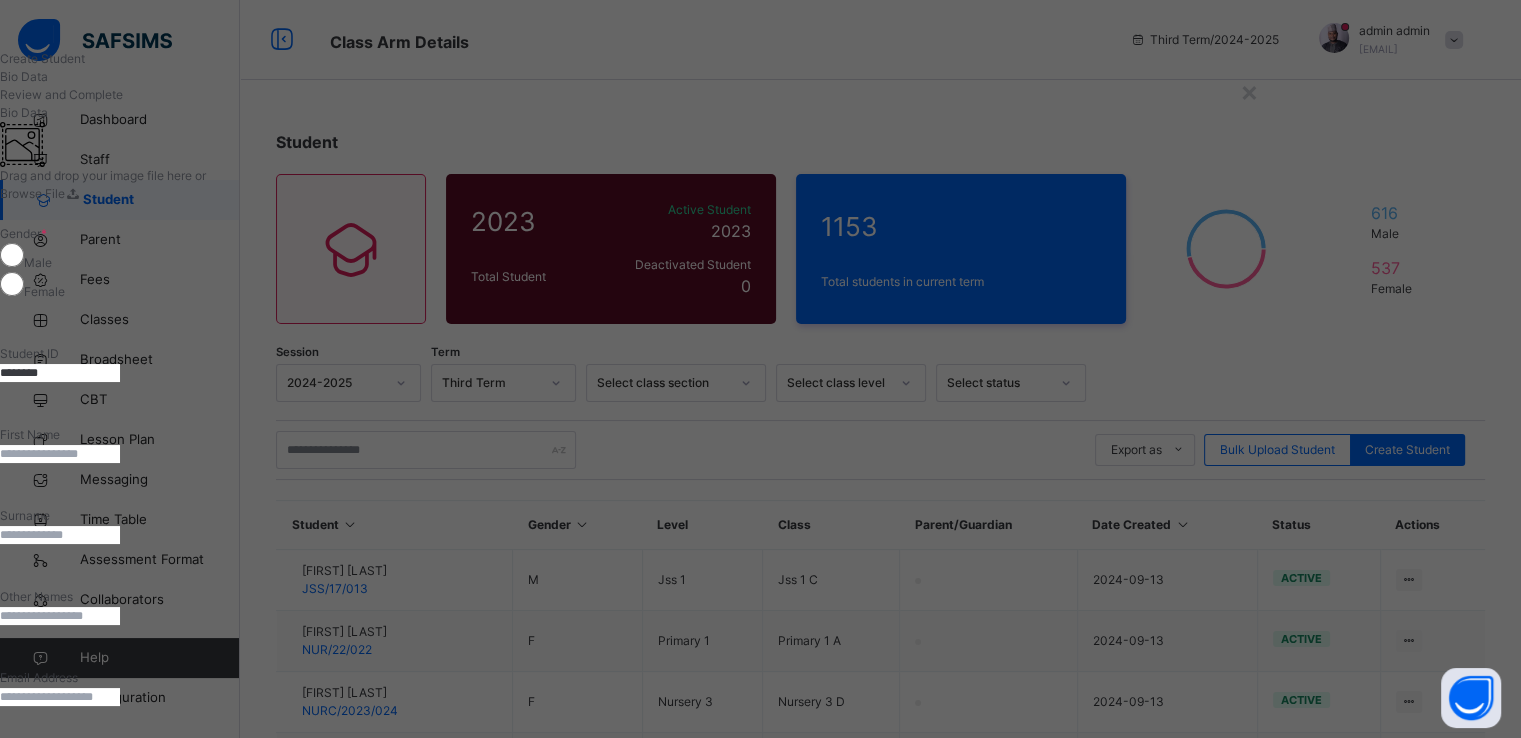 type on "********" 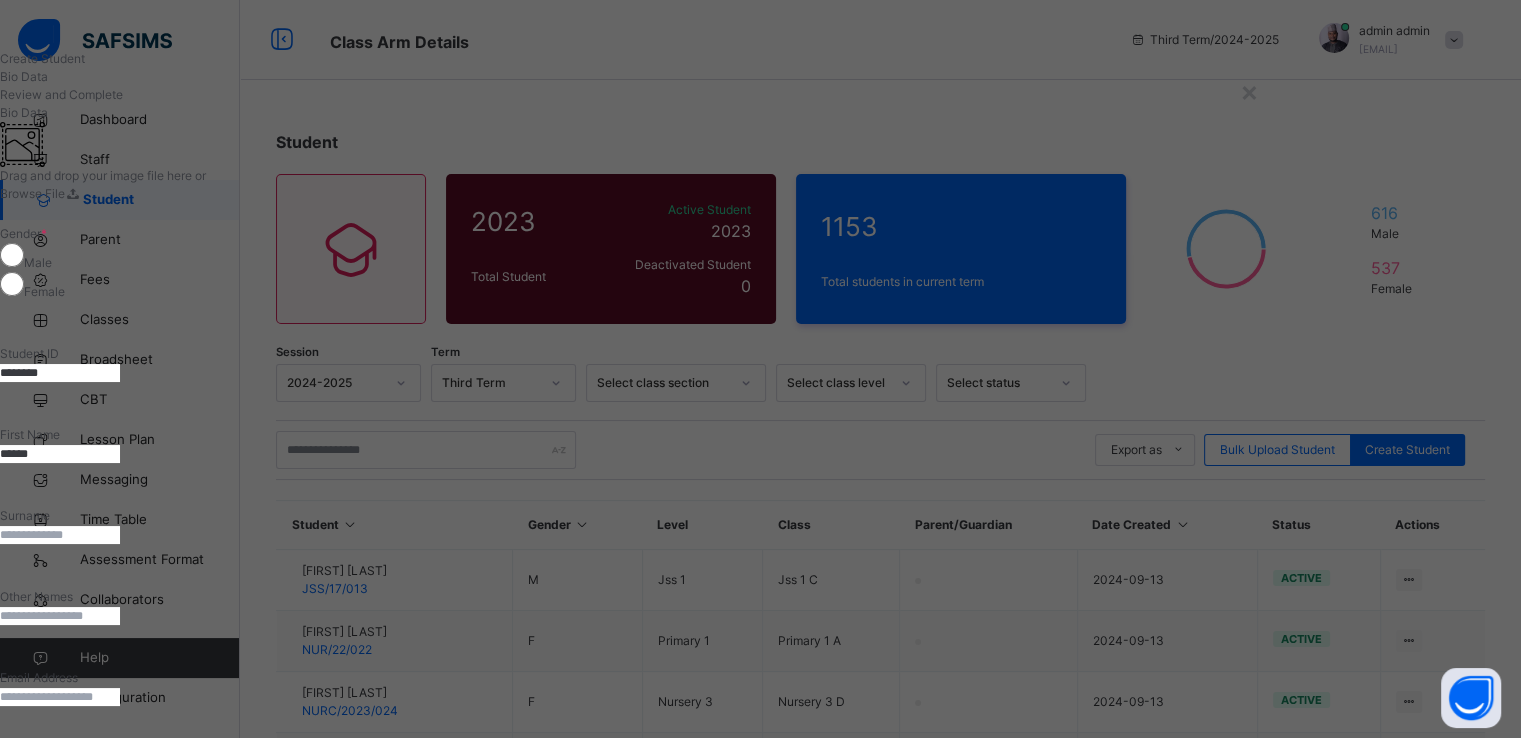 type on "******" 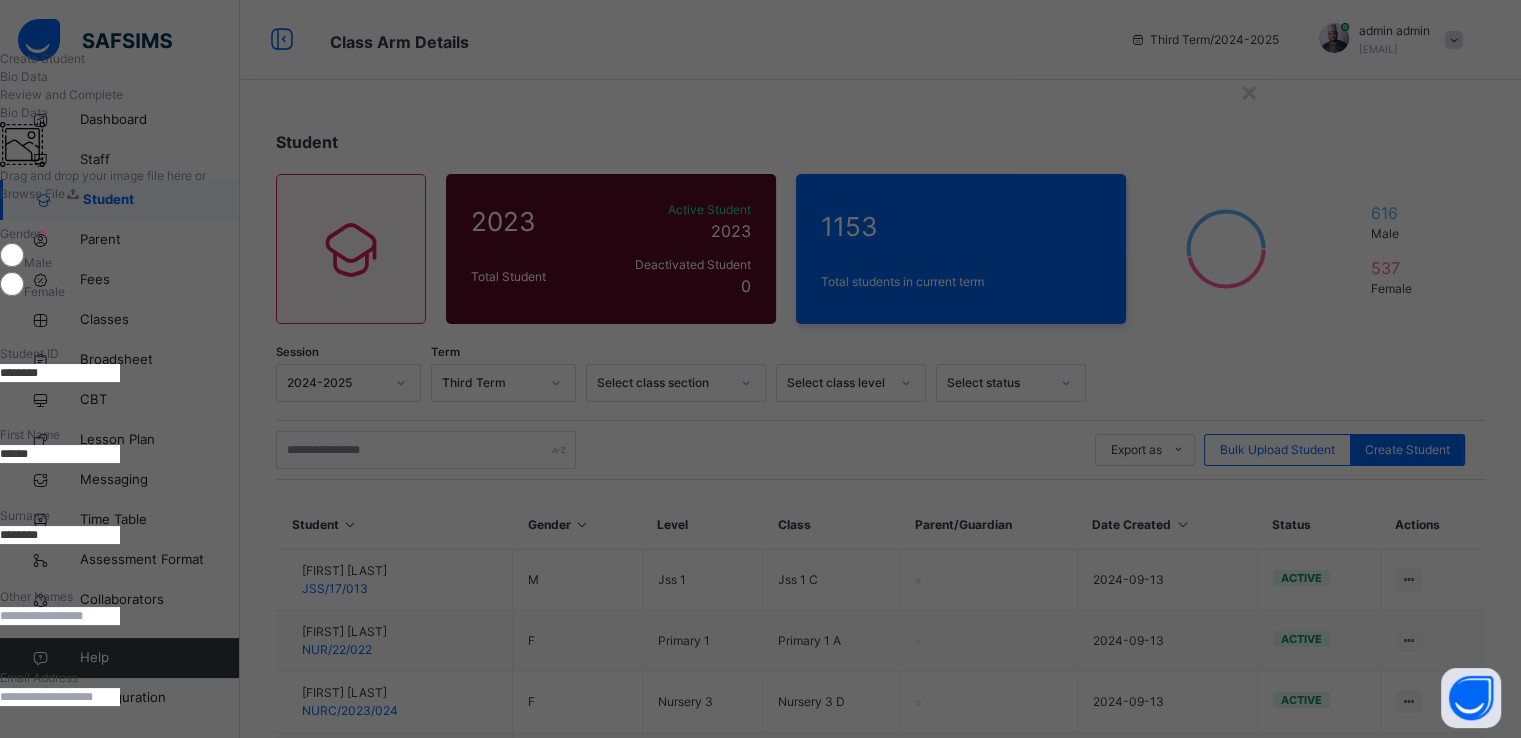 type on "********" 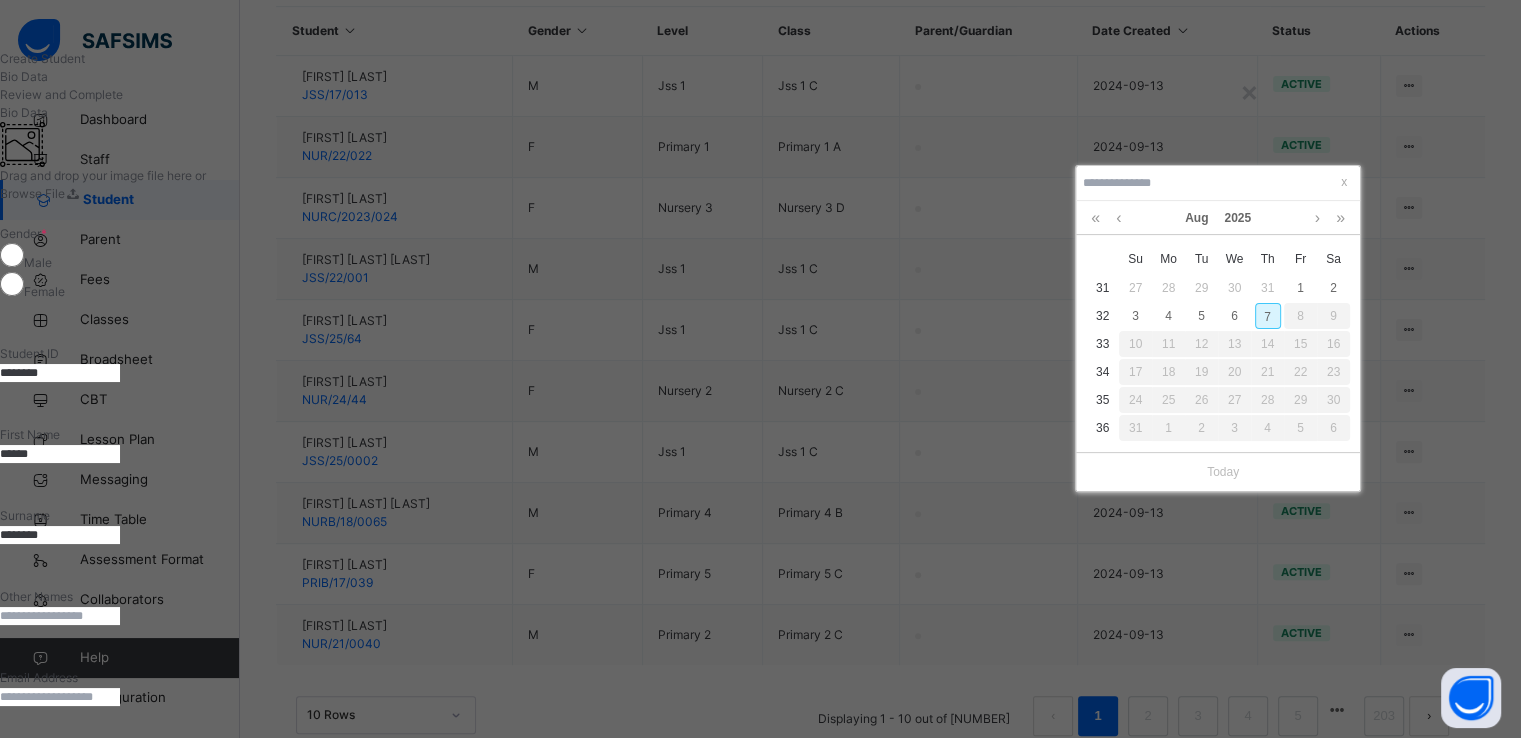 scroll, scrollTop: 540, scrollLeft: 0, axis: vertical 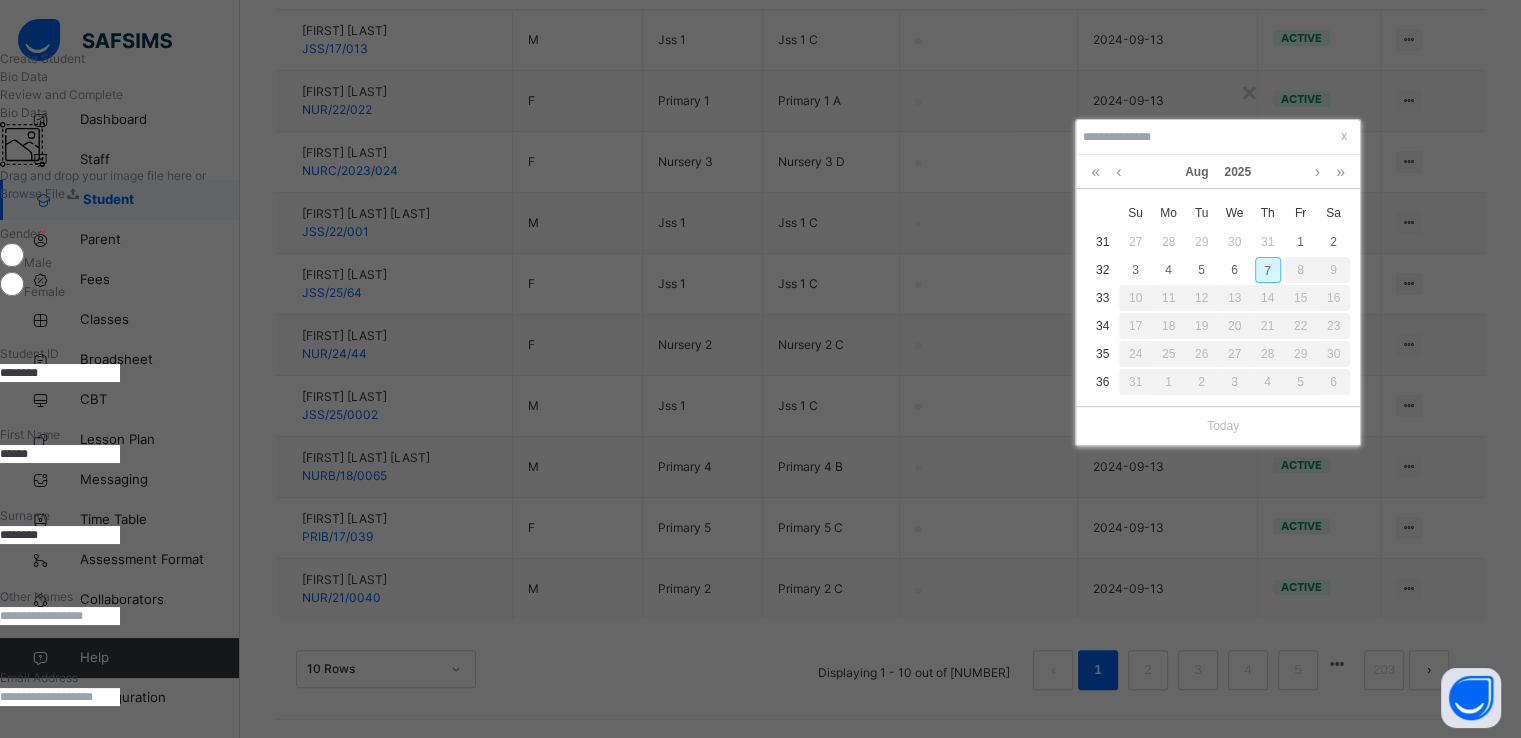 click on "7" at bounding box center (1268, 270) 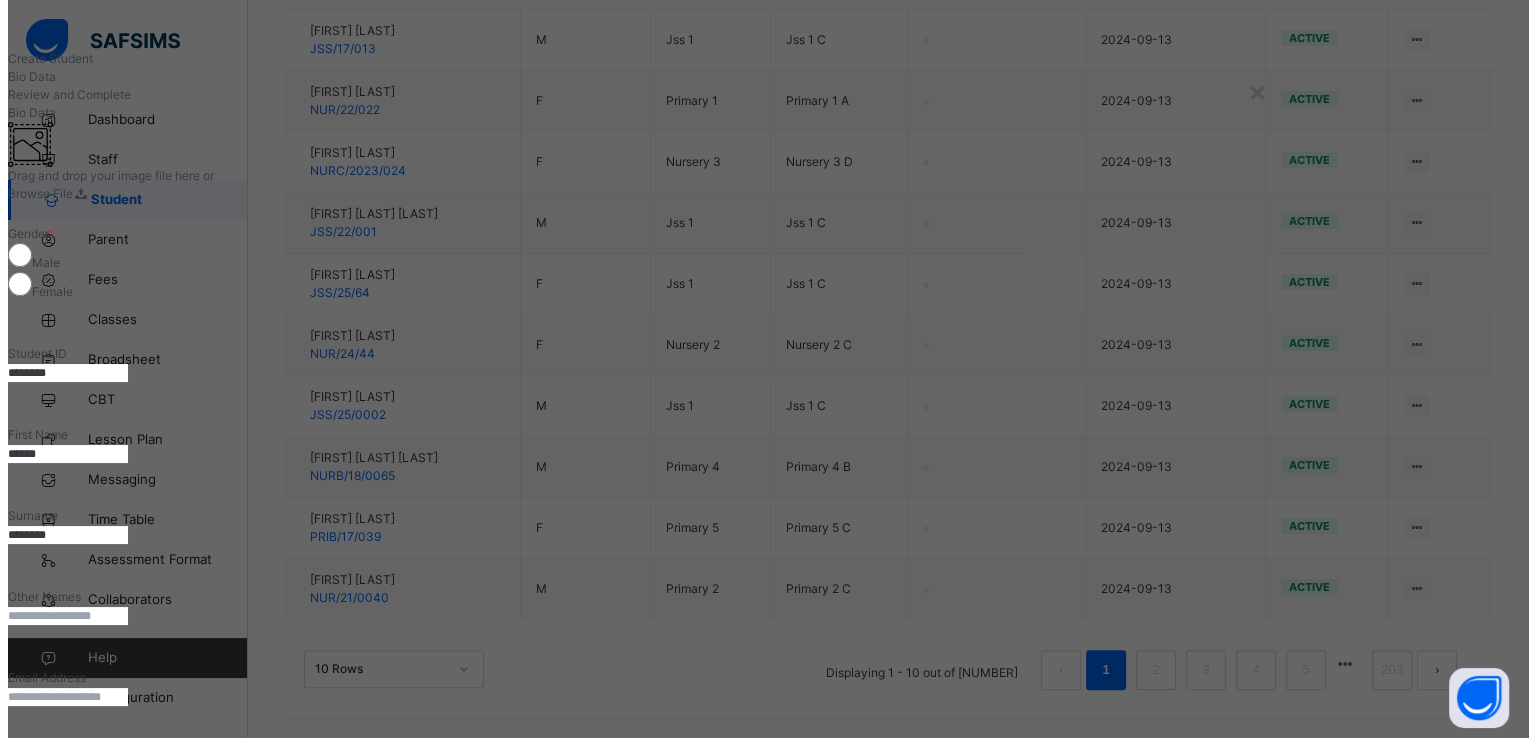 scroll, scrollTop: 795, scrollLeft: 0, axis: vertical 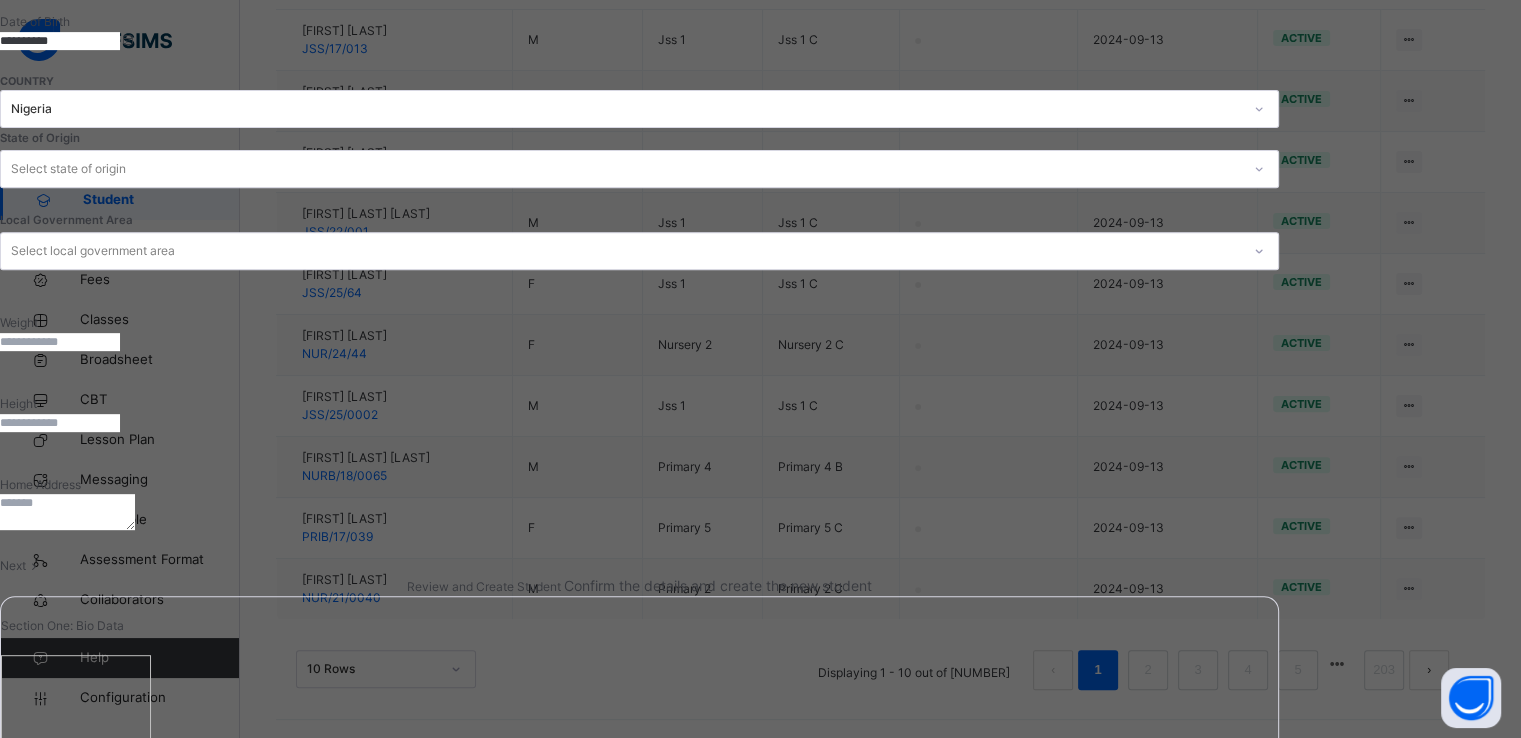 click on "Next" at bounding box center (13, 565) 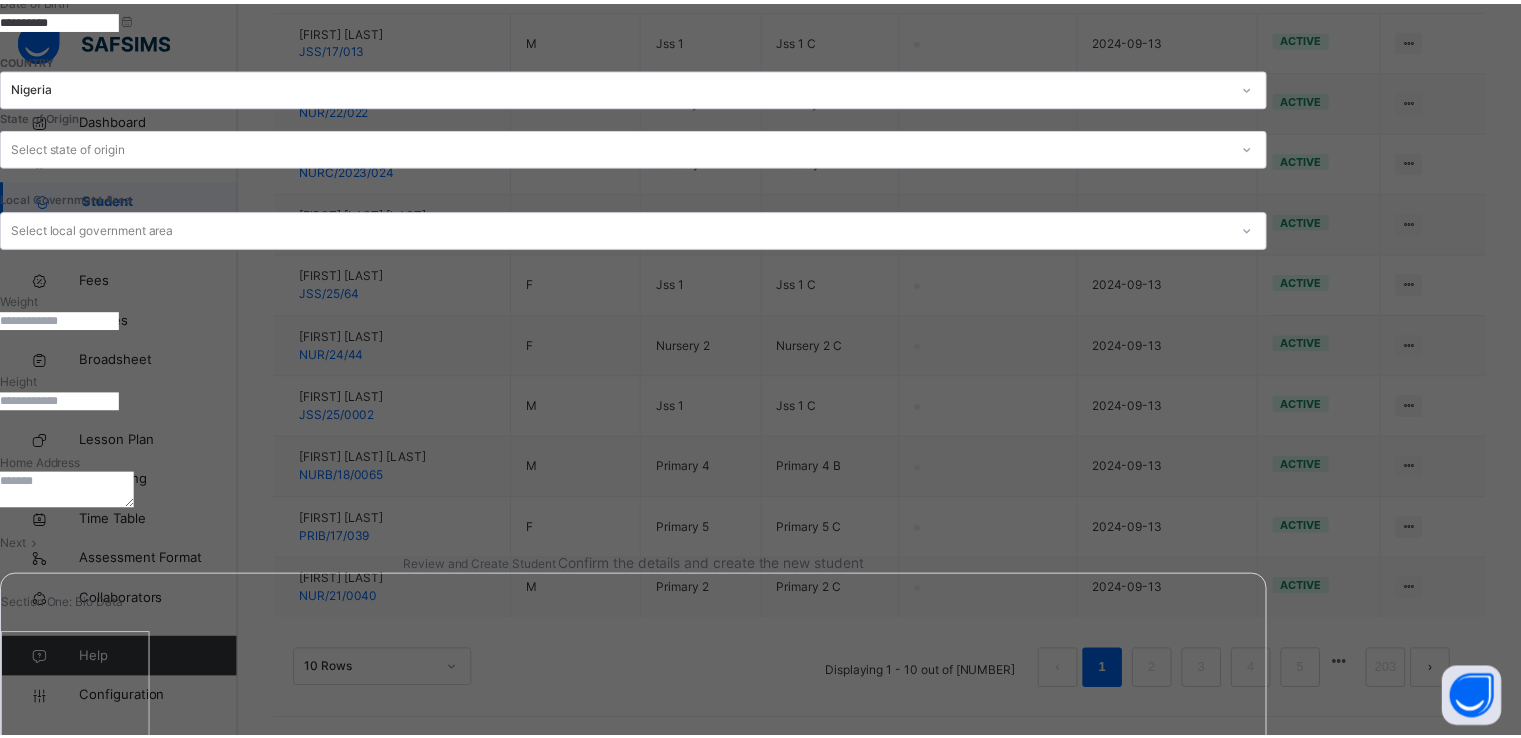 scroll, scrollTop: 340, scrollLeft: 0, axis: vertical 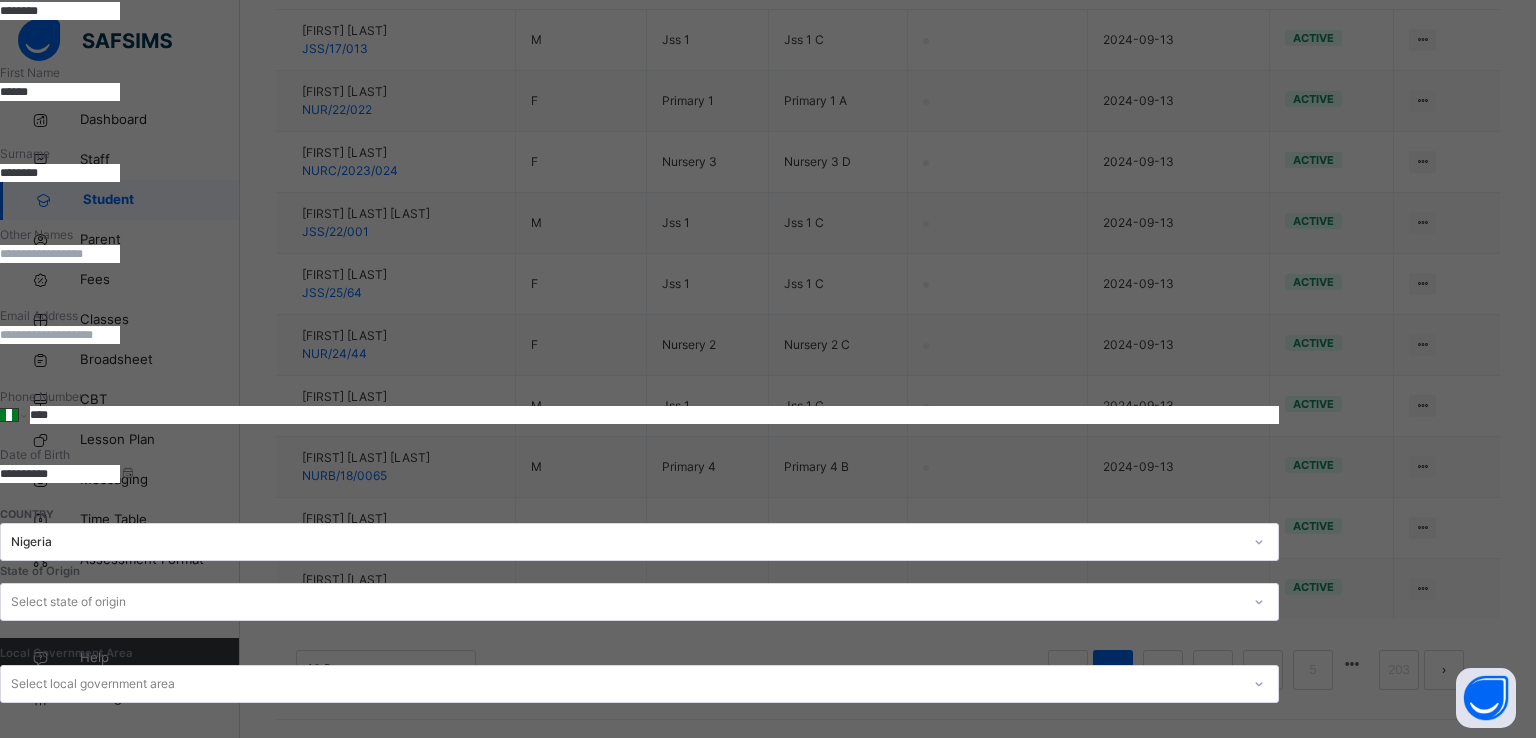 click on "Finish" at bounding box center (16, 1977) 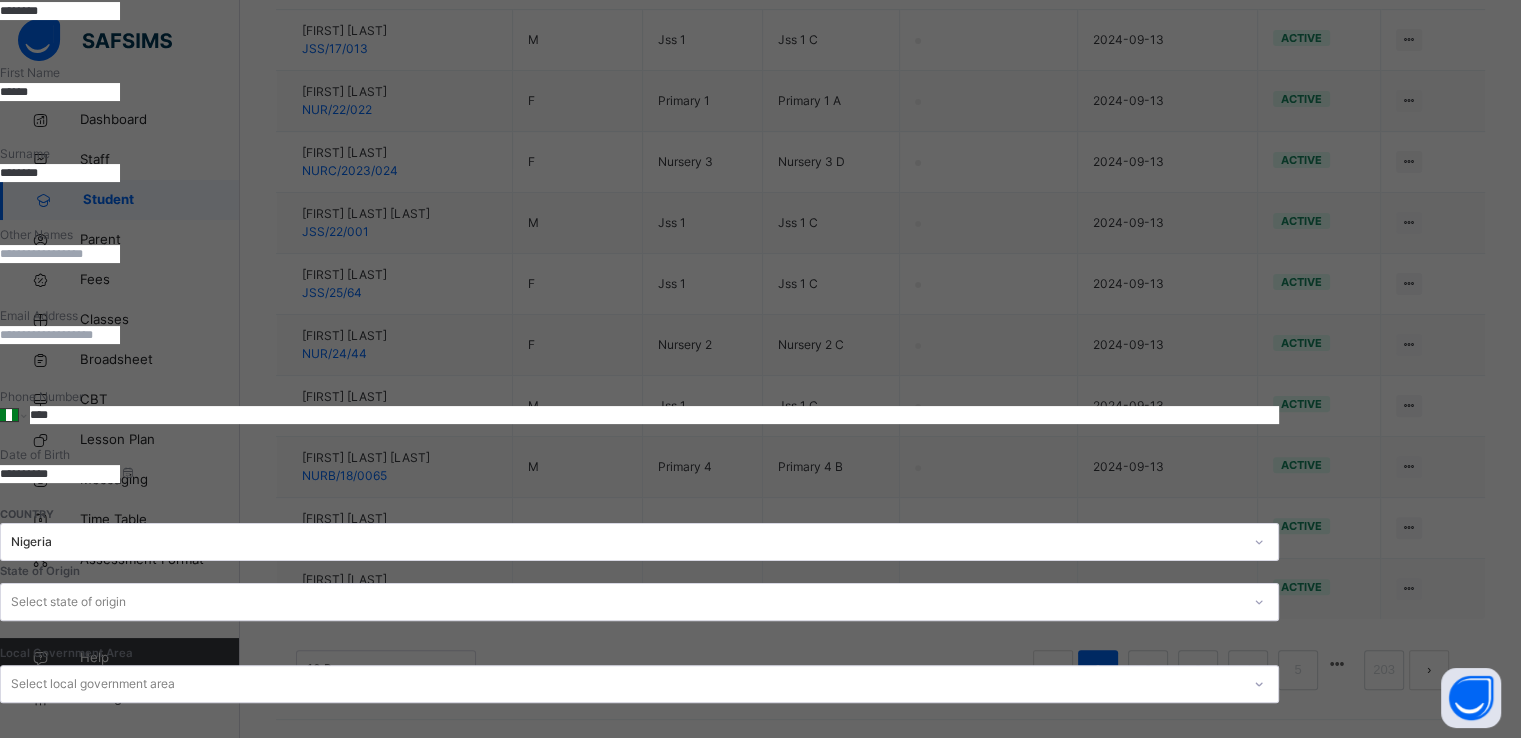 scroll, scrollTop: 0, scrollLeft: 0, axis: both 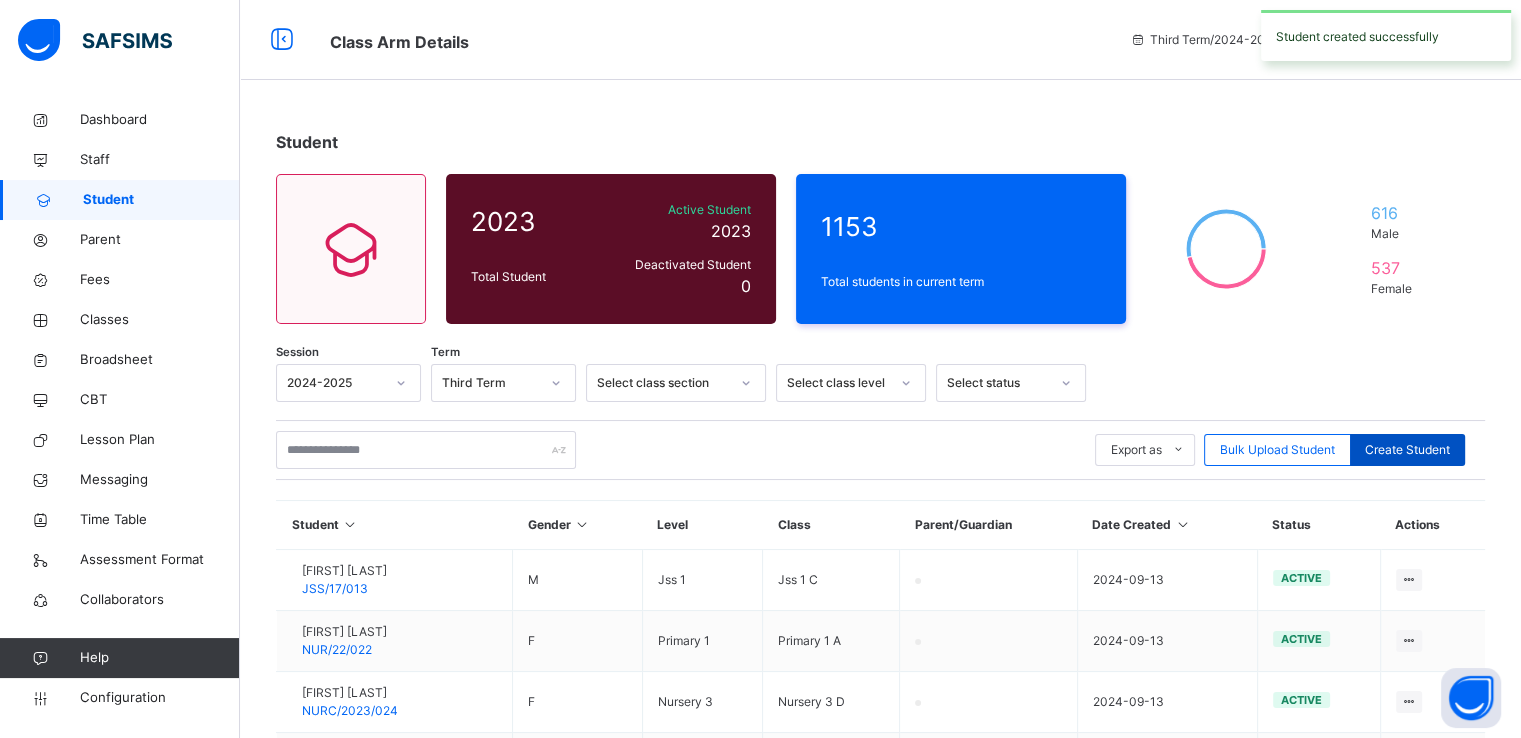 click on "Create Student" at bounding box center [1407, 450] 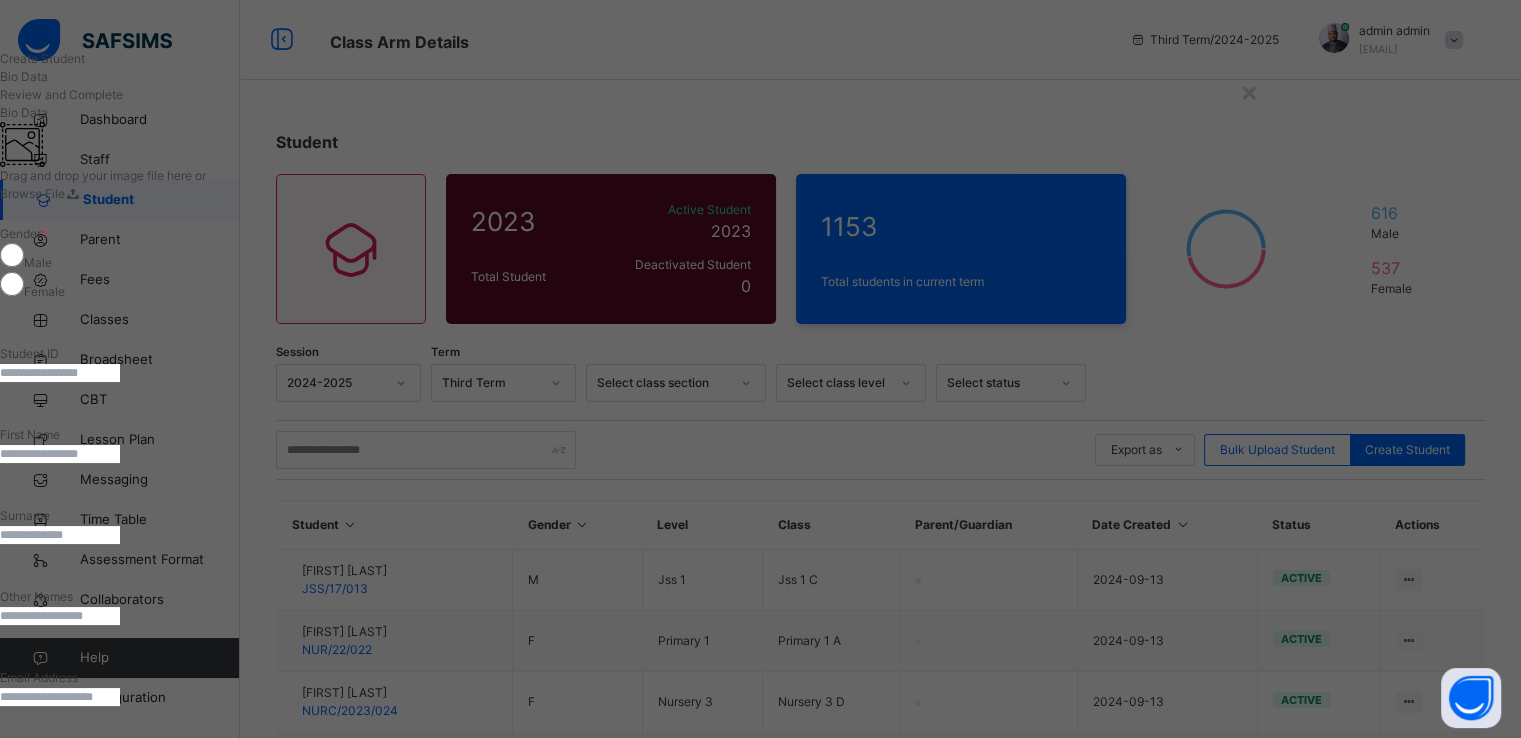 click at bounding box center [60, 373] 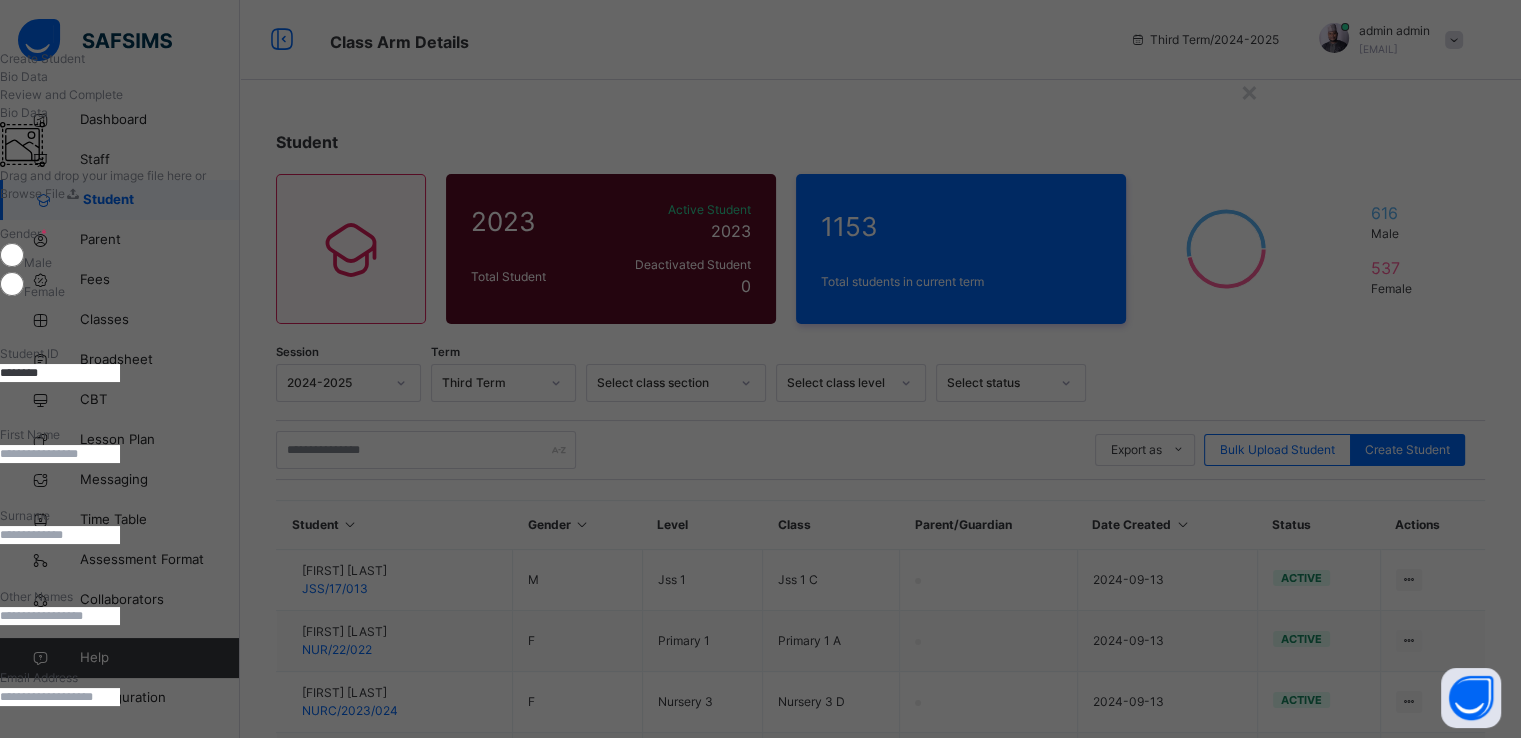 type on "********" 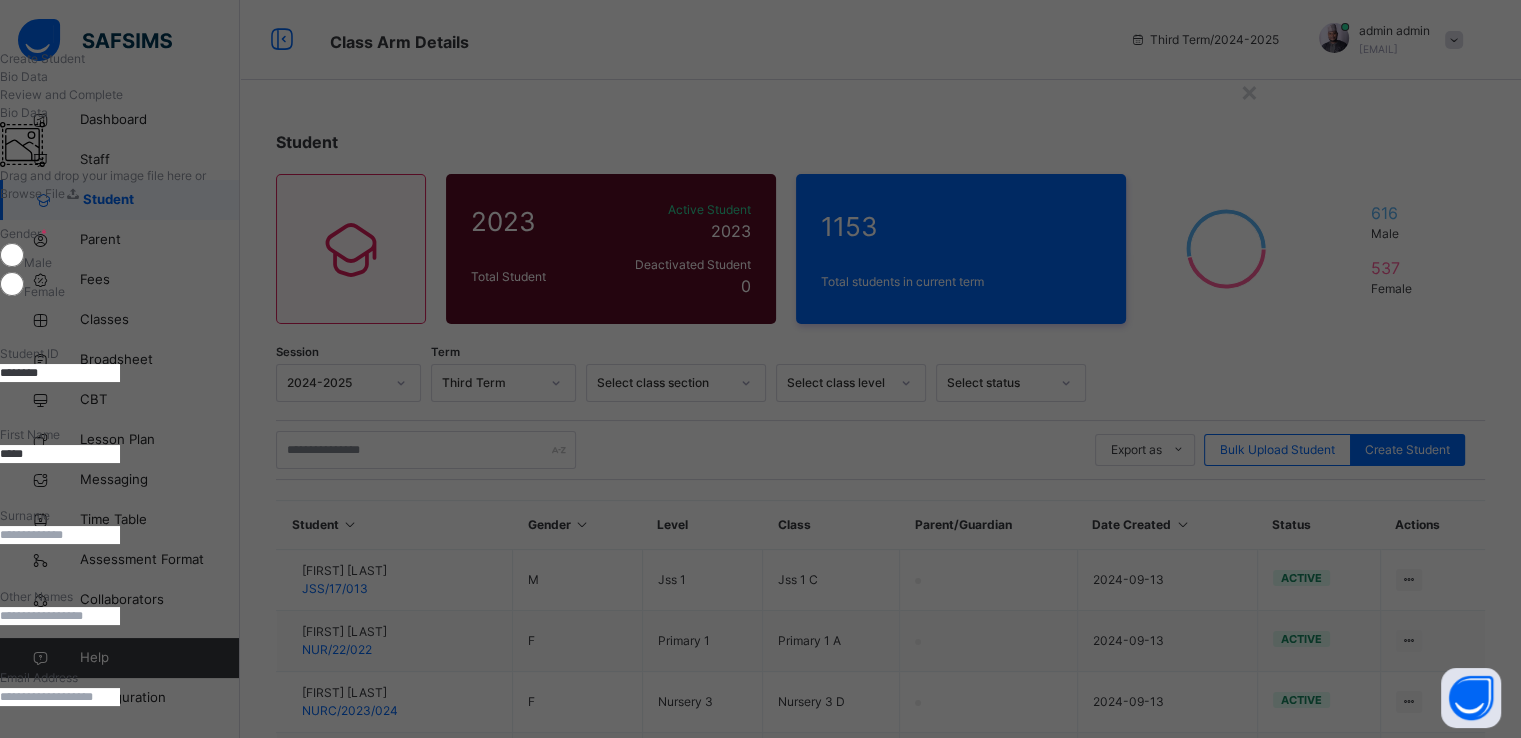 type on "*****" 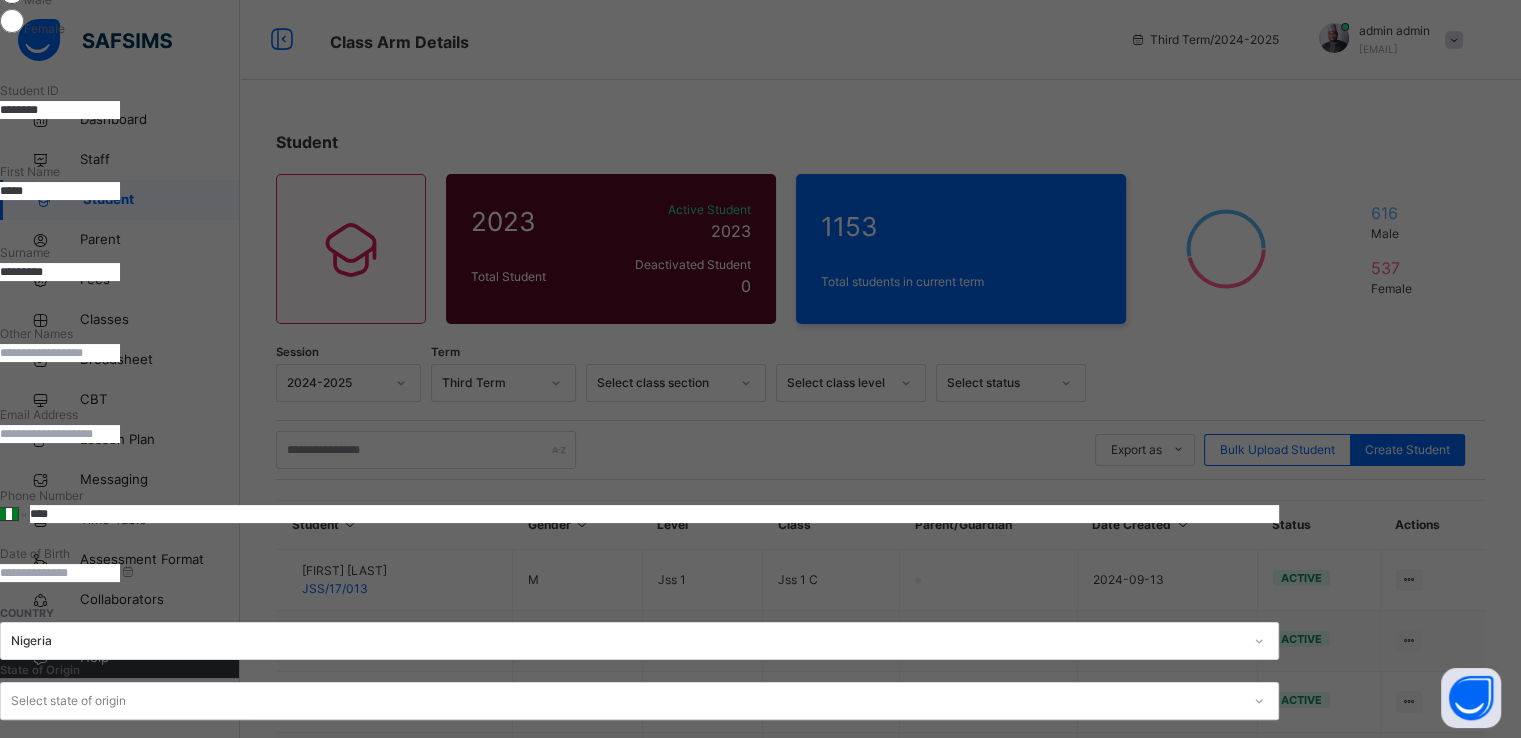 scroll, scrollTop: 268, scrollLeft: 0, axis: vertical 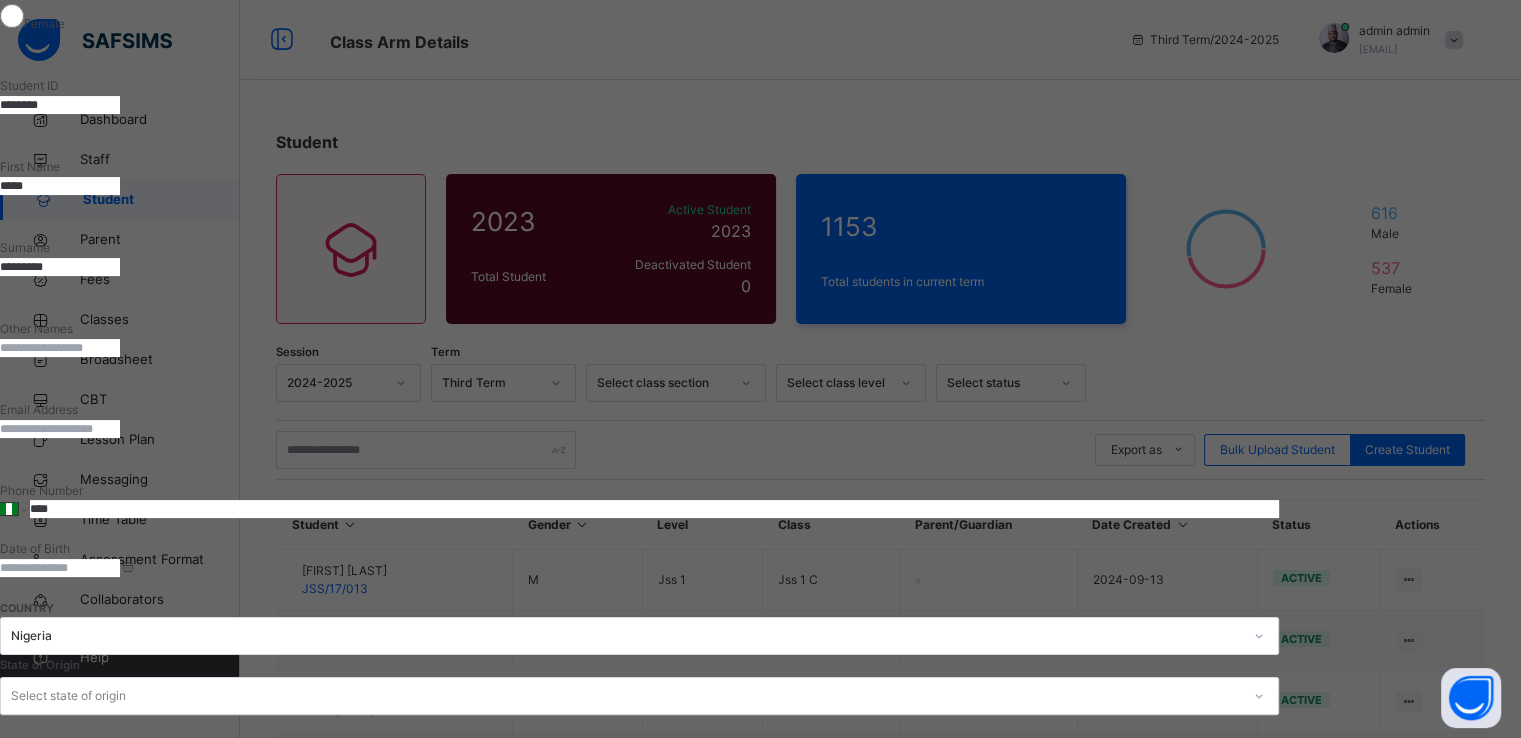 type on "*********" 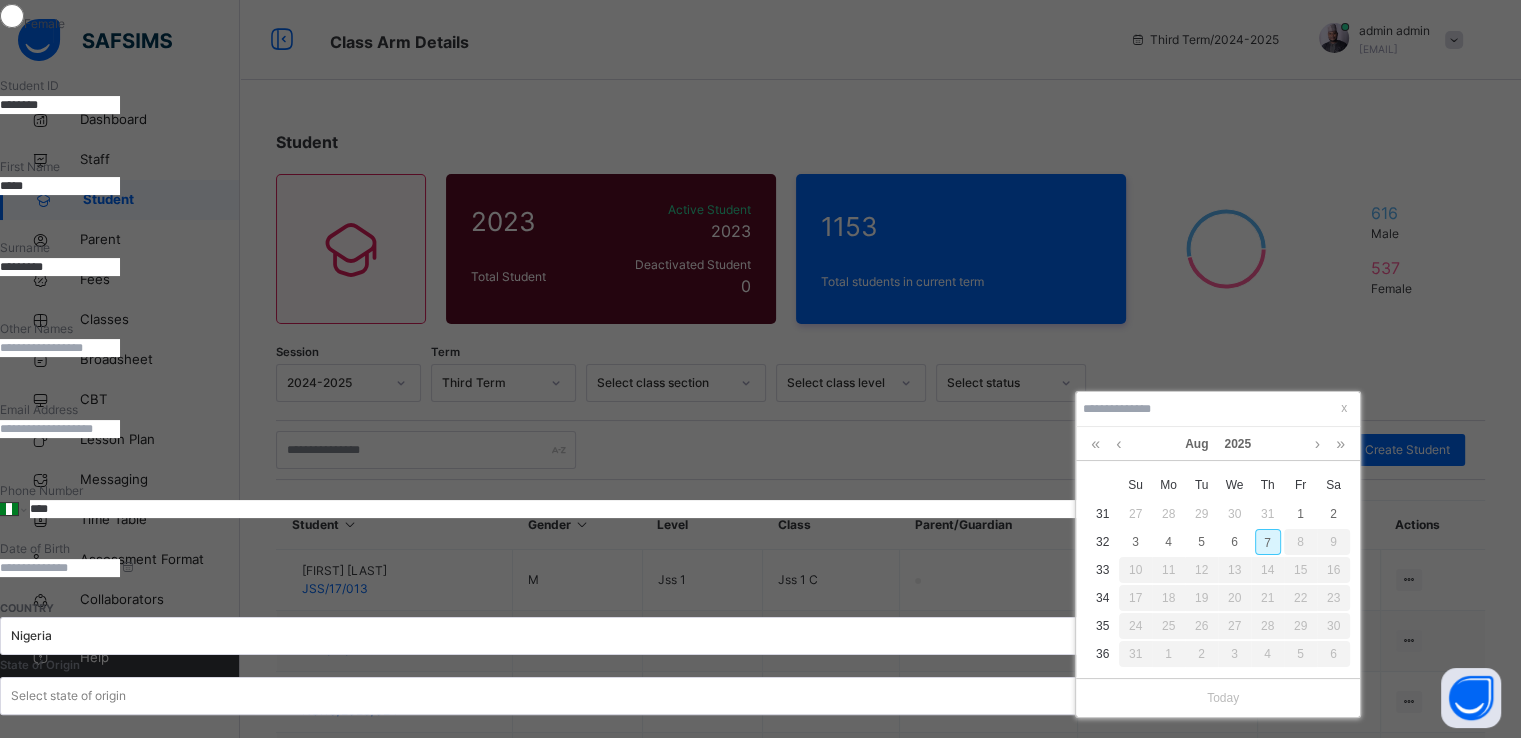 click on "7" at bounding box center [1268, 542] 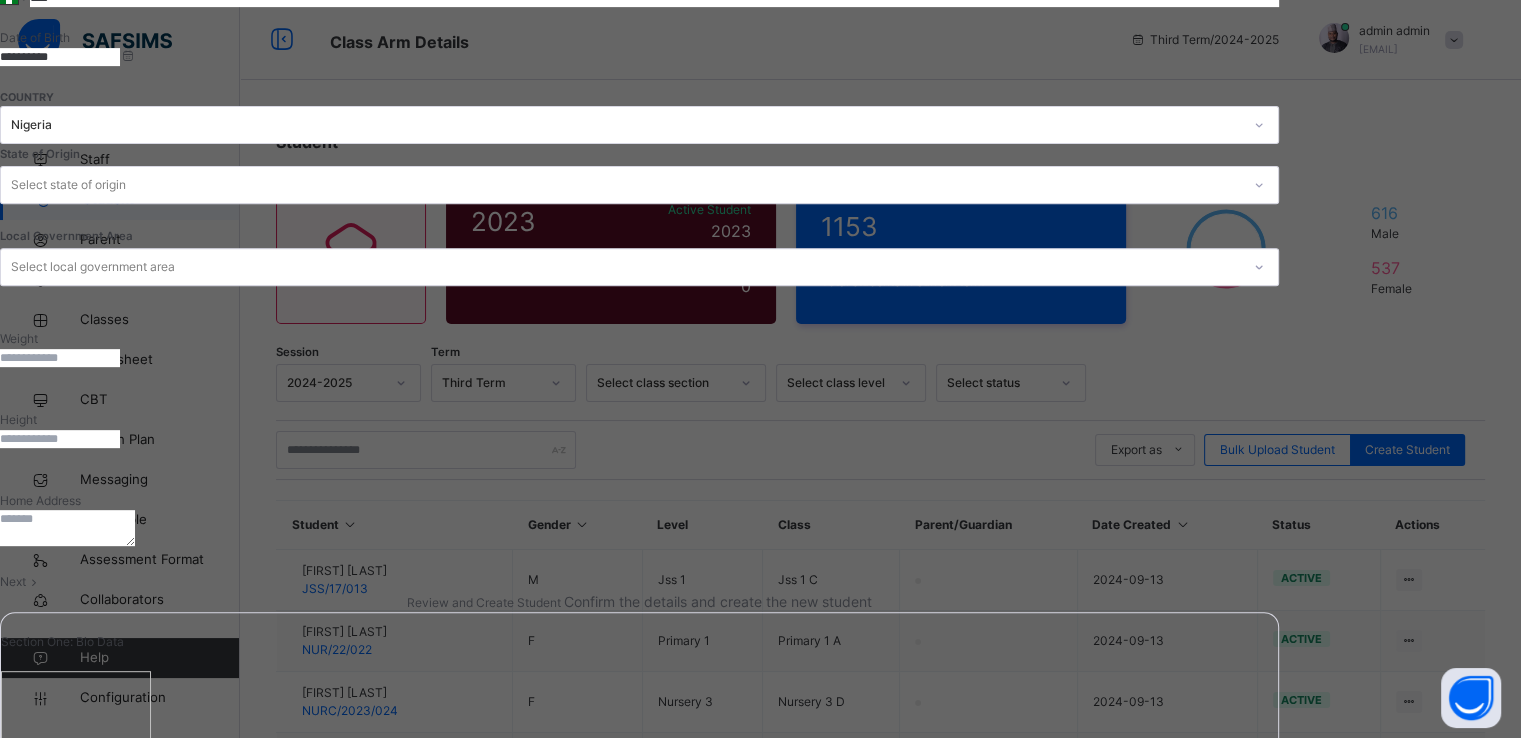 scroll, scrollTop: 795, scrollLeft: 0, axis: vertical 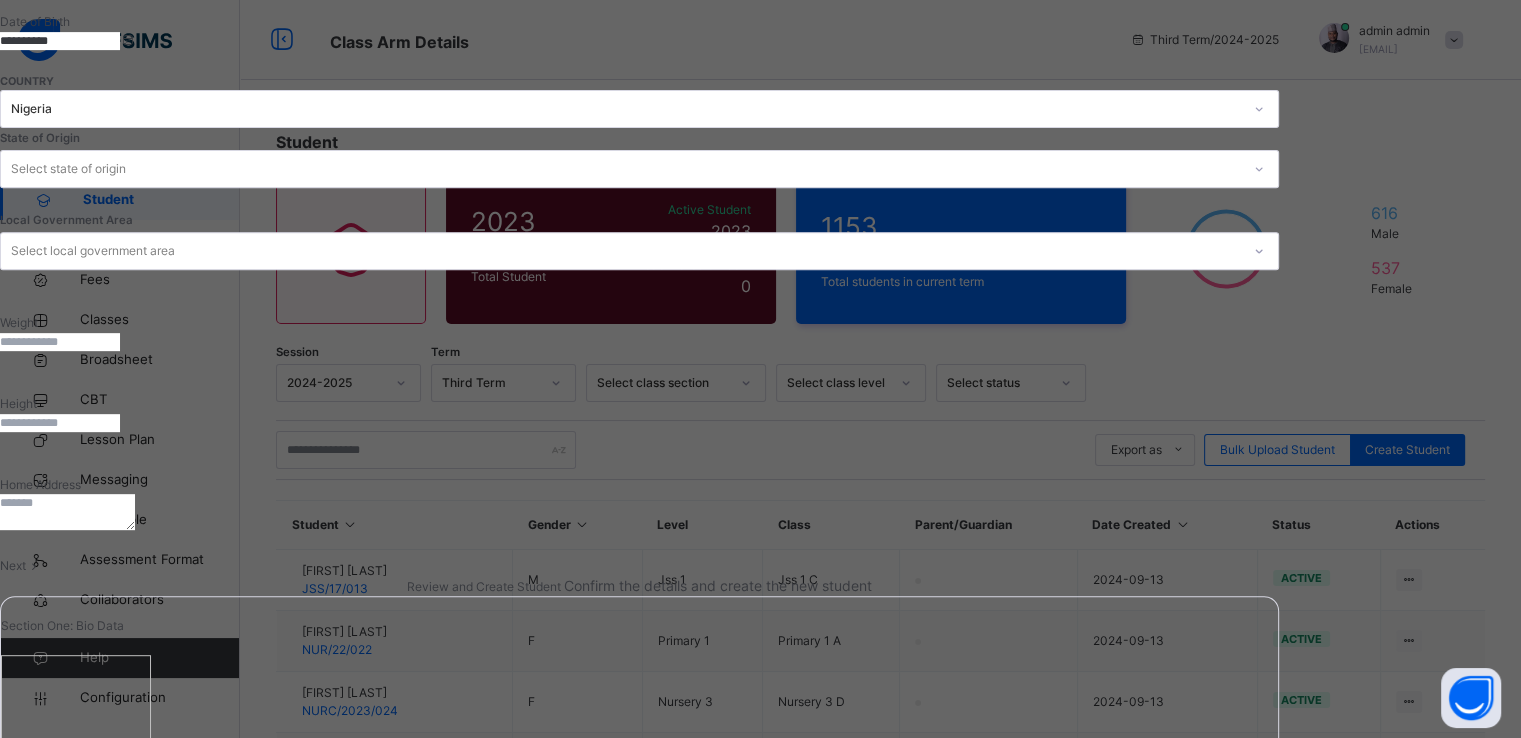 click on "Next" at bounding box center [639, 566] 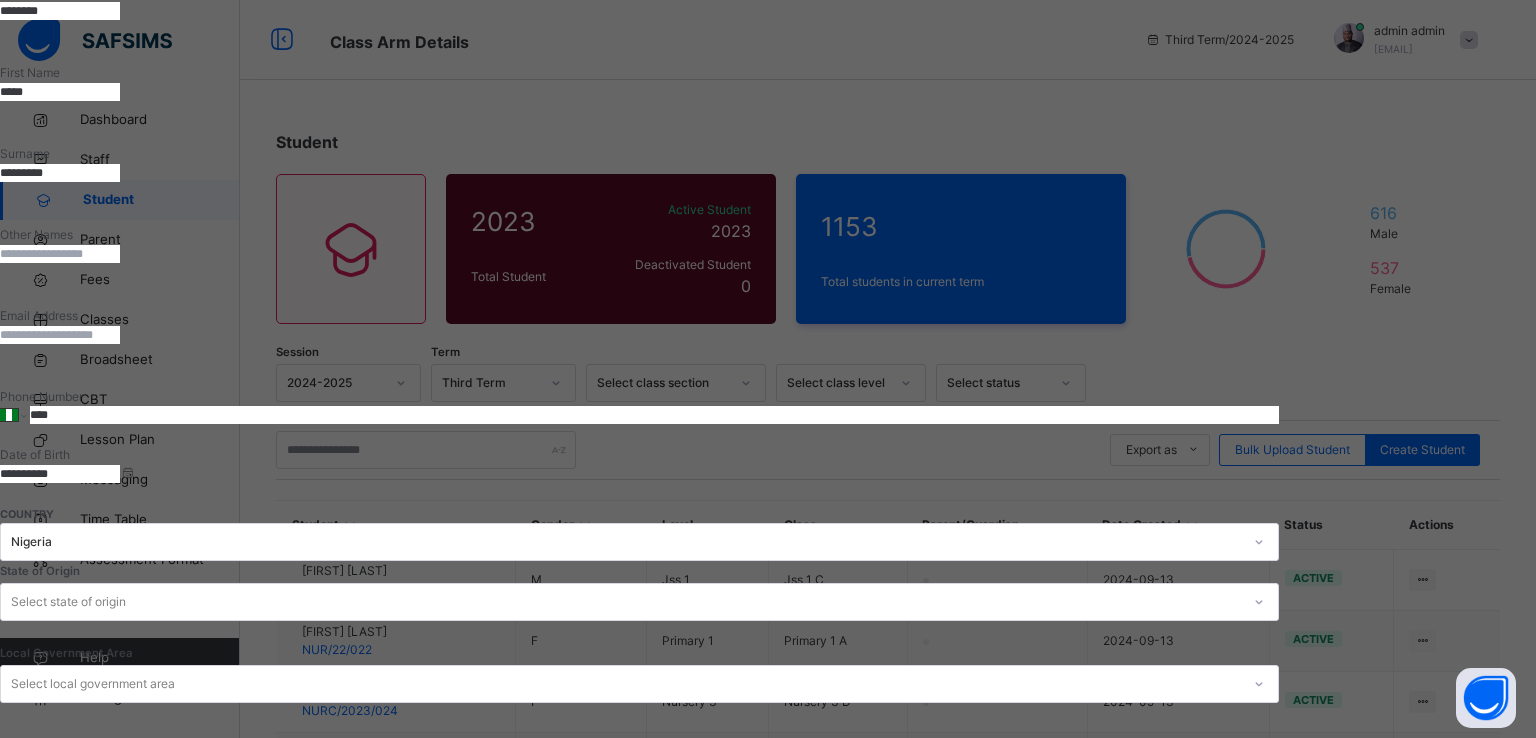 click on "Finish" at bounding box center (16, 1977) 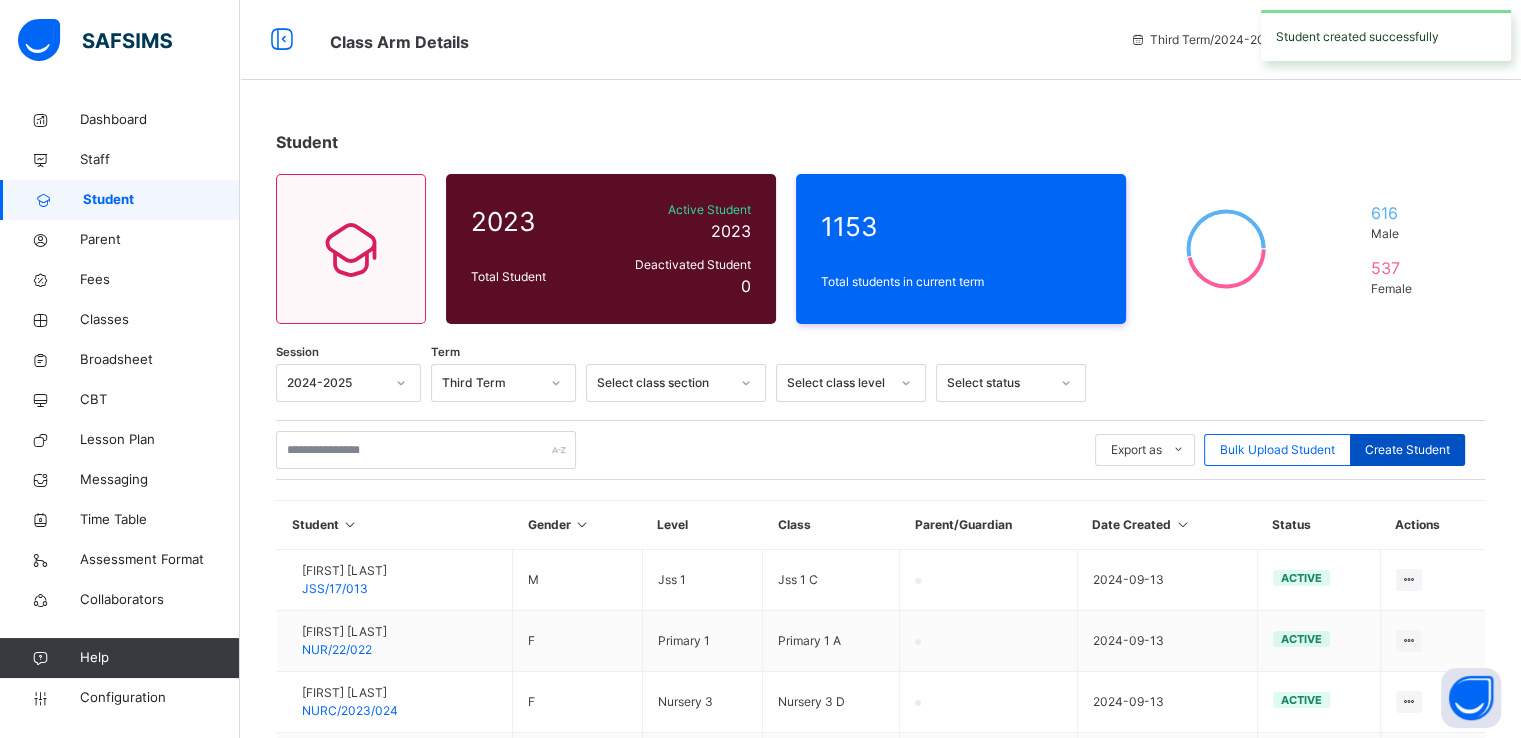click on "Create Student" at bounding box center (1407, 450) 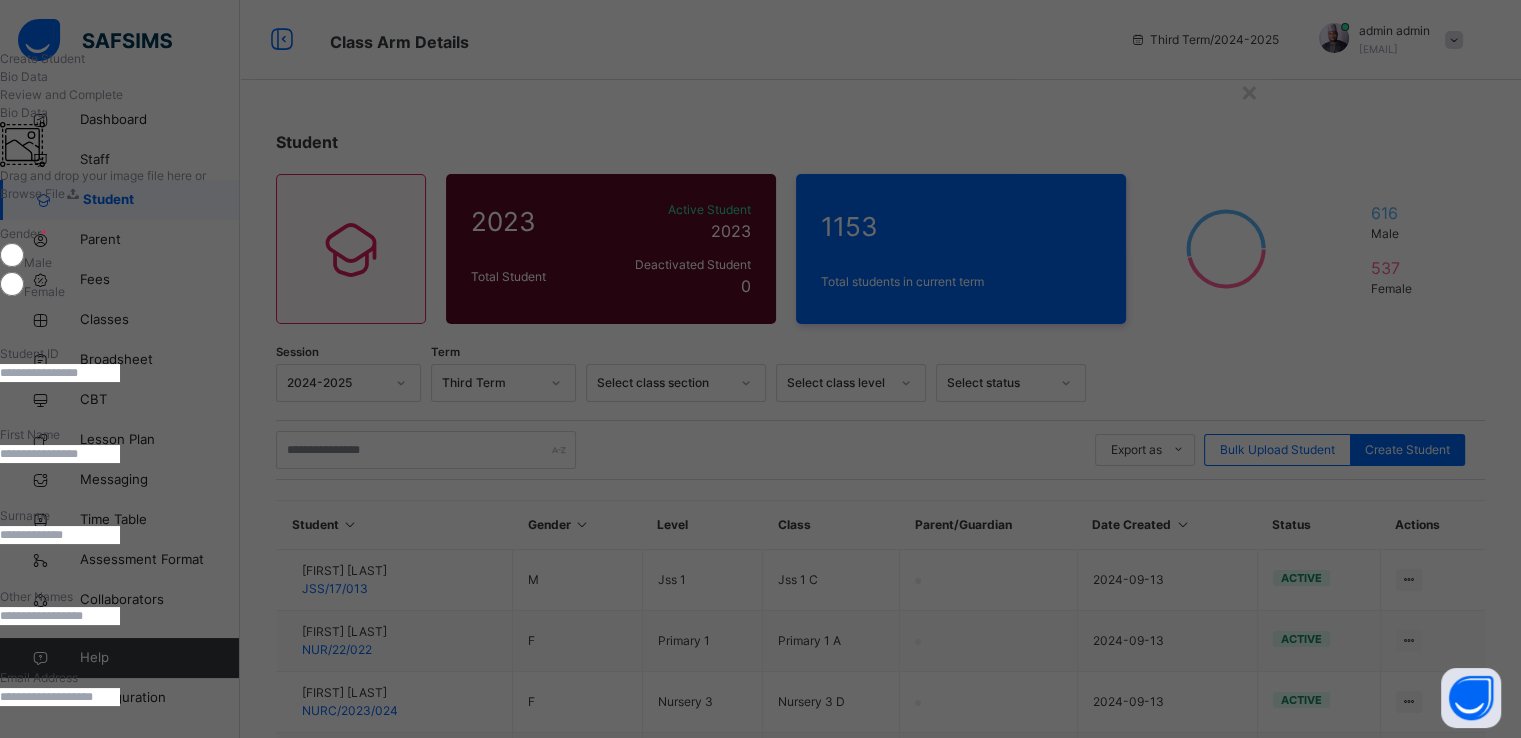 click at bounding box center [60, 373] 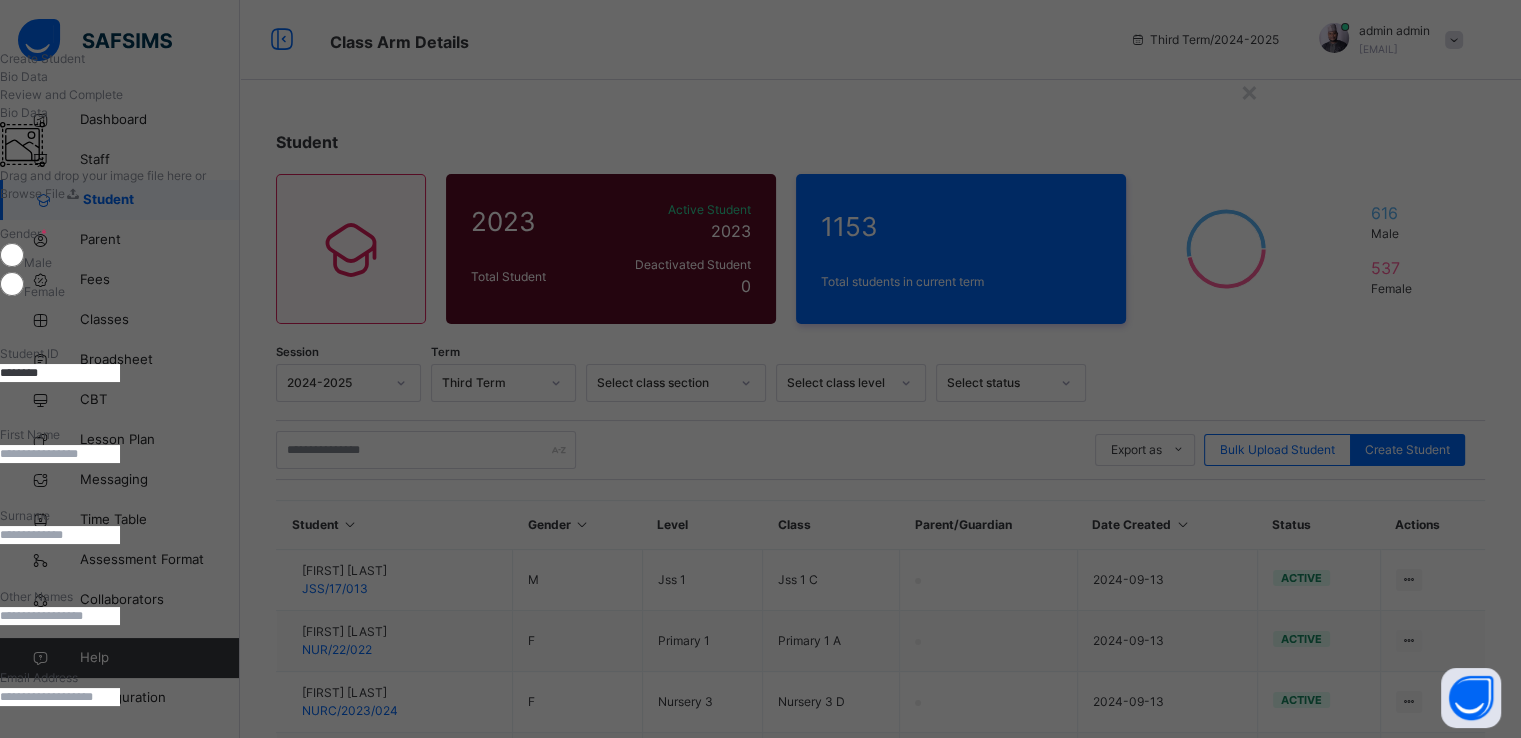 type on "********" 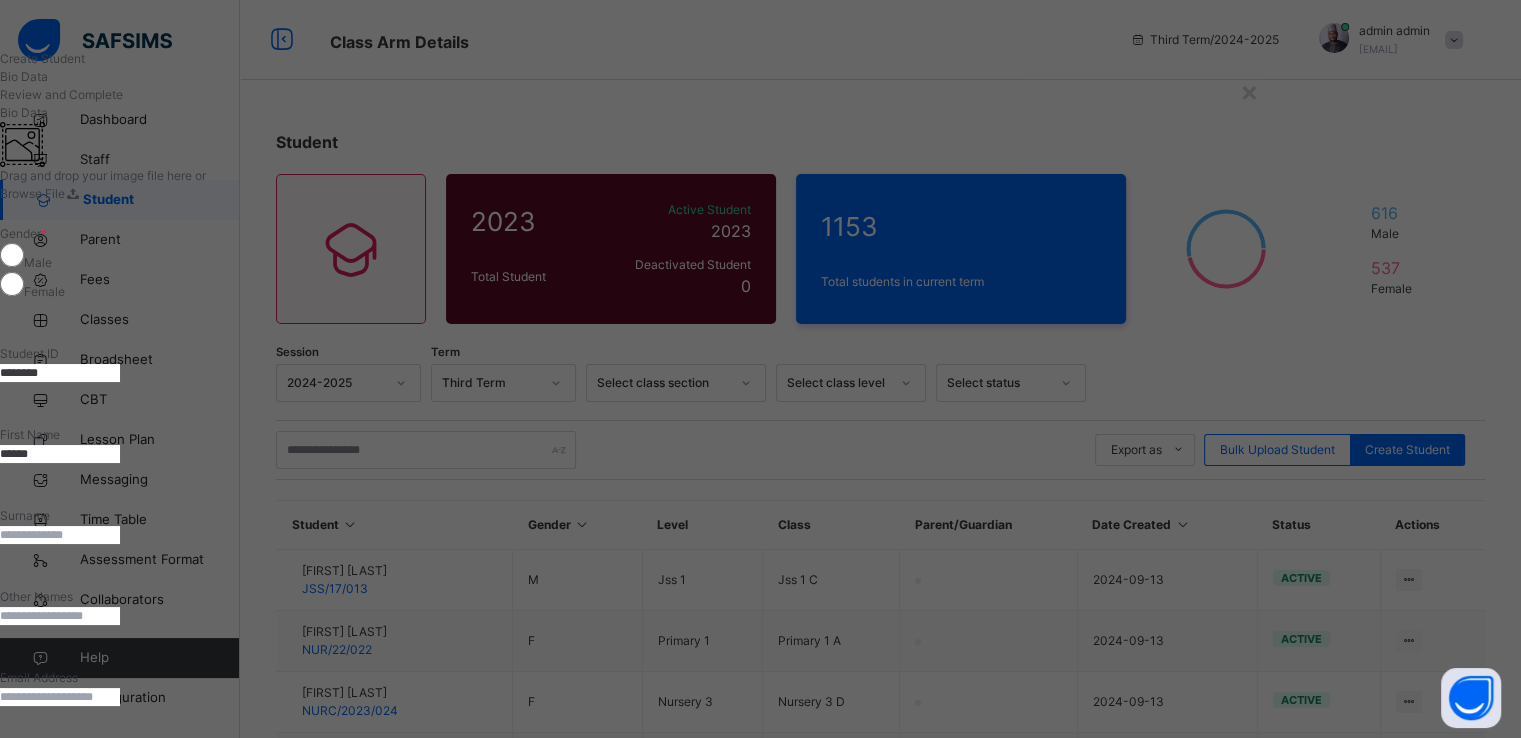 type on "******" 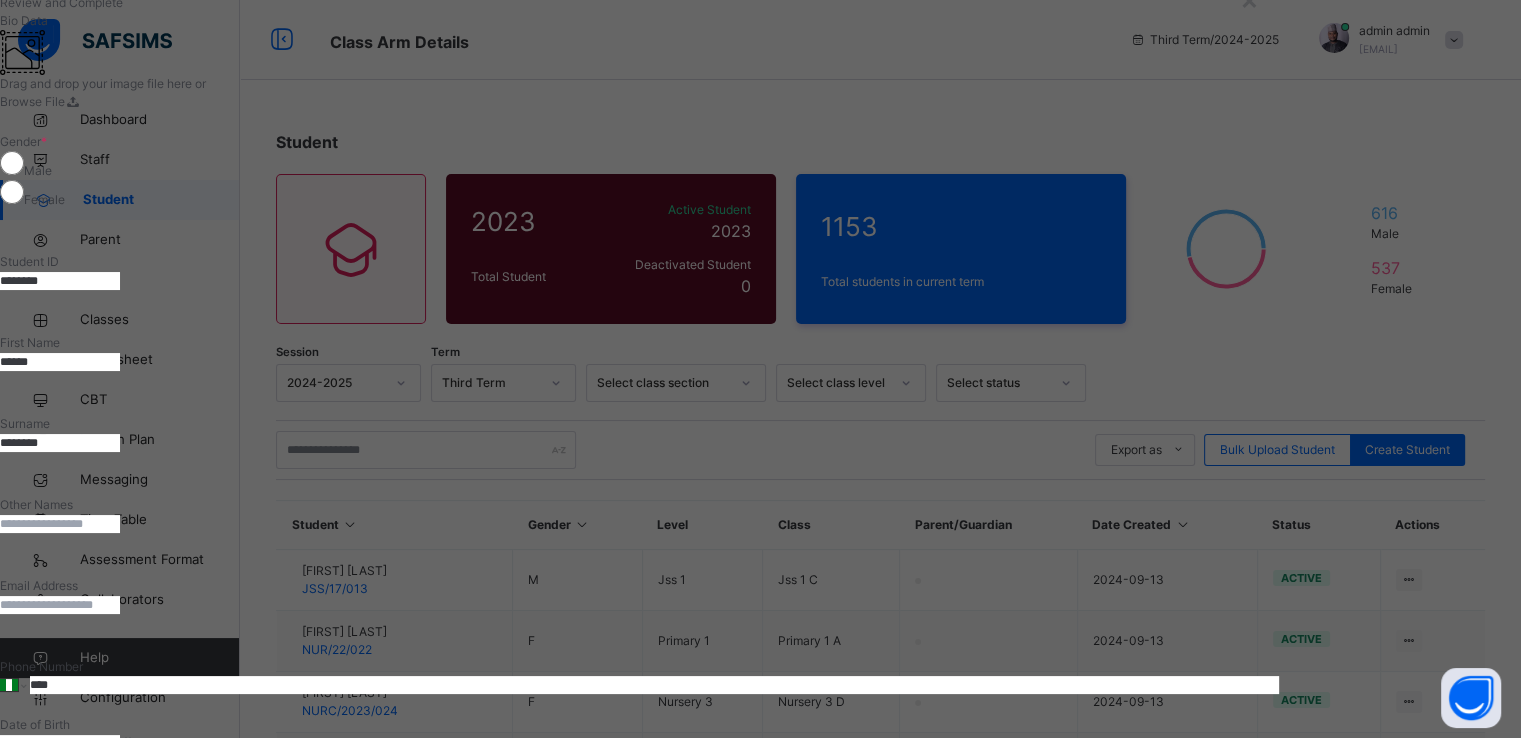 scroll, scrollTop: 100, scrollLeft: 0, axis: vertical 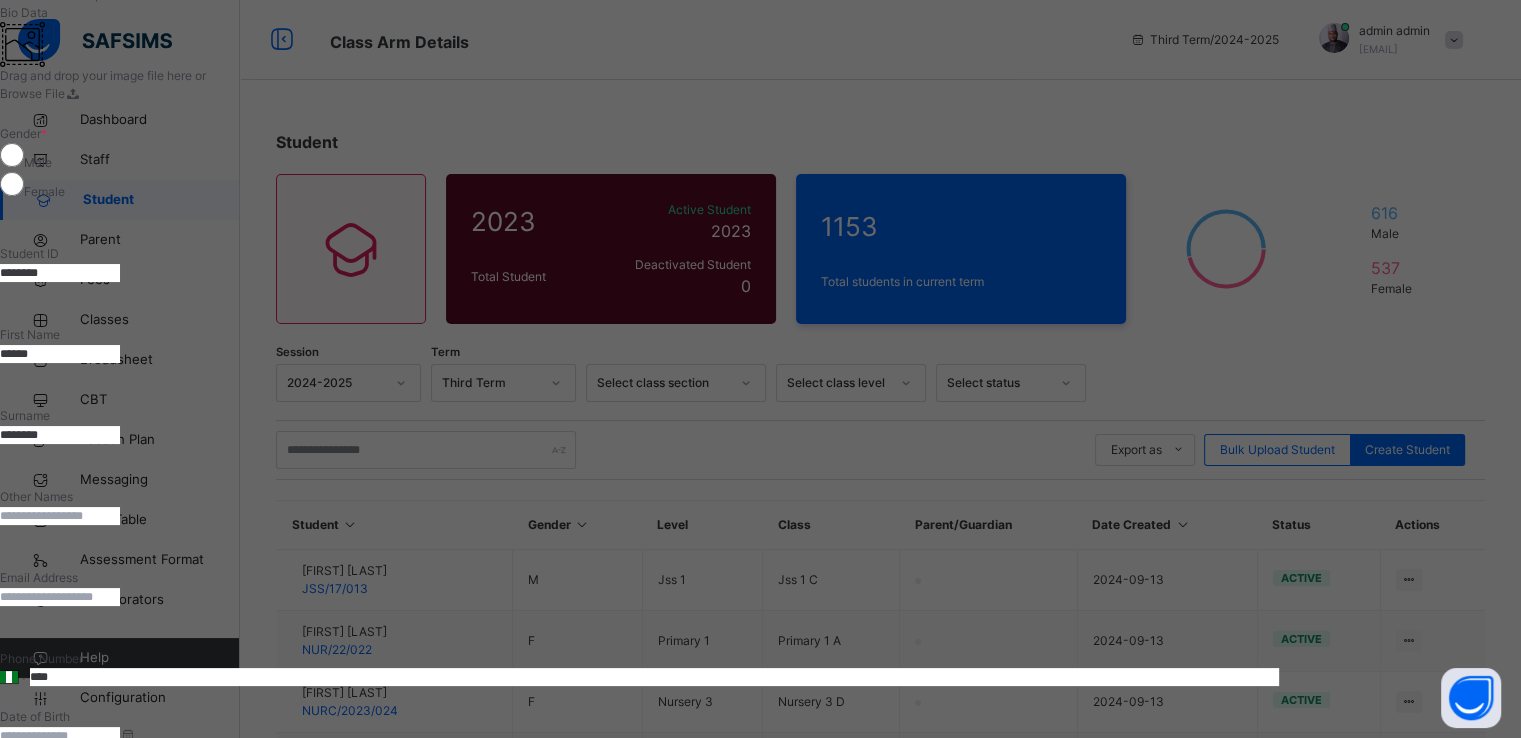 type on "********" 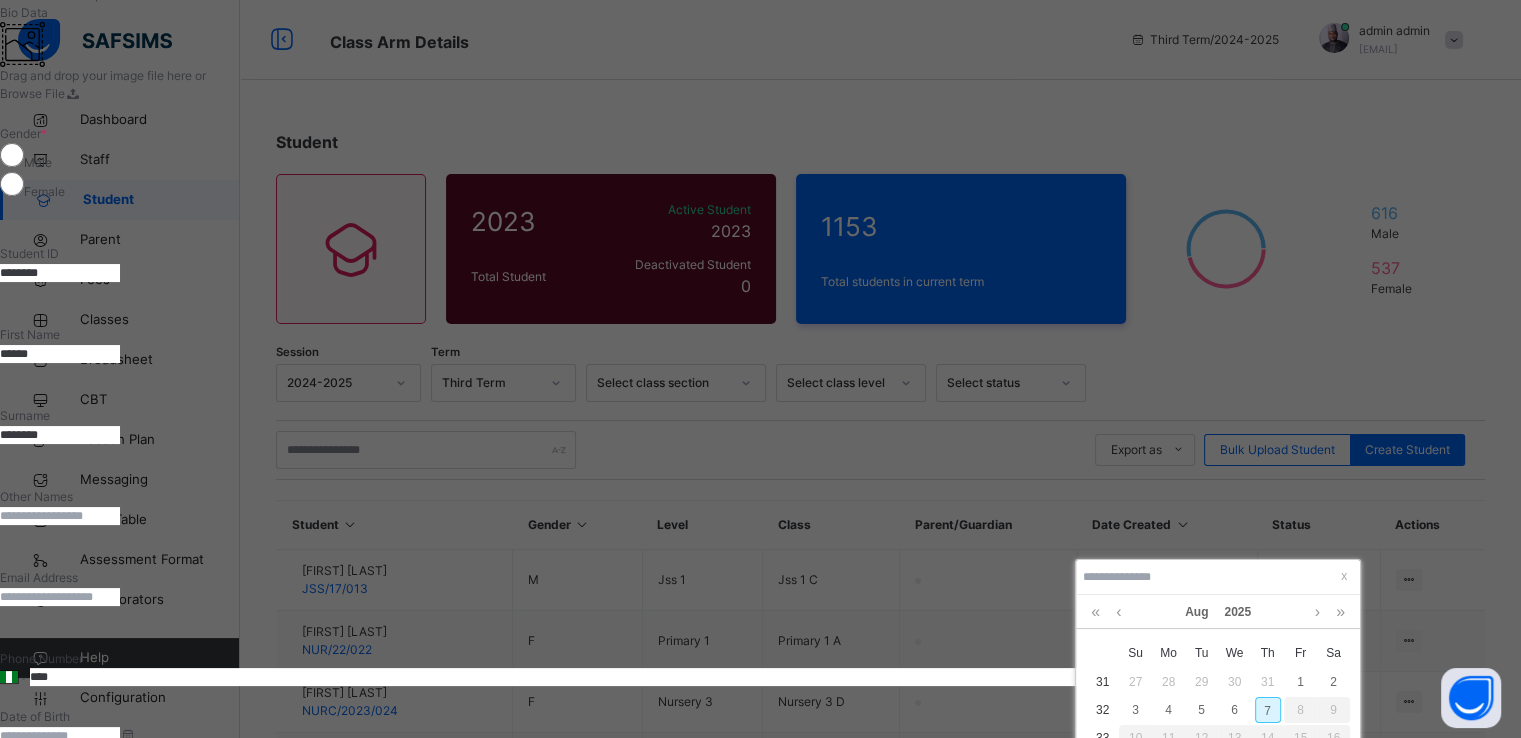 click on "7" at bounding box center [1268, 710] 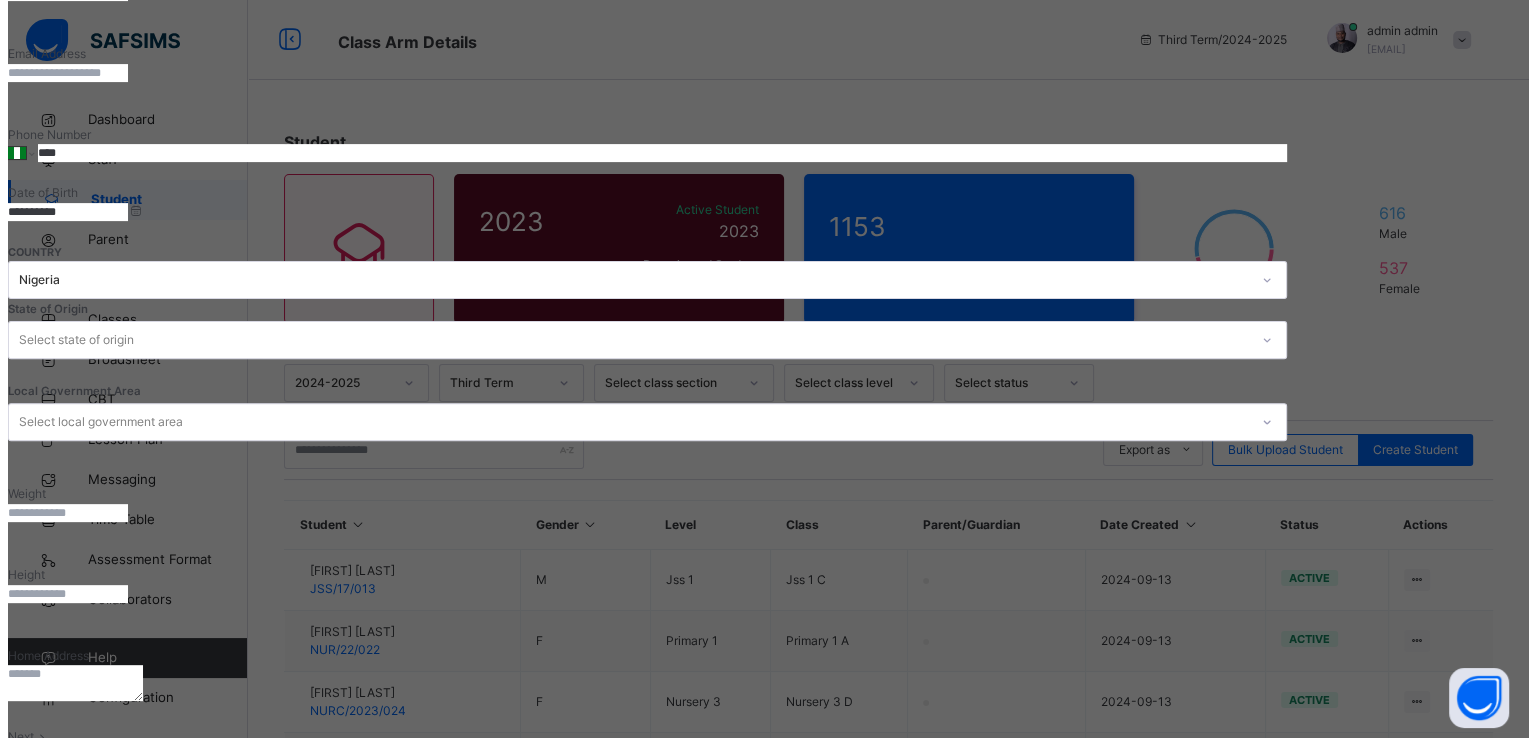scroll, scrollTop: 795, scrollLeft: 0, axis: vertical 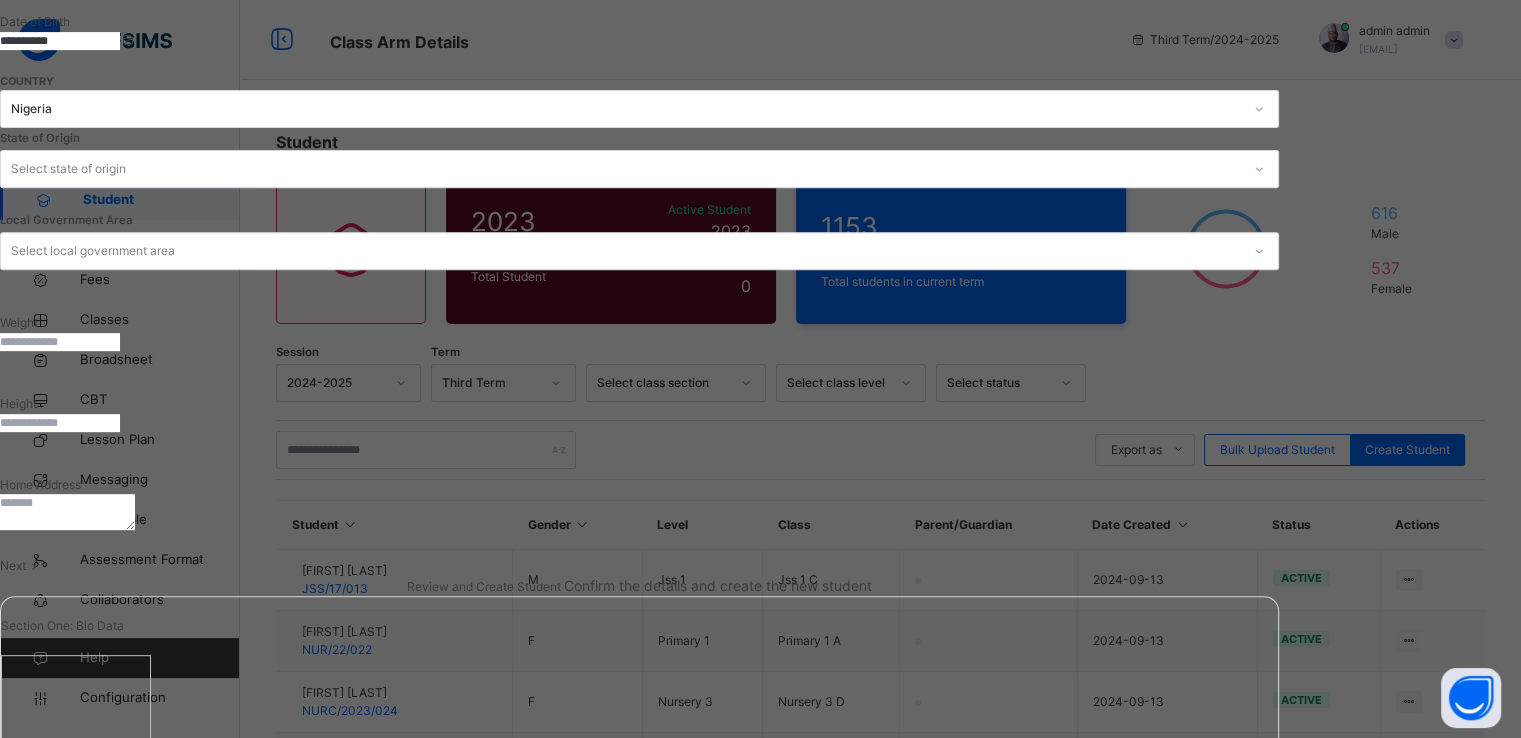 click on "Next" at bounding box center [13, 565] 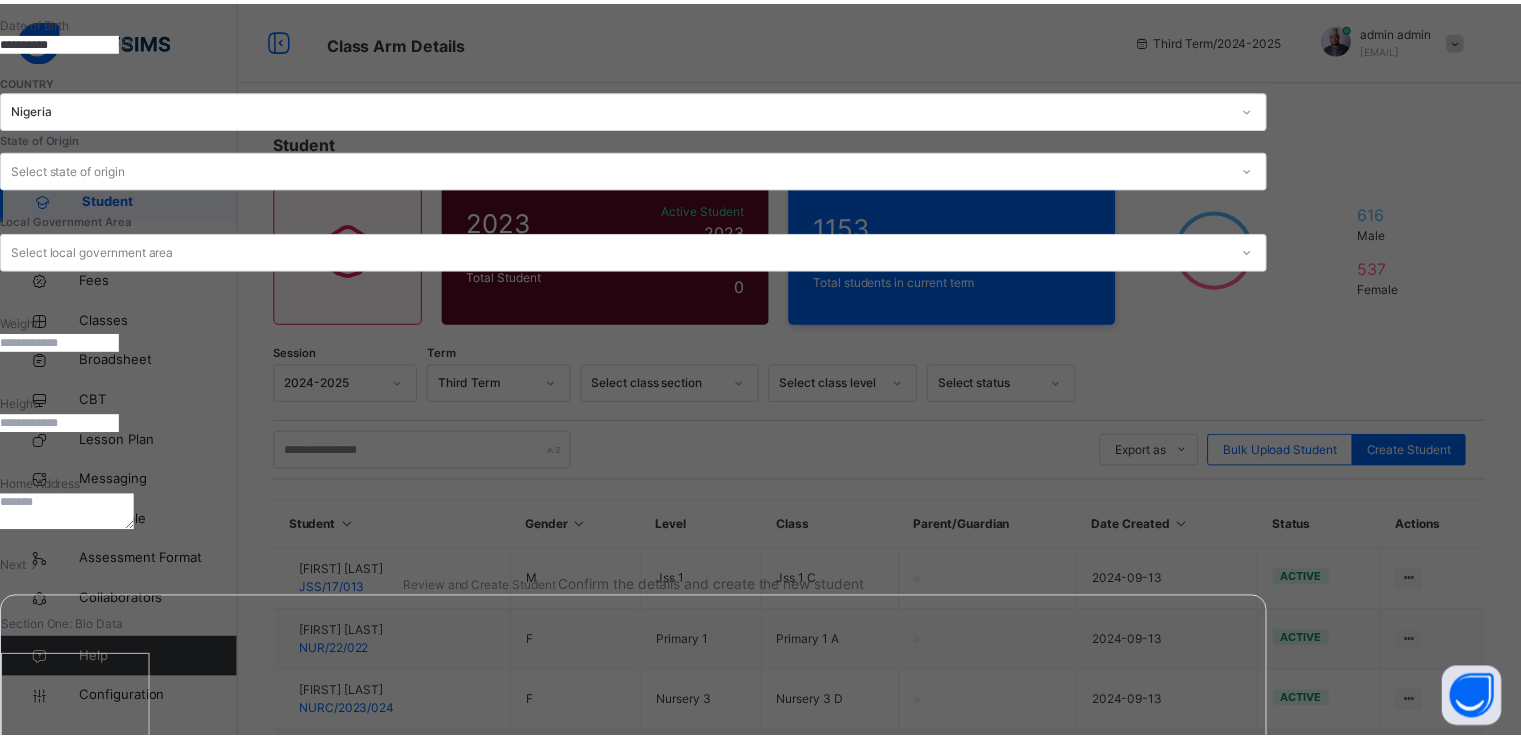 scroll, scrollTop: 340, scrollLeft: 0, axis: vertical 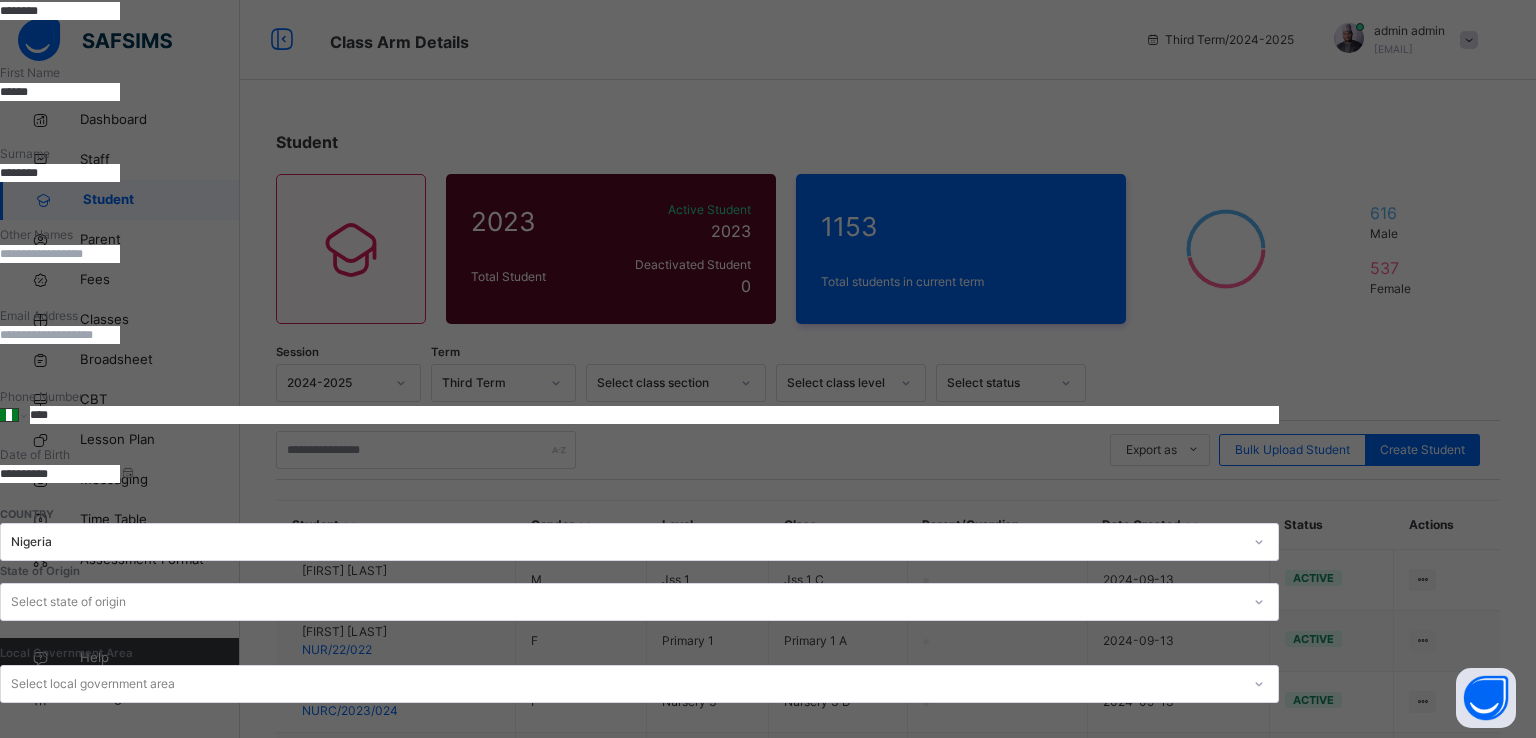 click on "Finish" at bounding box center [639, 1978] 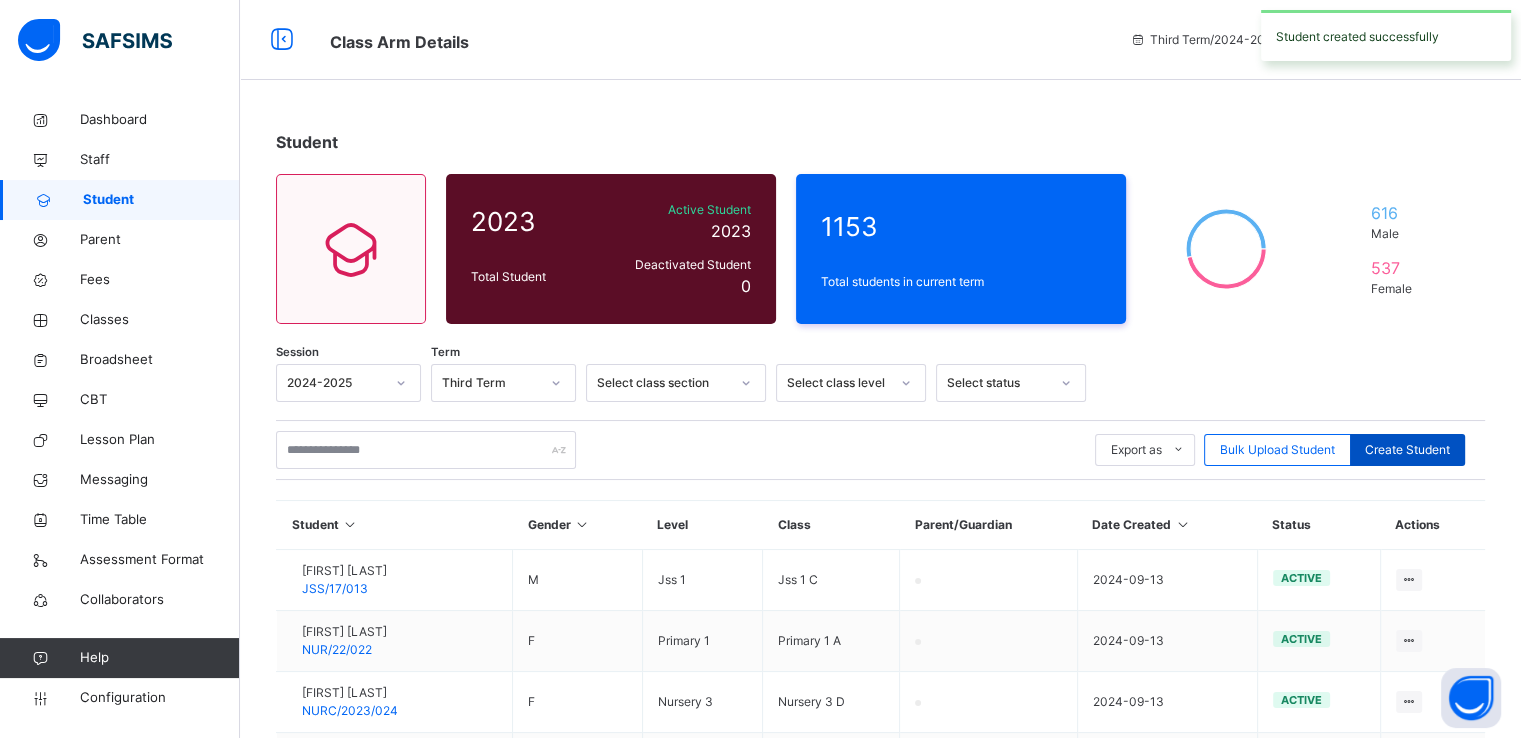click on "Create Student" at bounding box center (1407, 450) 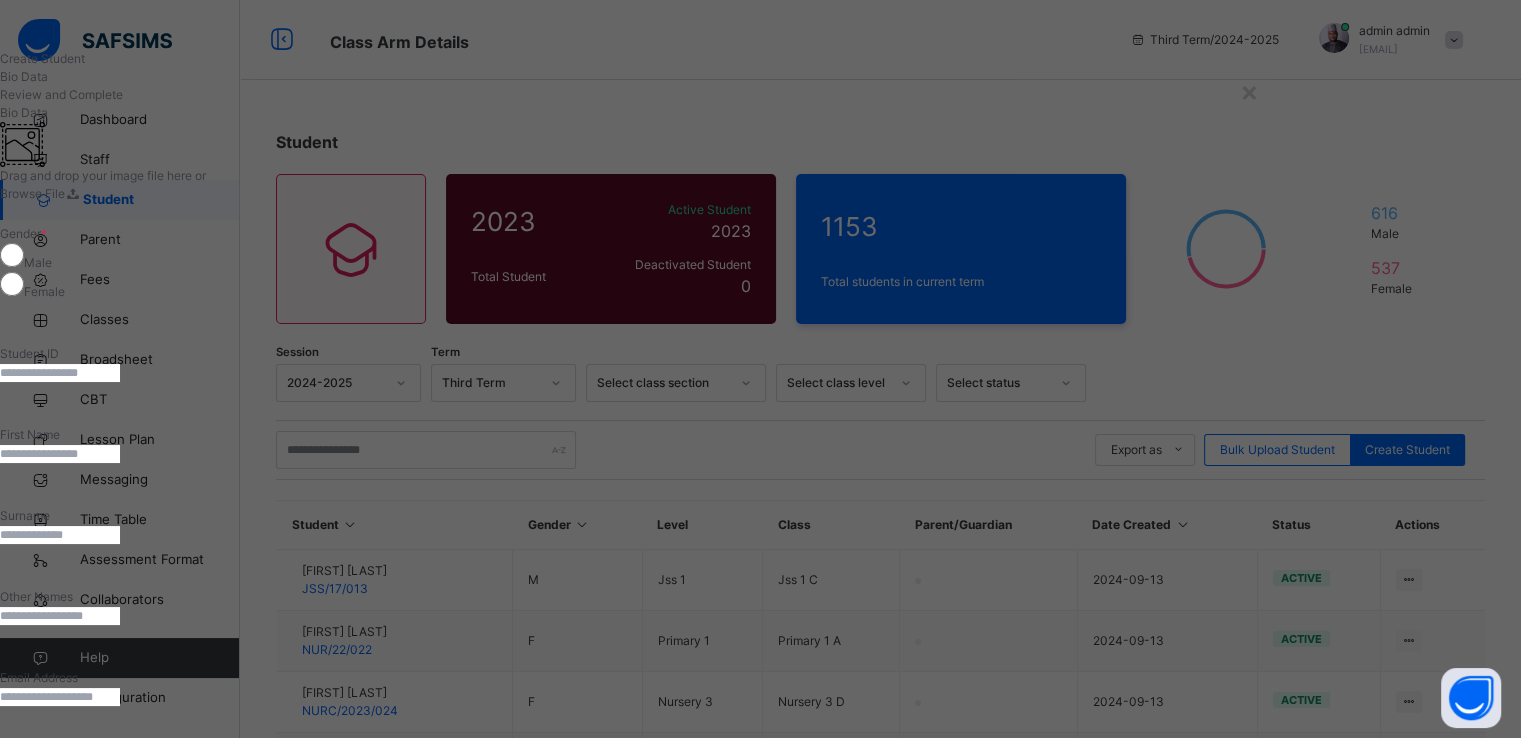 click at bounding box center (60, 373) 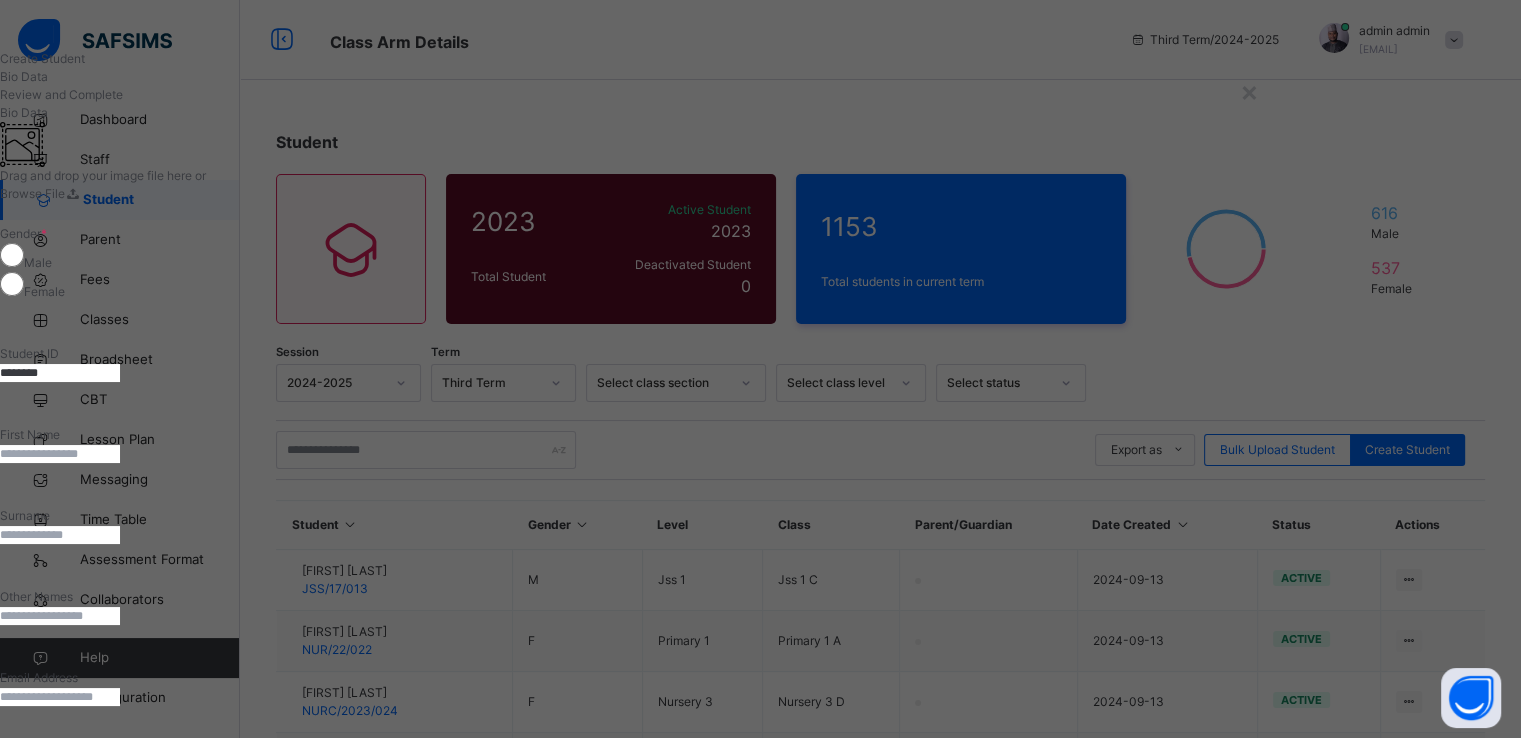 type on "********" 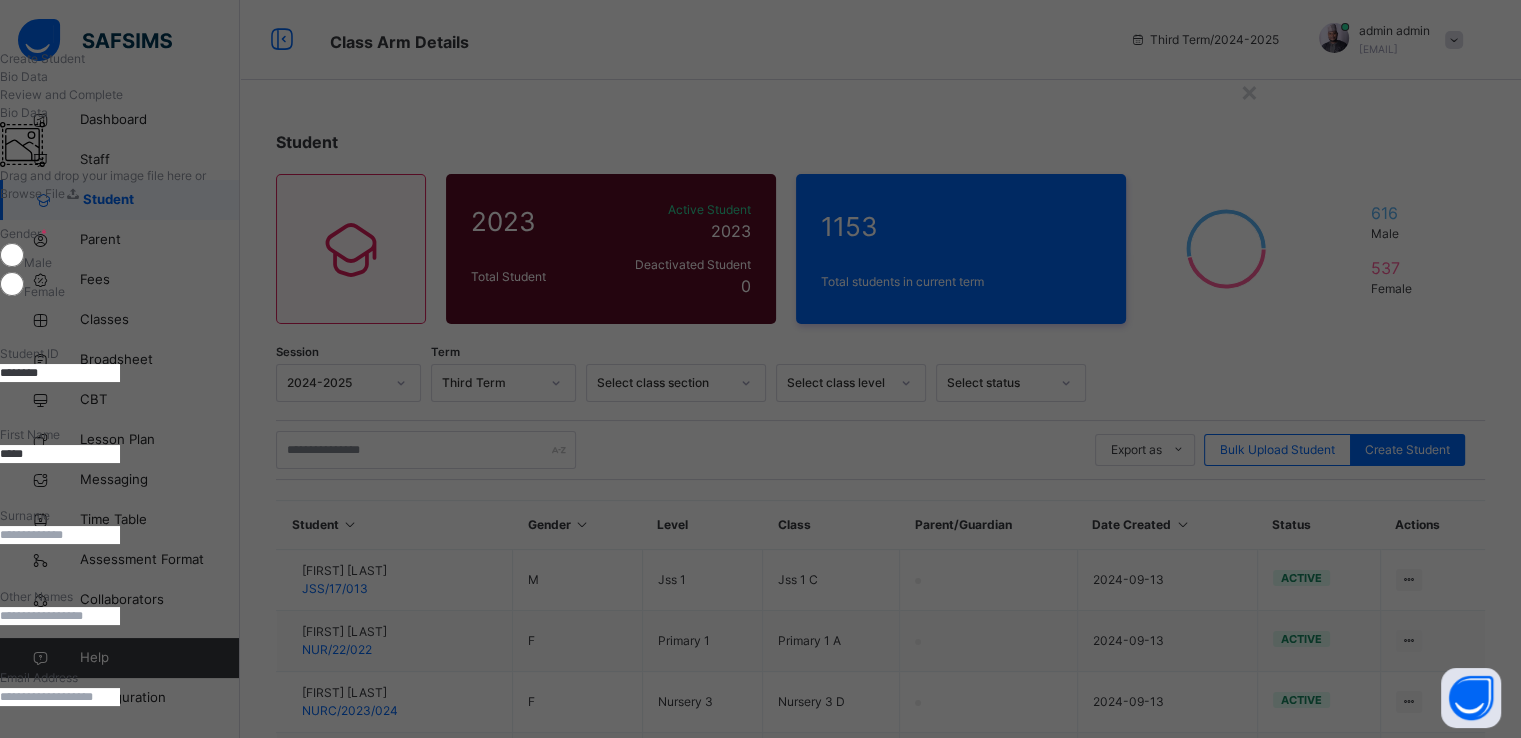 type on "*****" 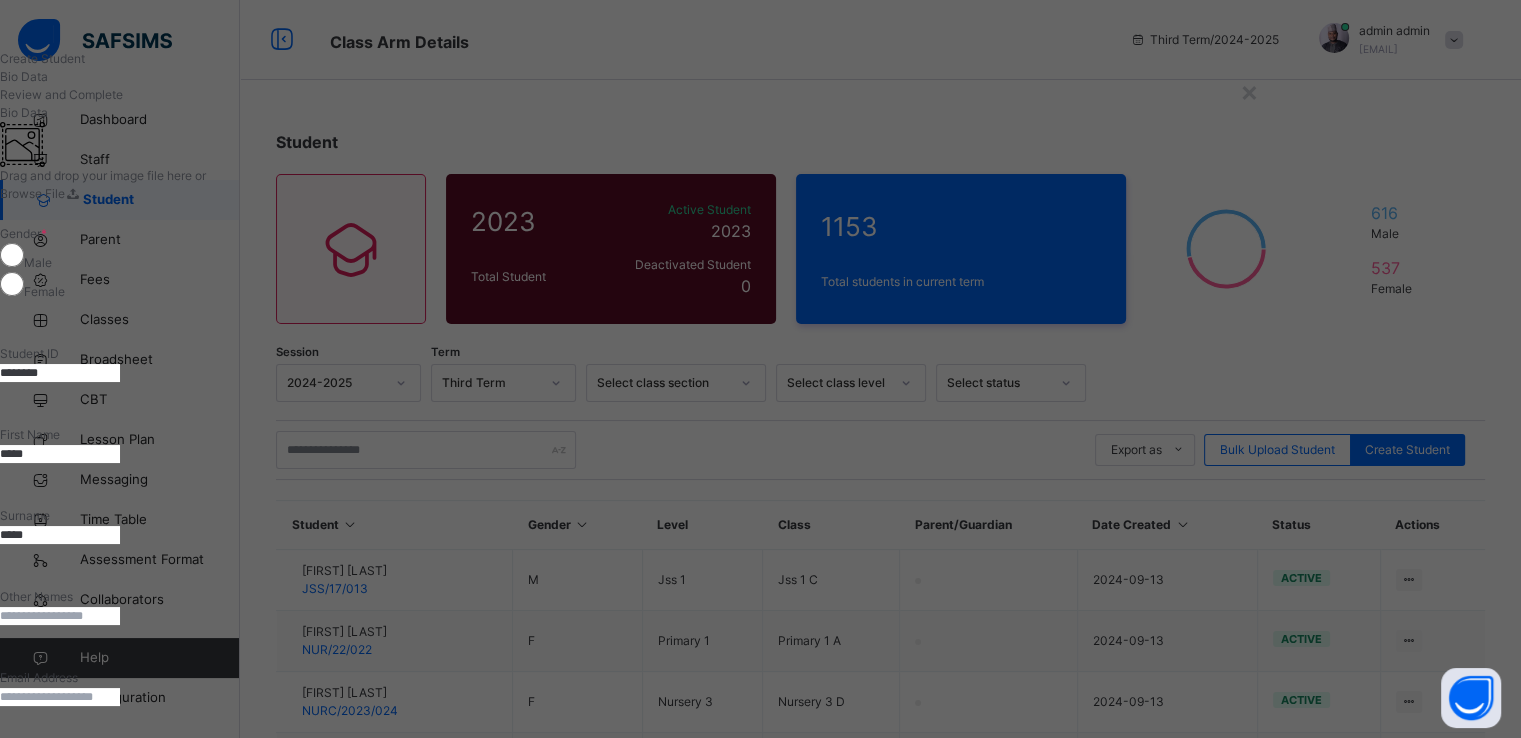 type on "*****" 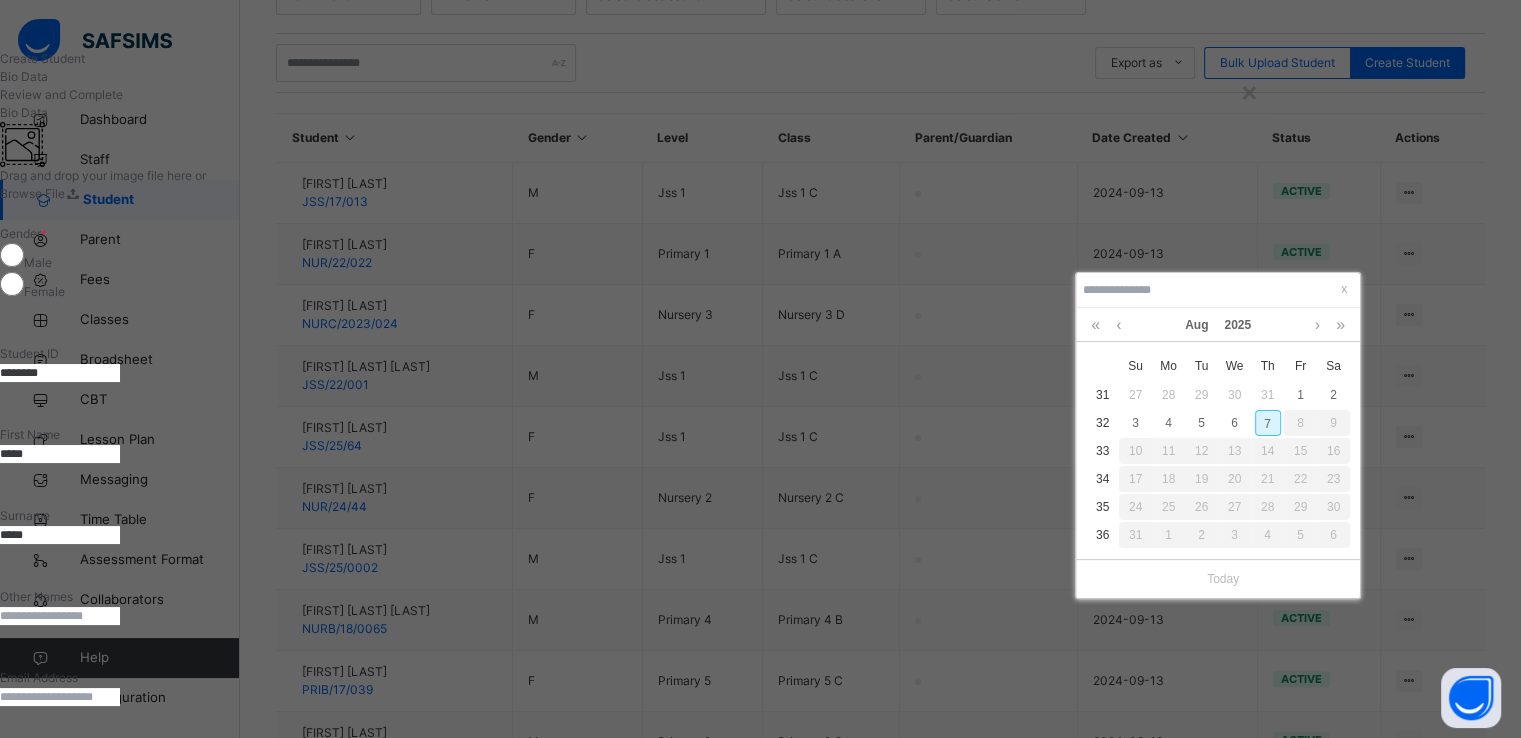 scroll, scrollTop: 388, scrollLeft: 0, axis: vertical 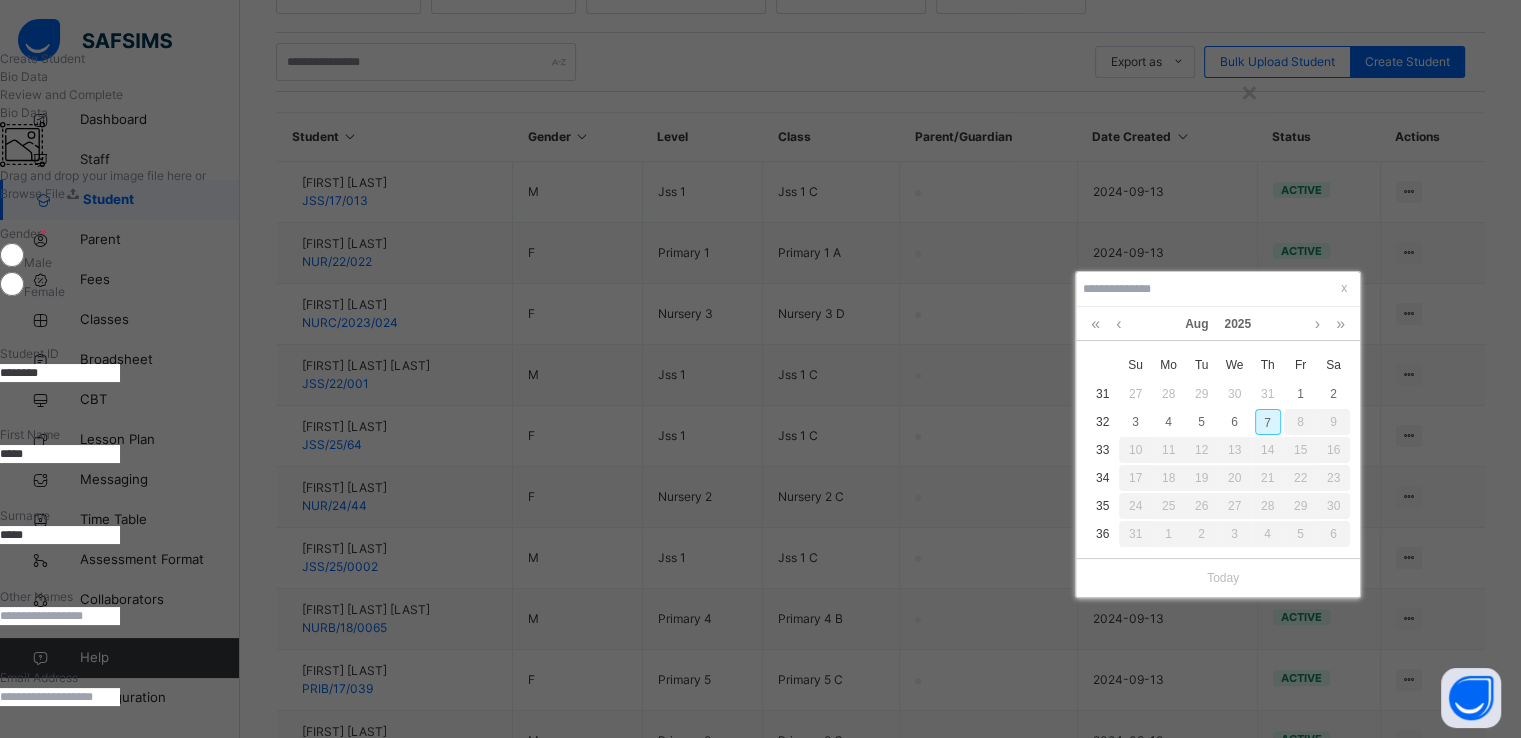 click on "14" at bounding box center [1267, 450] 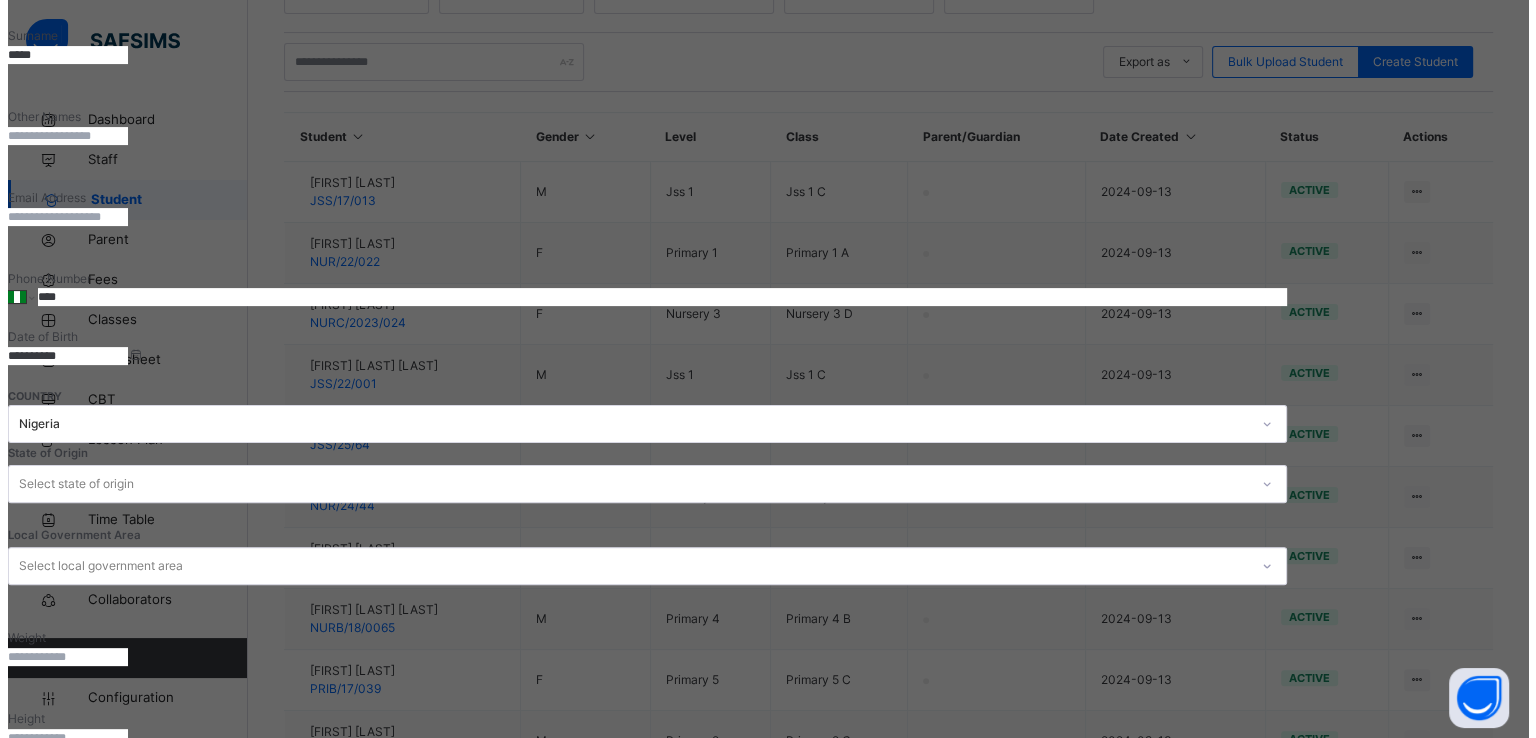 scroll, scrollTop: 795, scrollLeft: 0, axis: vertical 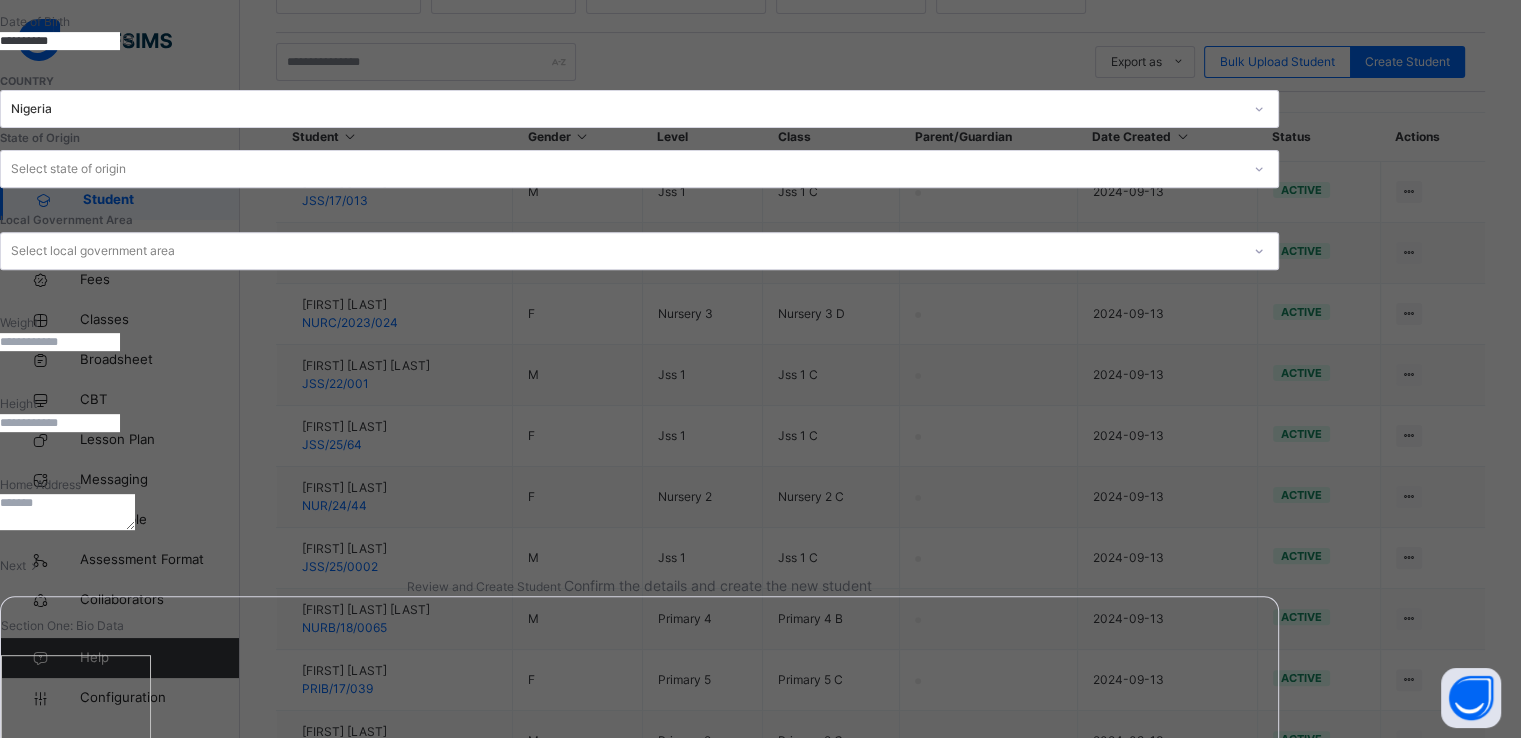 click on "Next" at bounding box center [13, 565] 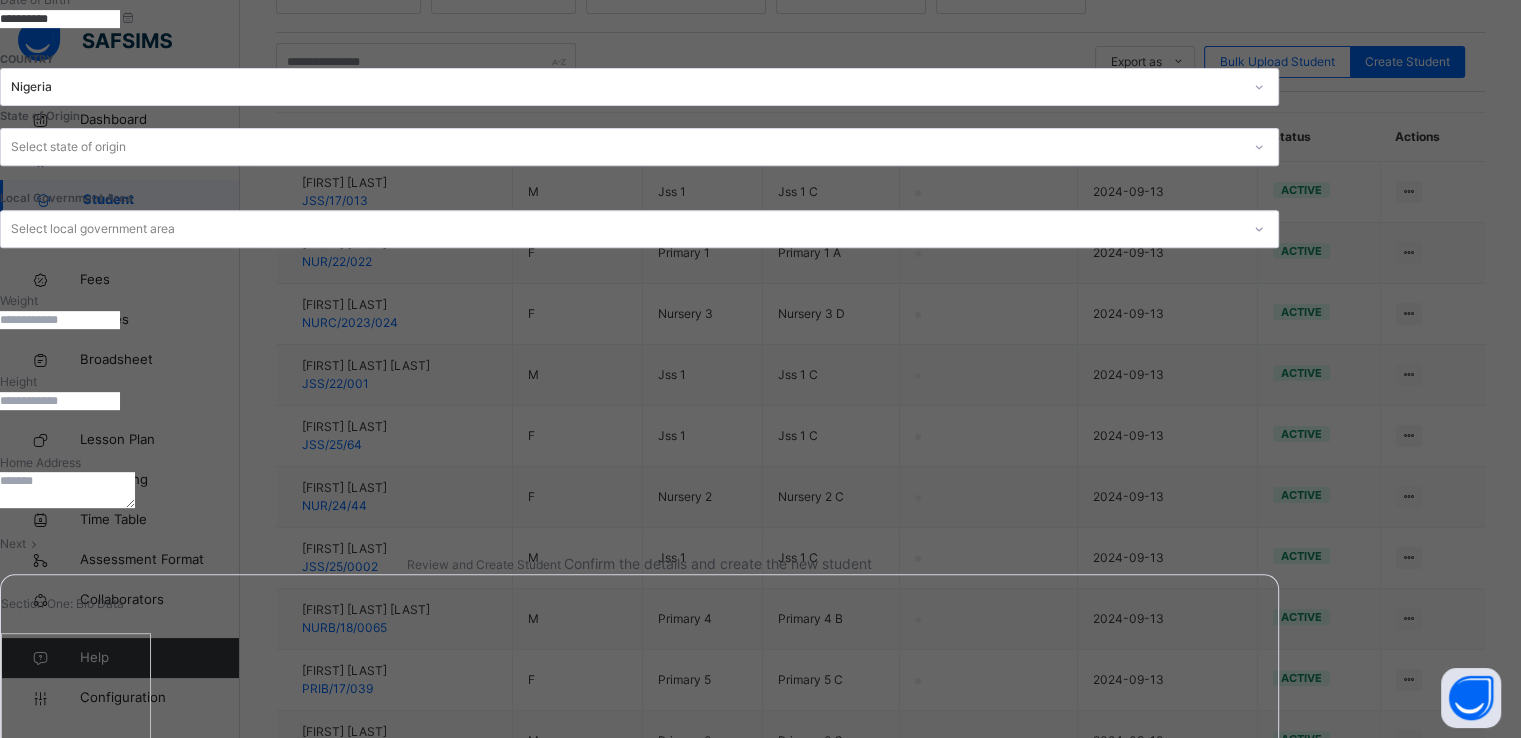 scroll, scrollTop: 340, scrollLeft: 0, axis: vertical 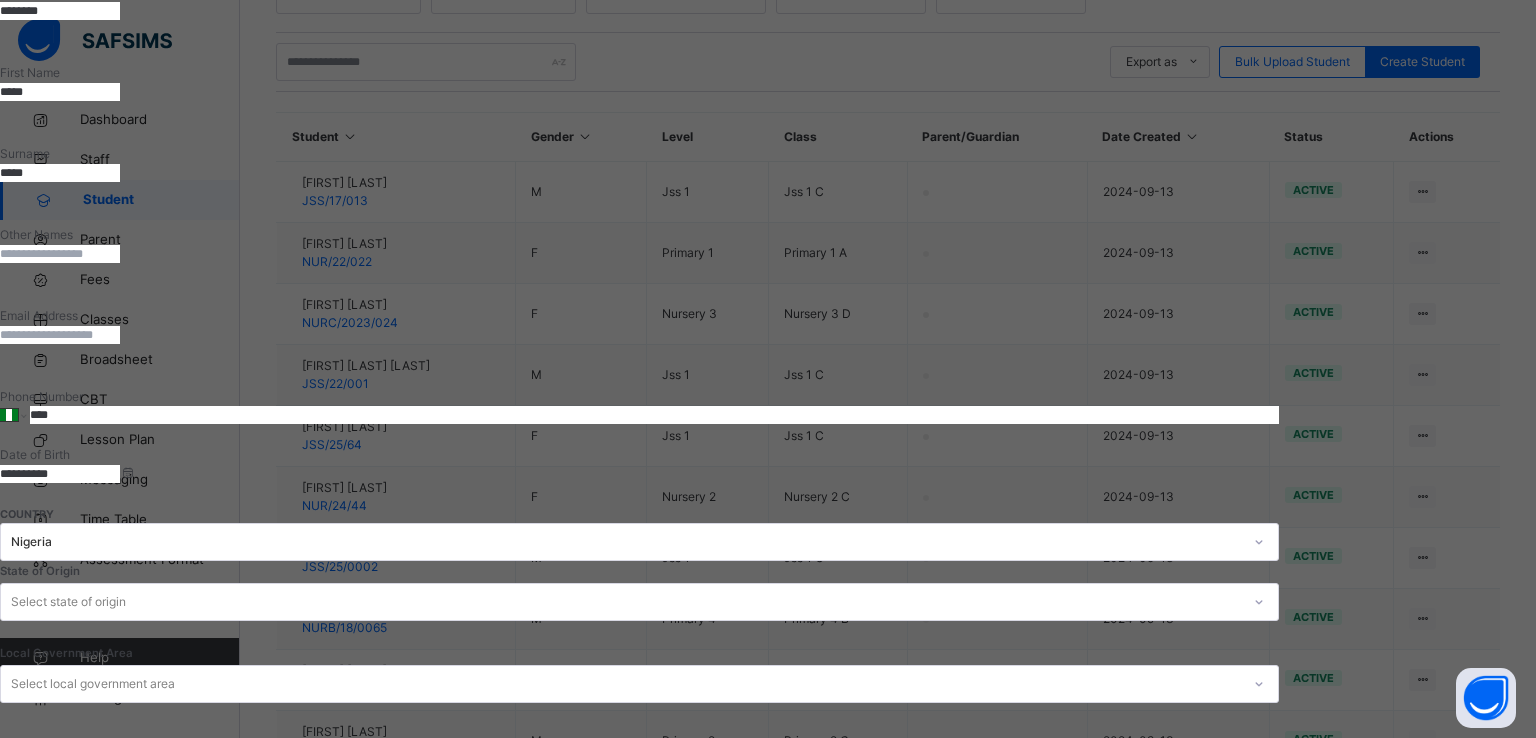 click on "Finish" at bounding box center (16, 1977) 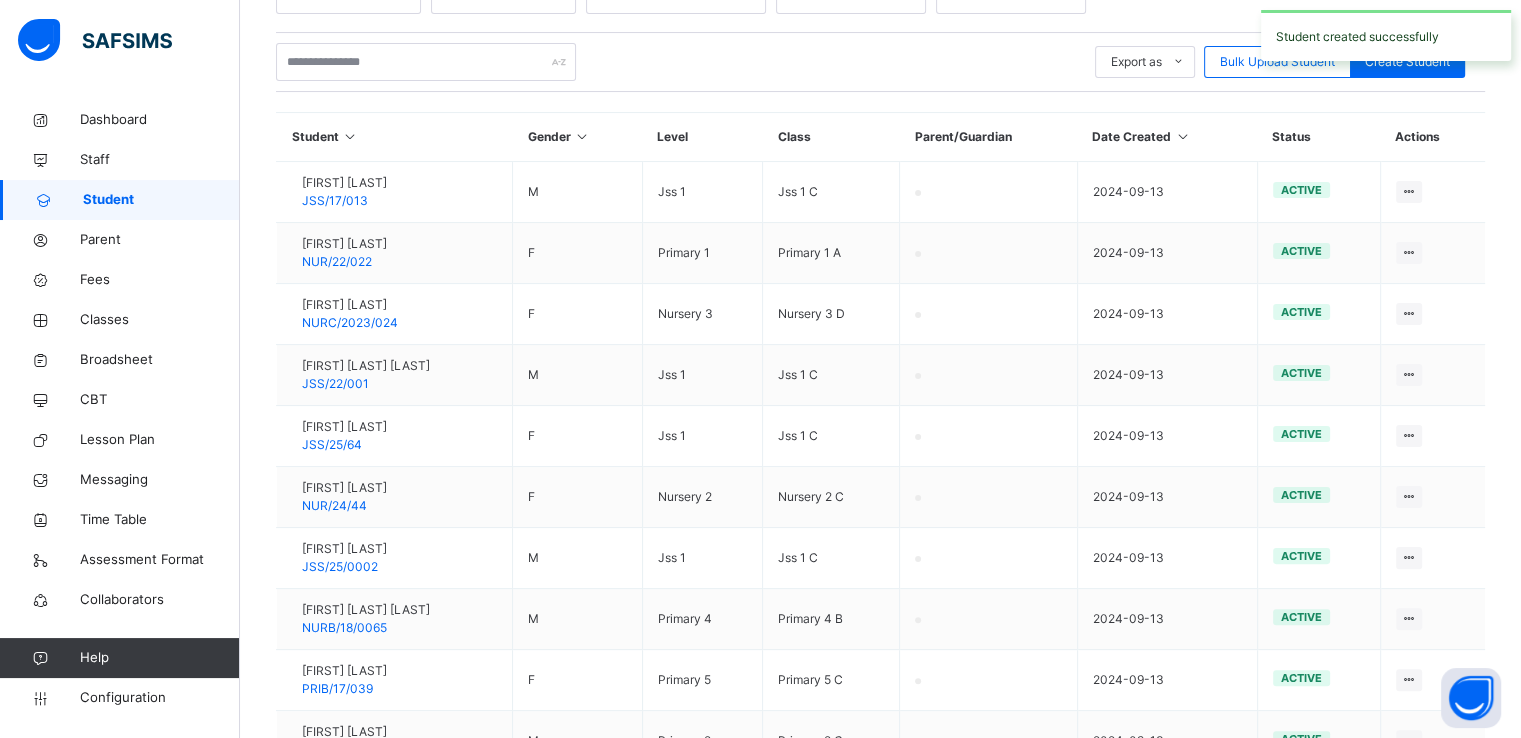 scroll, scrollTop: 0, scrollLeft: 0, axis: both 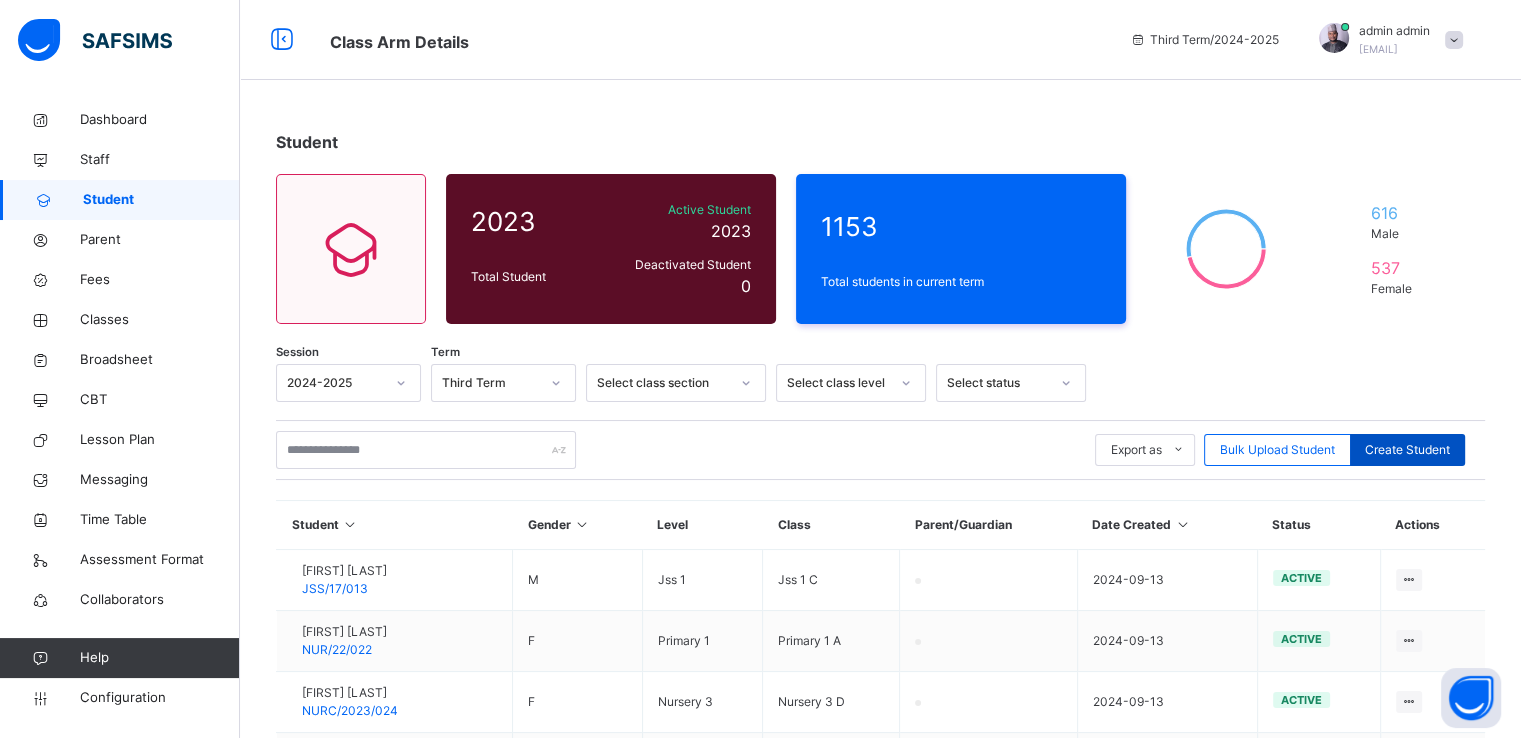 click on "Create Student" at bounding box center [1407, 450] 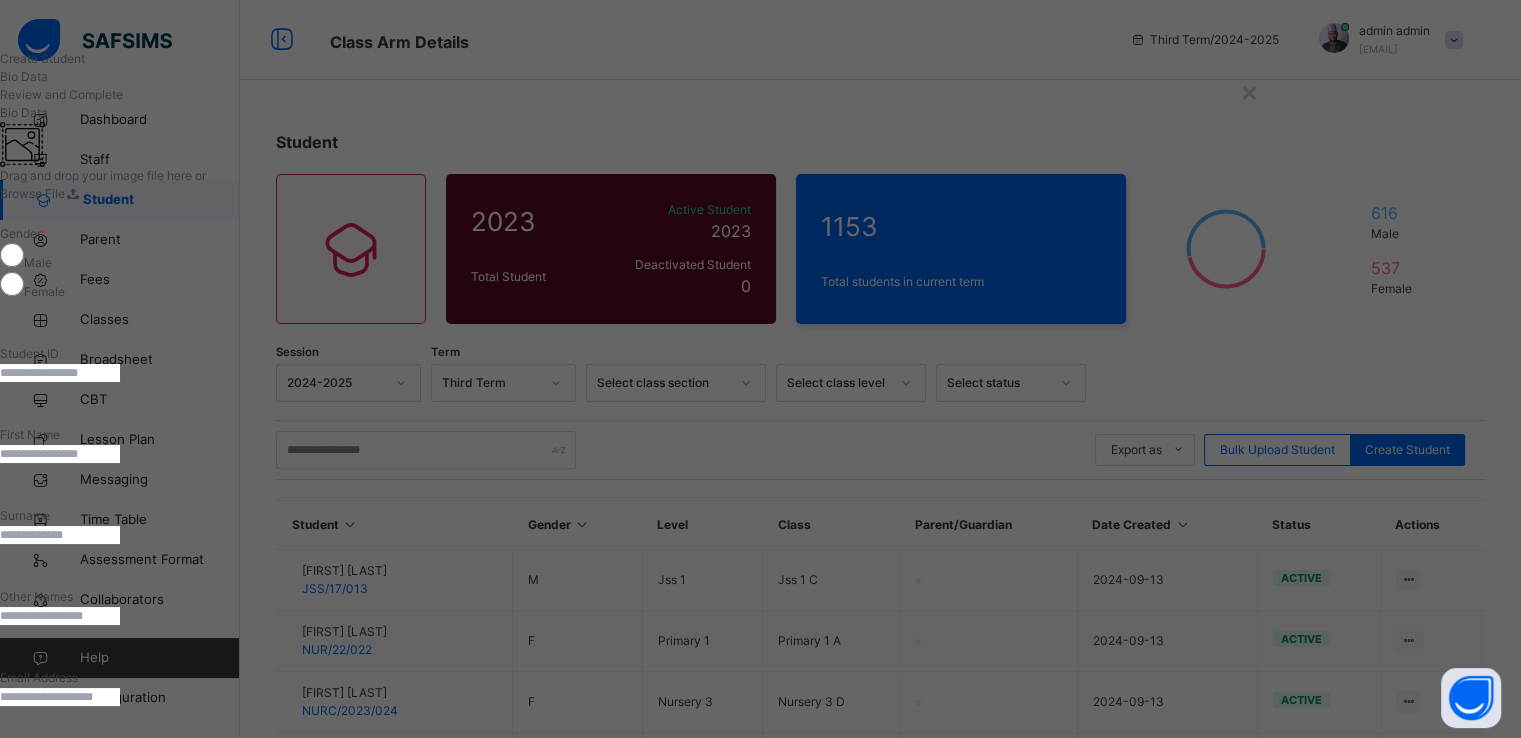 click at bounding box center (60, 373) 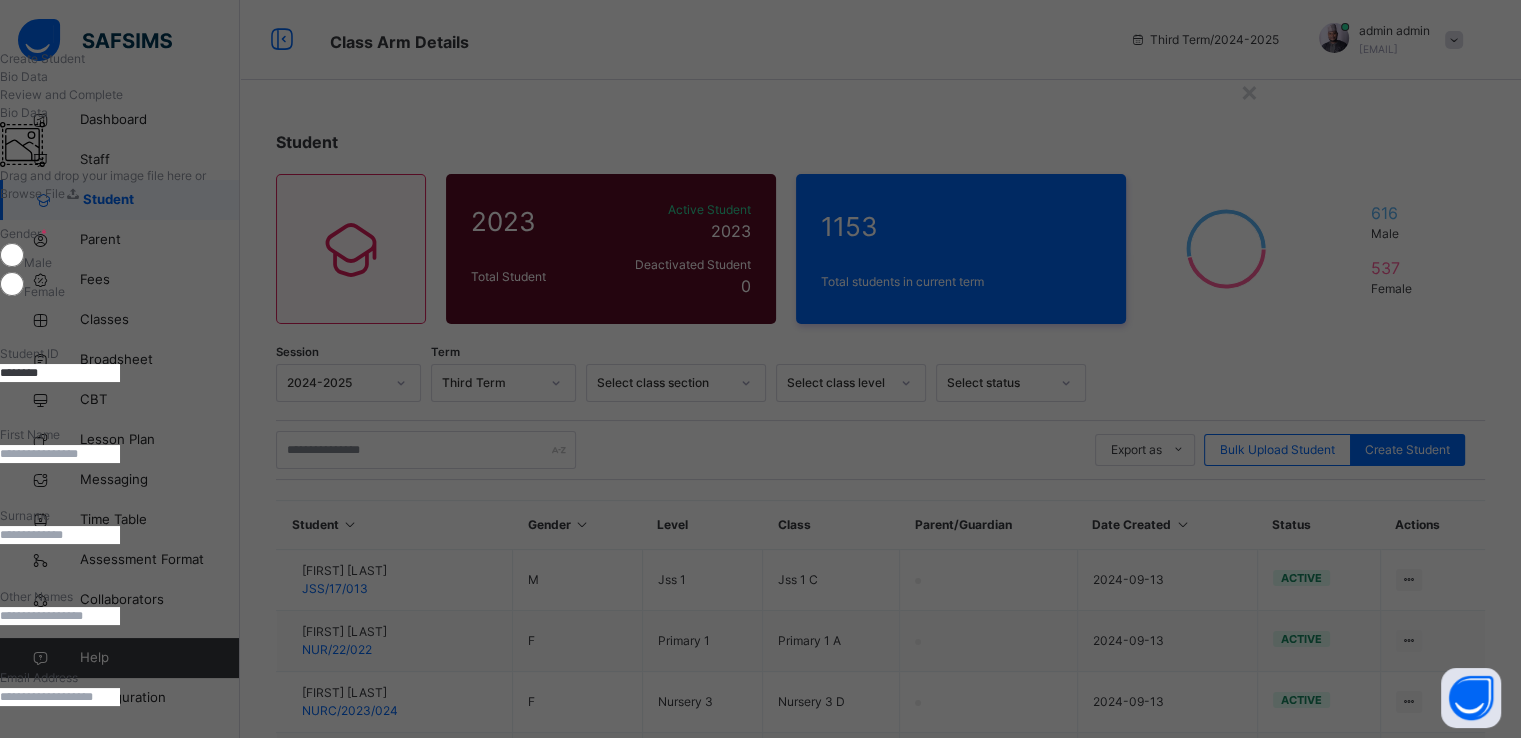 type on "********" 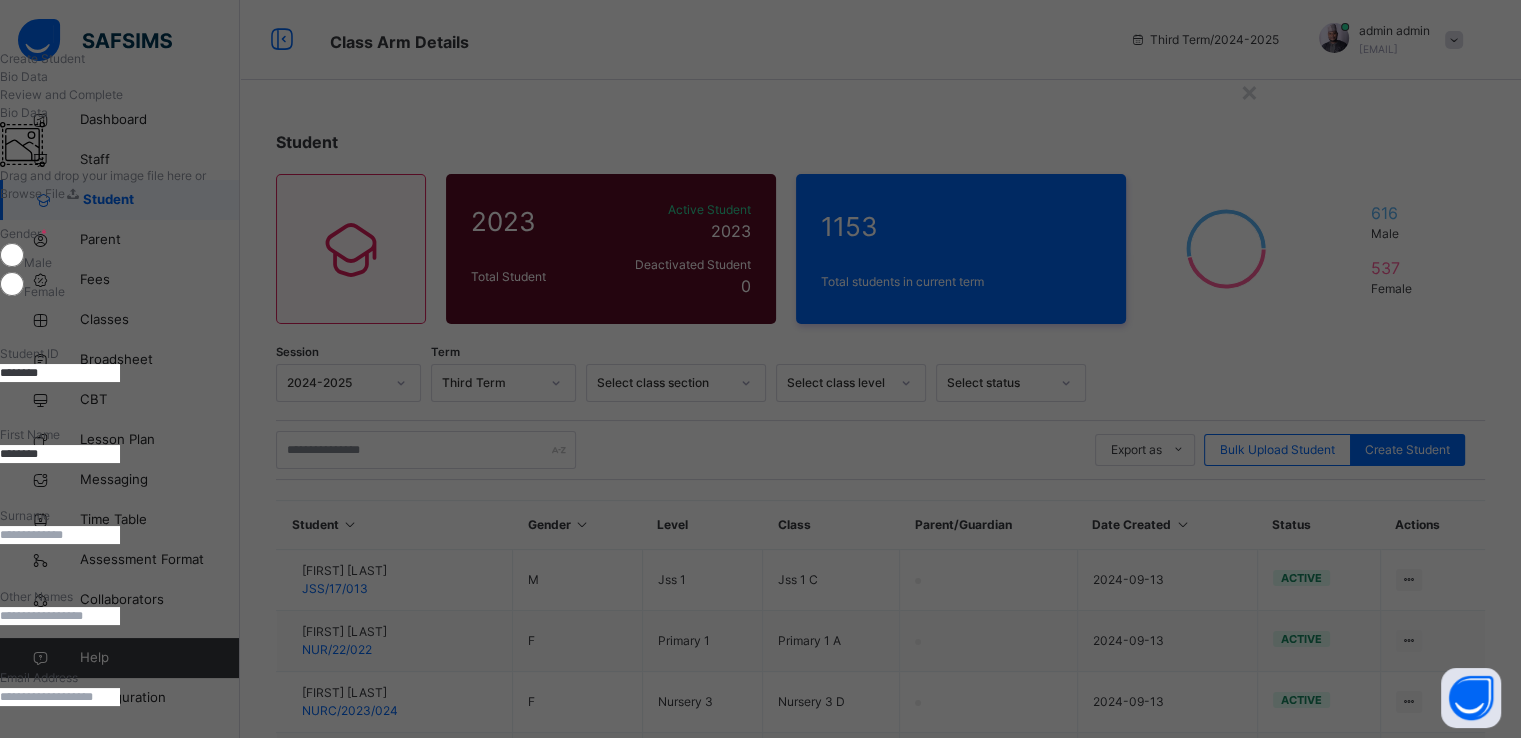 type on "********" 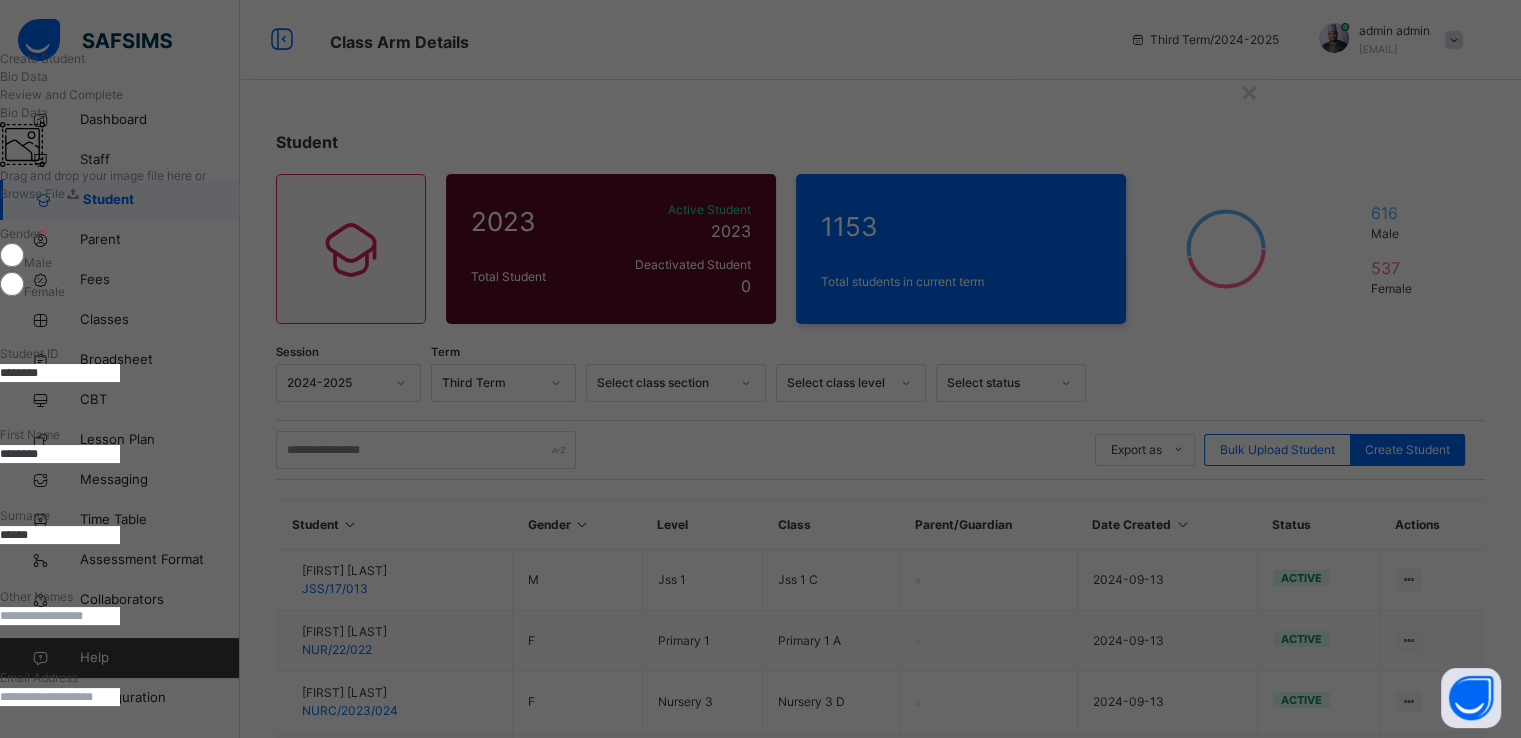 type on "******" 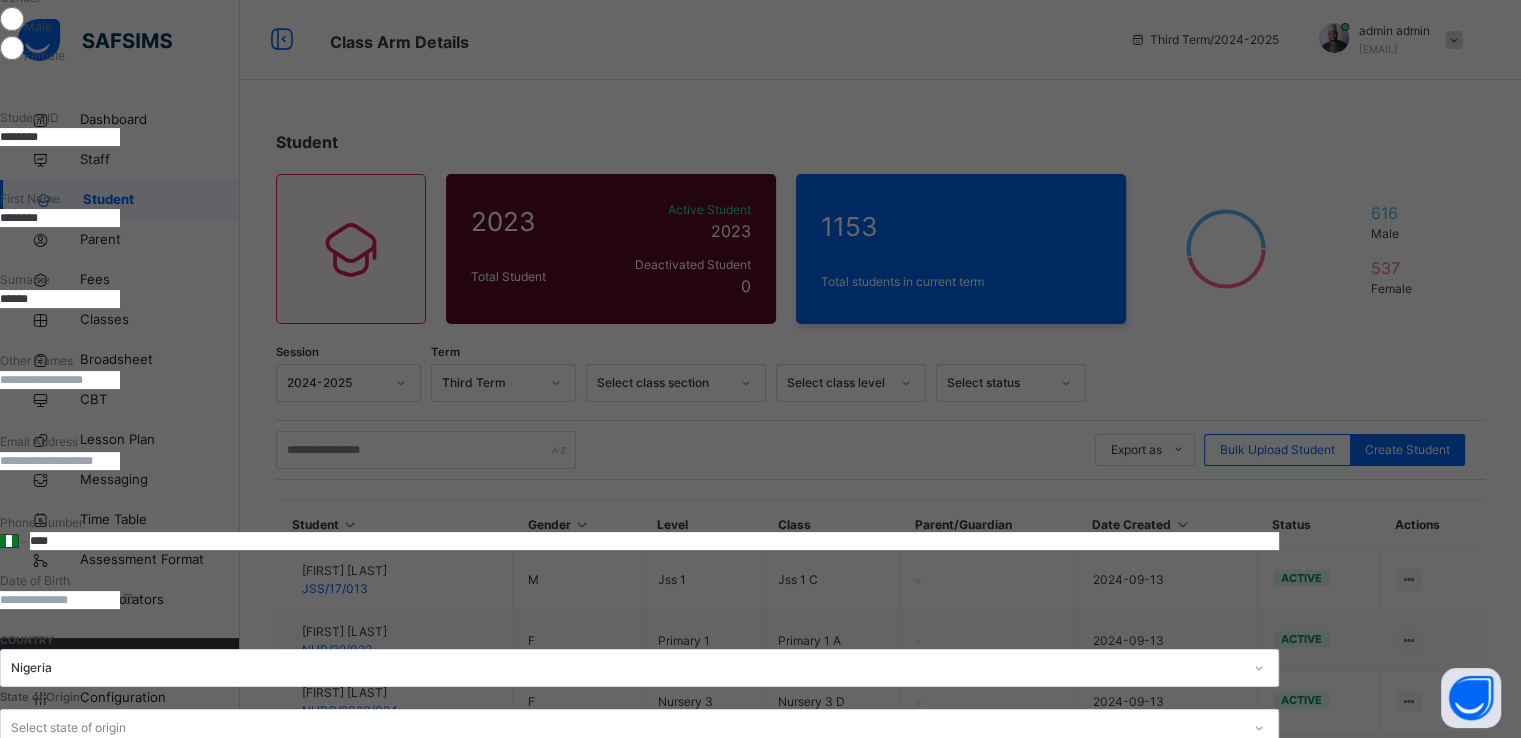 scroll, scrollTop: 244, scrollLeft: 0, axis: vertical 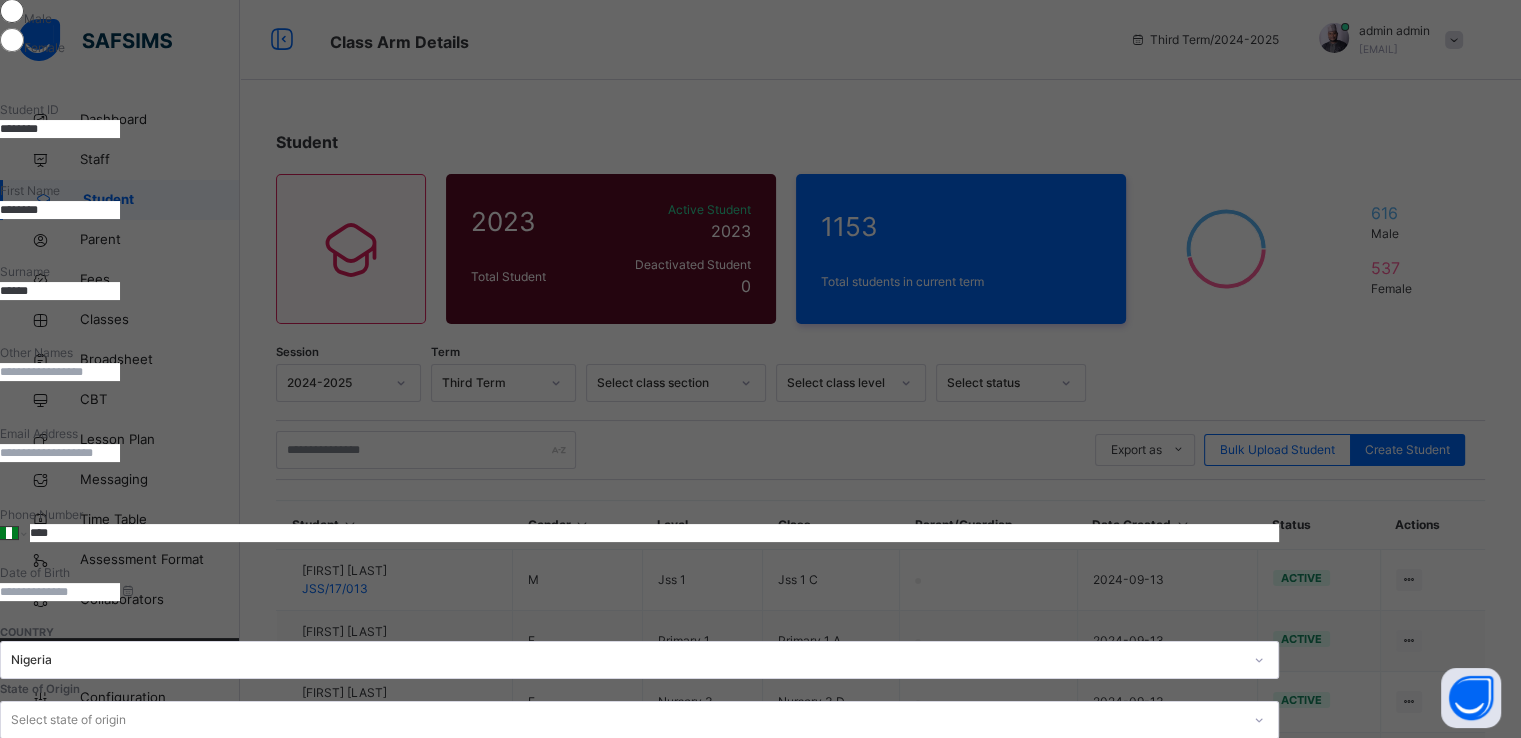 click at bounding box center (60, 592) 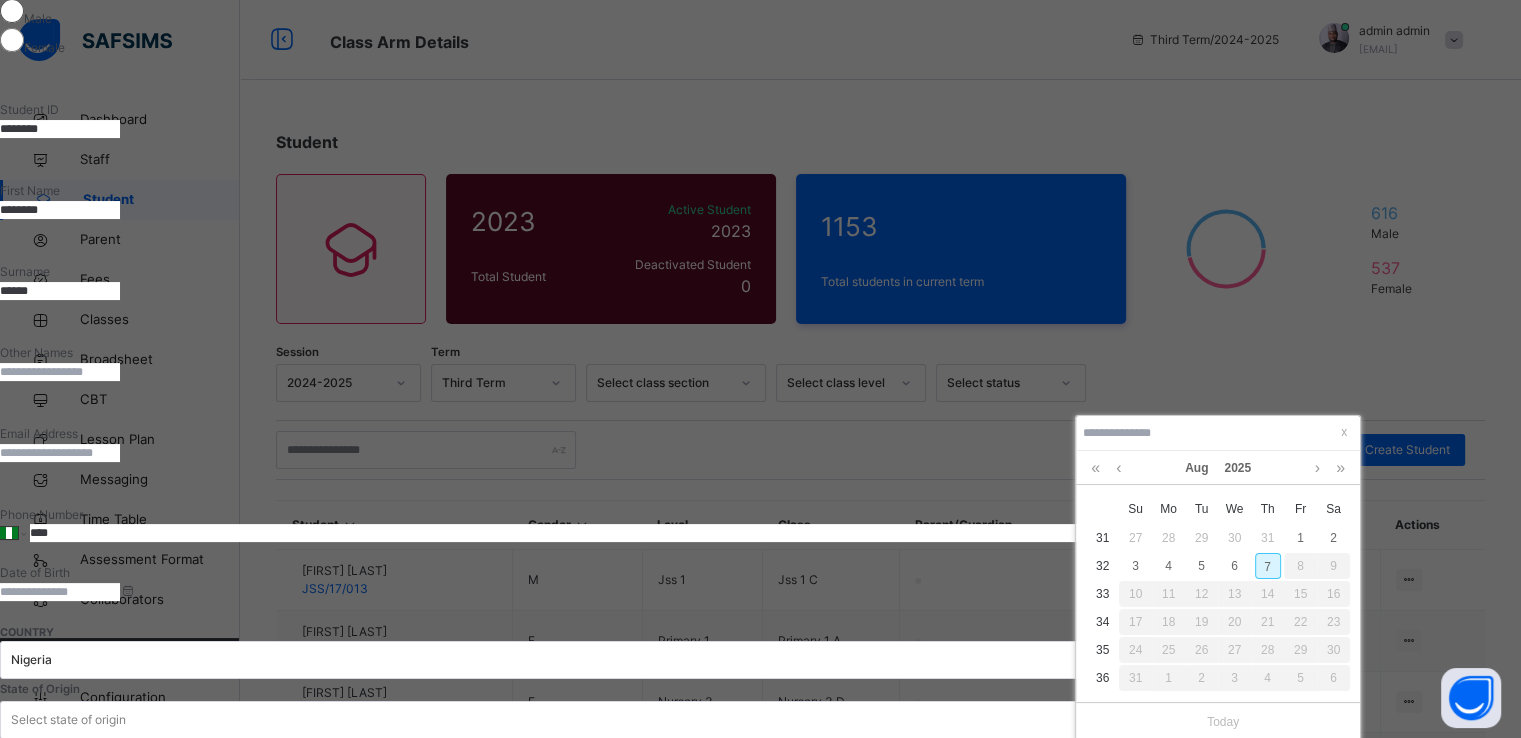 click on "7" at bounding box center [1268, 566] 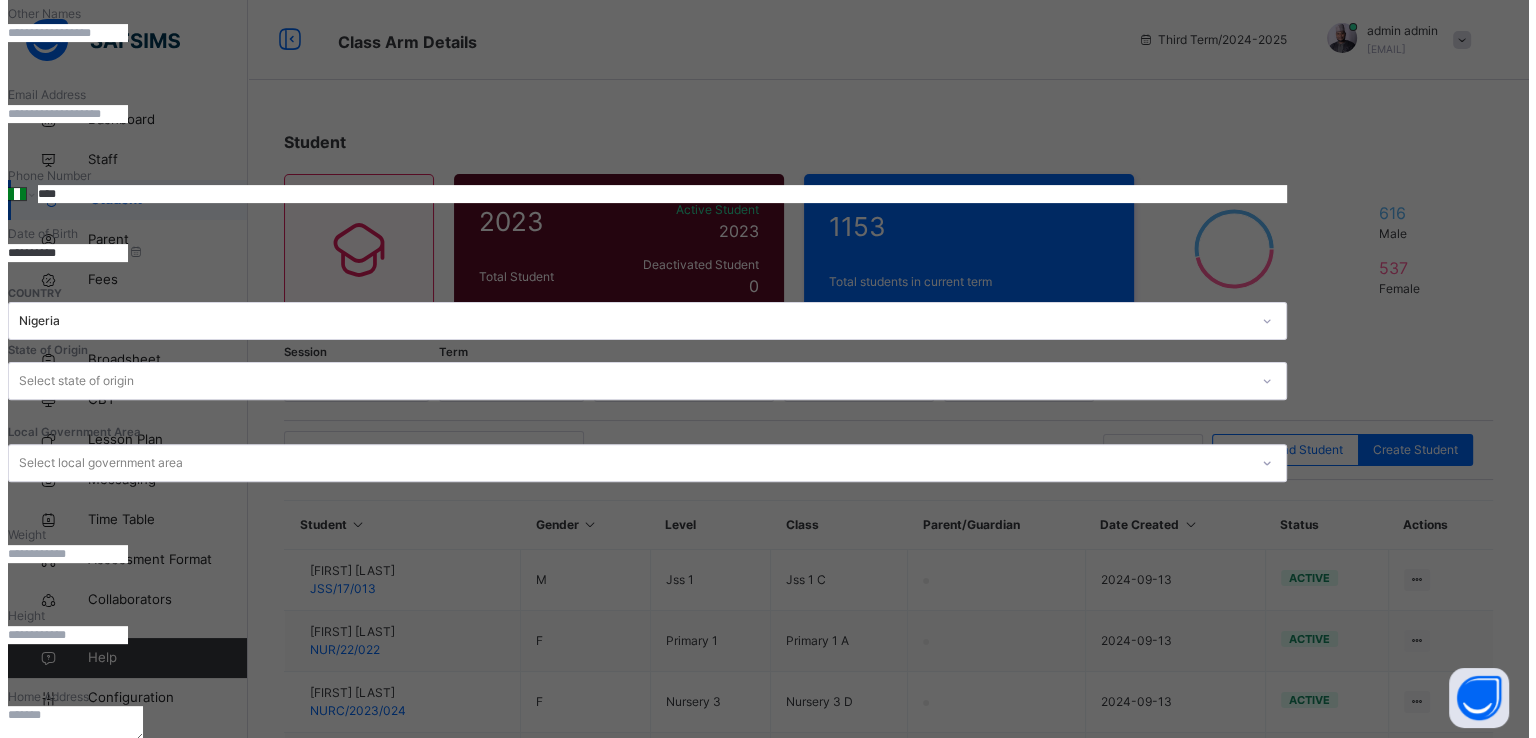 scroll, scrollTop: 600, scrollLeft: 0, axis: vertical 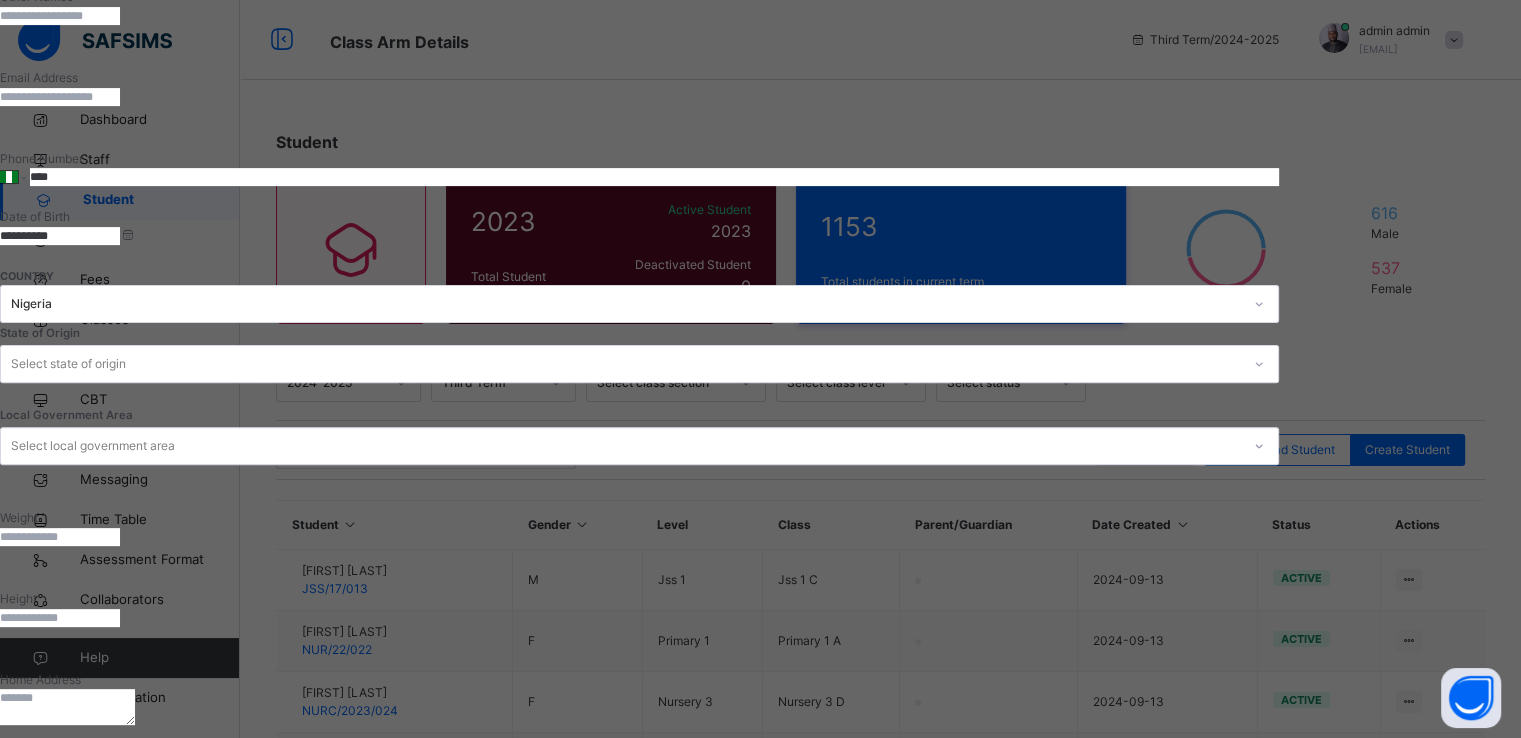 click on "Next" at bounding box center (13, 760) 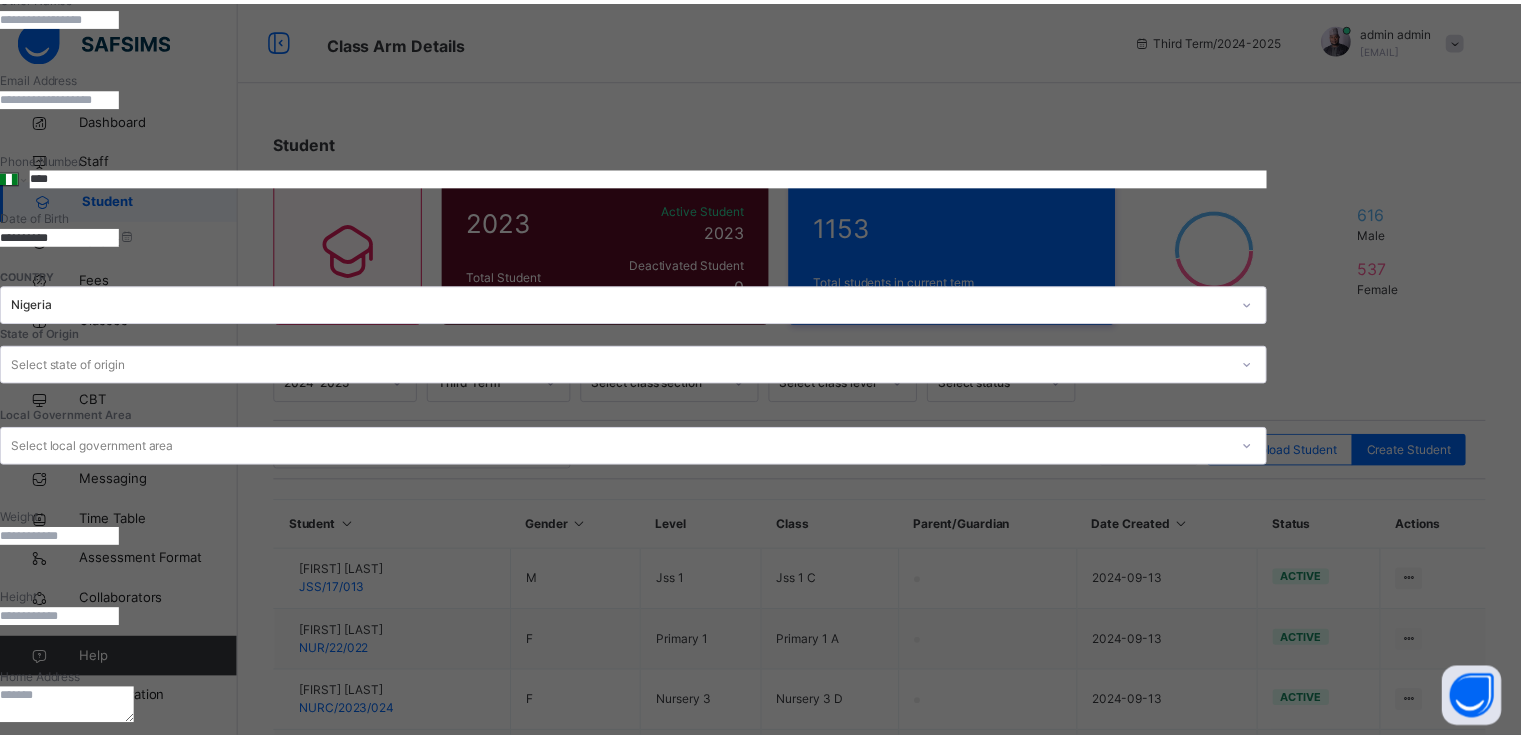 scroll, scrollTop: 340, scrollLeft: 0, axis: vertical 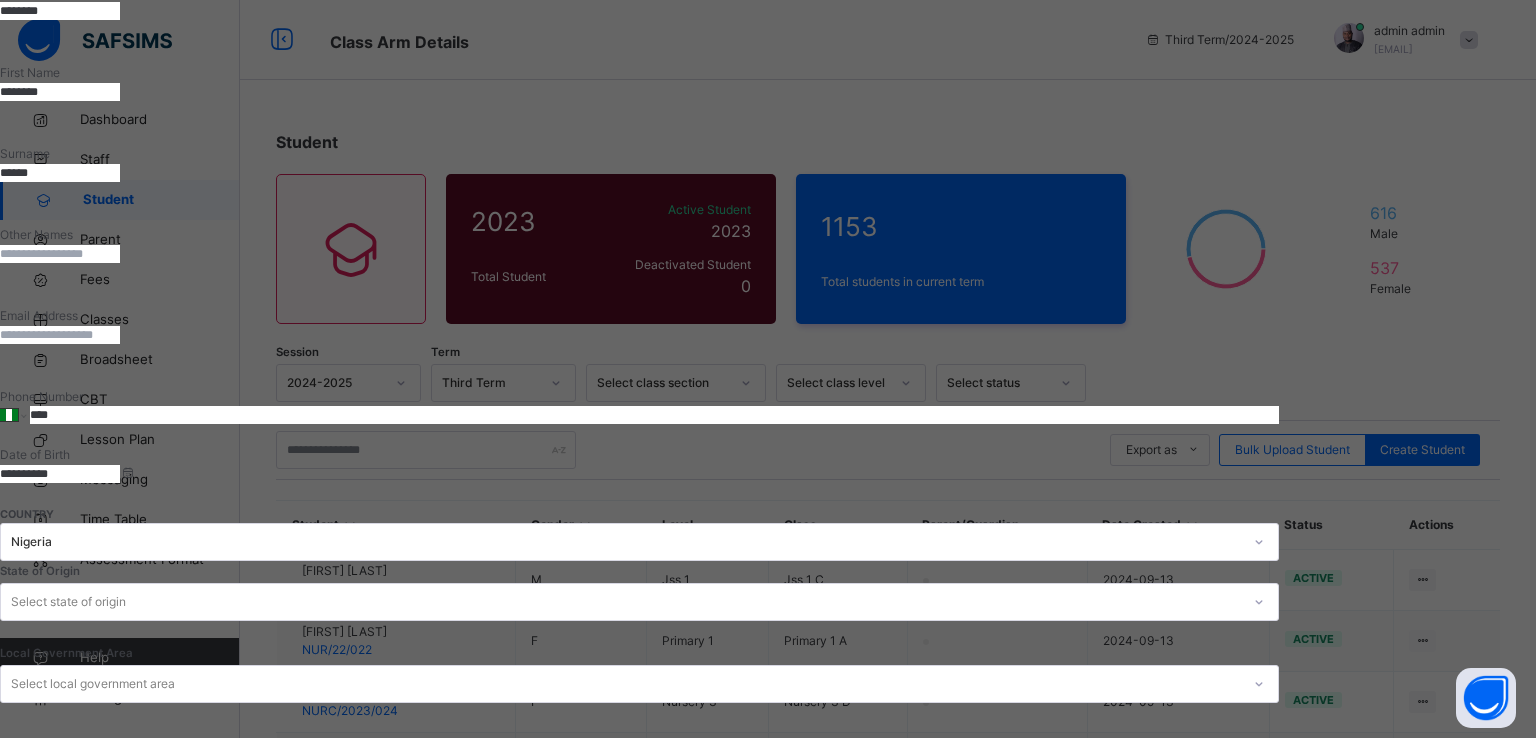 click on "Finish" at bounding box center [16, 1977] 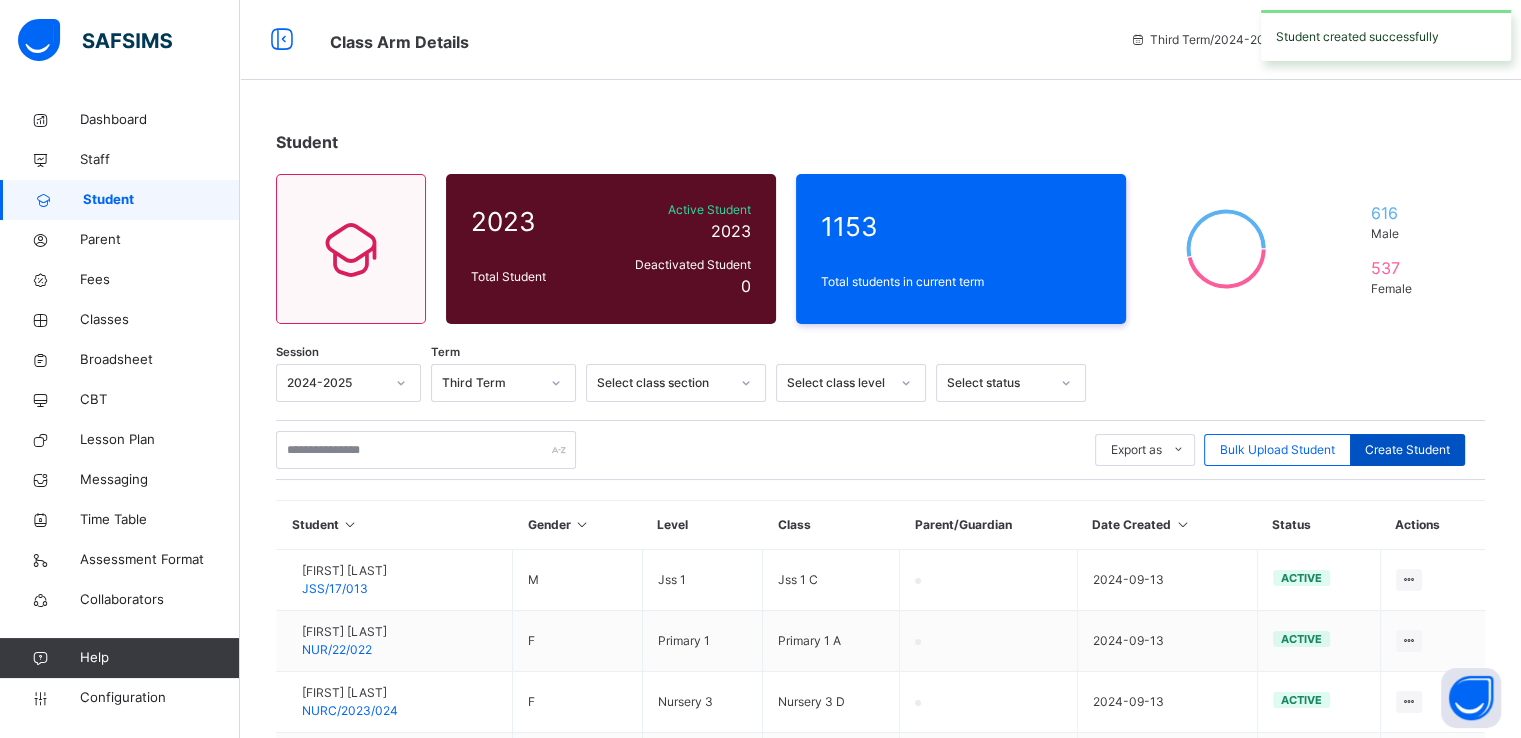 click on "Create Student" at bounding box center [1407, 450] 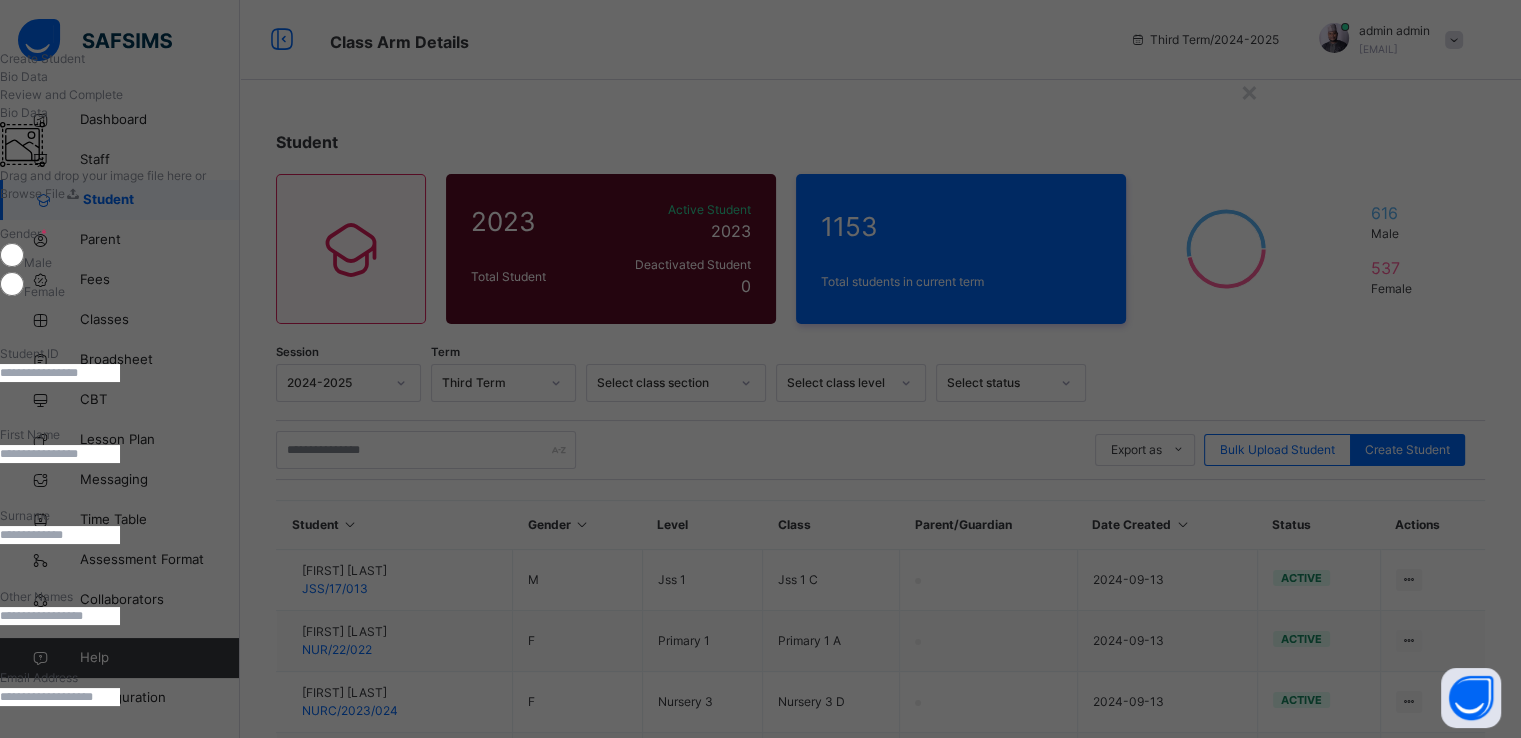 click at bounding box center (60, 373) 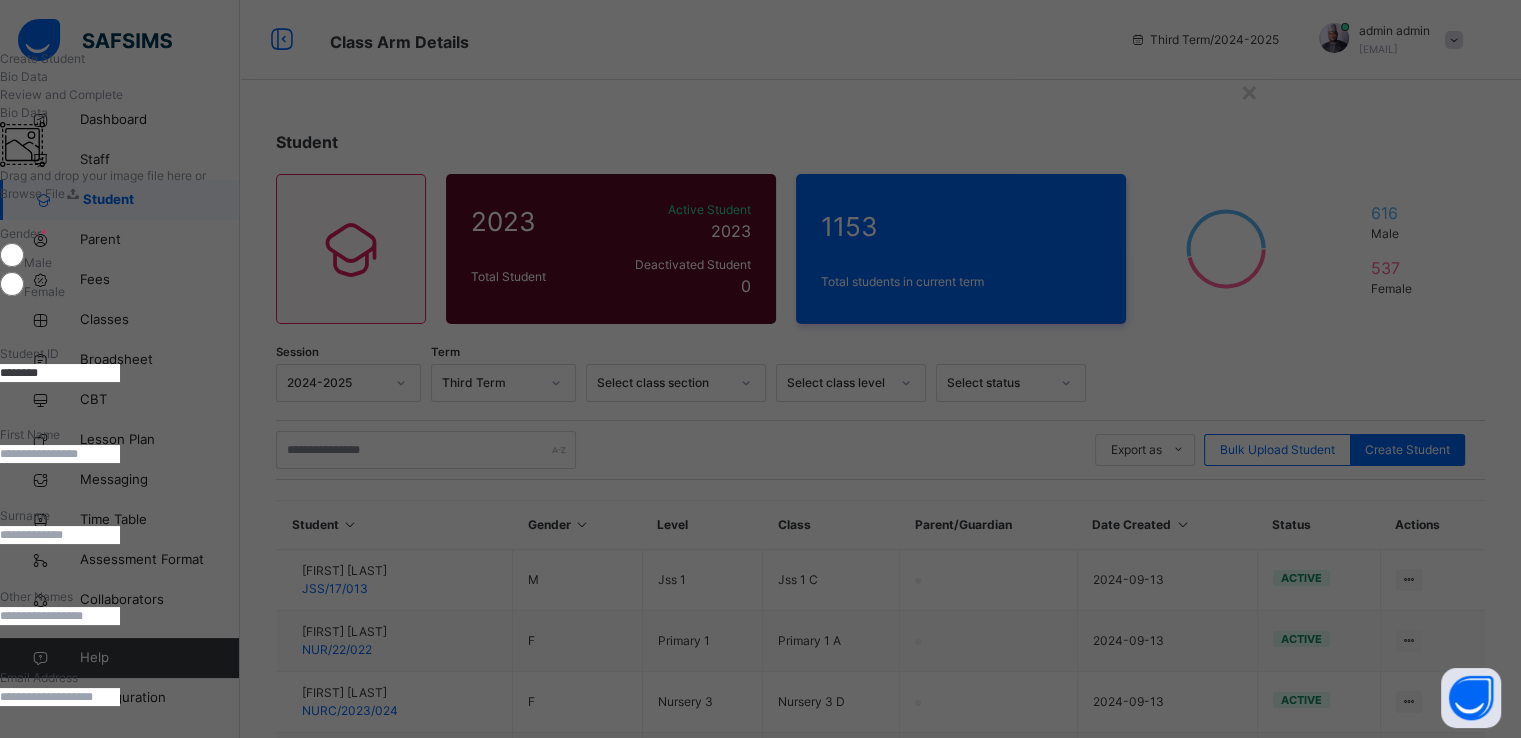 type on "********" 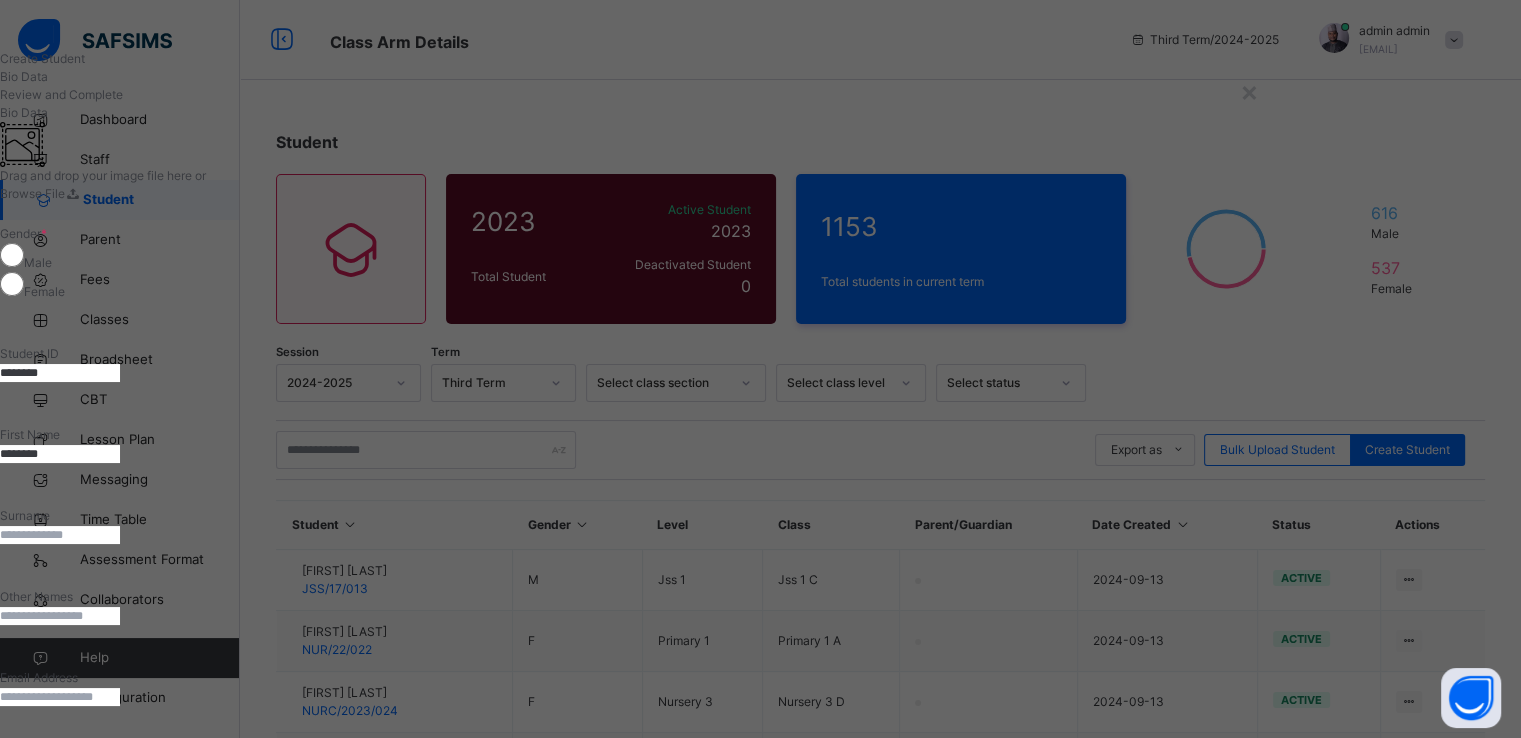type on "********" 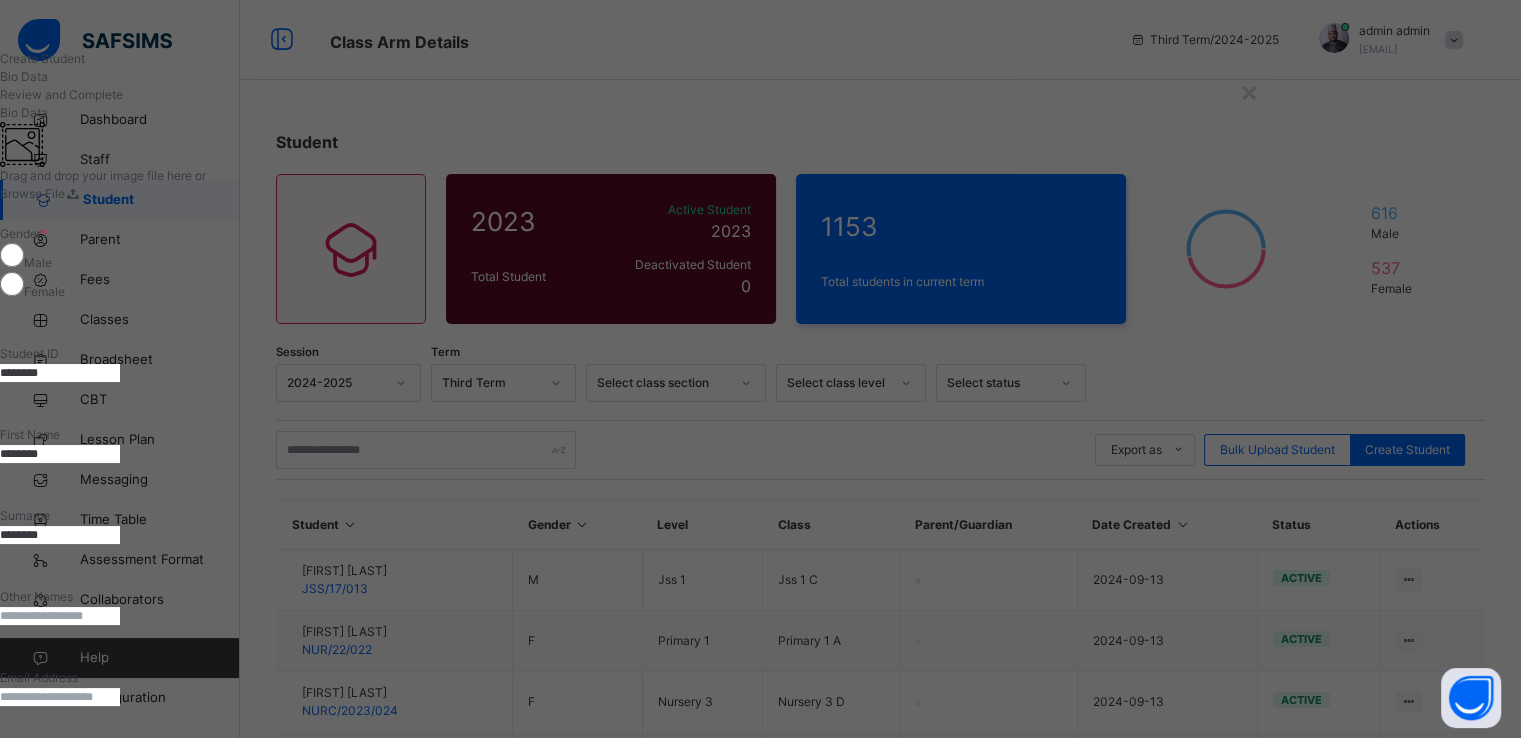 type on "********" 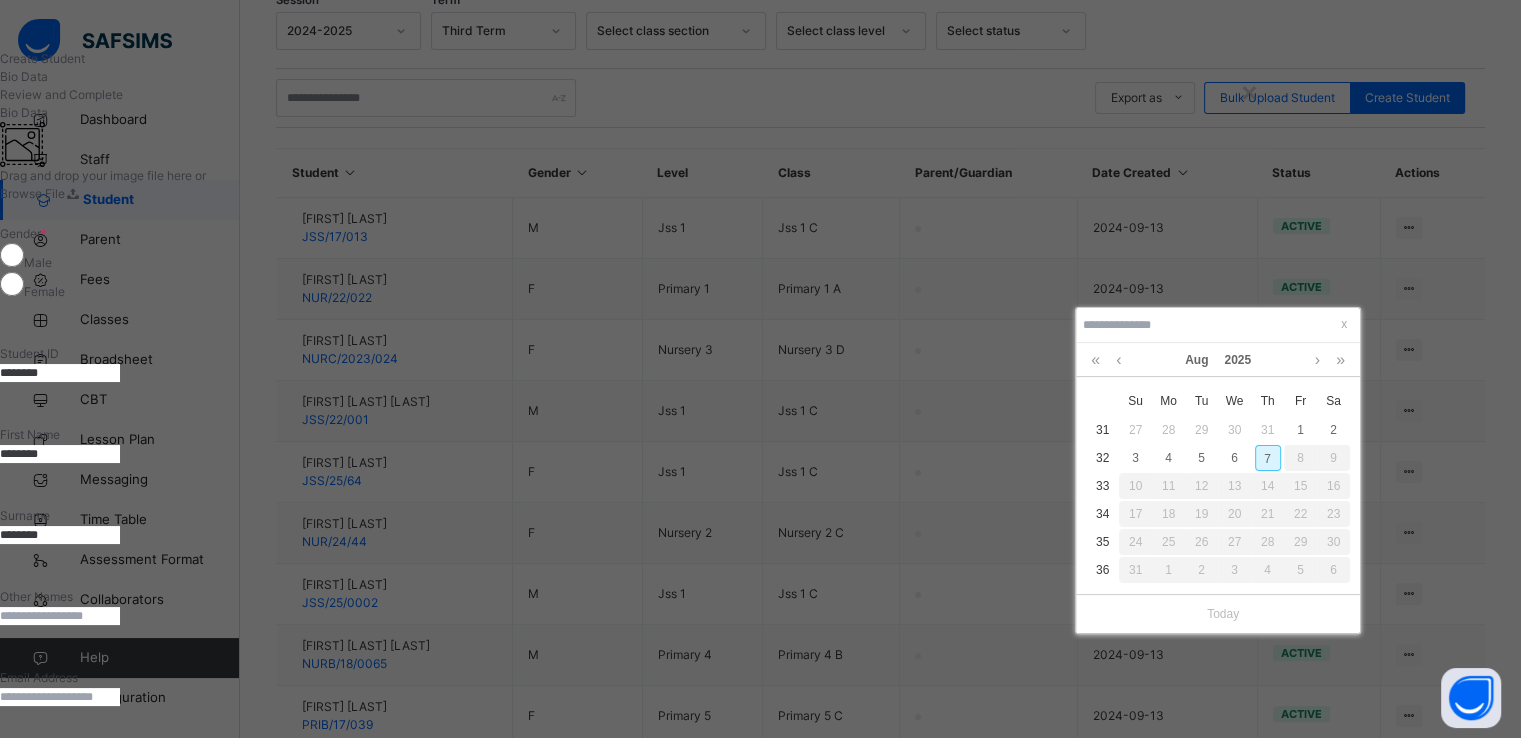 scroll, scrollTop: 400, scrollLeft: 0, axis: vertical 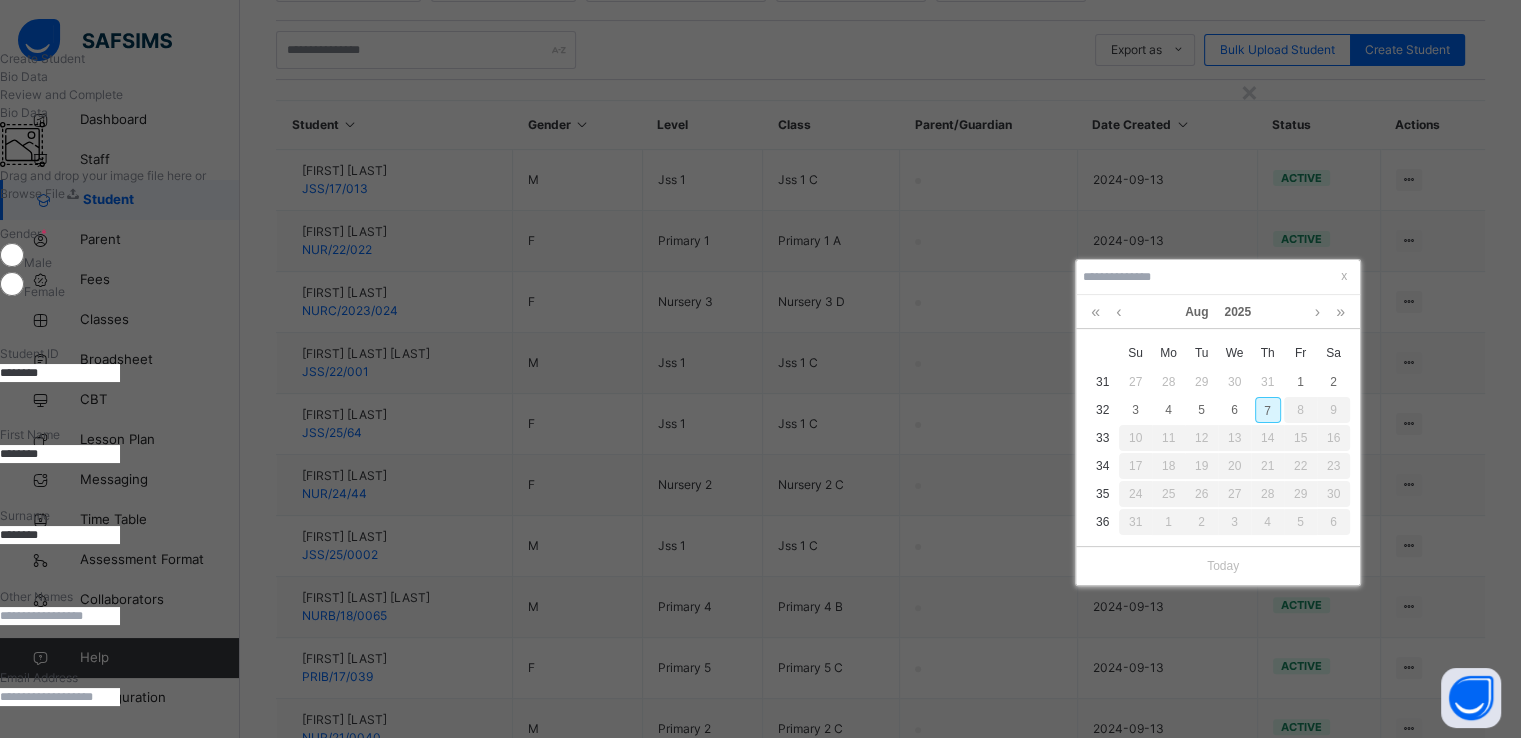 click on "7" at bounding box center (1268, 410) 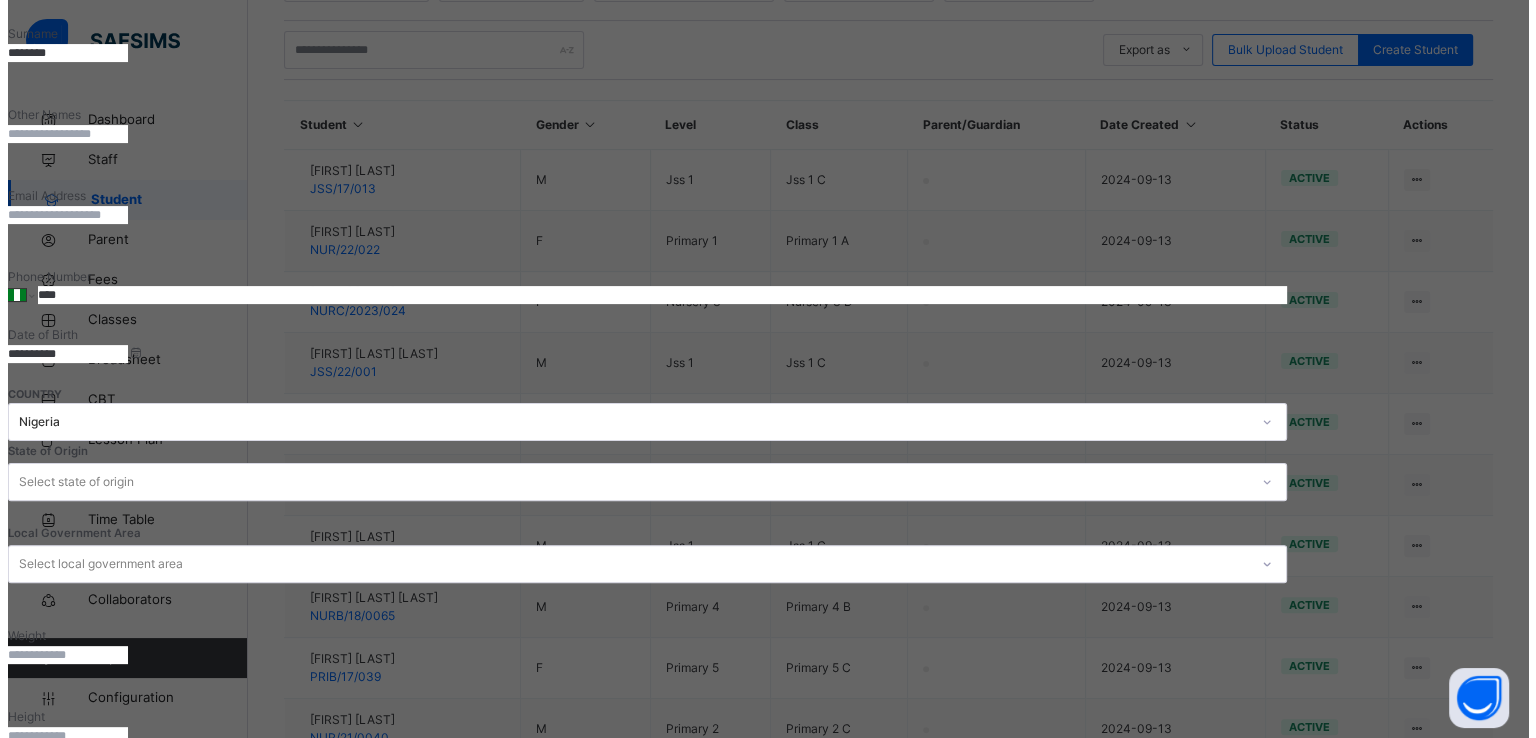scroll, scrollTop: 795, scrollLeft: 0, axis: vertical 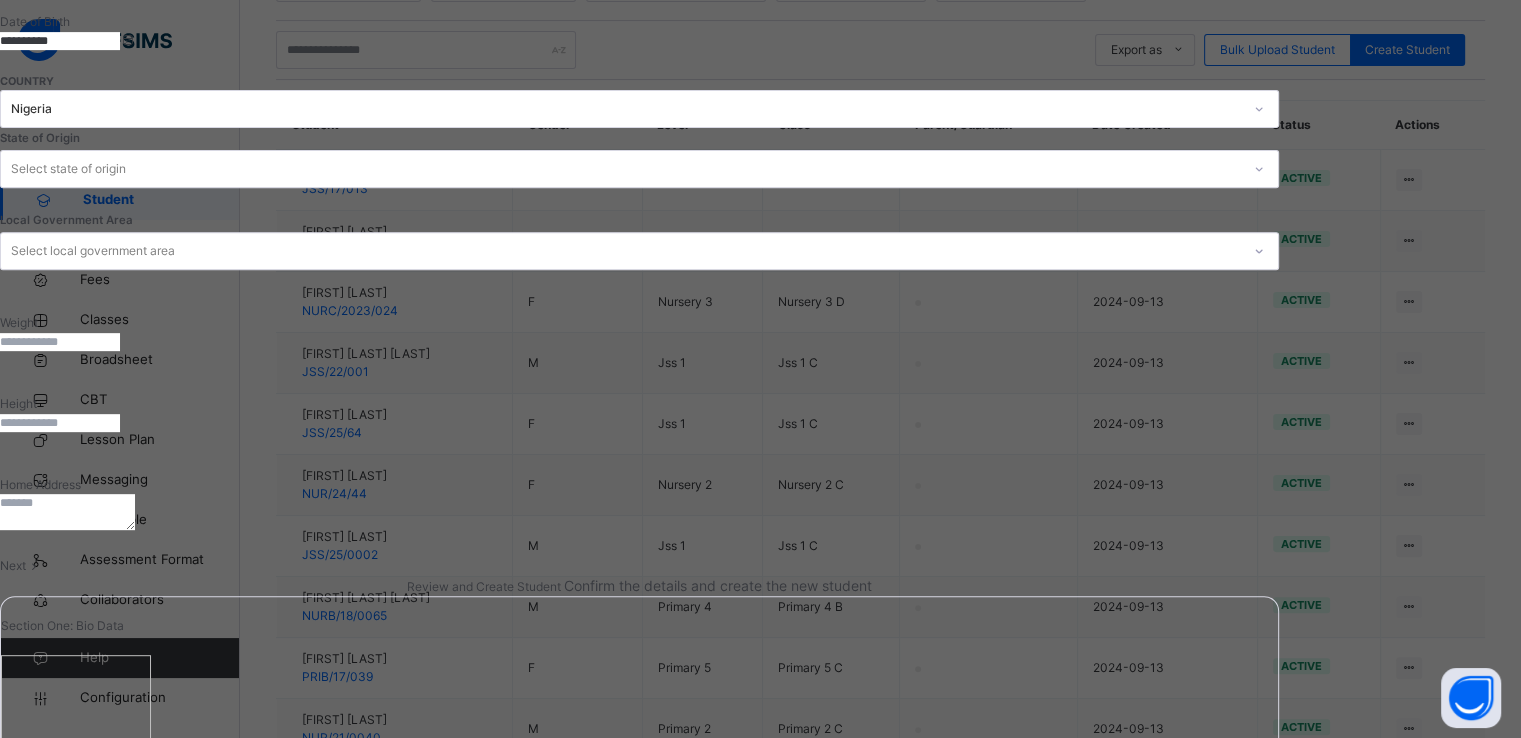 click on "Next" at bounding box center (13, 565) 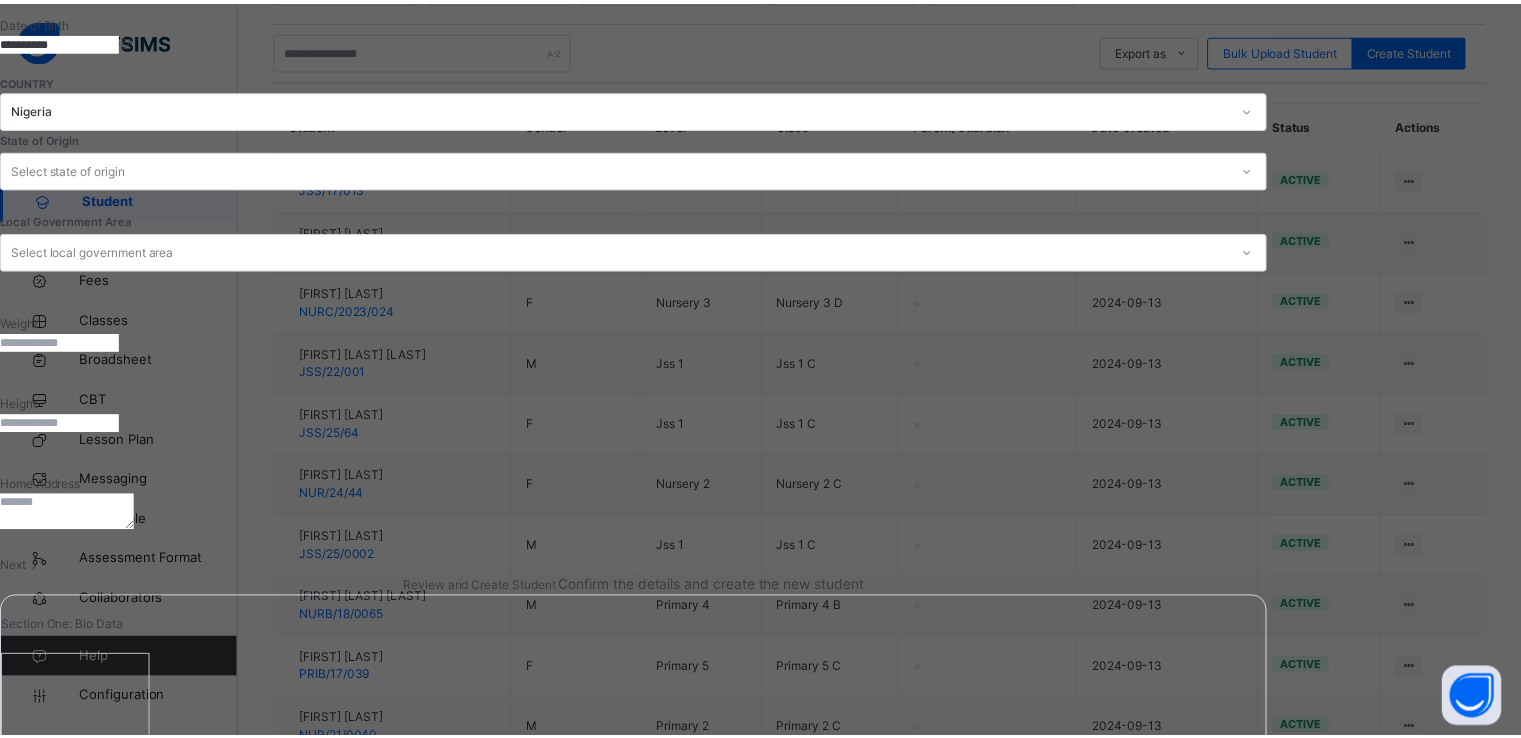 scroll, scrollTop: 340, scrollLeft: 0, axis: vertical 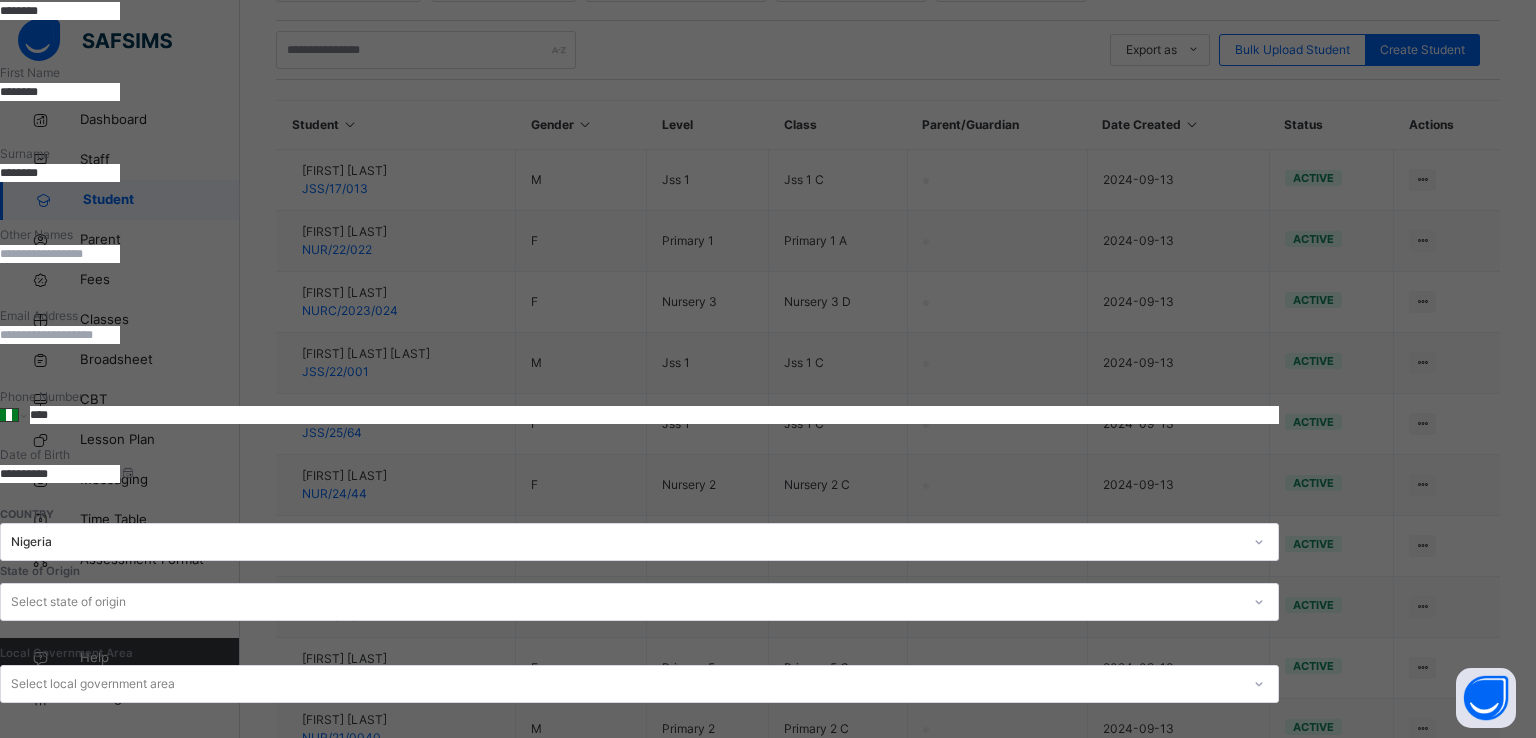 click on "Finish" at bounding box center (639, 1978) 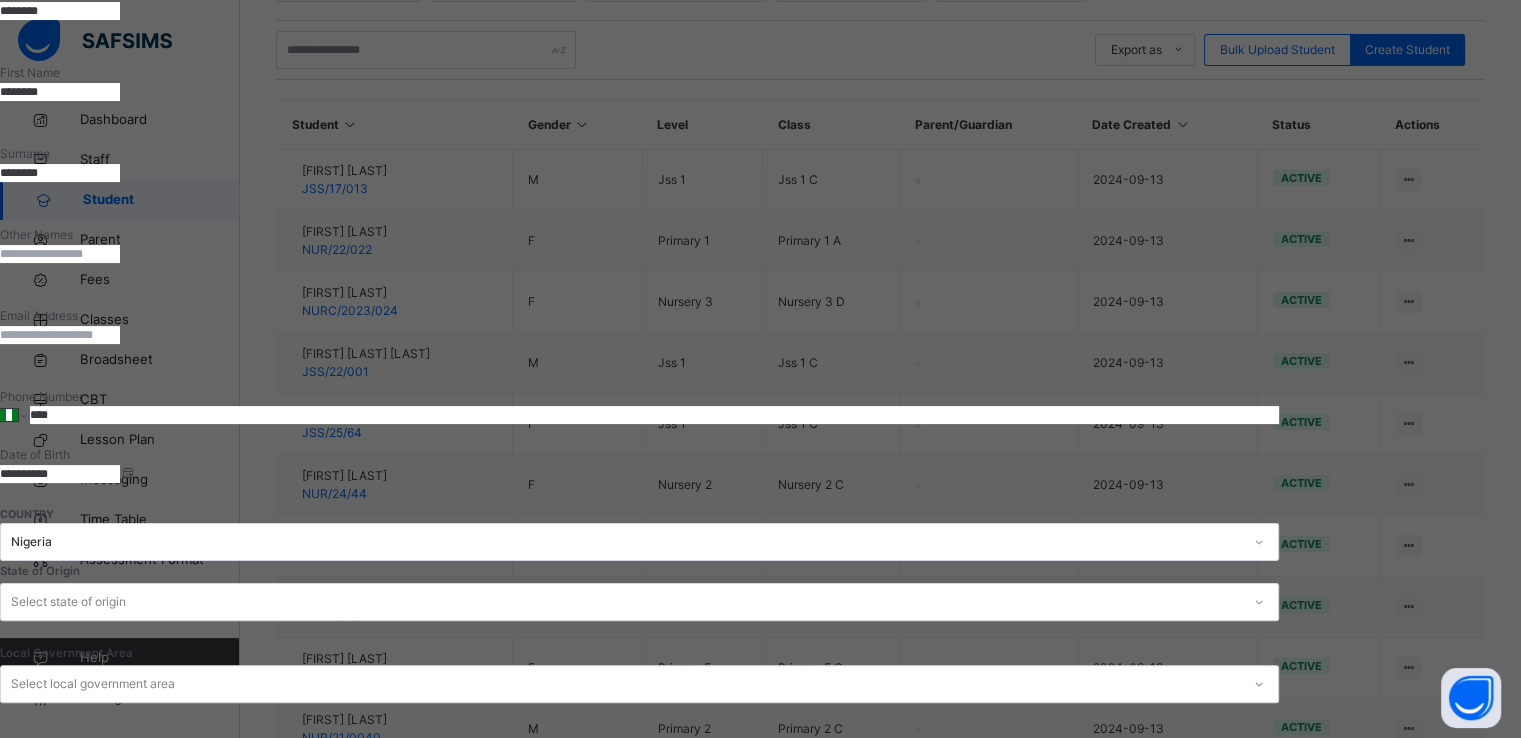 scroll, scrollTop: 0, scrollLeft: 0, axis: both 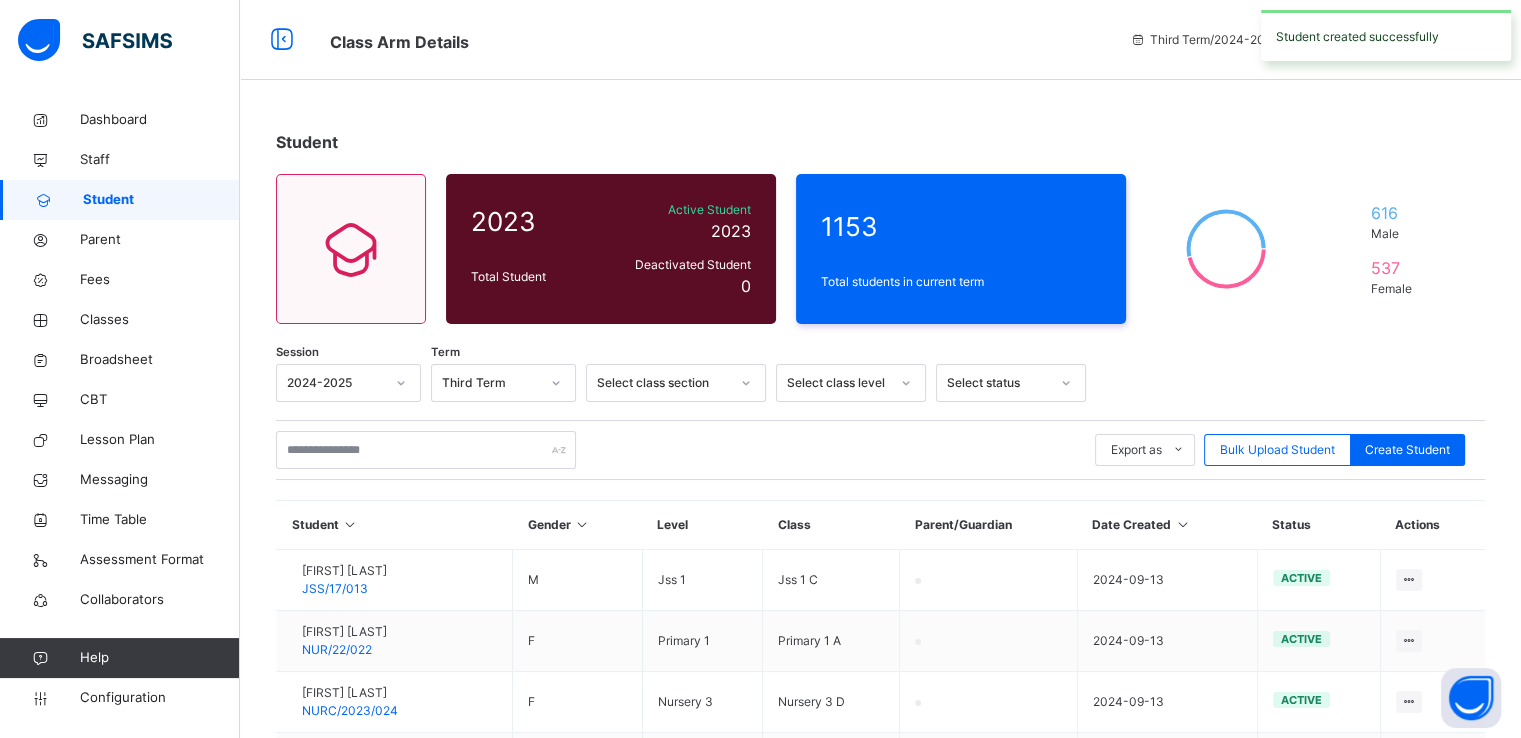 click on "Export as Pdf Report Excel Report Excel Report  (LMS)   Bulk Upload Student Create Student" at bounding box center (880, 450) 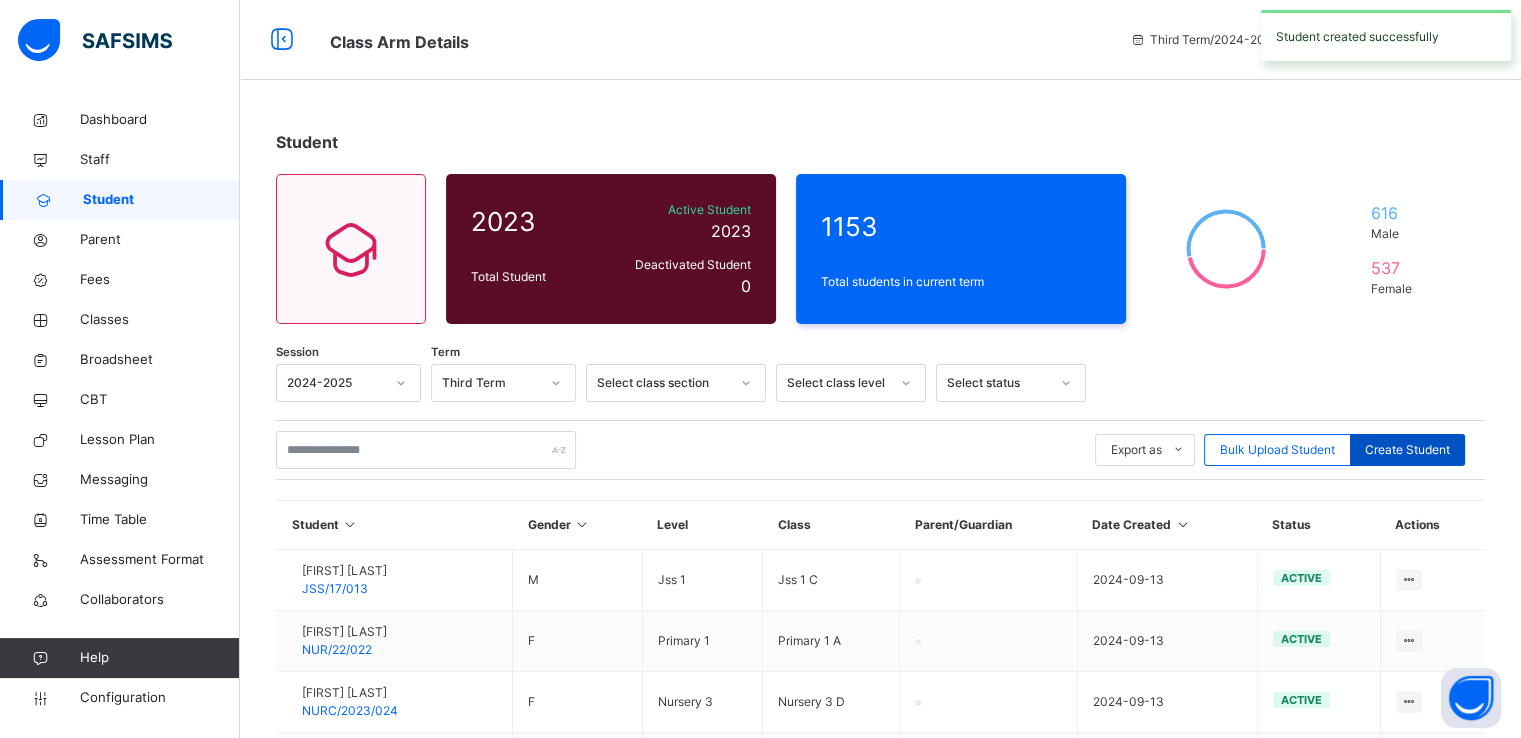 click on "Create Student" at bounding box center (1407, 450) 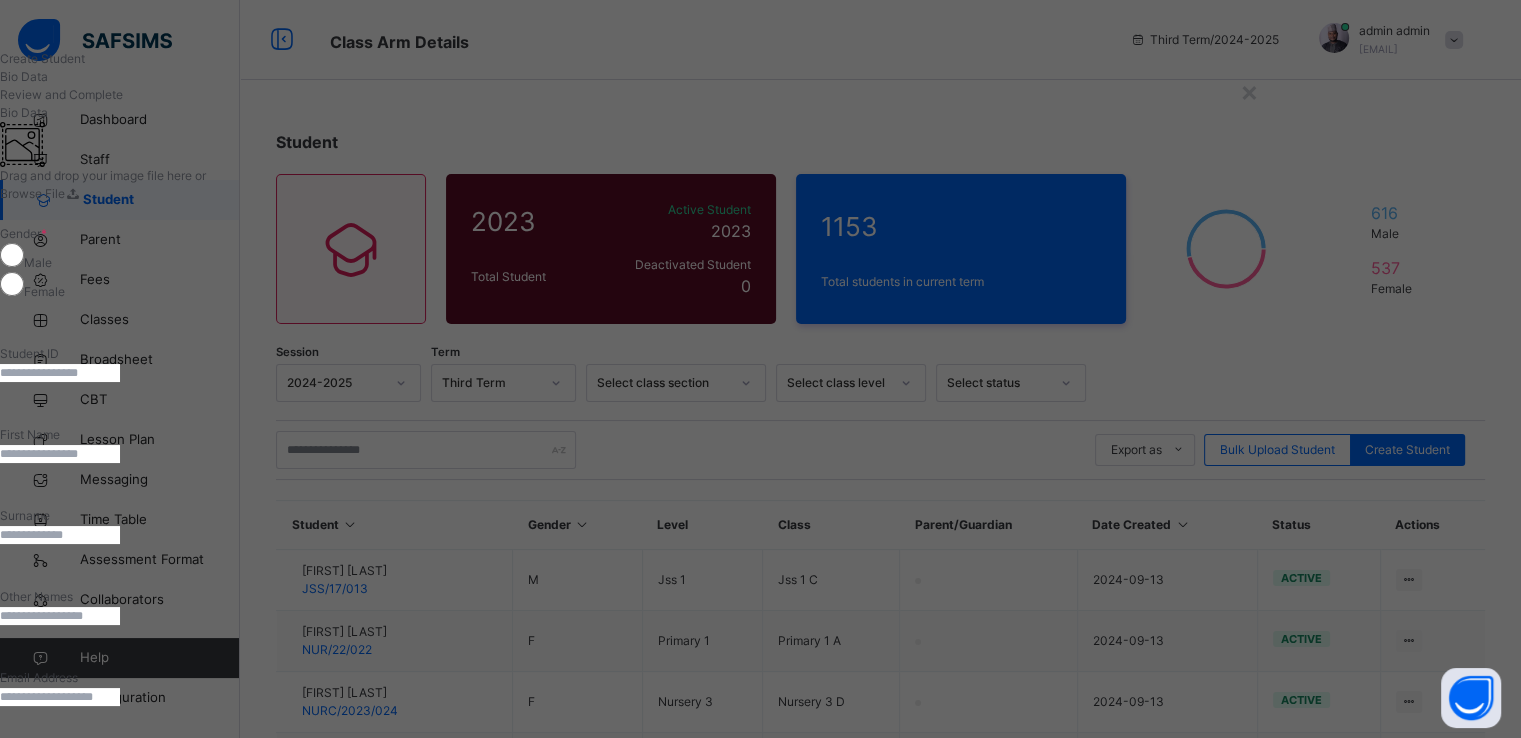 click at bounding box center [60, 373] 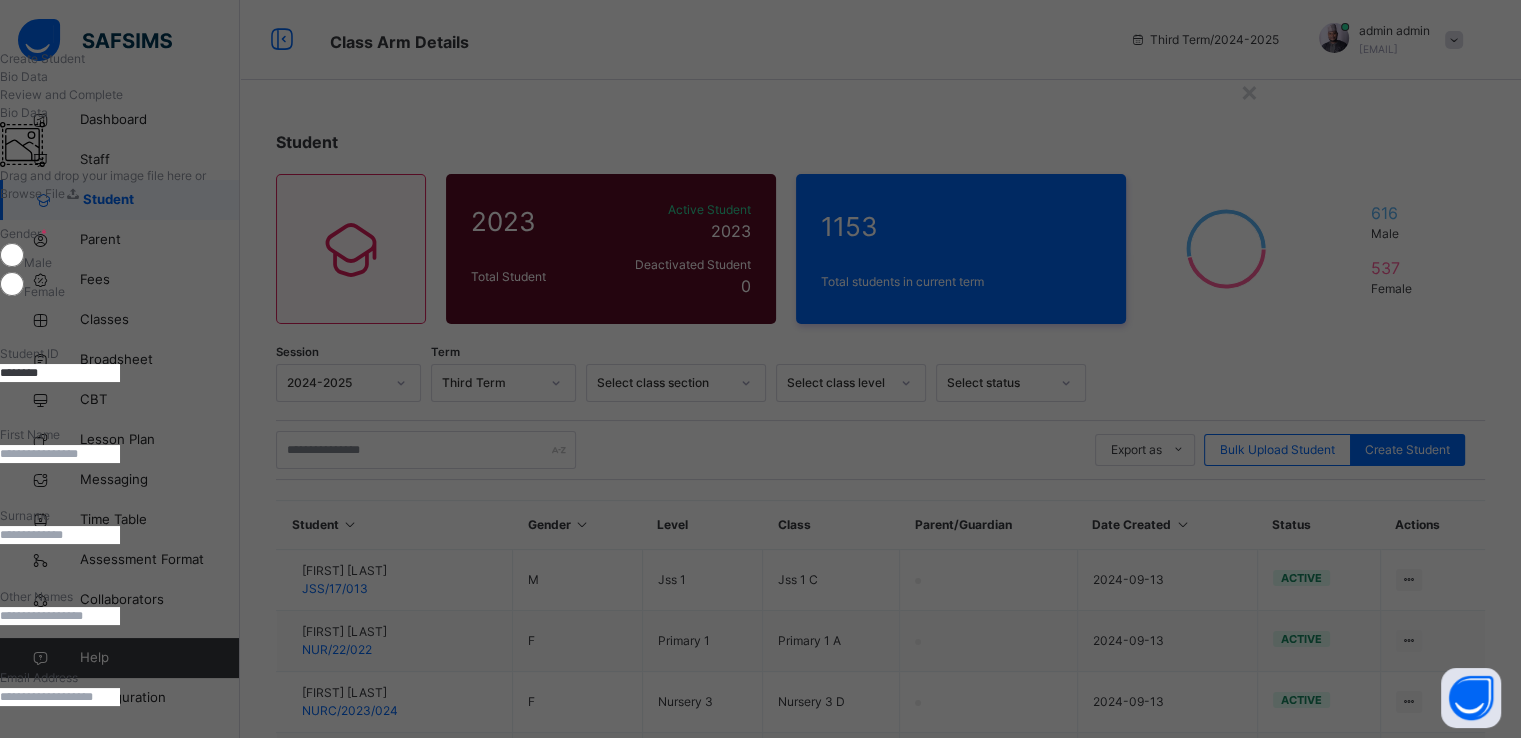 type on "********" 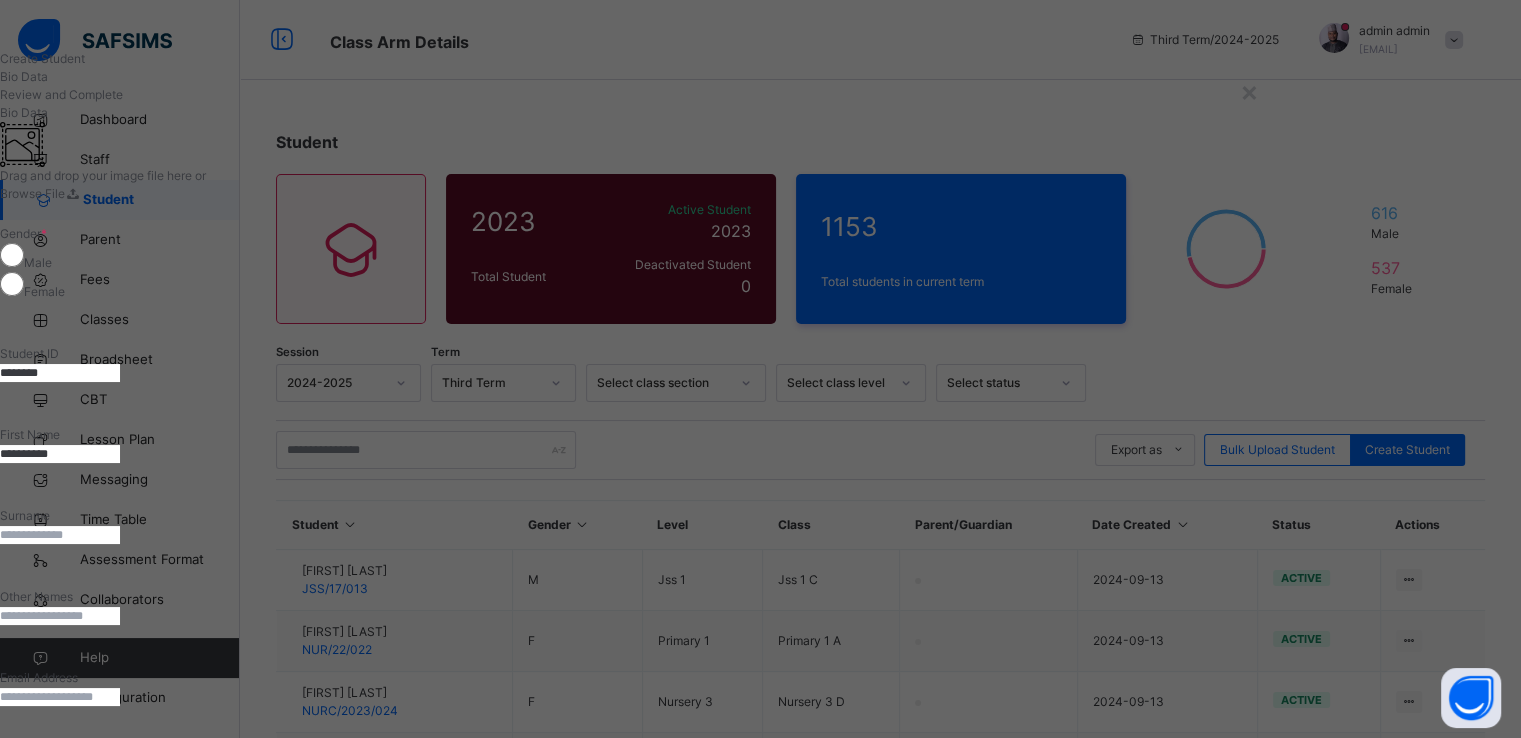 type on "**********" 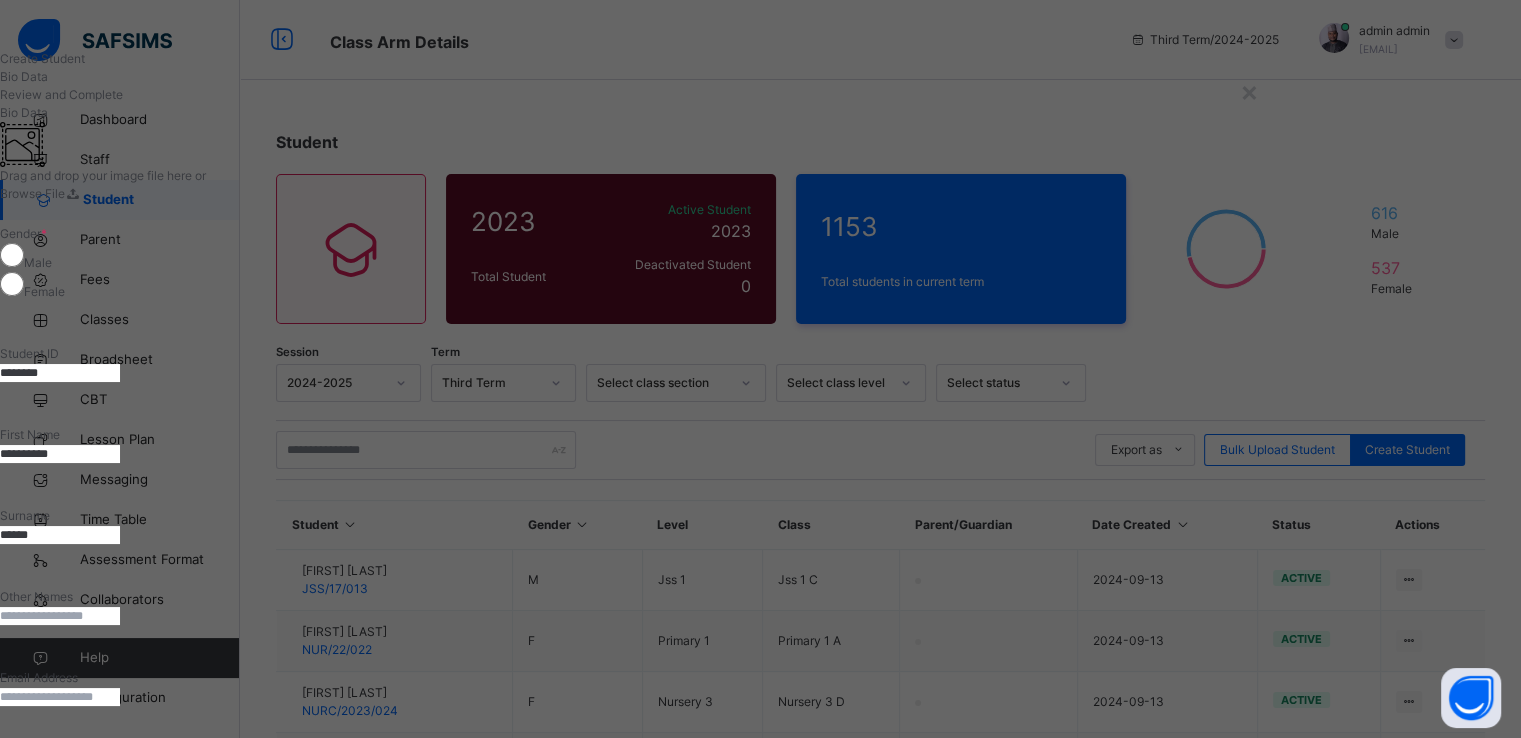 type on "******" 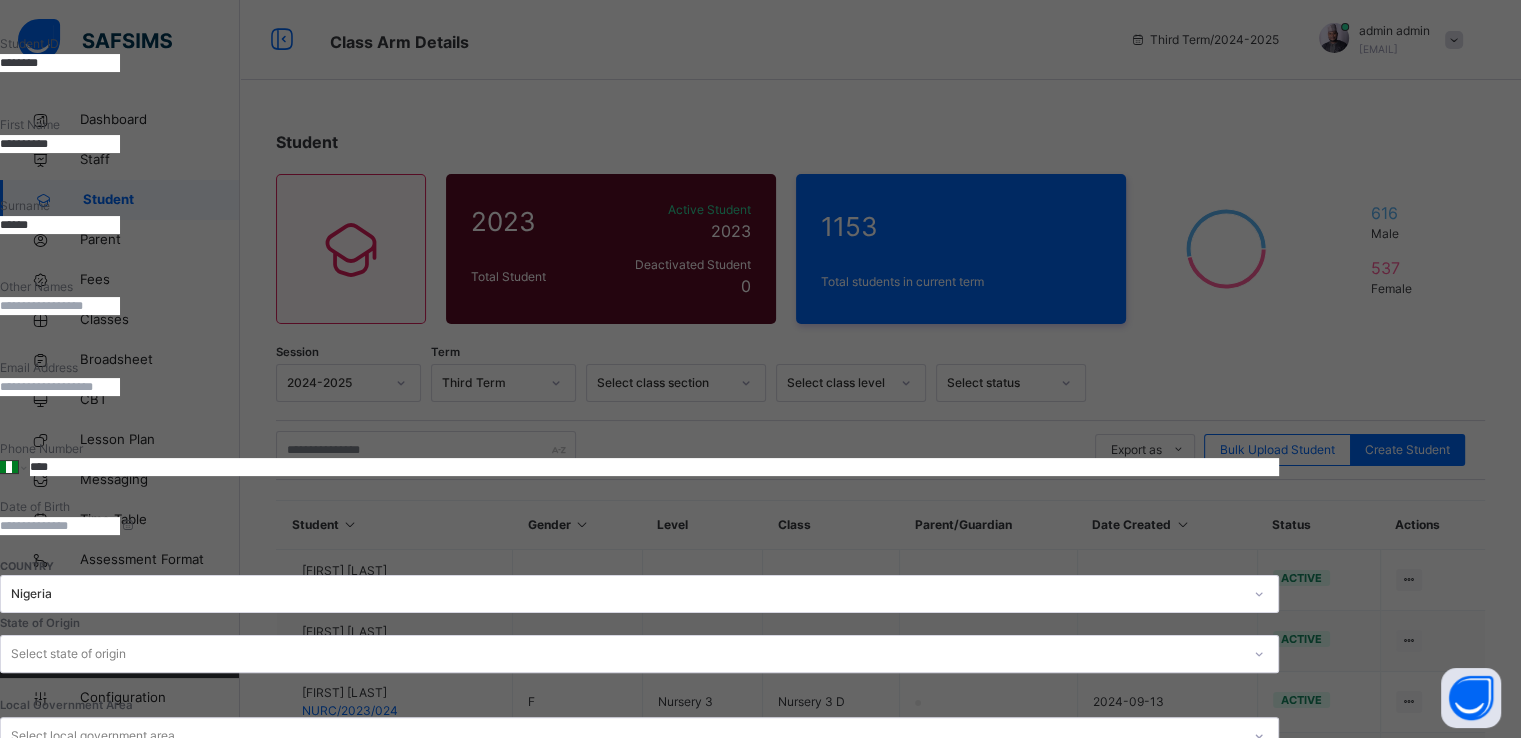 scroll, scrollTop: 316, scrollLeft: 0, axis: vertical 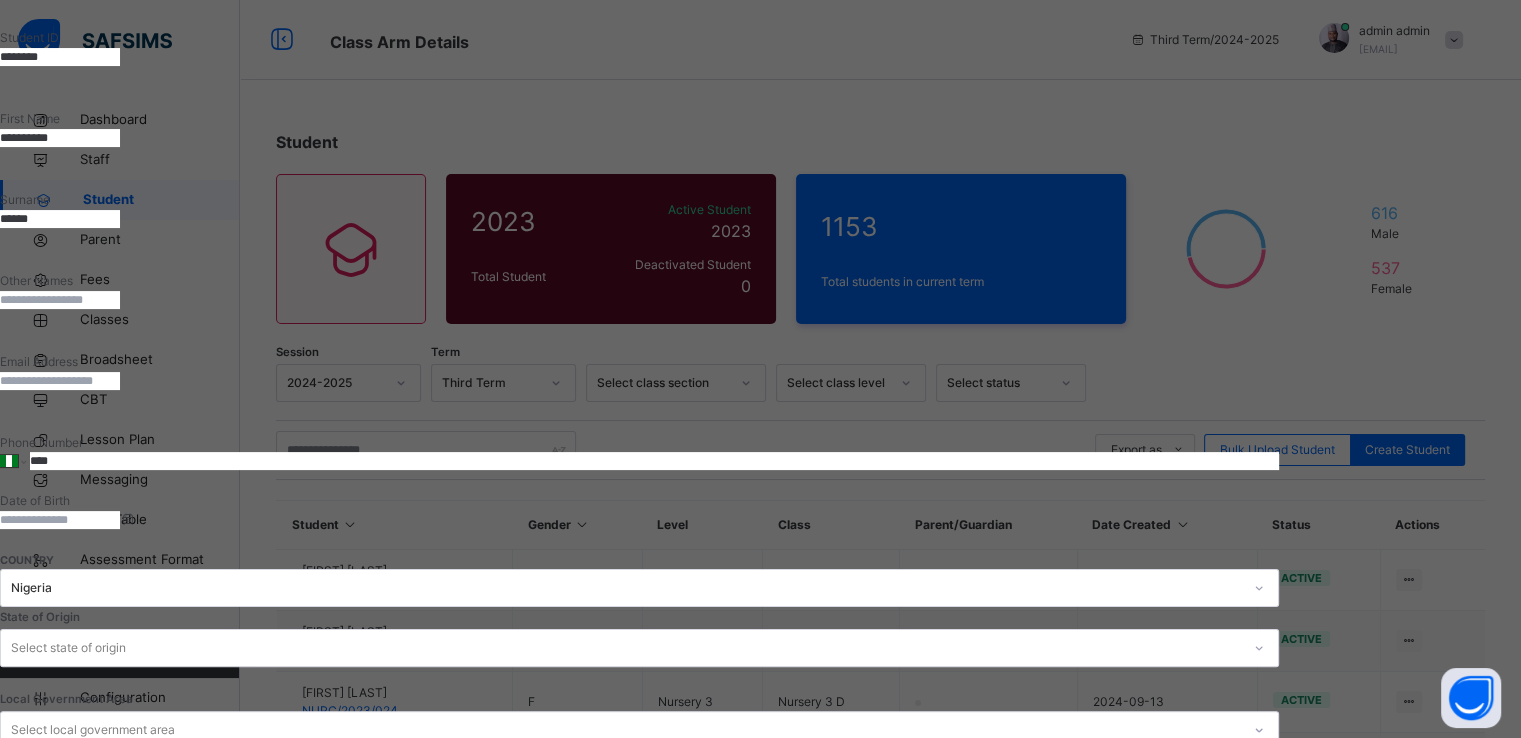 click at bounding box center [60, 520] 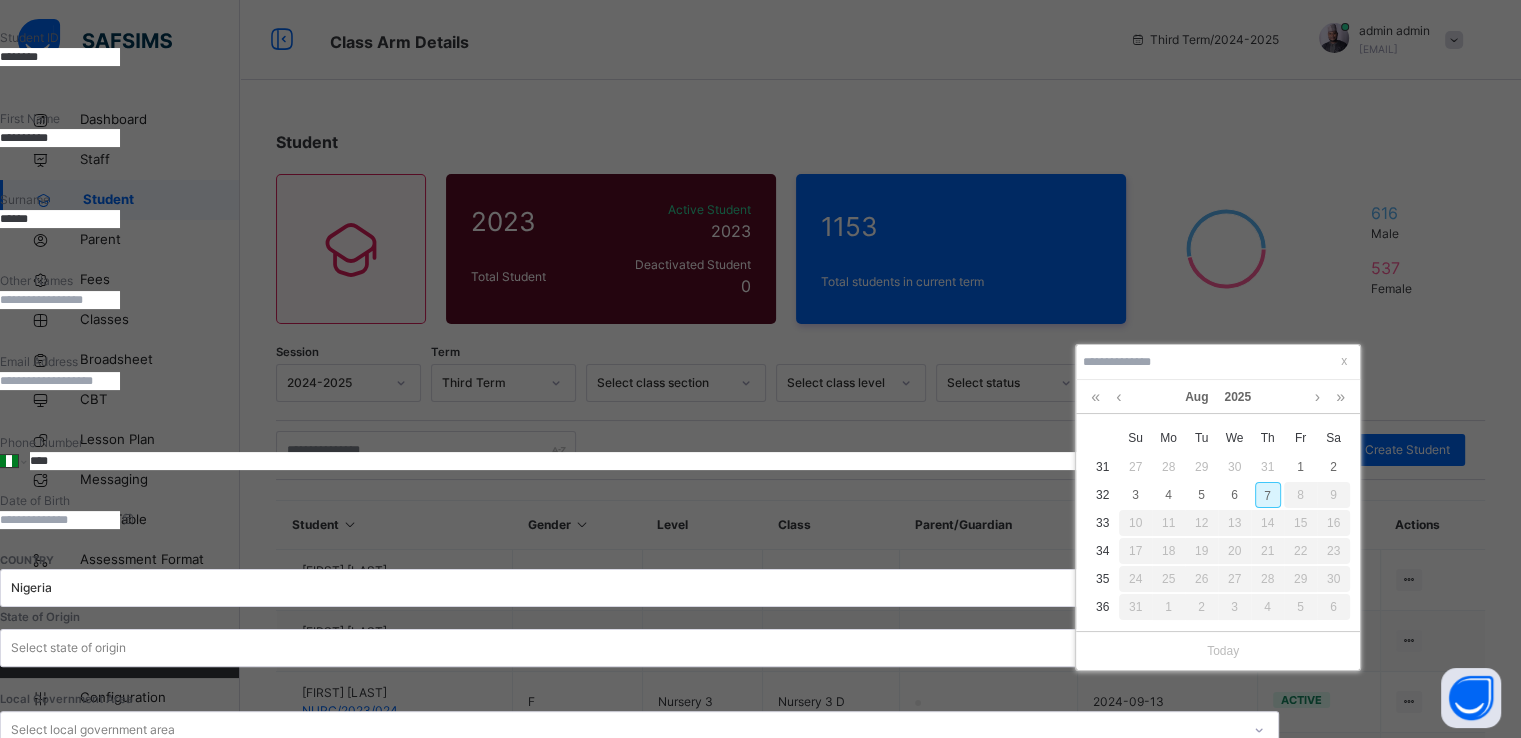 click on "7" at bounding box center [1268, 495] 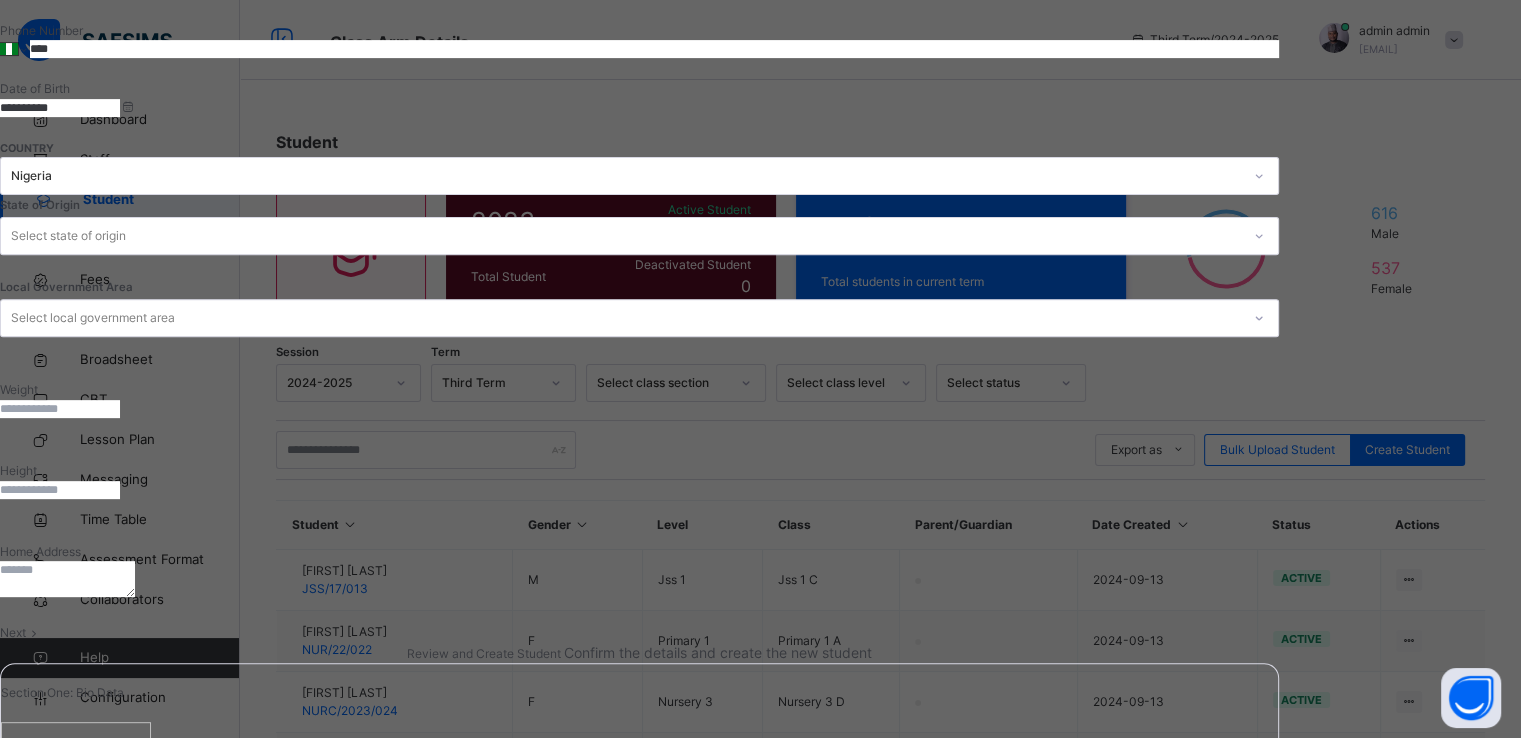 scroll, scrollTop: 755, scrollLeft: 0, axis: vertical 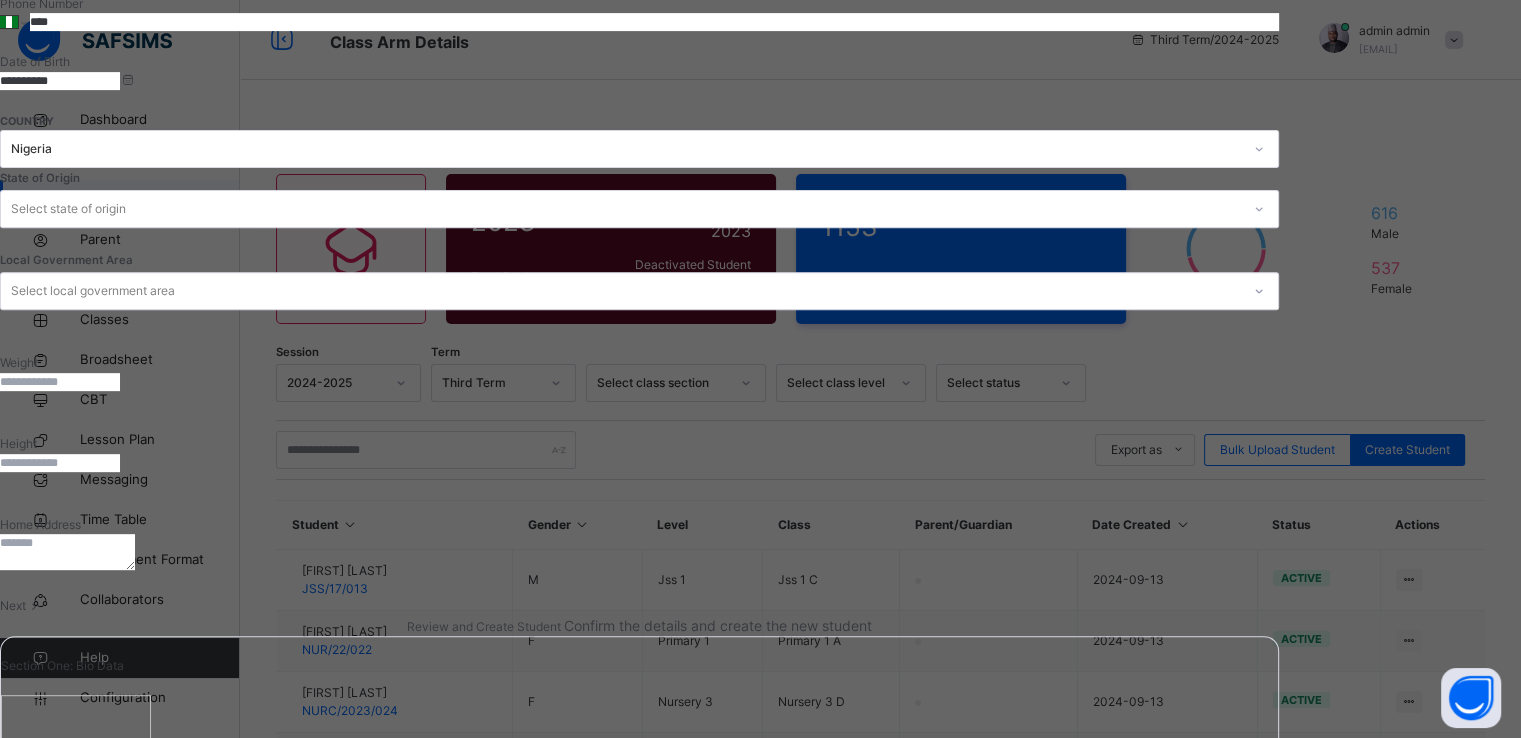 click on "Next" at bounding box center [13, 605] 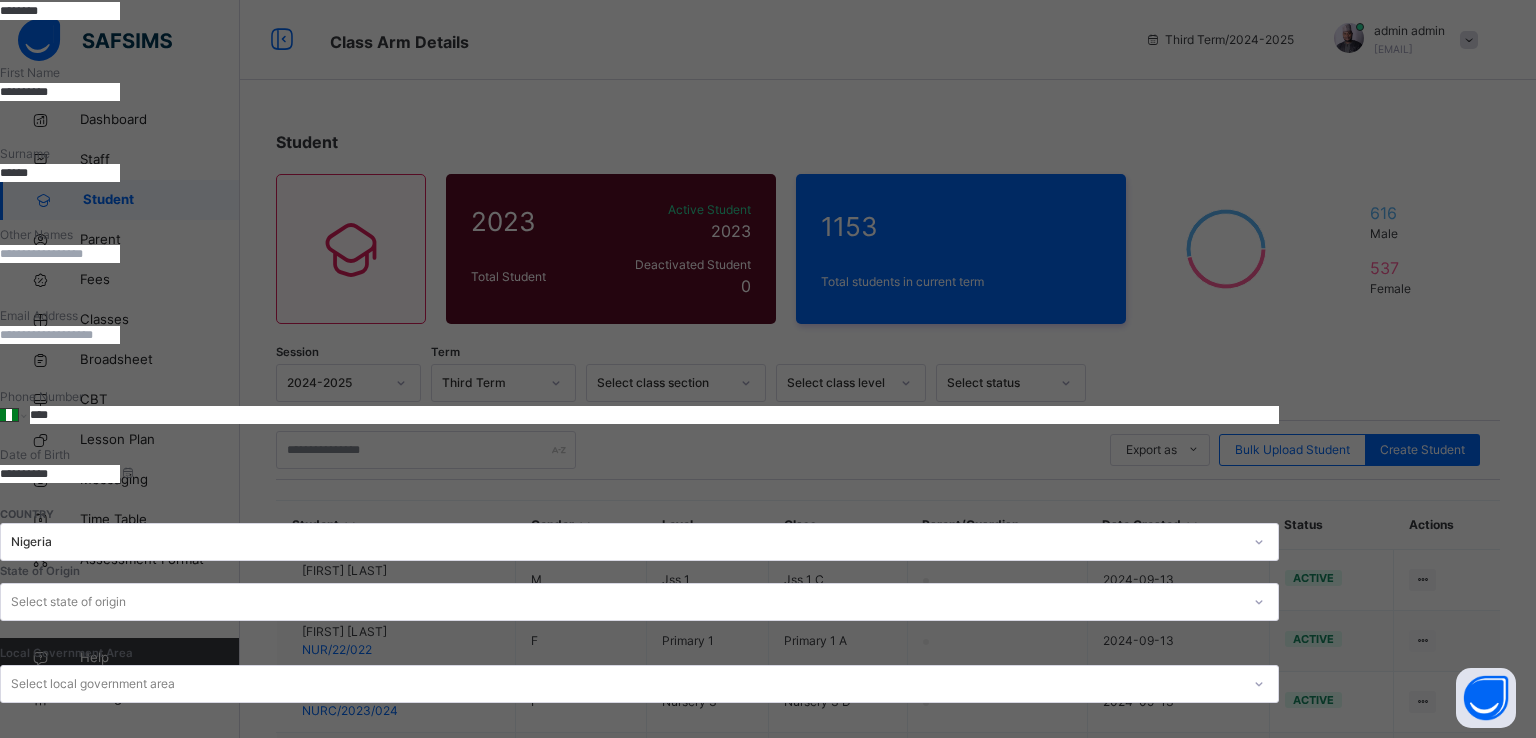 click on "Previous Save and Create another Finish" at bounding box center [639, 1945] 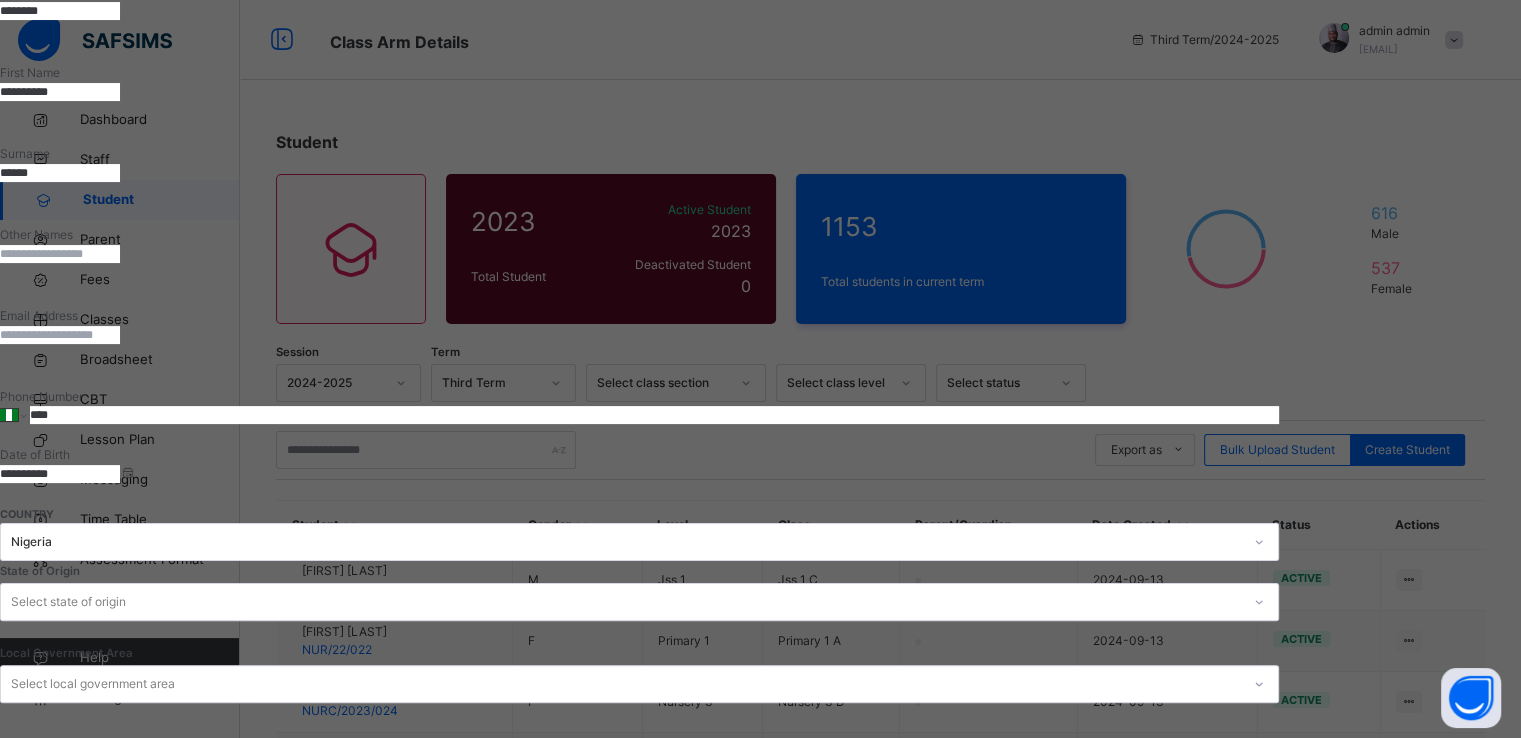 scroll, scrollTop: 0, scrollLeft: 0, axis: both 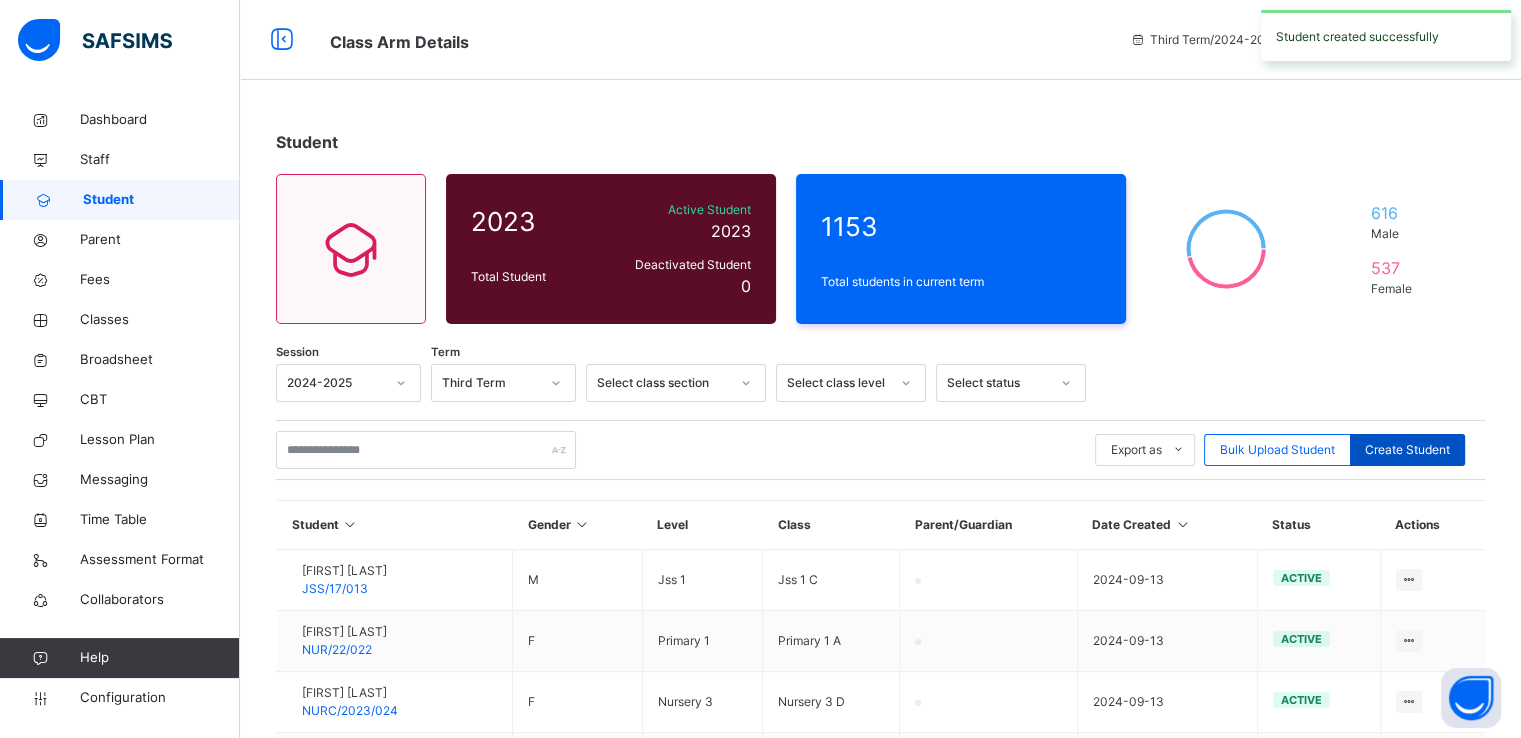 click on "Create Student" at bounding box center [1407, 450] 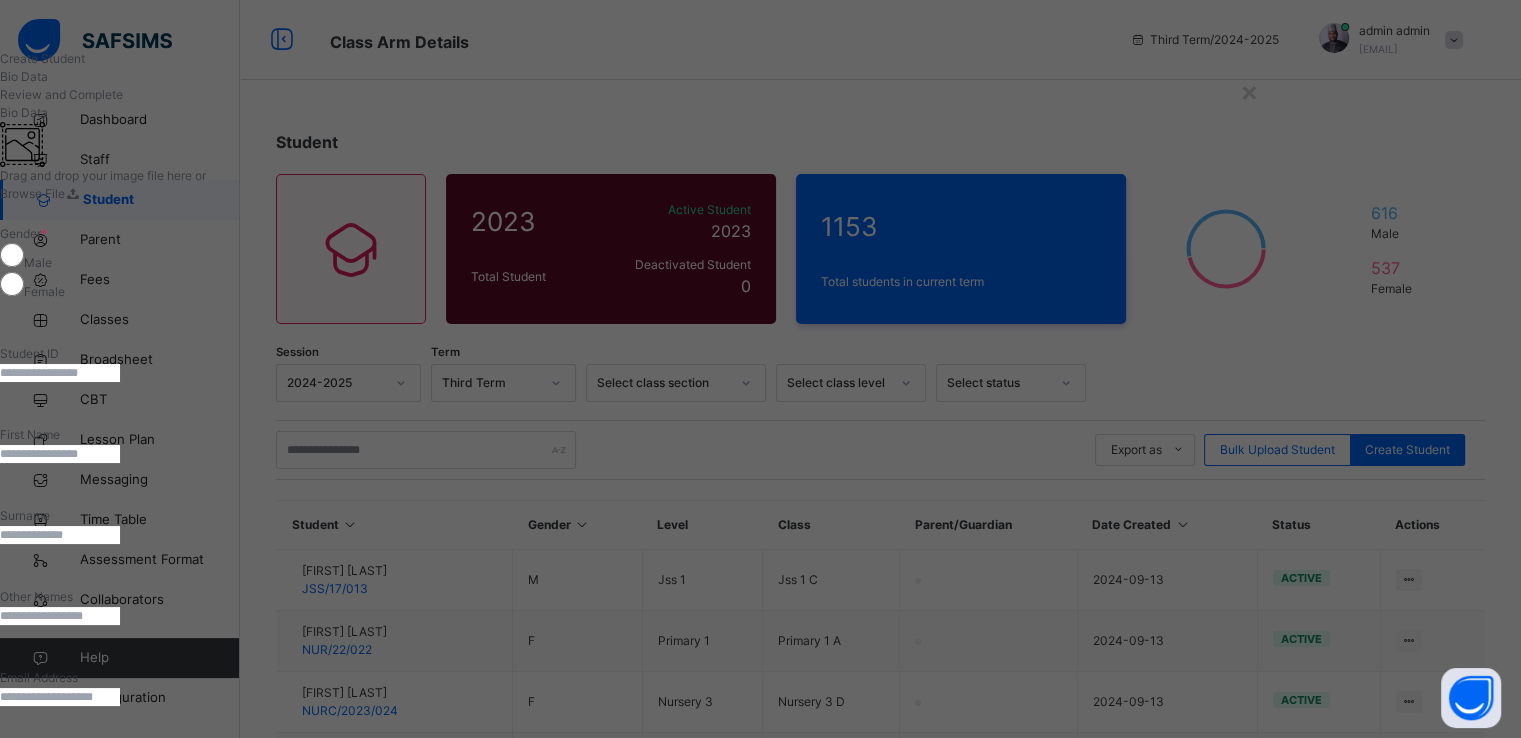 click at bounding box center (60, 373) 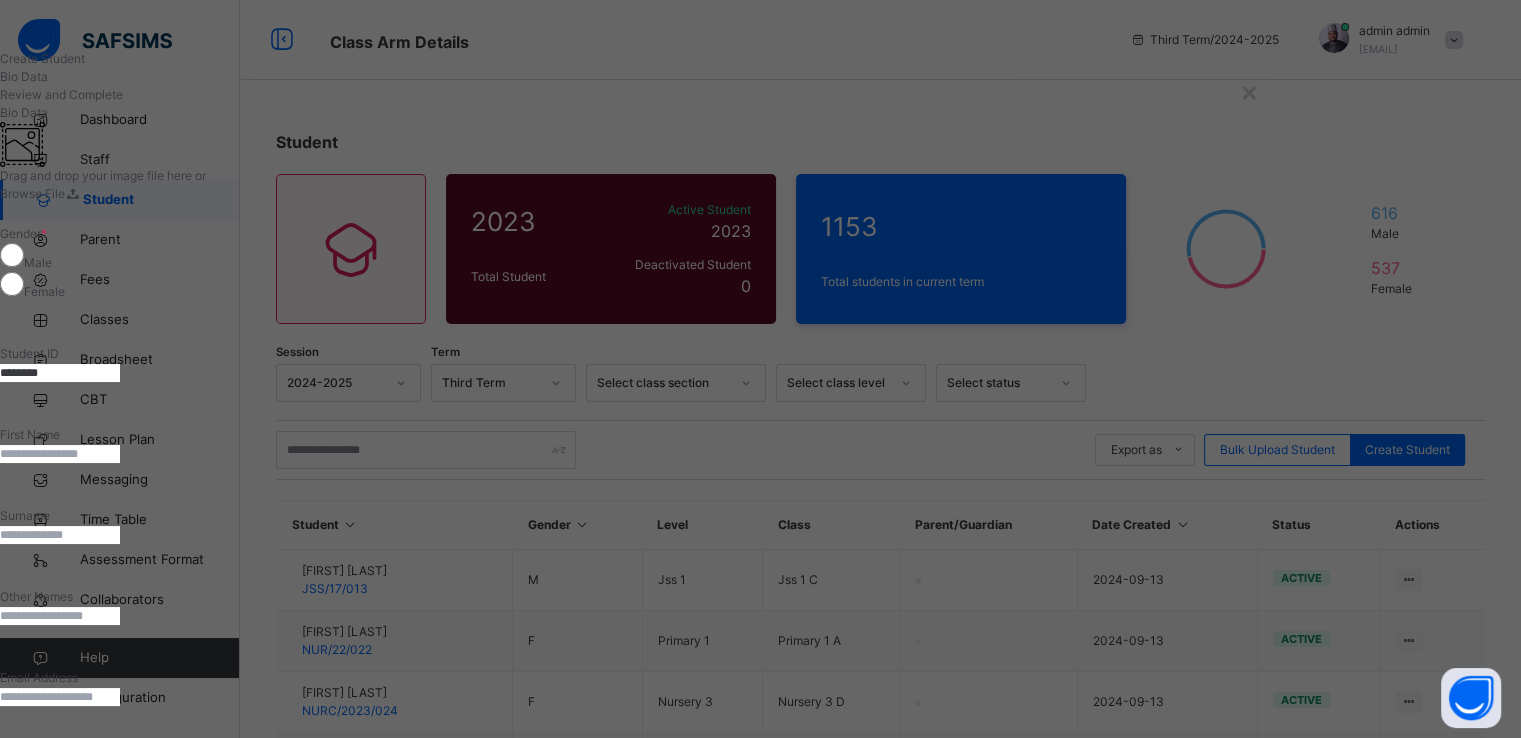 type on "********" 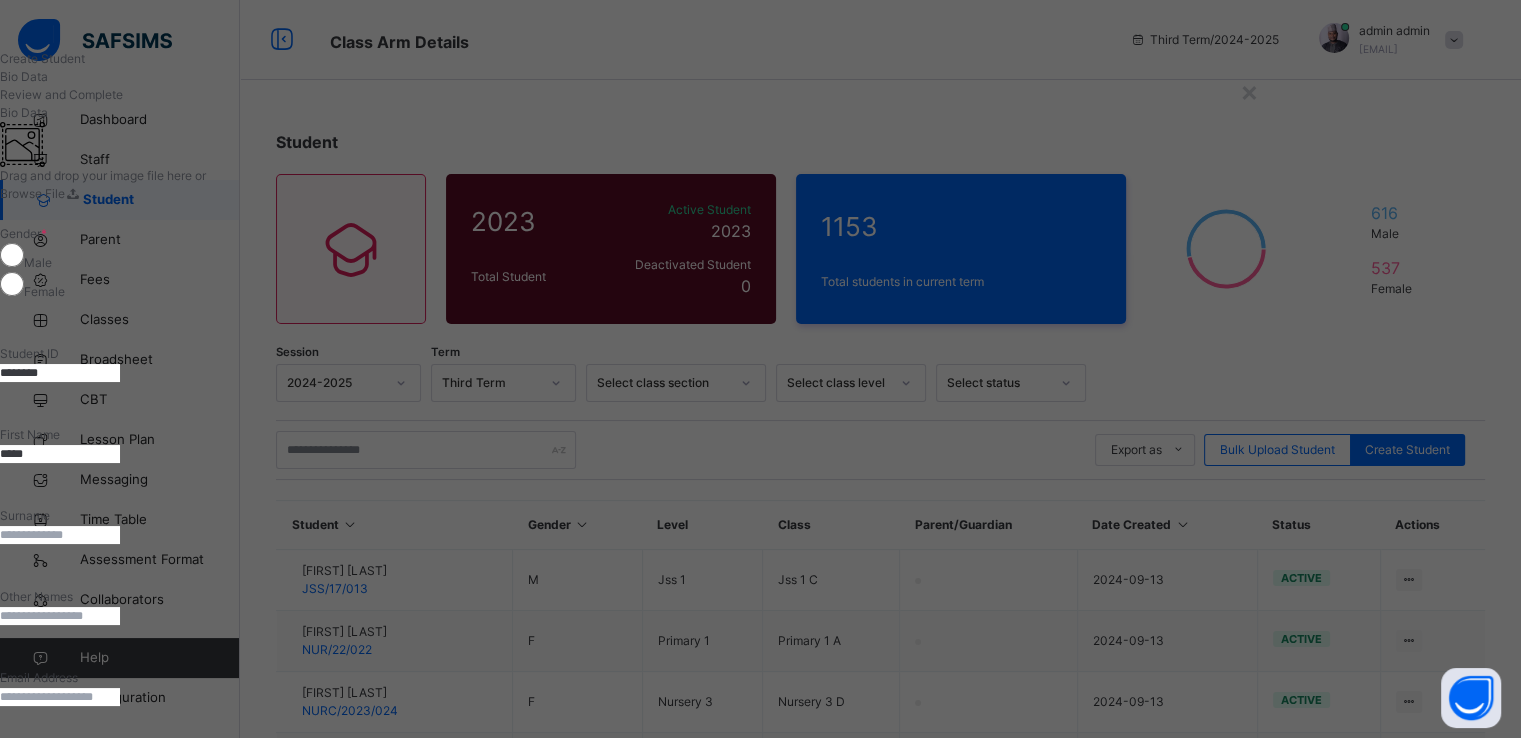 type on "*****" 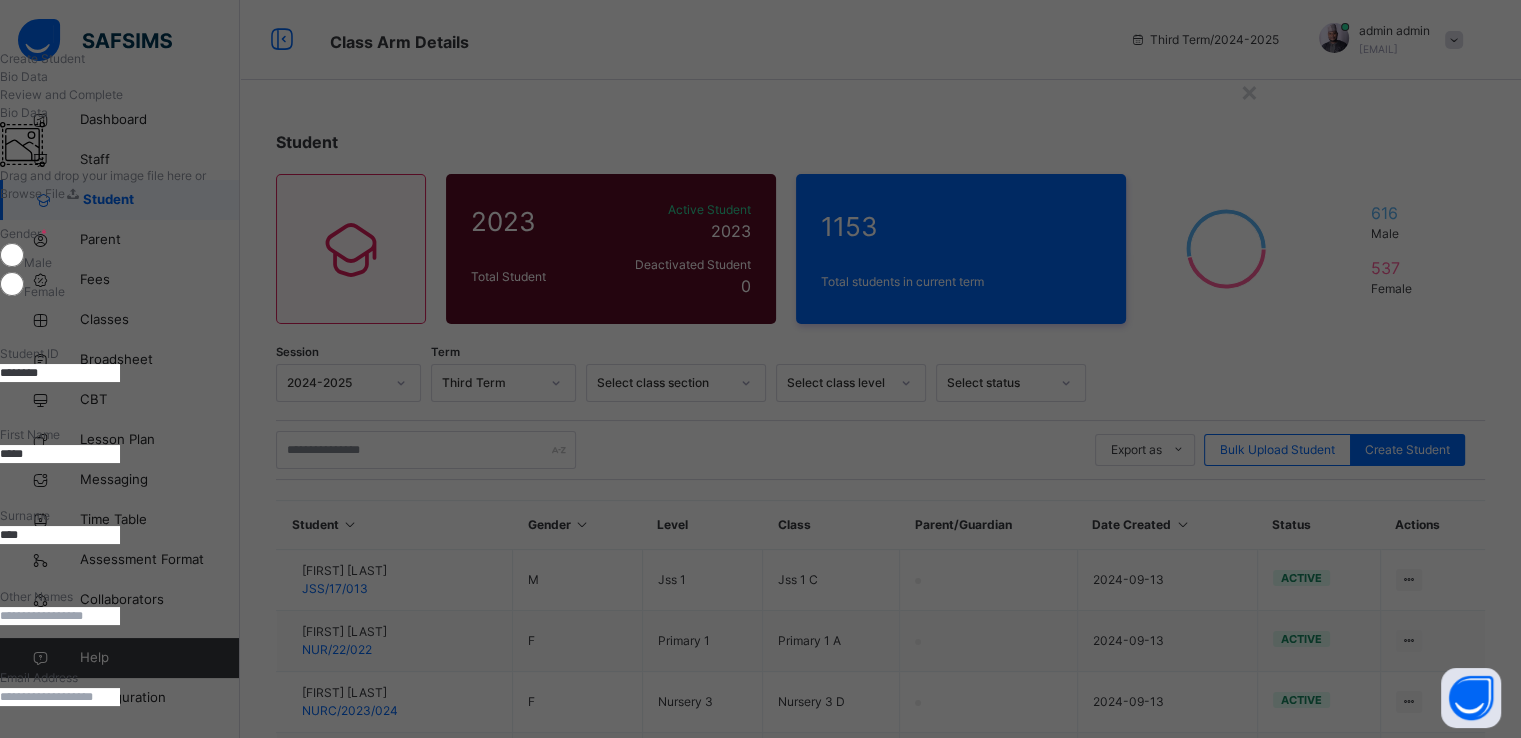 type on "****" 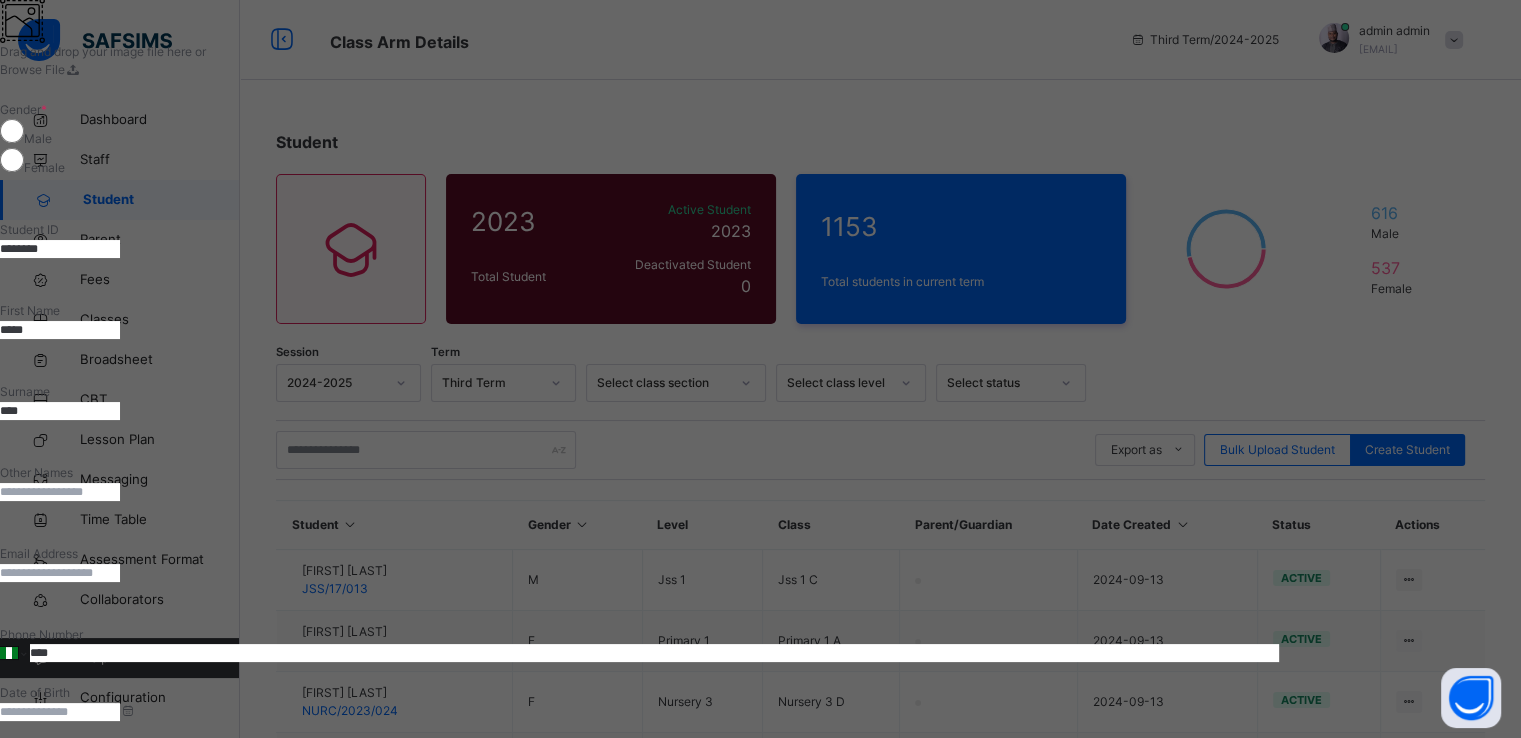 scroll, scrollTop: 128, scrollLeft: 0, axis: vertical 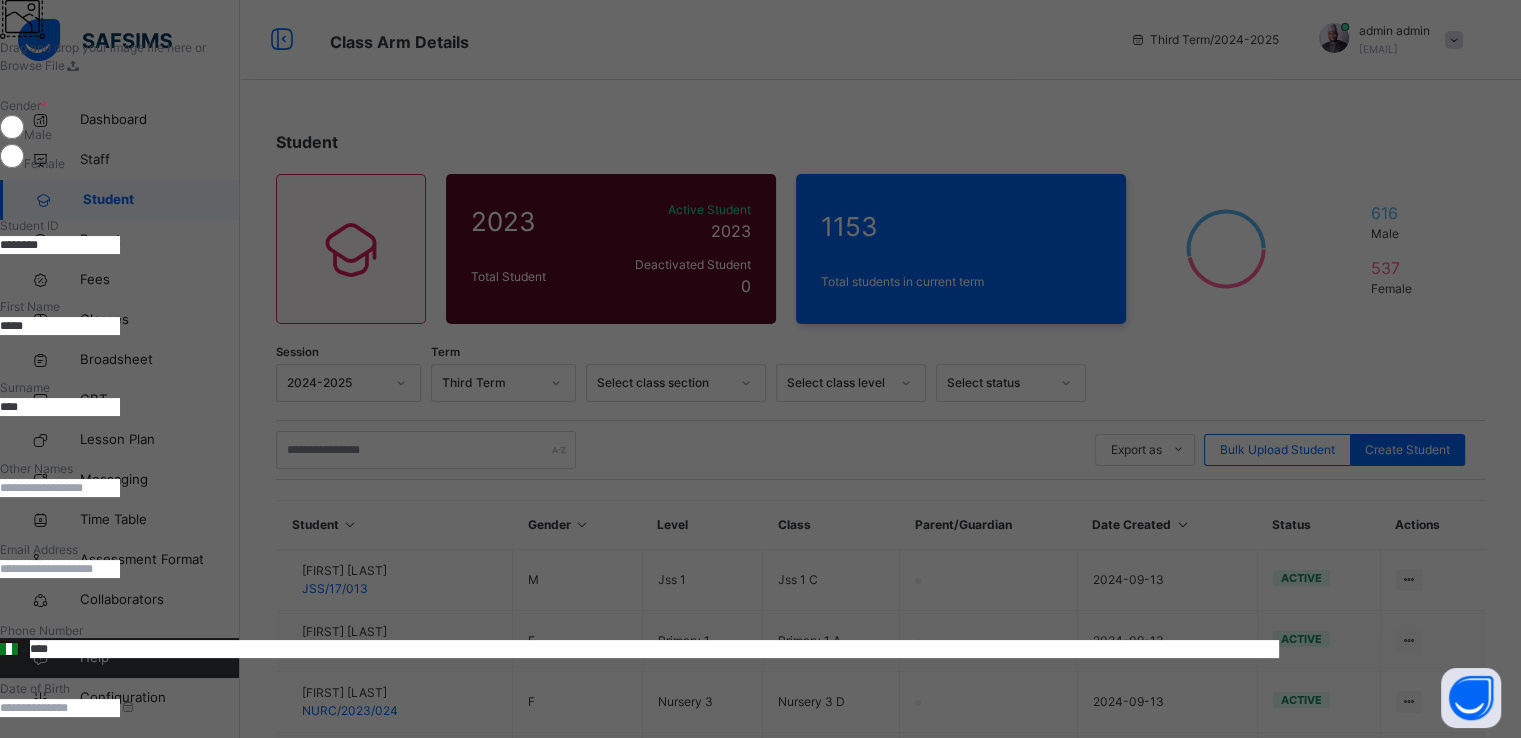 click at bounding box center (60, 708) 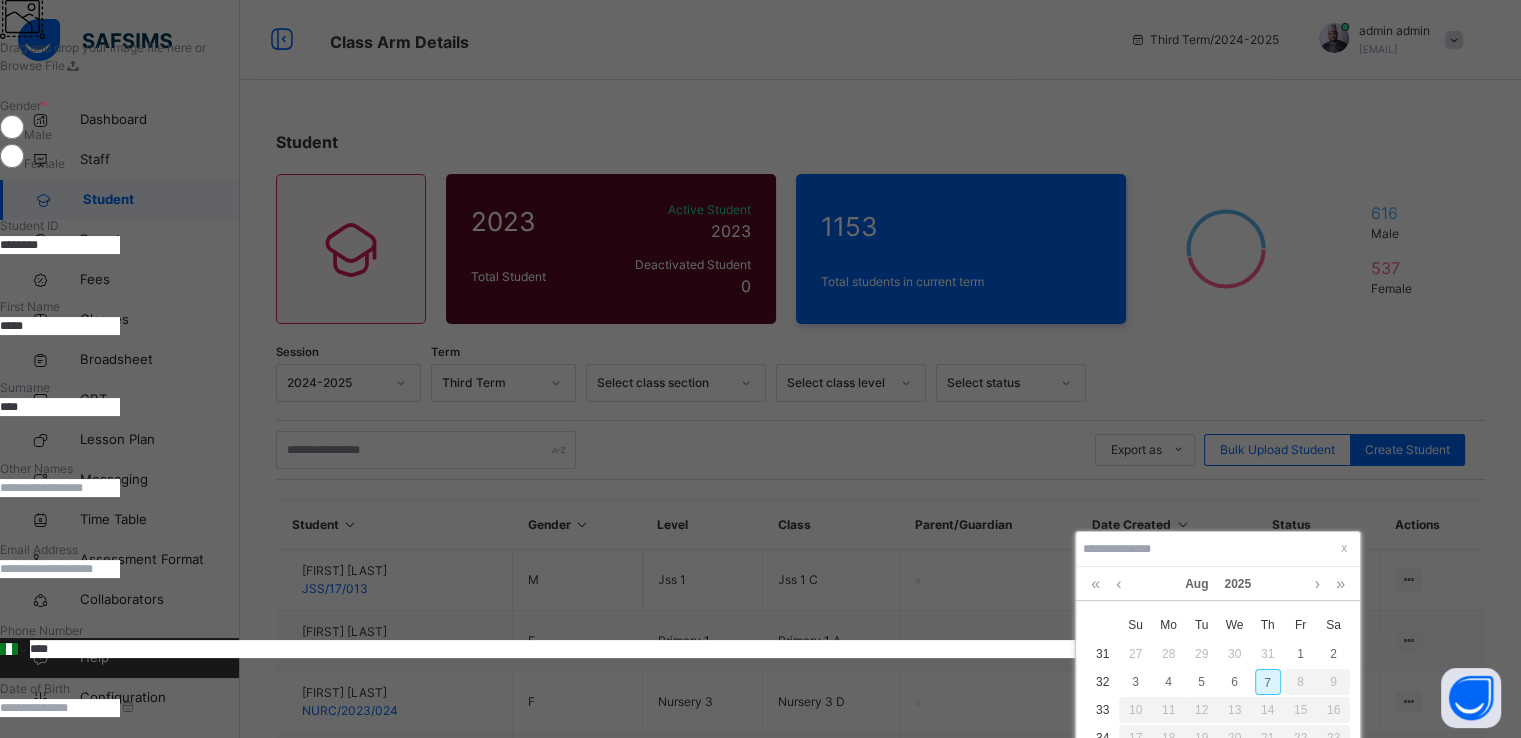 click on "7" at bounding box center [1268, 682] 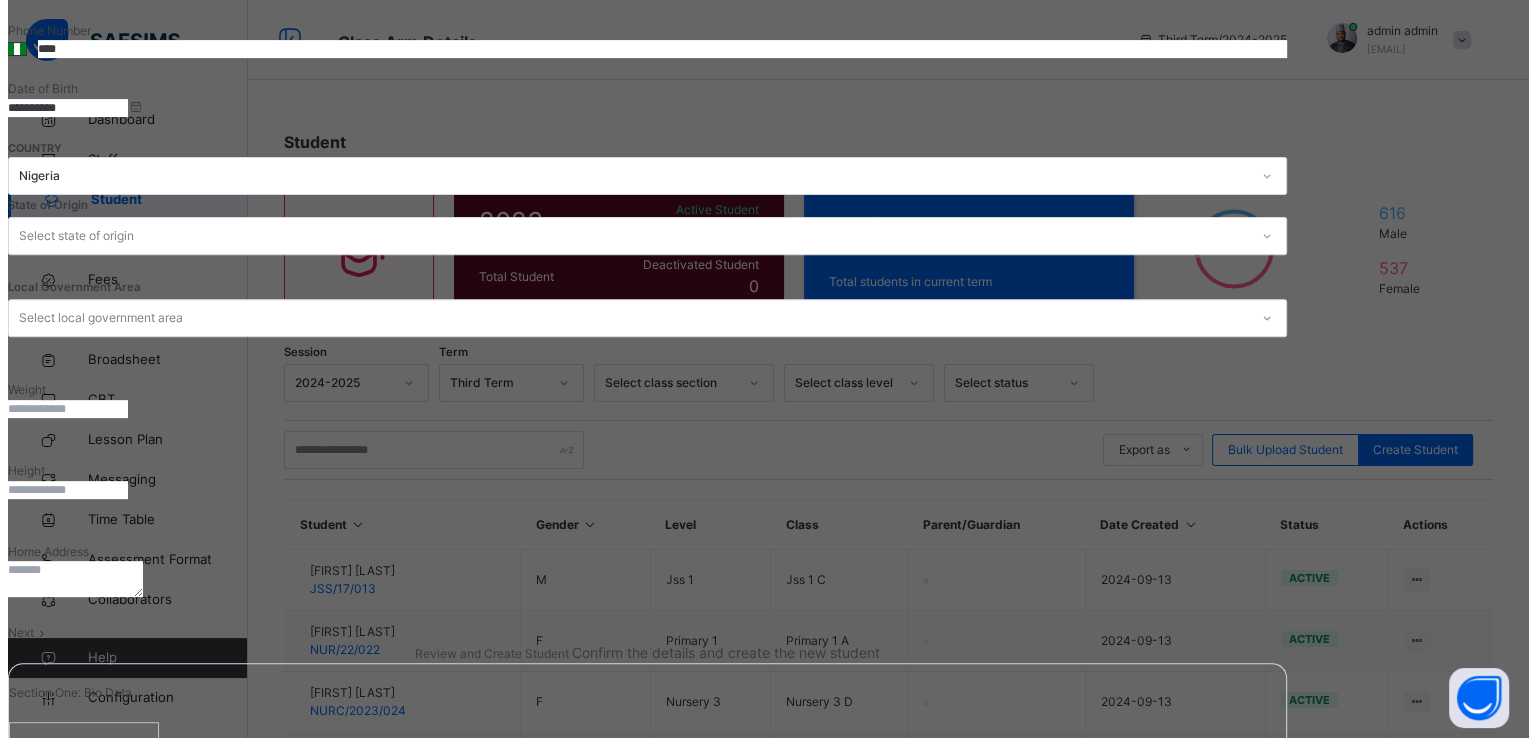 scroll, scrollTop: 795, scrollLeft: 0, axis: vertical 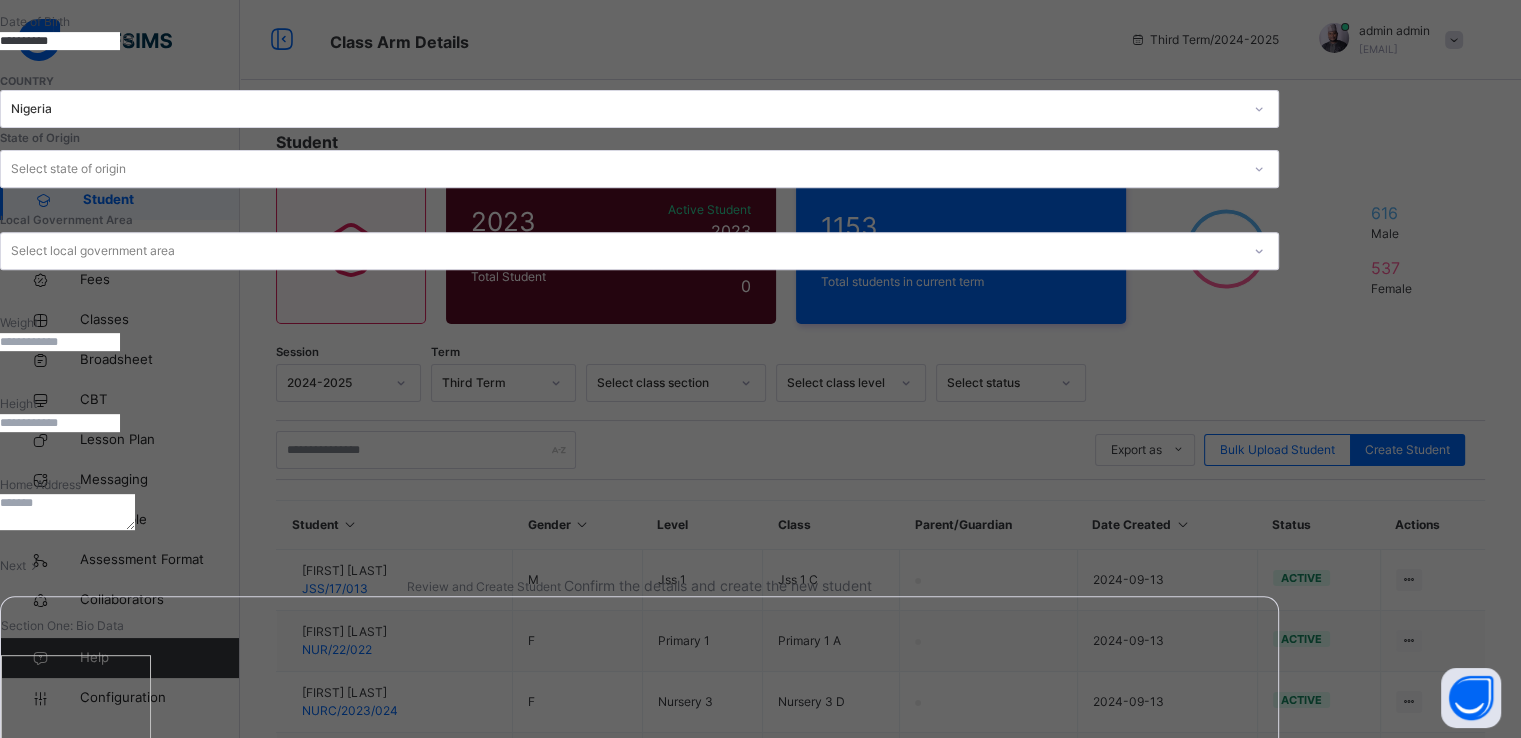 click on "Next" at bounding box center [13, 565] 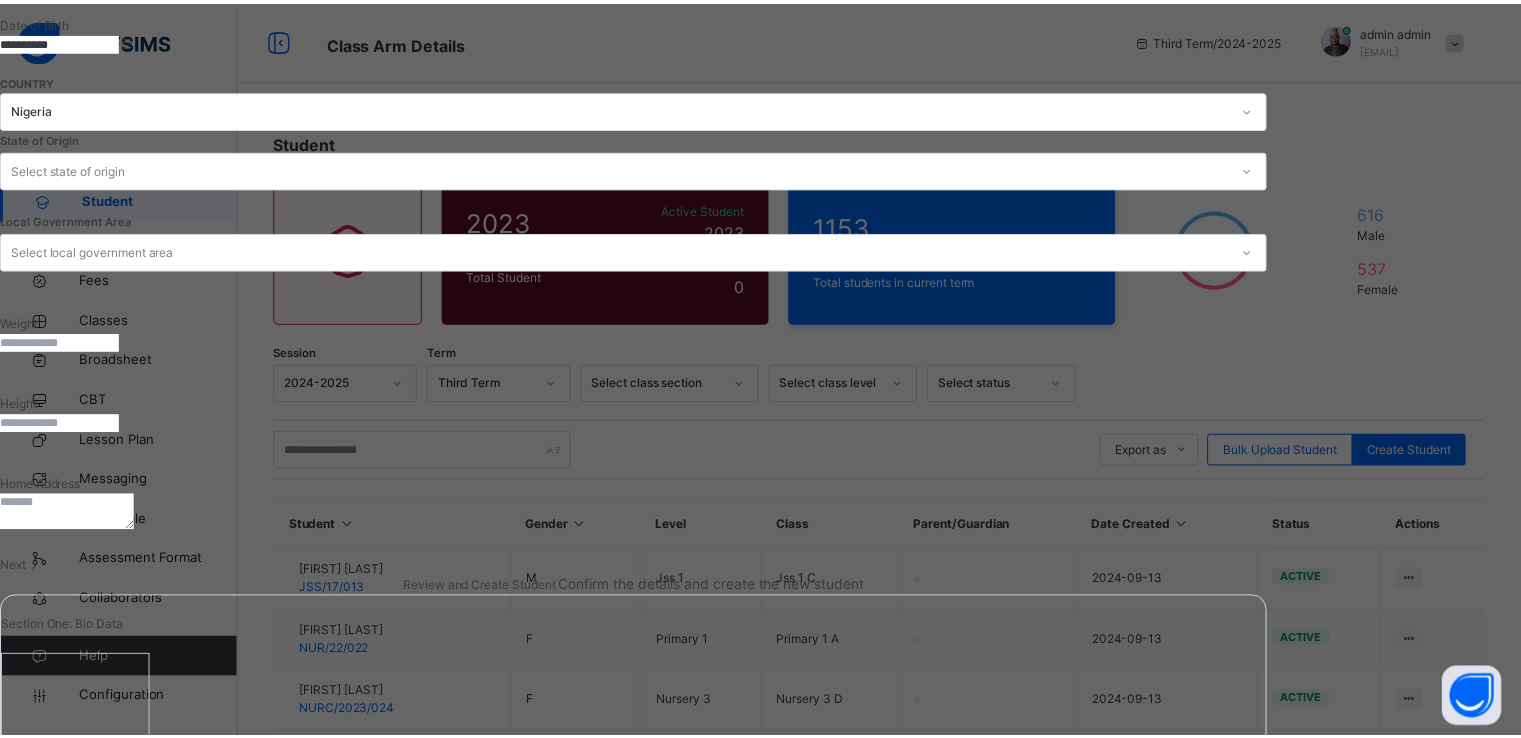 scroll, scrollTop: 340, scrollLeft: 0, axis: vertical 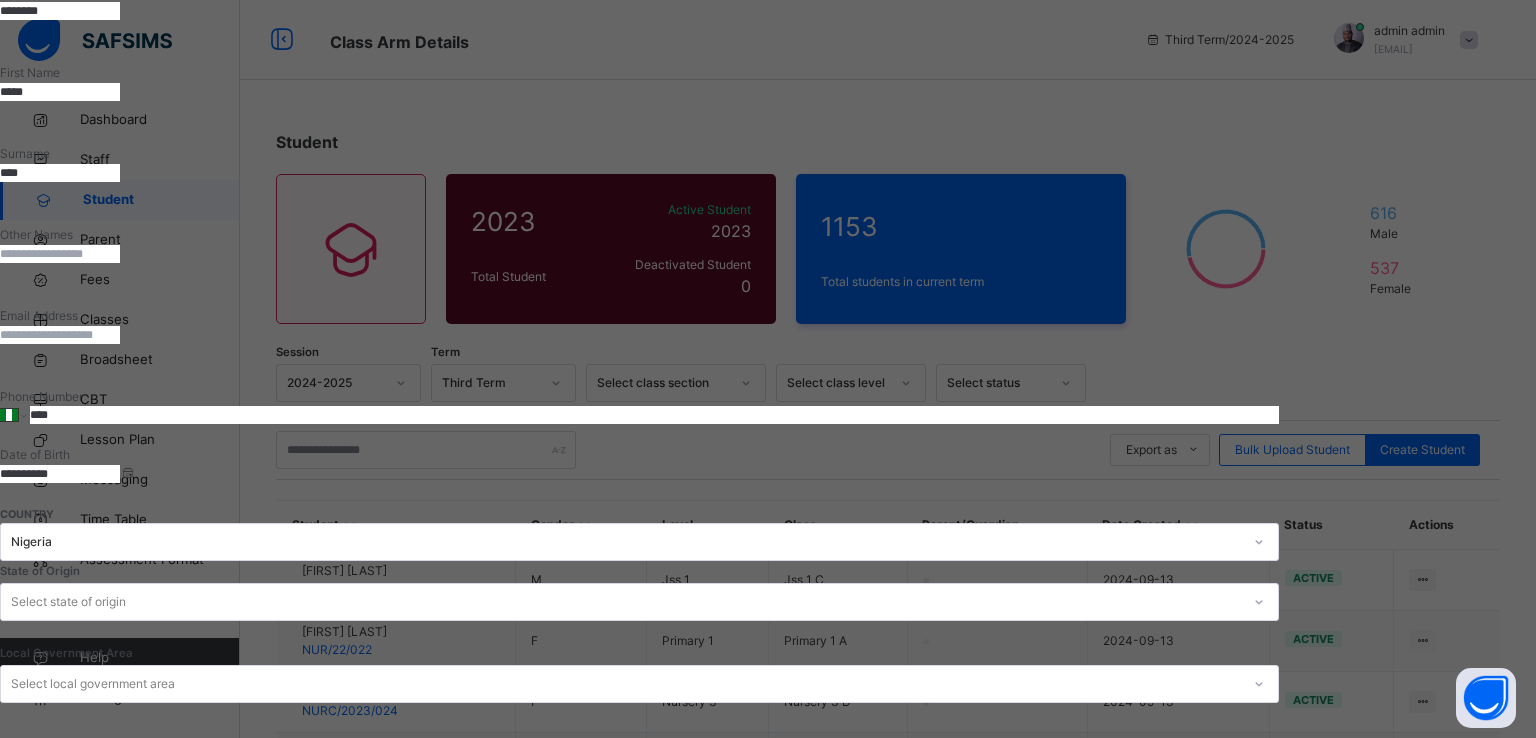 click on "Finish" at bounding box center [639, 1978] 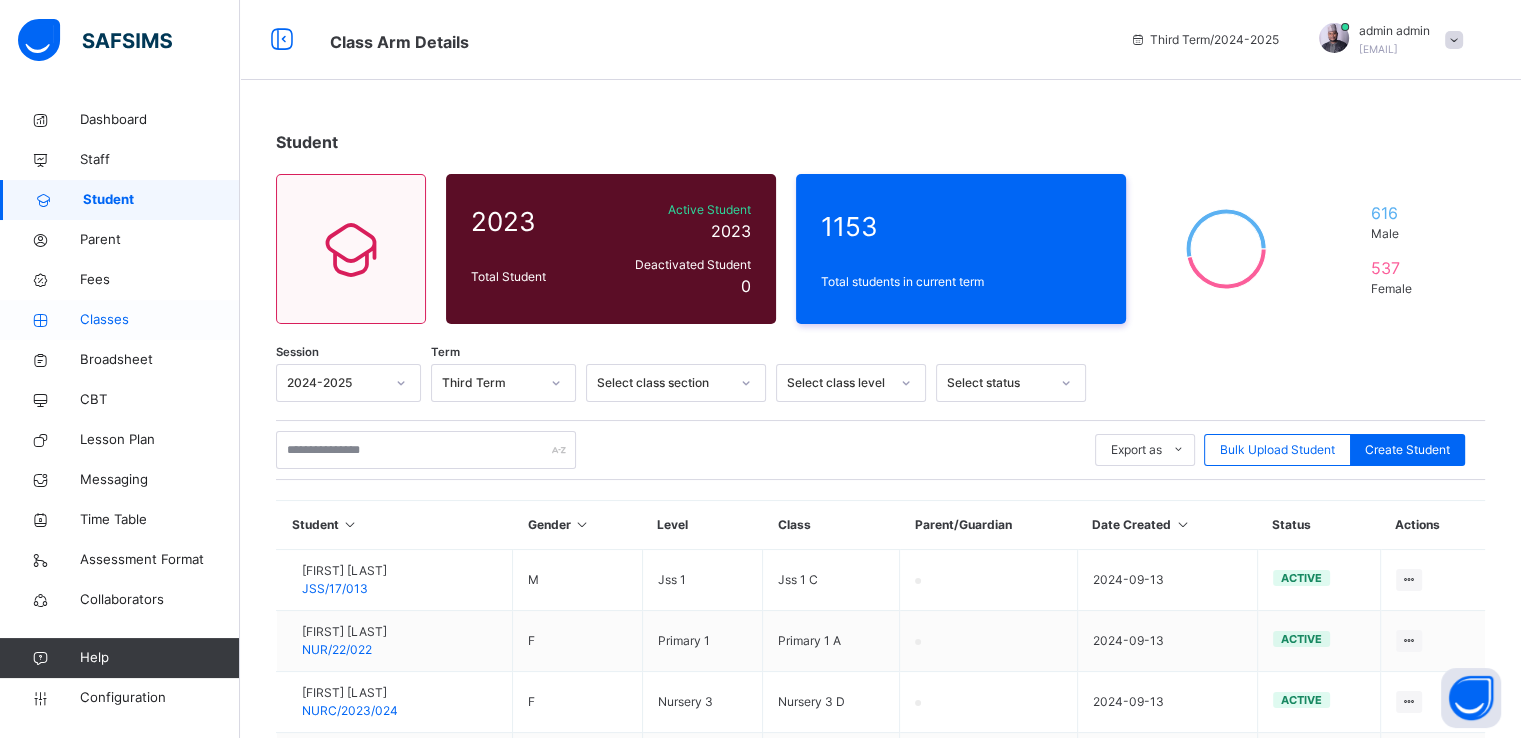 click on "Classes" at bounding box center (160, 320) 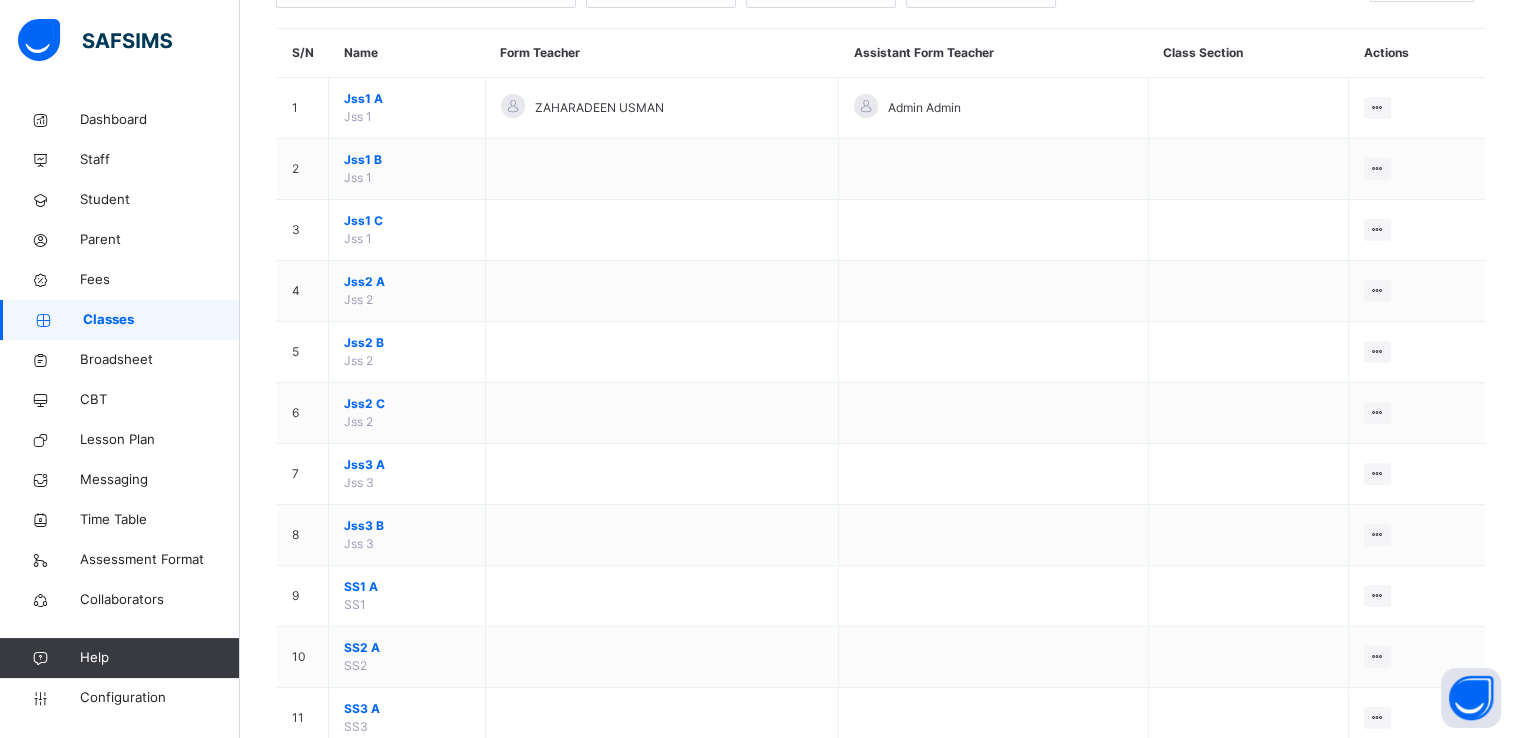 scroll, scrollTop: 162, scrollLeft: 0, axis: vertical 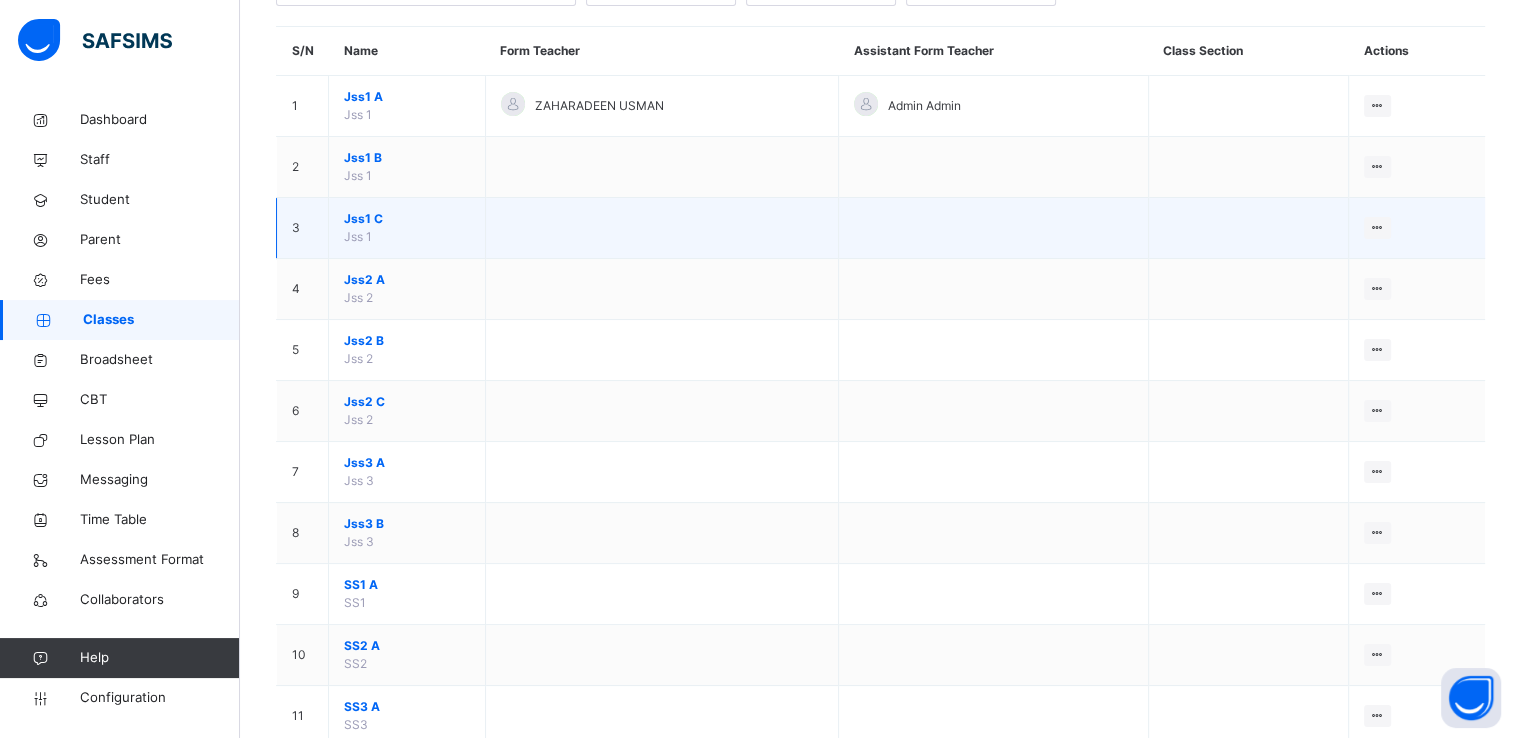 click on "Jss1   C" at bounding box center [407, 219] 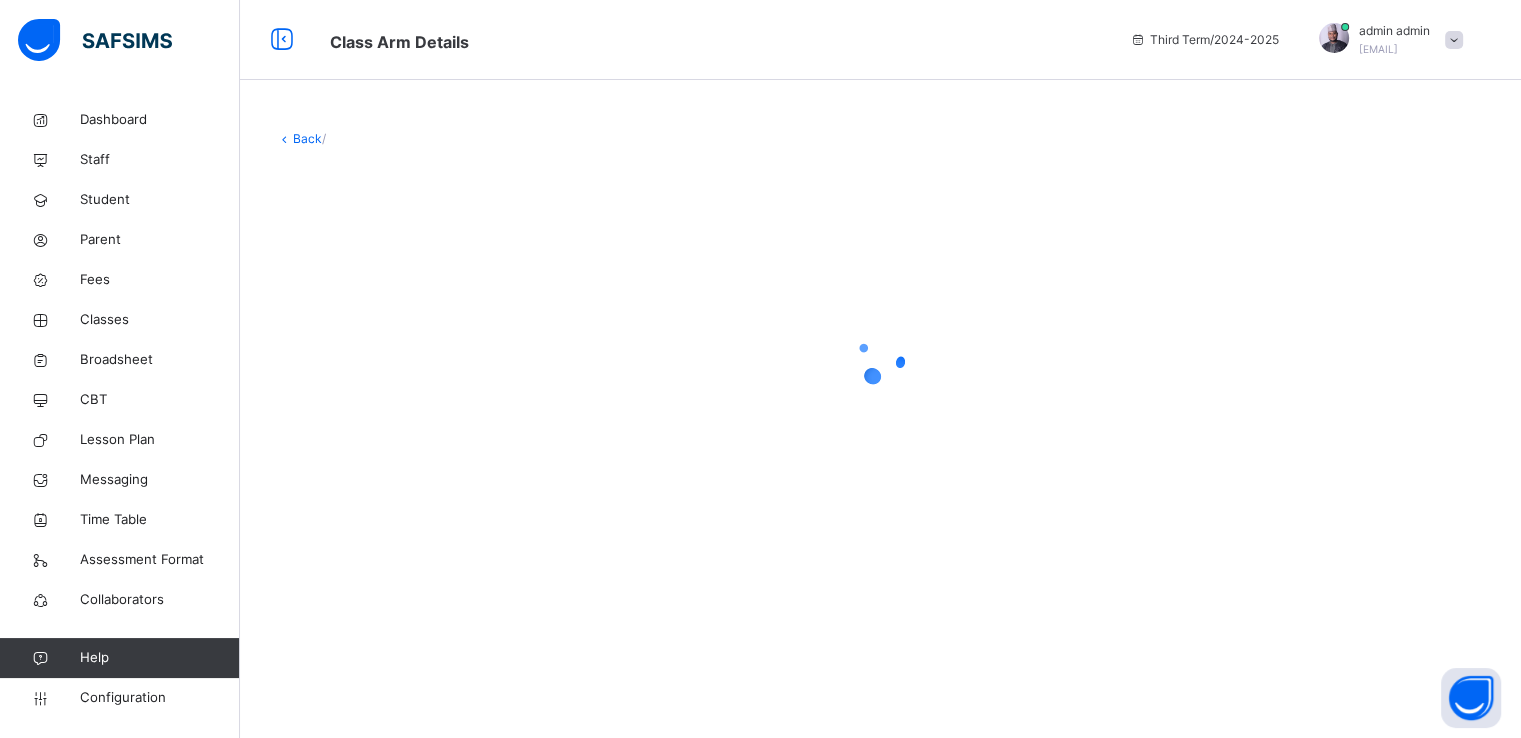 scroll, scrollTop: 0, scrollLeft: 0, axis: both 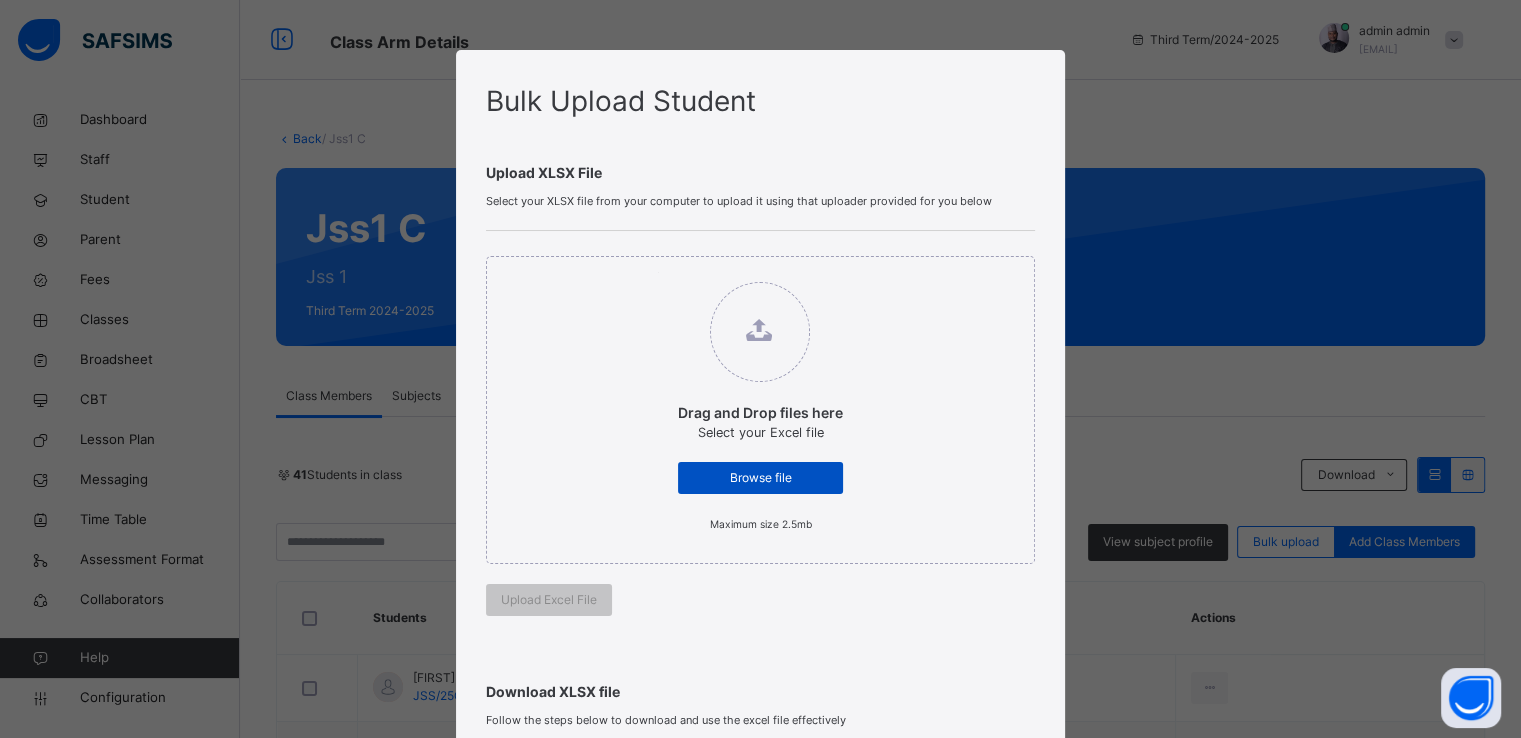 click on "Browse file" at bounding box center (760, 478) 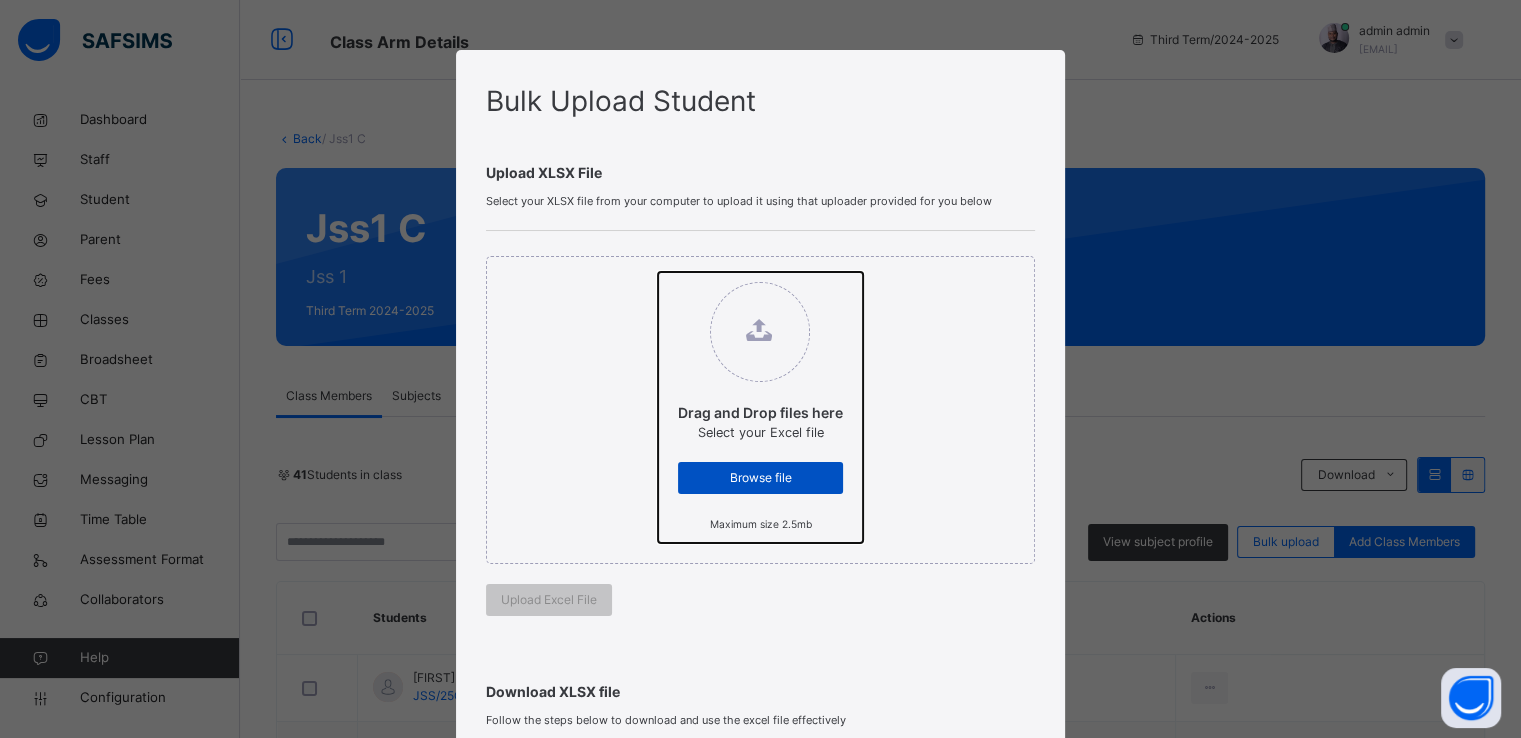 click on "Drag and Drop files here Select your Excel file Browse file Maximum size 2.5mb" at bounding box center [658, 272] 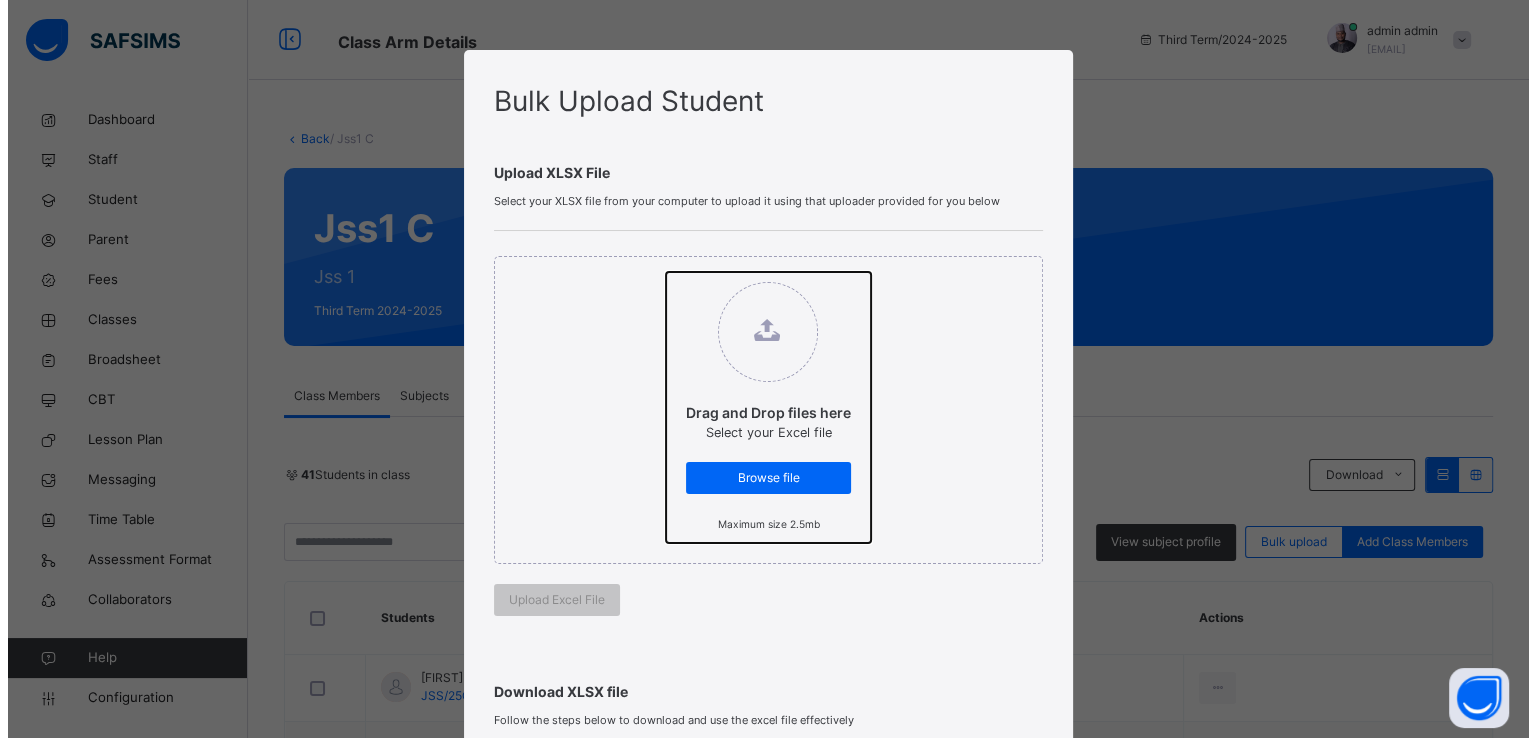 scroll, scrollTop: 395, scrollLeft: 0, axis: vertical 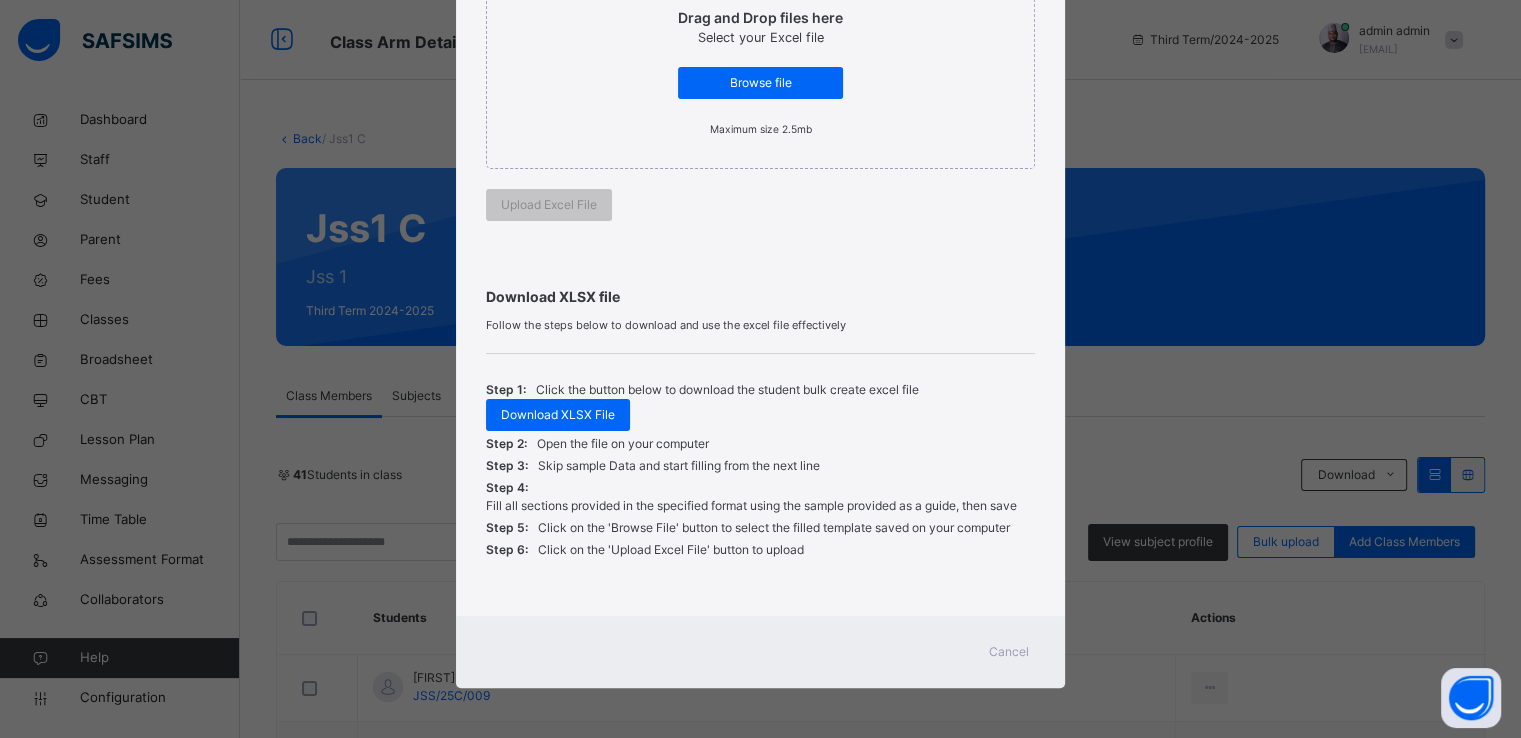 click on "Cancel" at bounding box center (1009, 652) 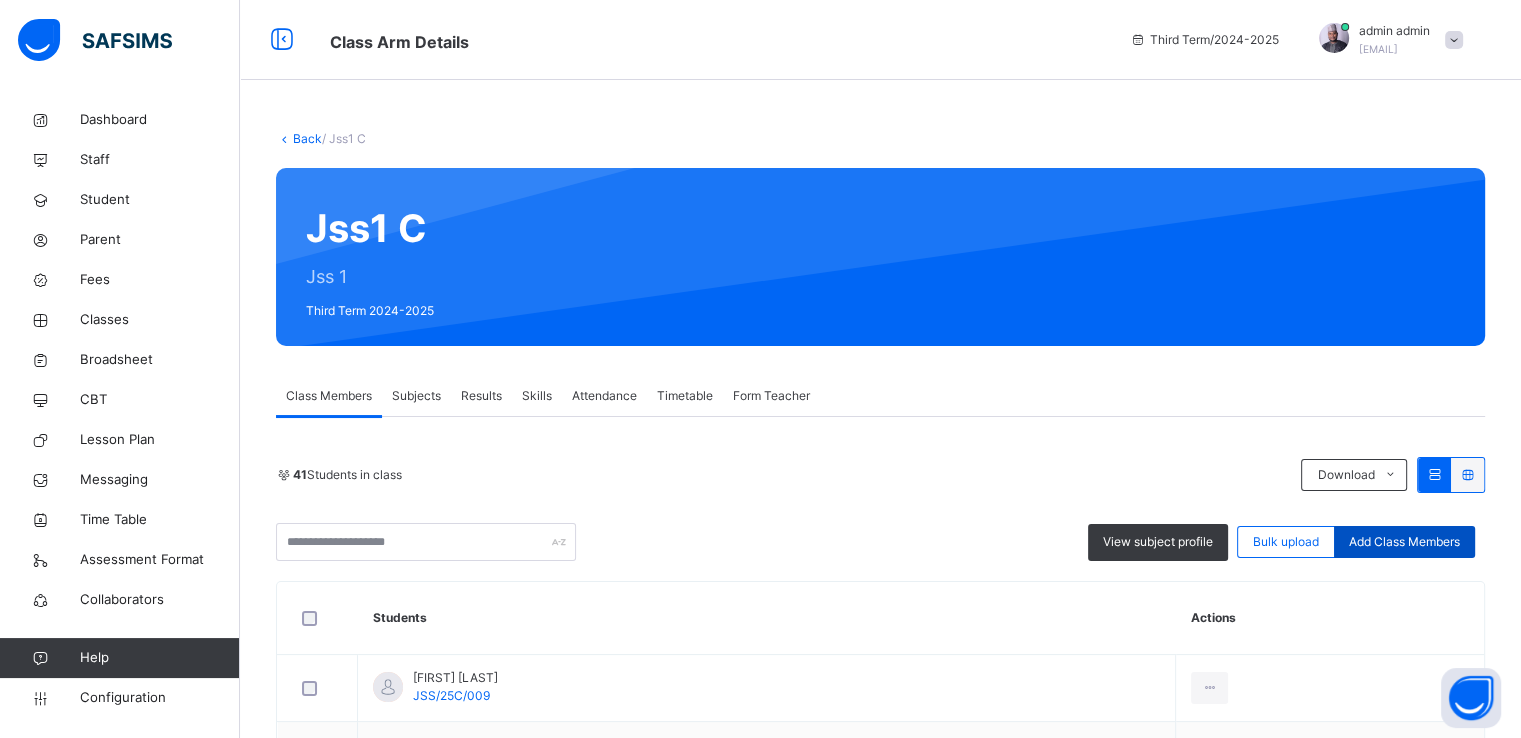 click on "Add Class Members" at bounding box center (1404, 542) 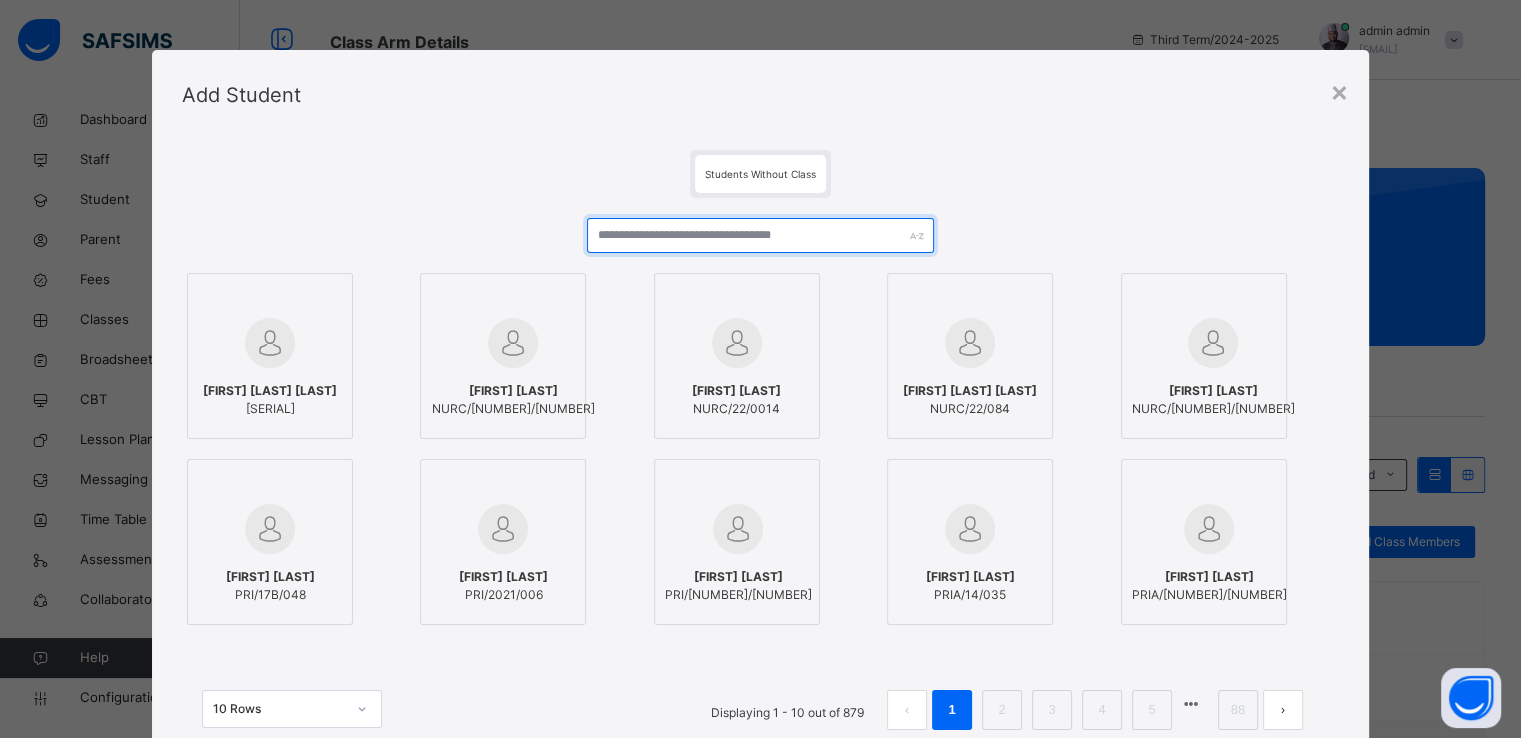 click at bounding box center (760, 235) 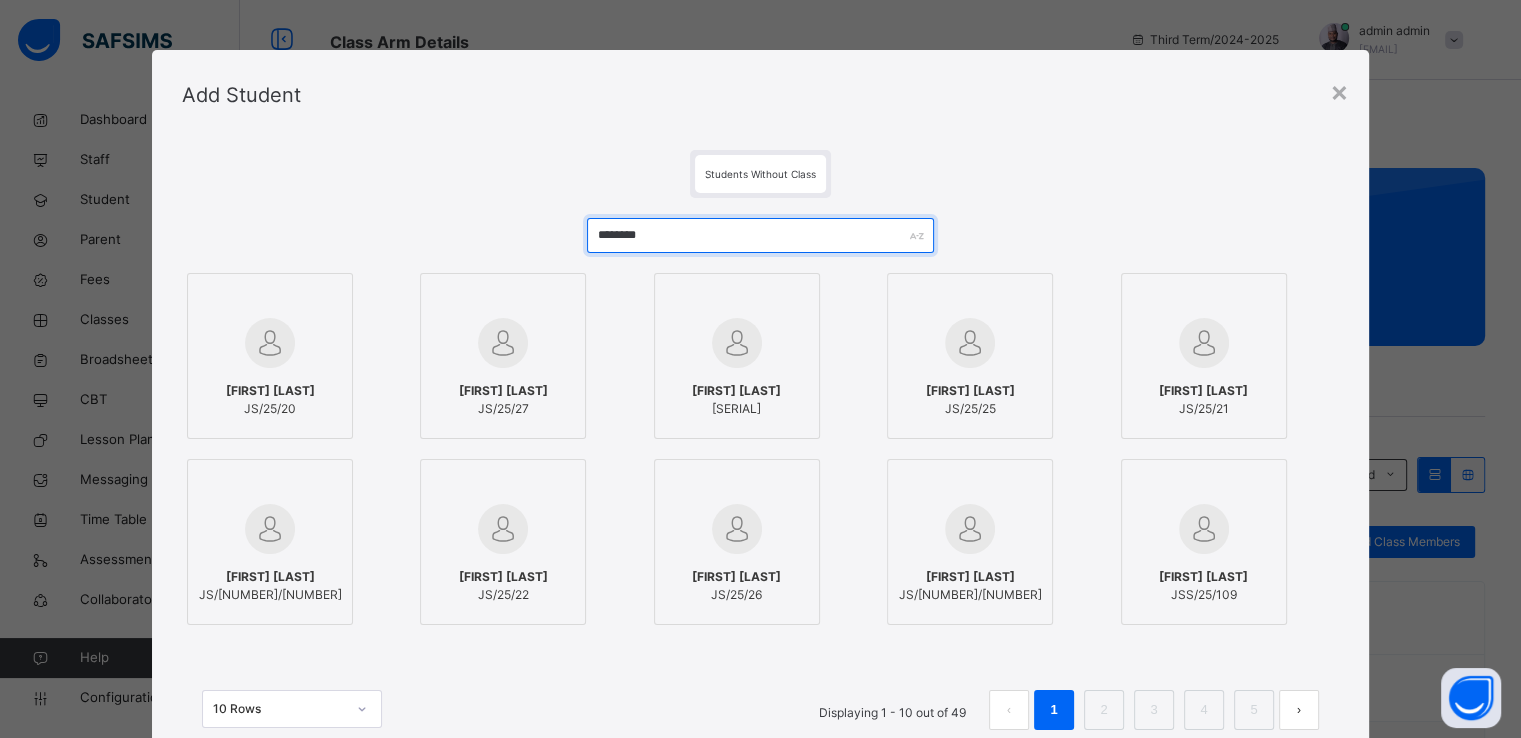 type on "********" 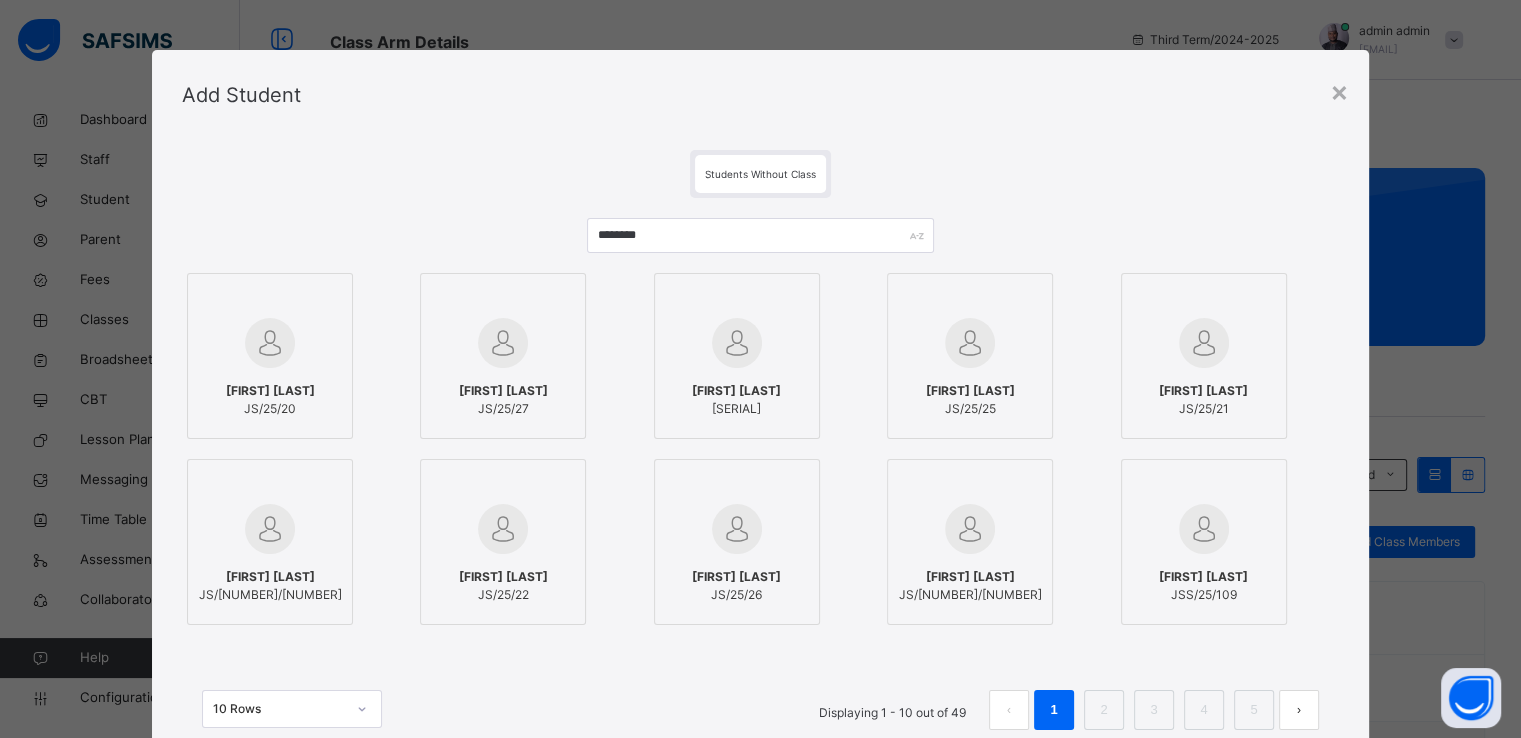 click on "AHMED  UMAR JS/25/27" at bounding box center [503, 400] 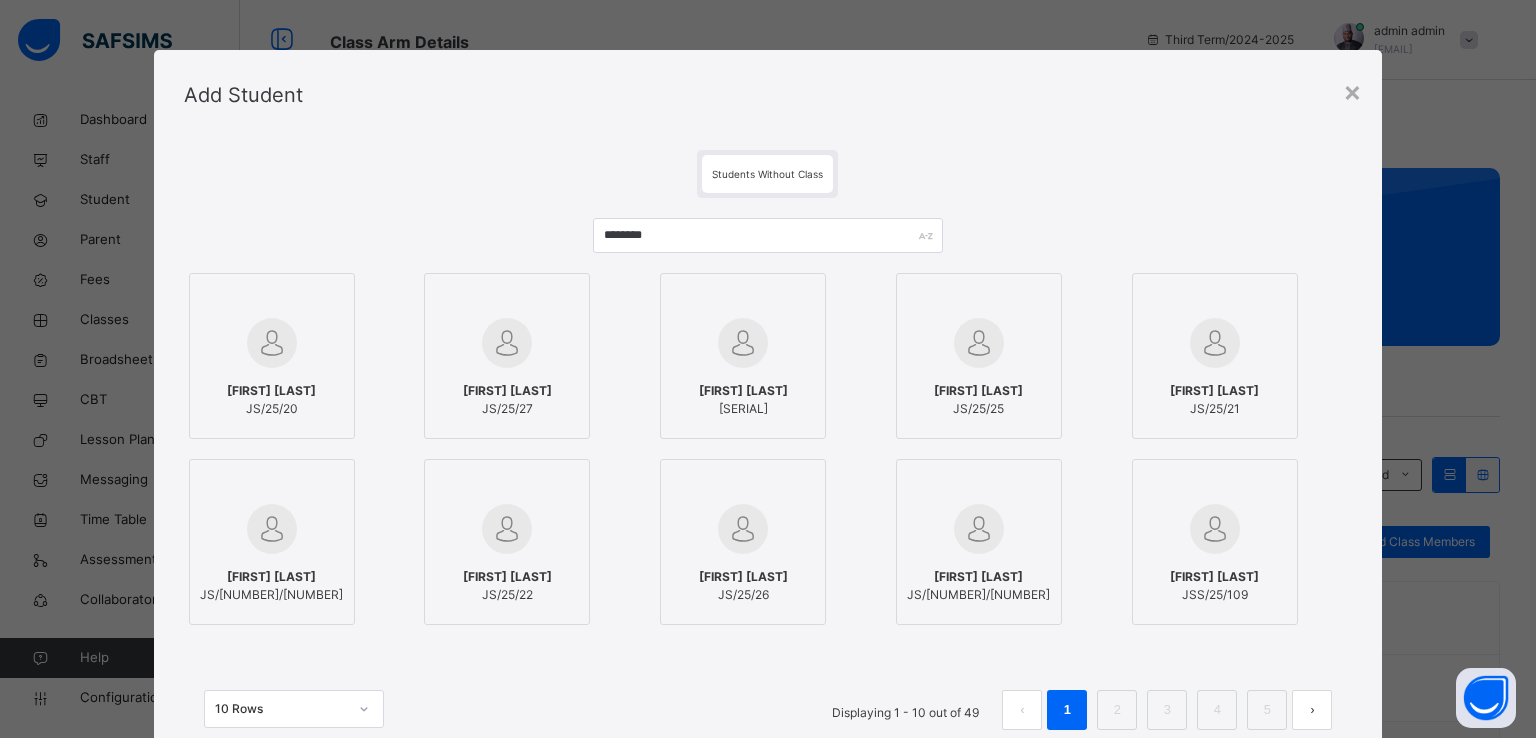 click on "JS/25/25" at bounding box center (978, 409) 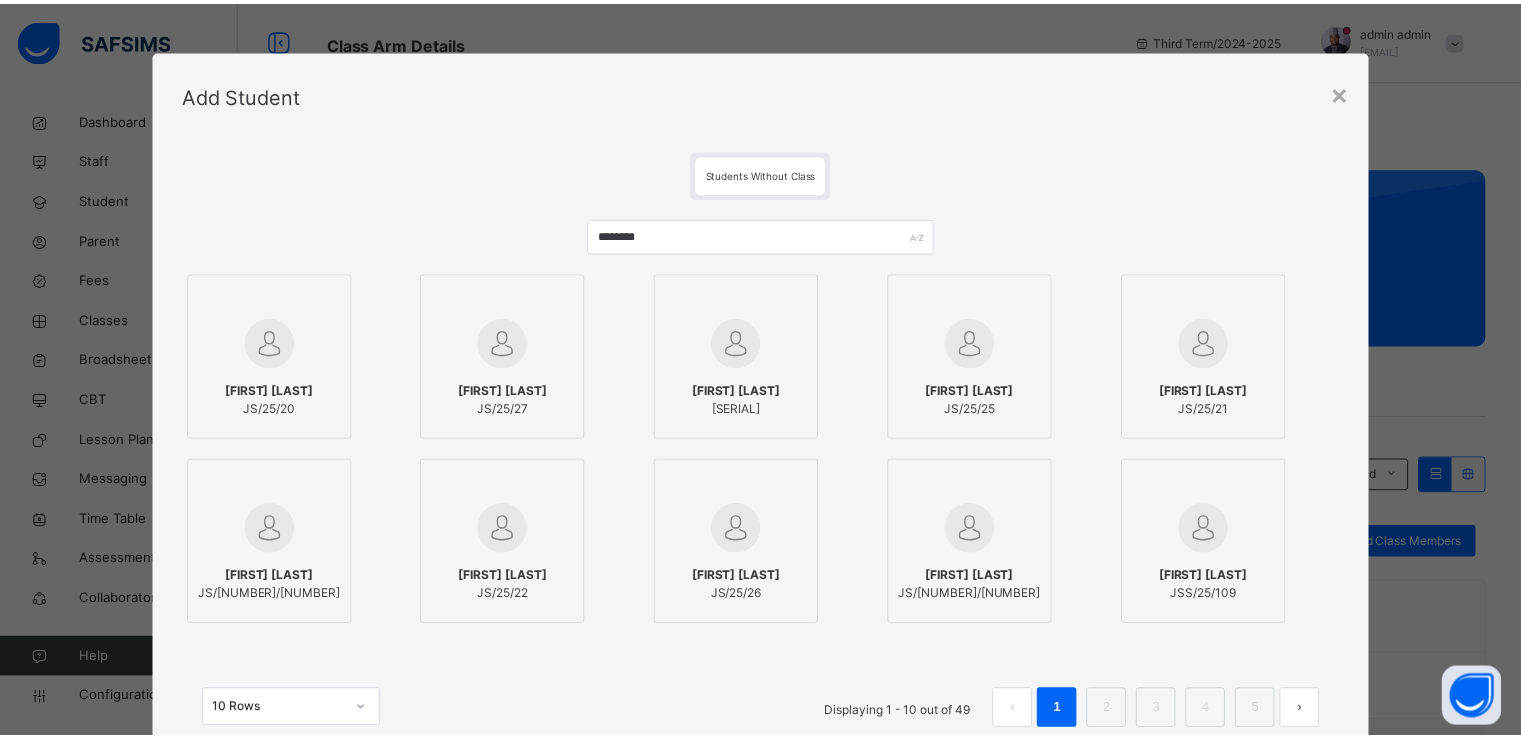 scroll, scrollTop: 154, scrollLeft: 0, axis: vertical 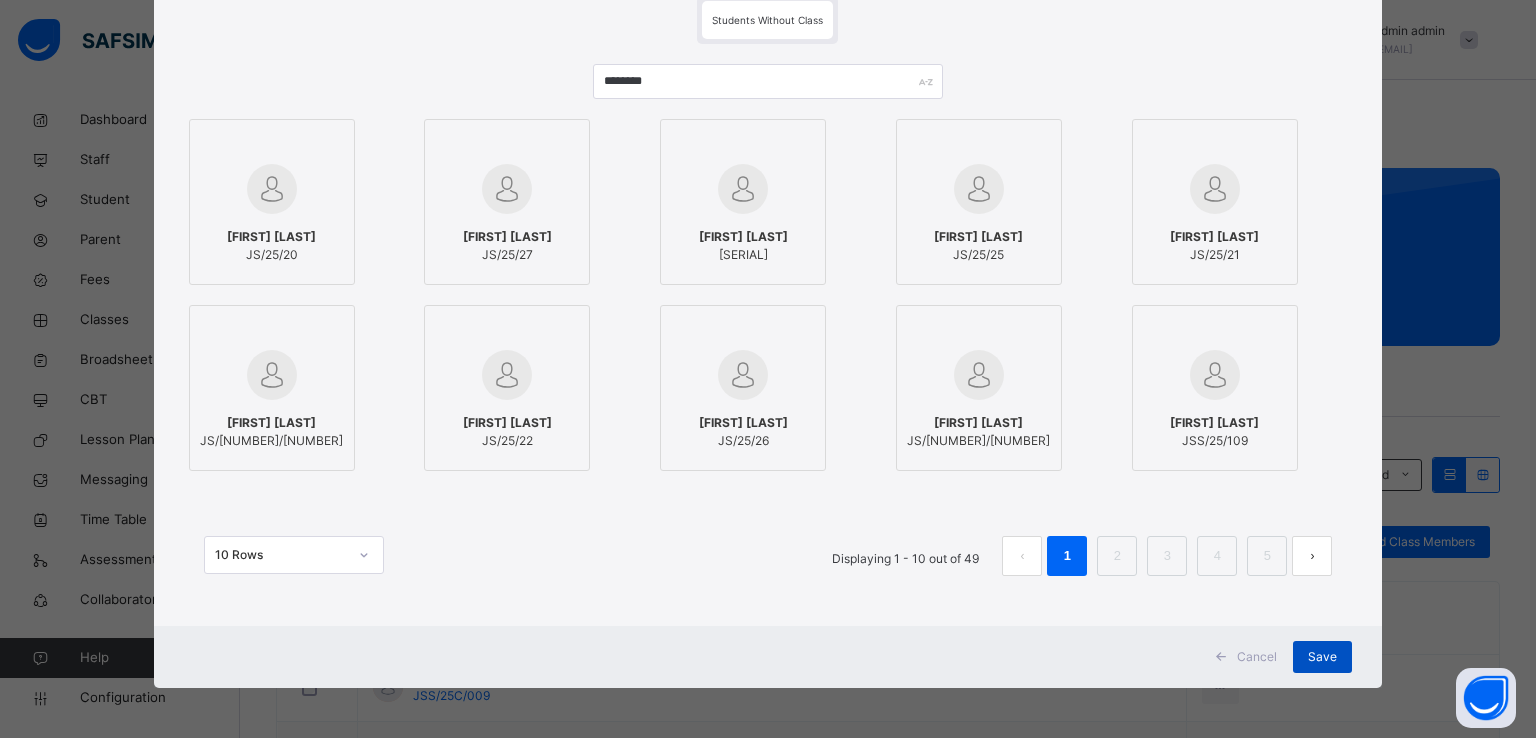 click on "Save" at bounding box center [1322, 657] 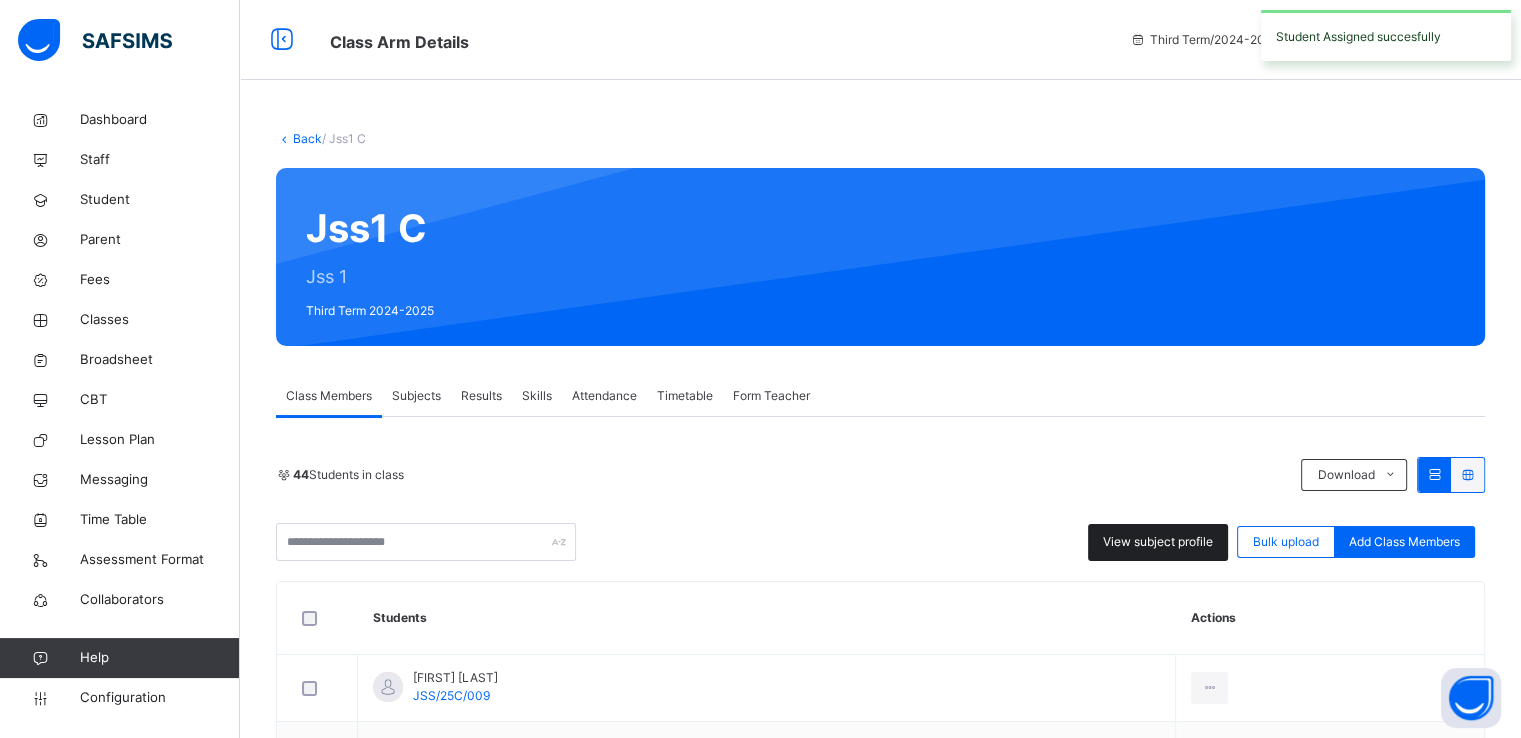 click on "View subject profile" at bounding box center [1158, 542] 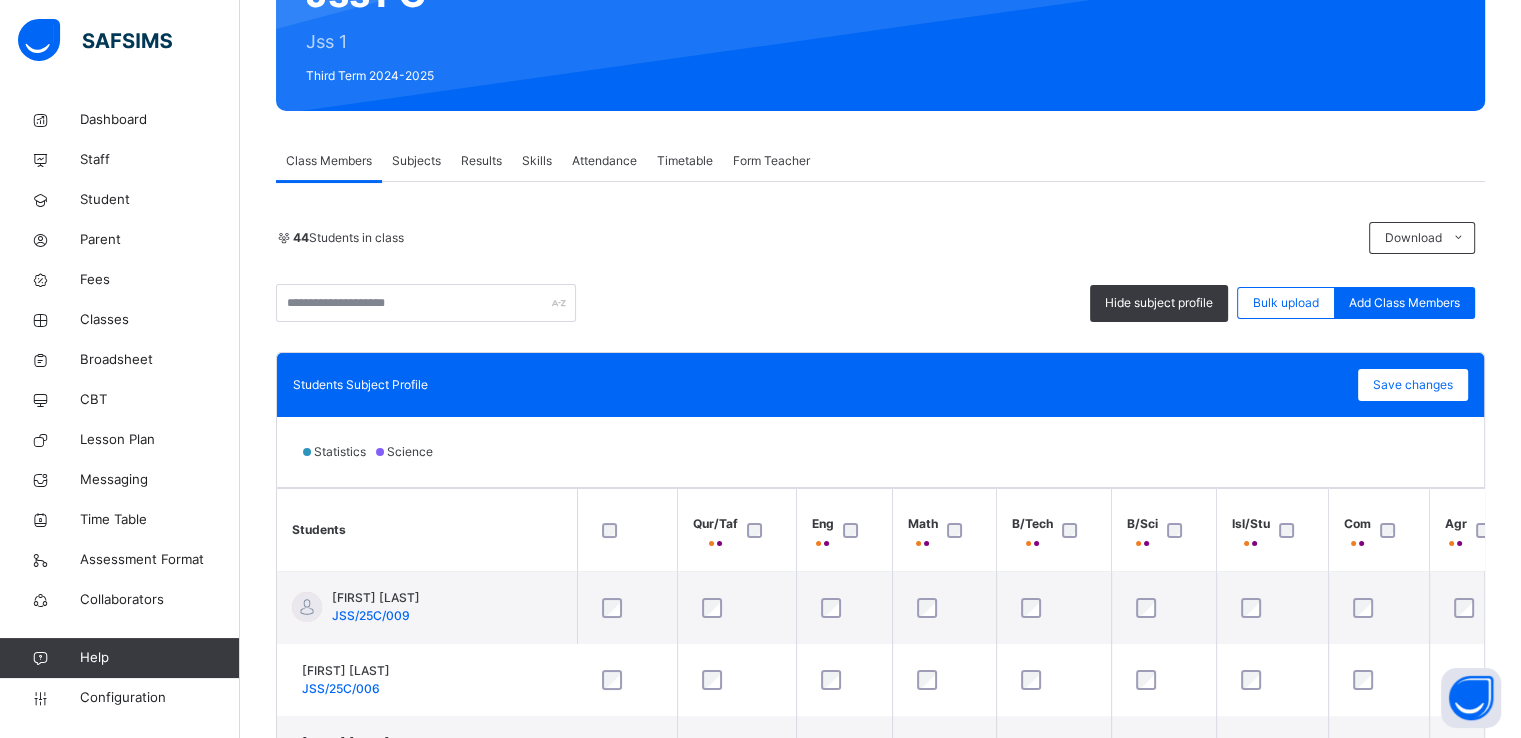 scroll, scrollTop: 308, scrollLeft: 0, axis: vertical 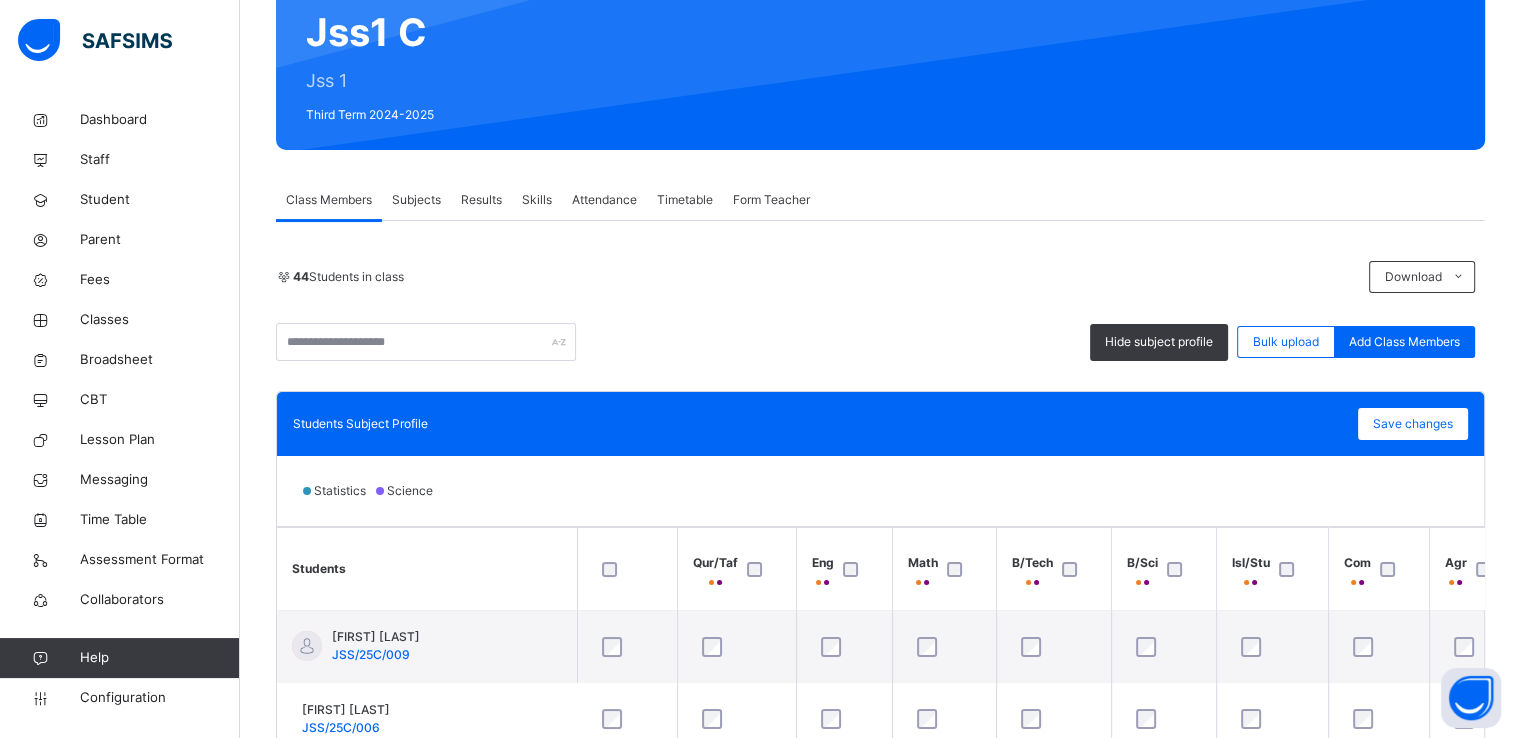 click on "Subjects" at bounding box center [416, 200] 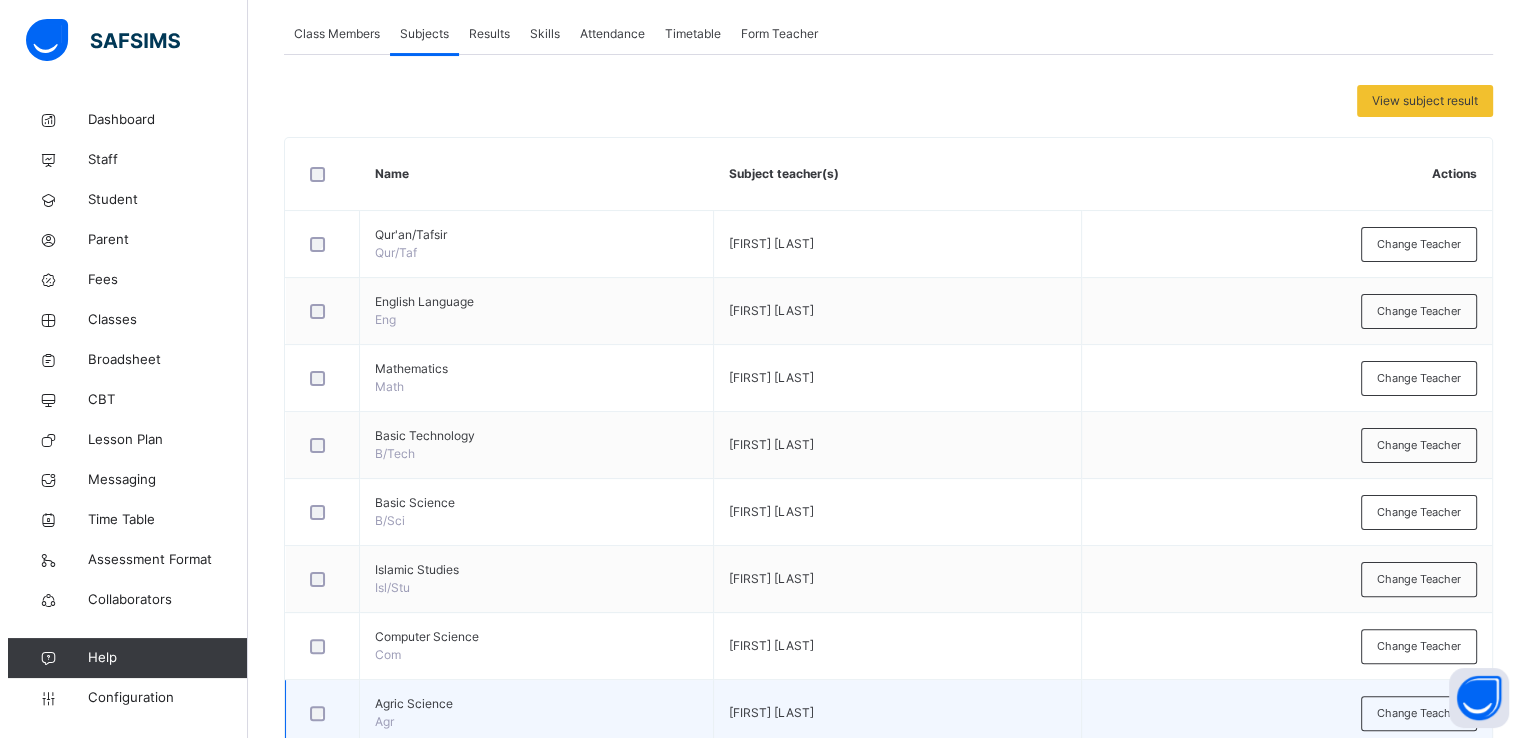 scroll, scrollTop: 0, scrollLeft: 0, axis: both 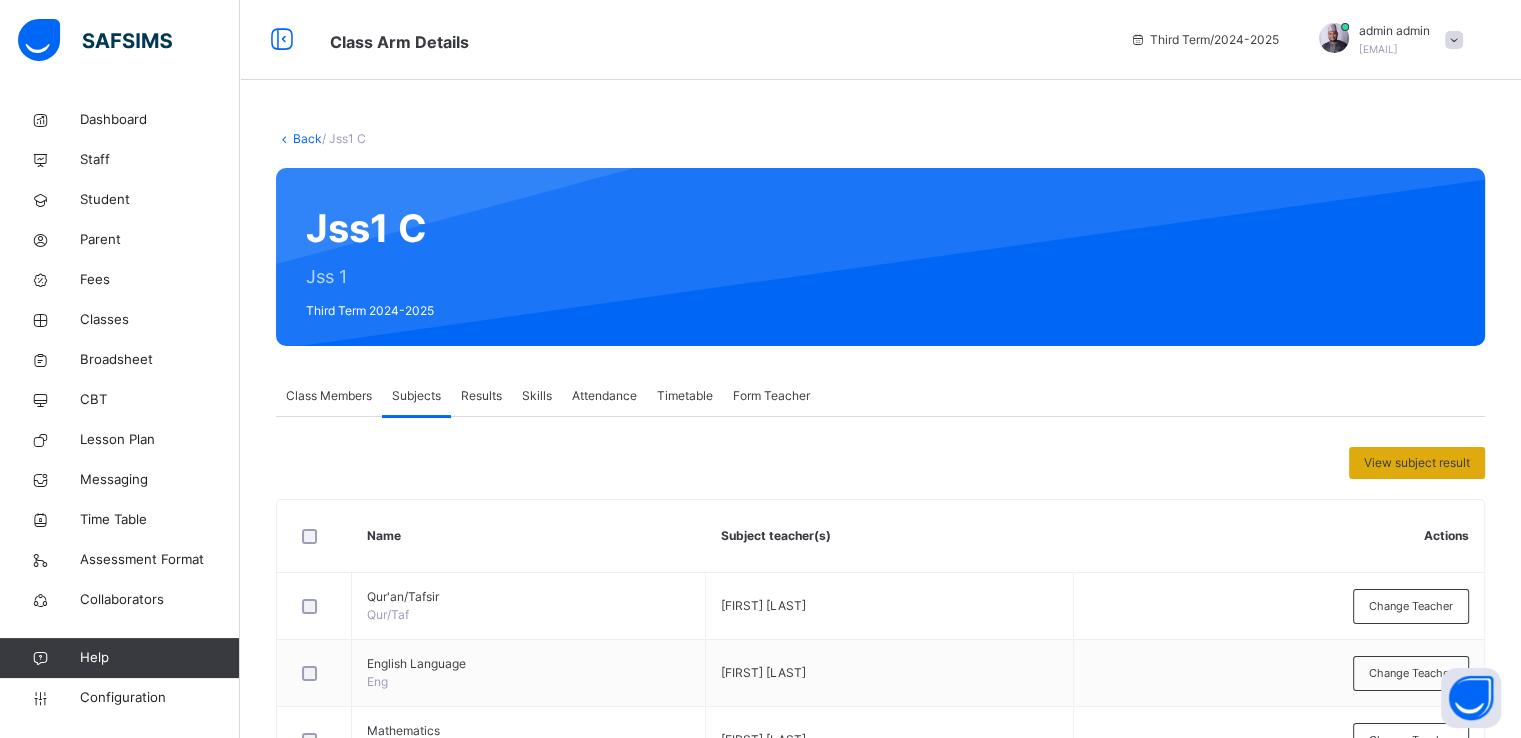 click on "View subject result" at bounding box center (1417, 463) 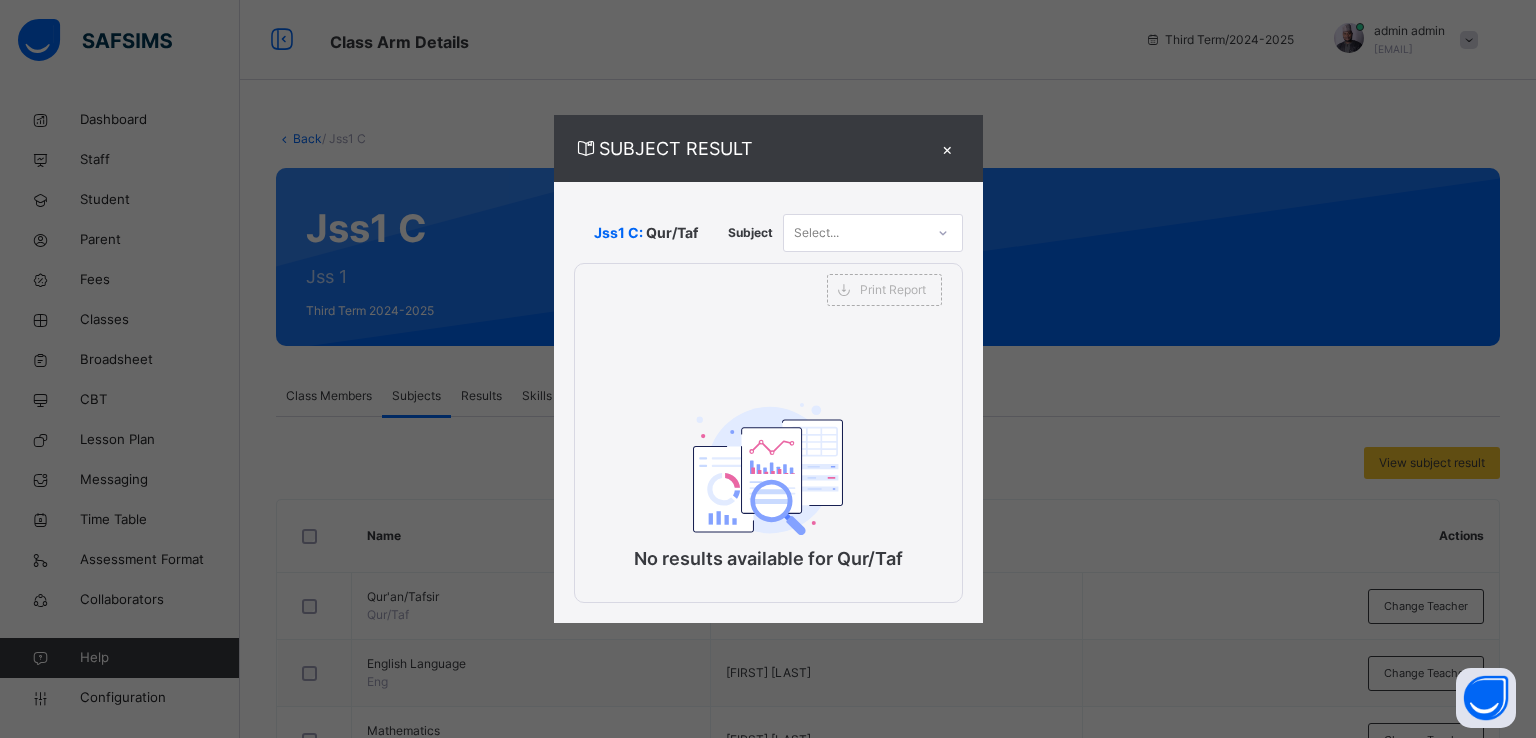 click on "×" at bounding box center (948, 148) 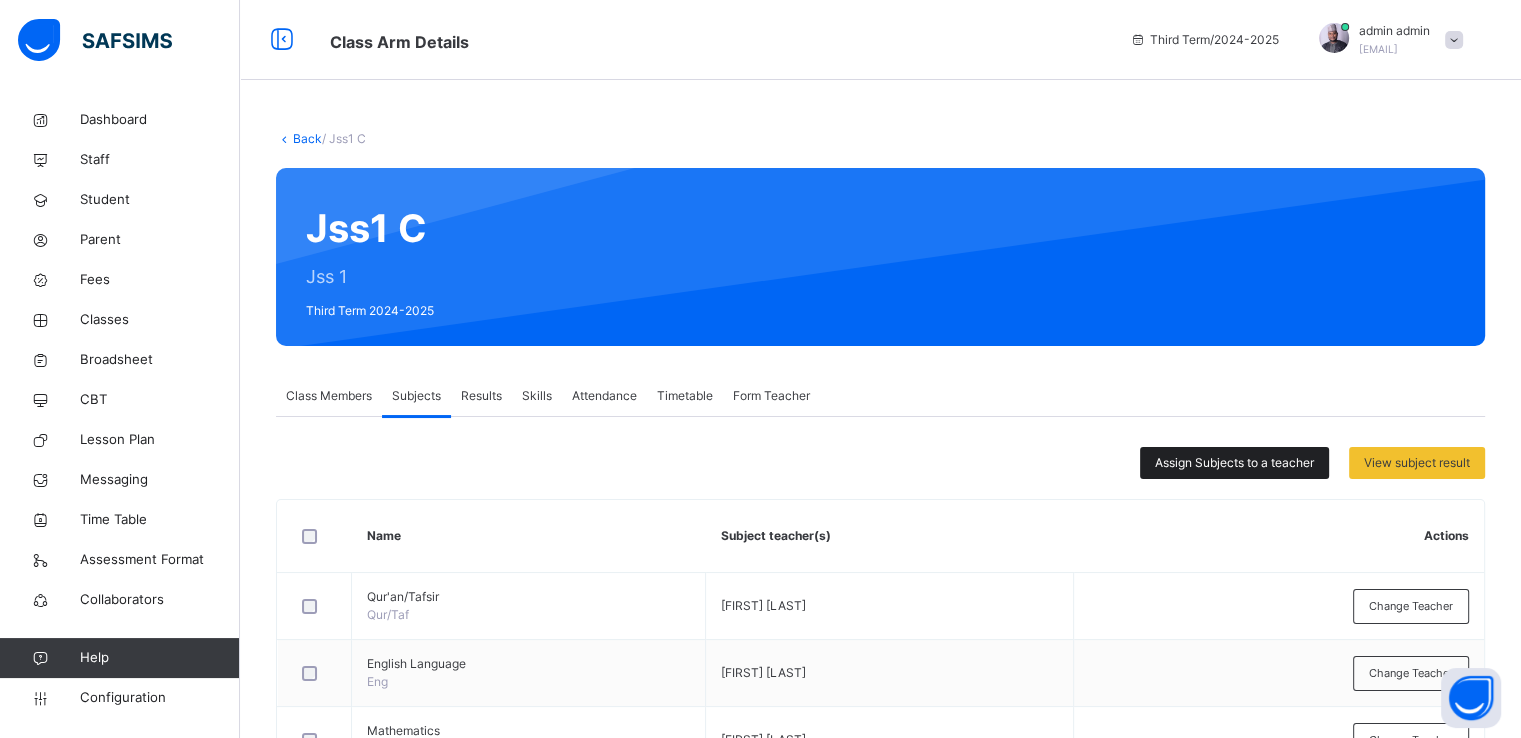 click on "Assign Subjects to a teacher" at bounding box center (1234, 463) 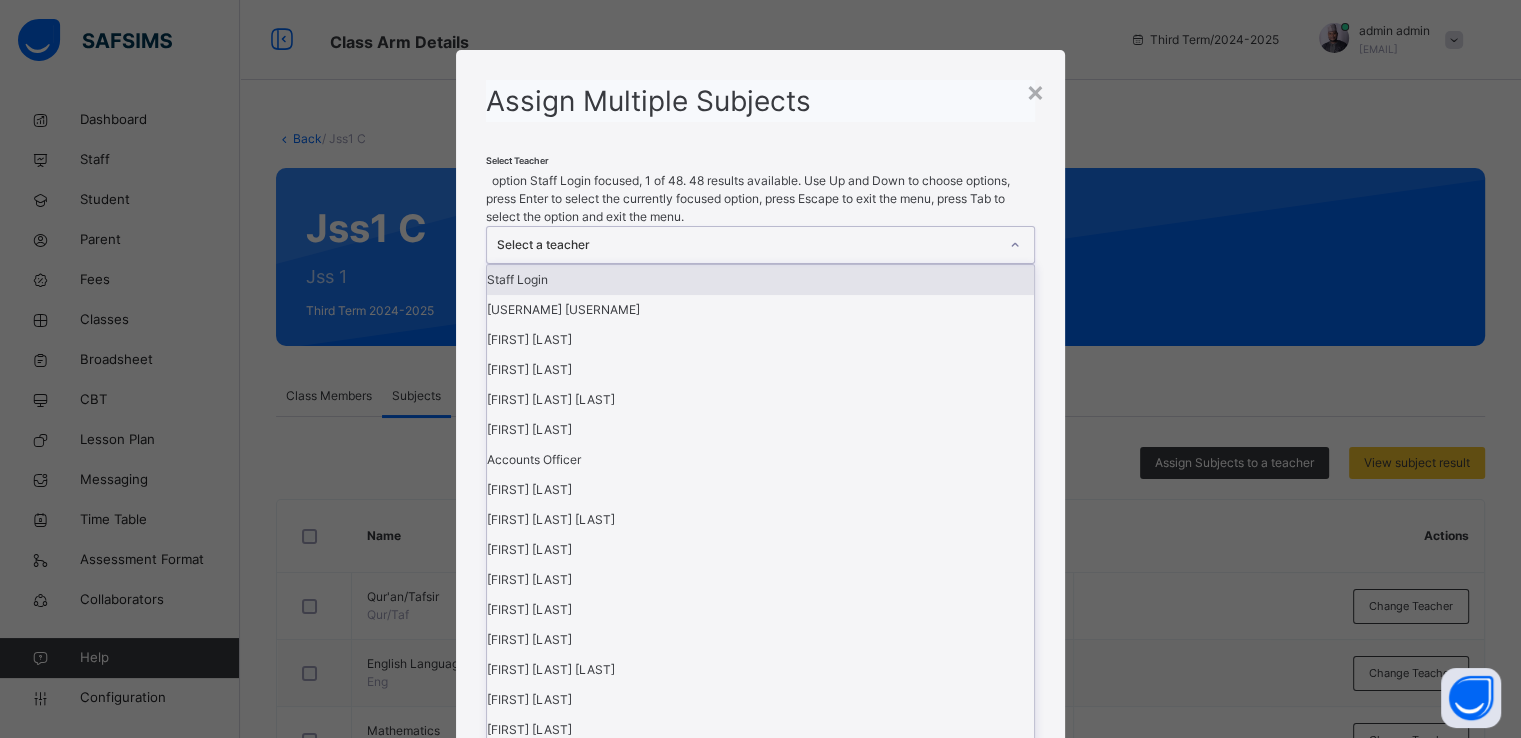 click on "Select a teacher" at bounding box center [747, 245] 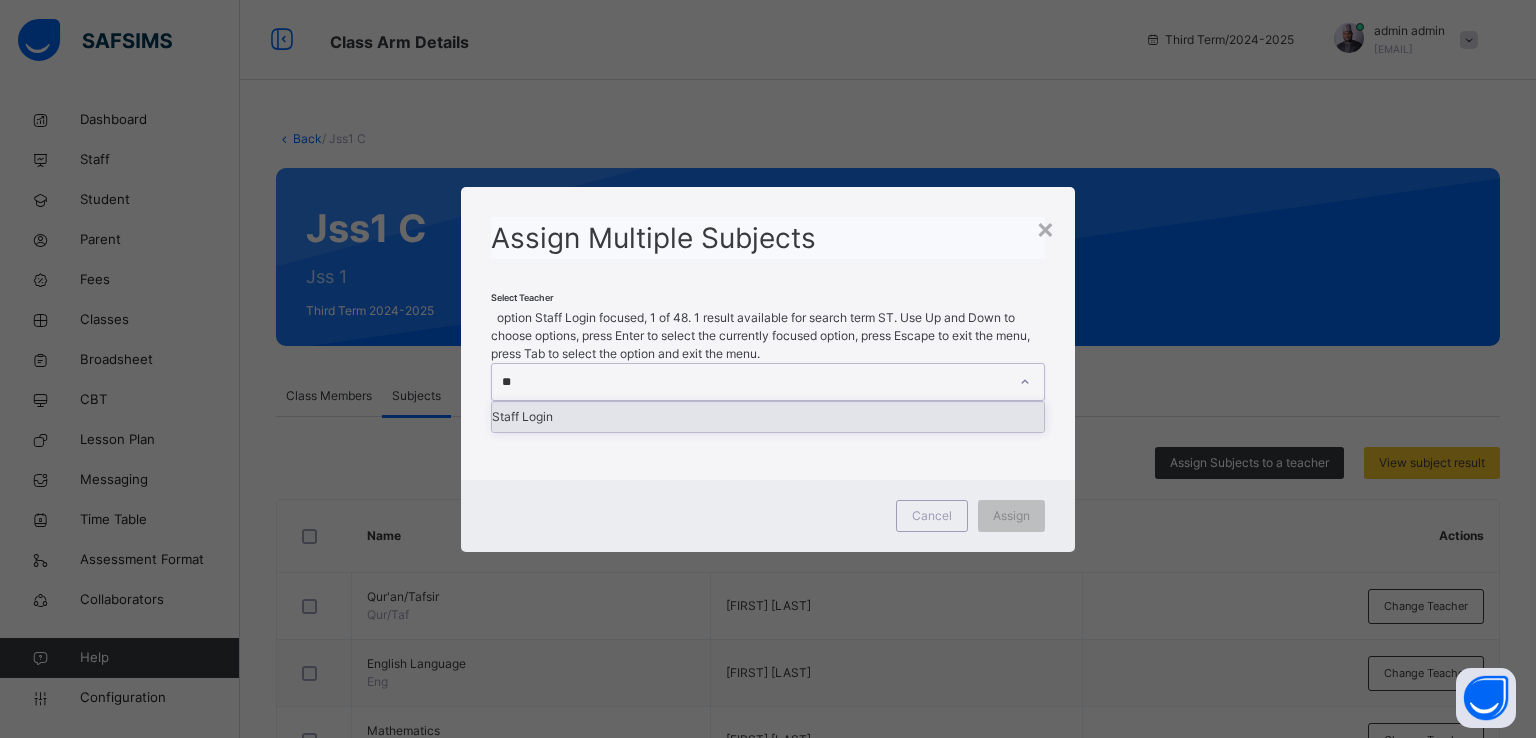 type on "***" 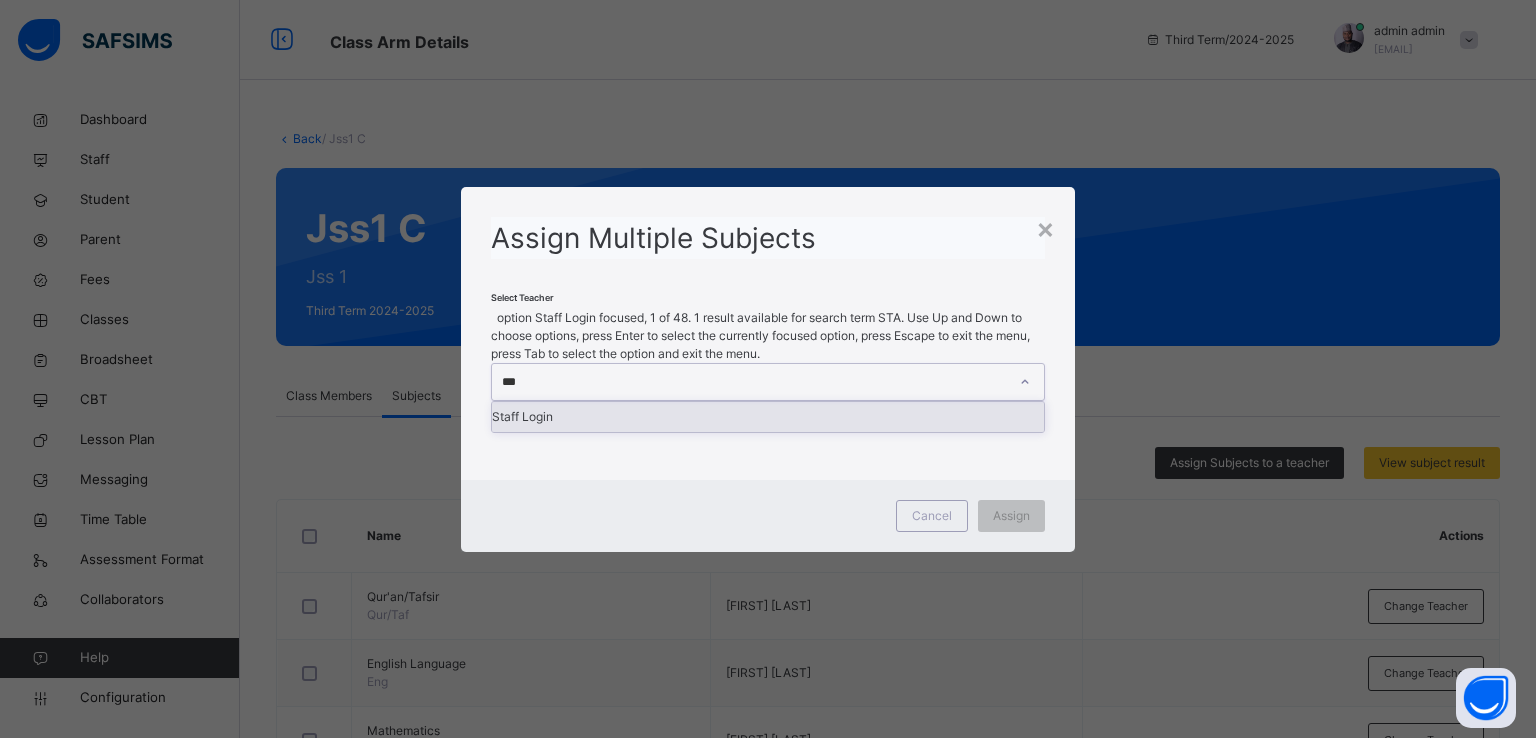 click on "Staff  Login" at bounding box center (768, 417) 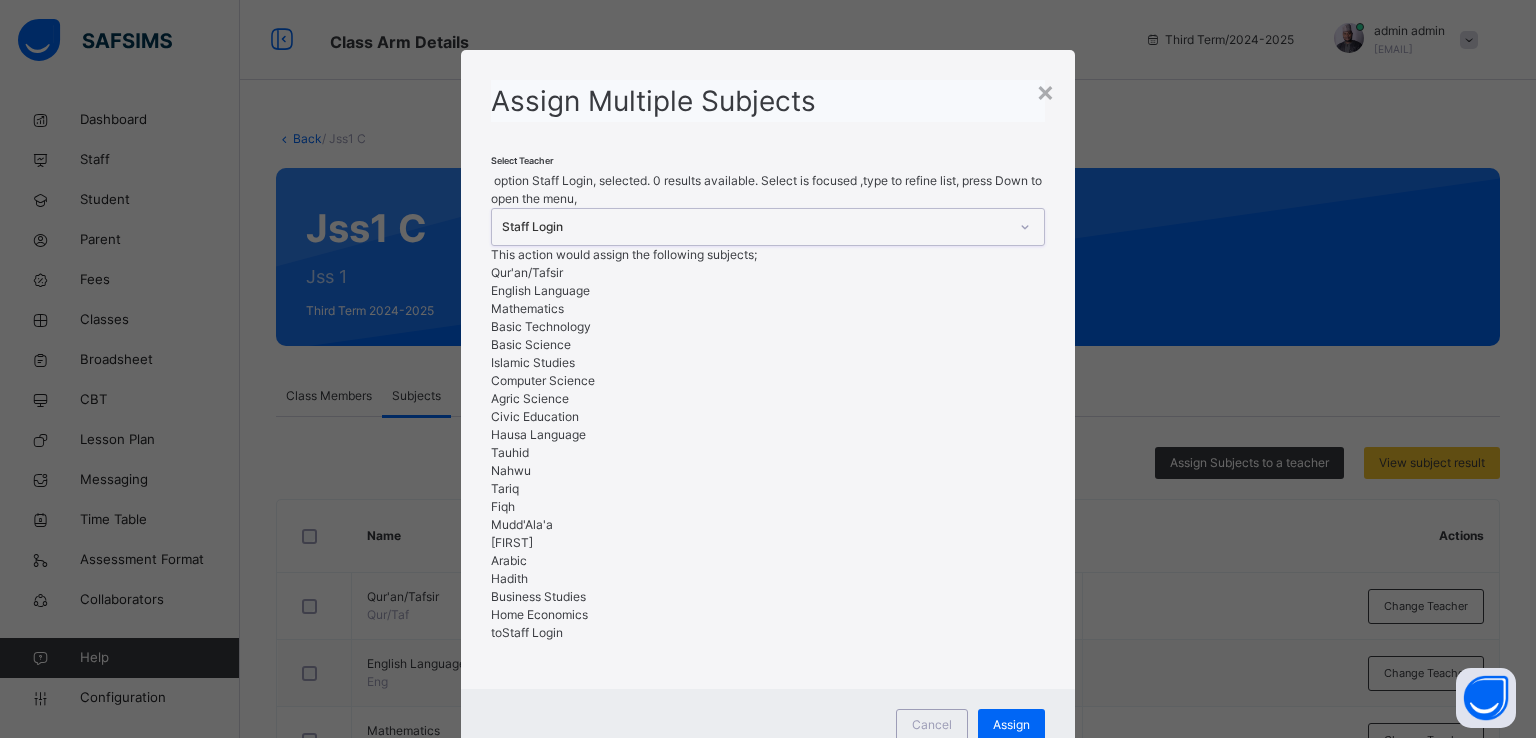 type 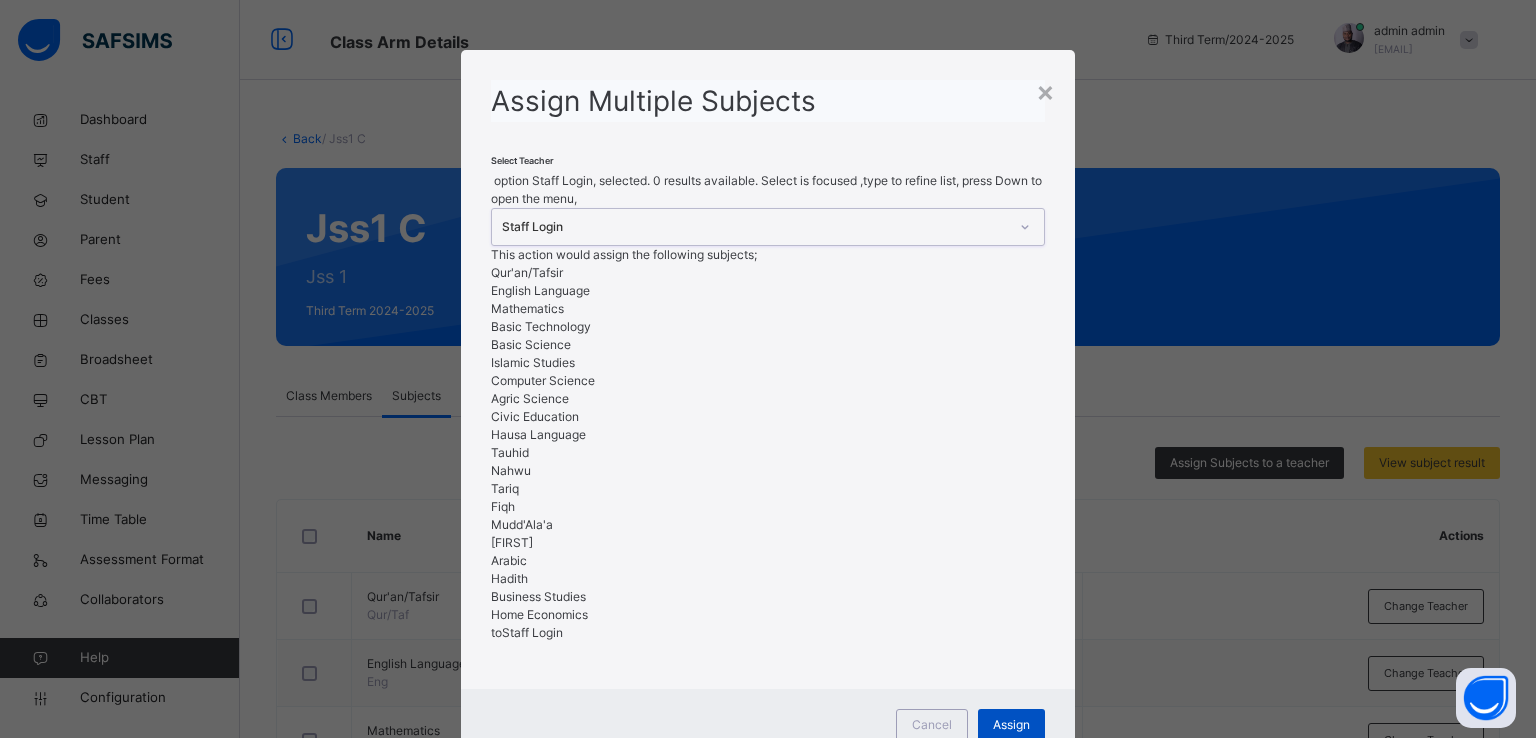 click on "Assign" at bounding box center (1011, 725) 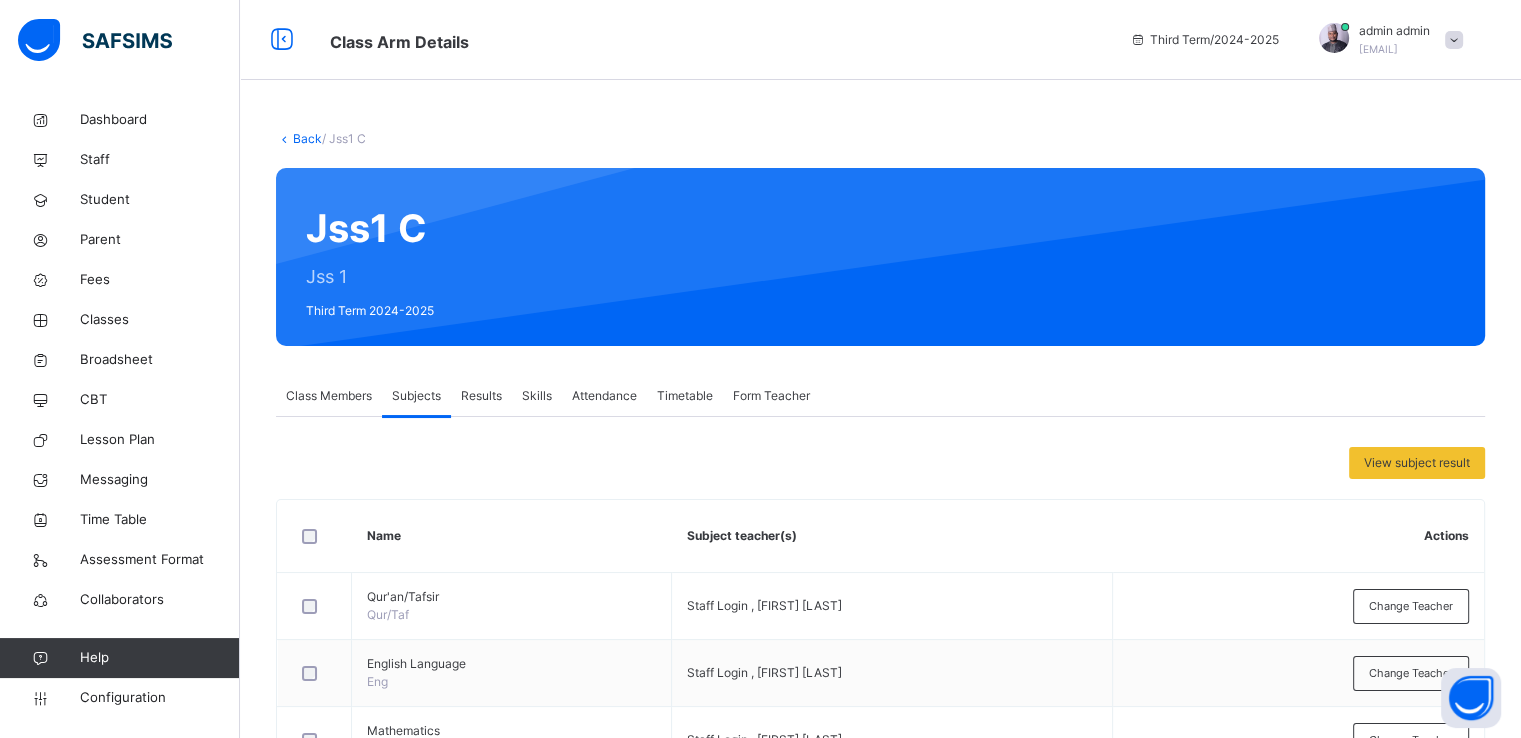 click on "Back" at bounding box center [307, 138] 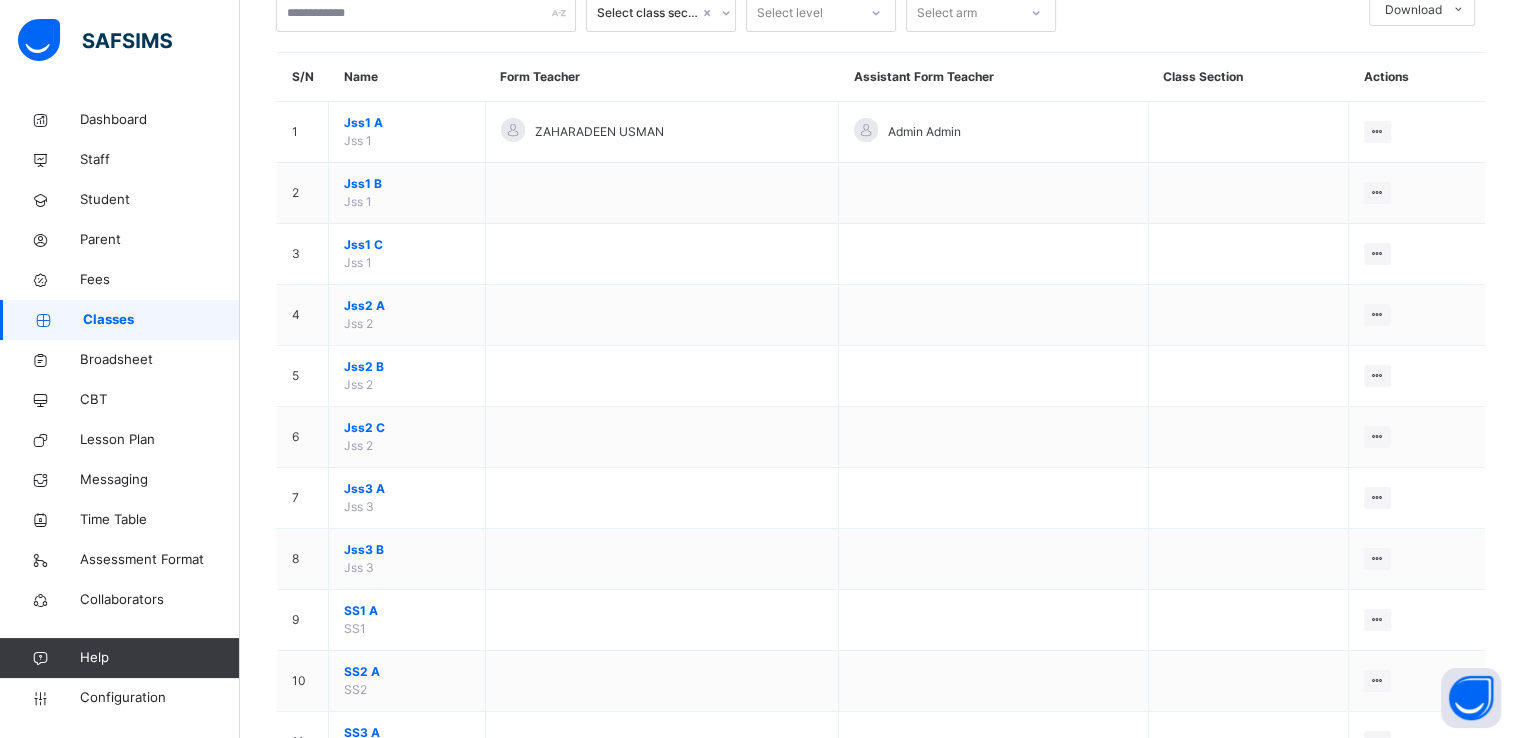 scroll, scrollTop: 131, scrollLeft: 0, axis: vertical 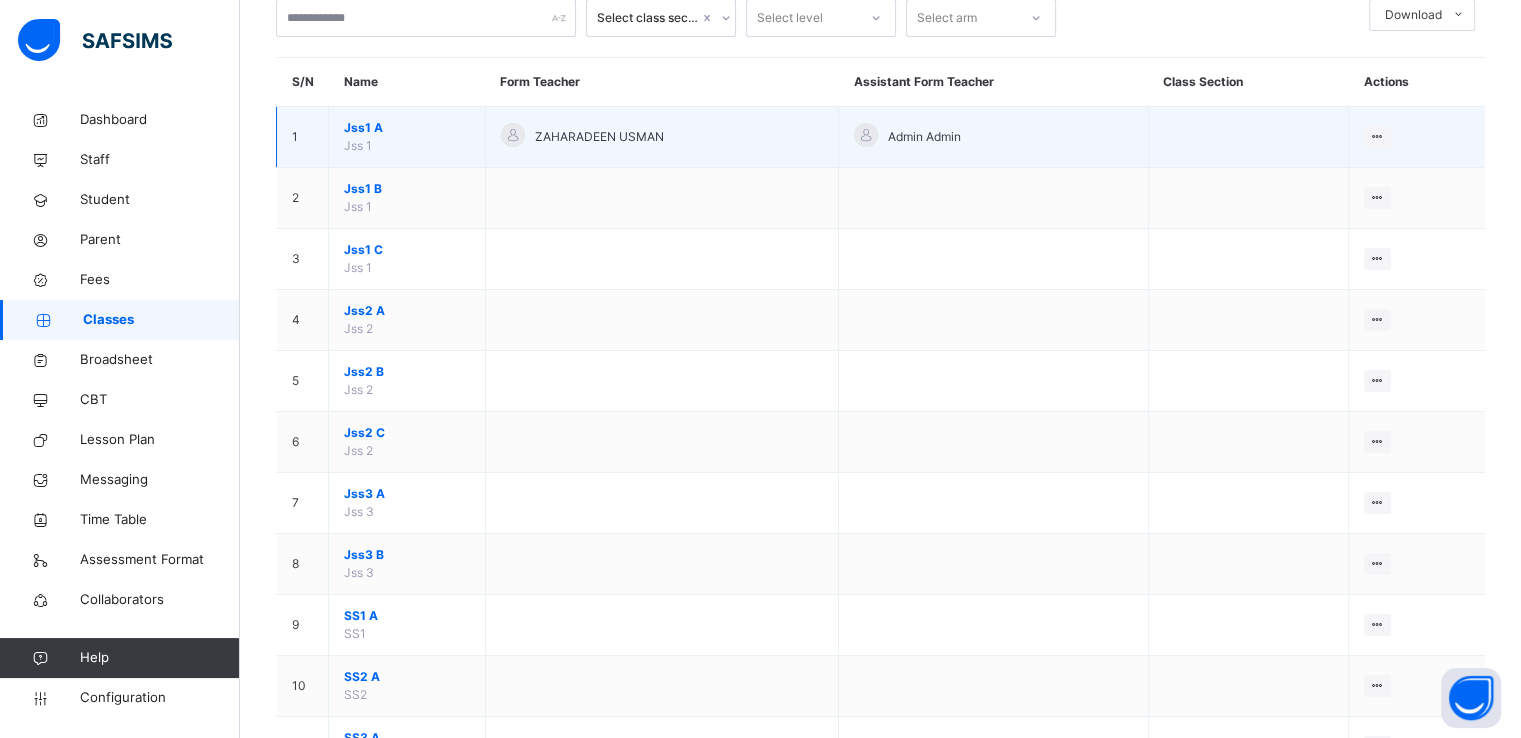 click on "Jss1   A" at bounding box center [407, 128] 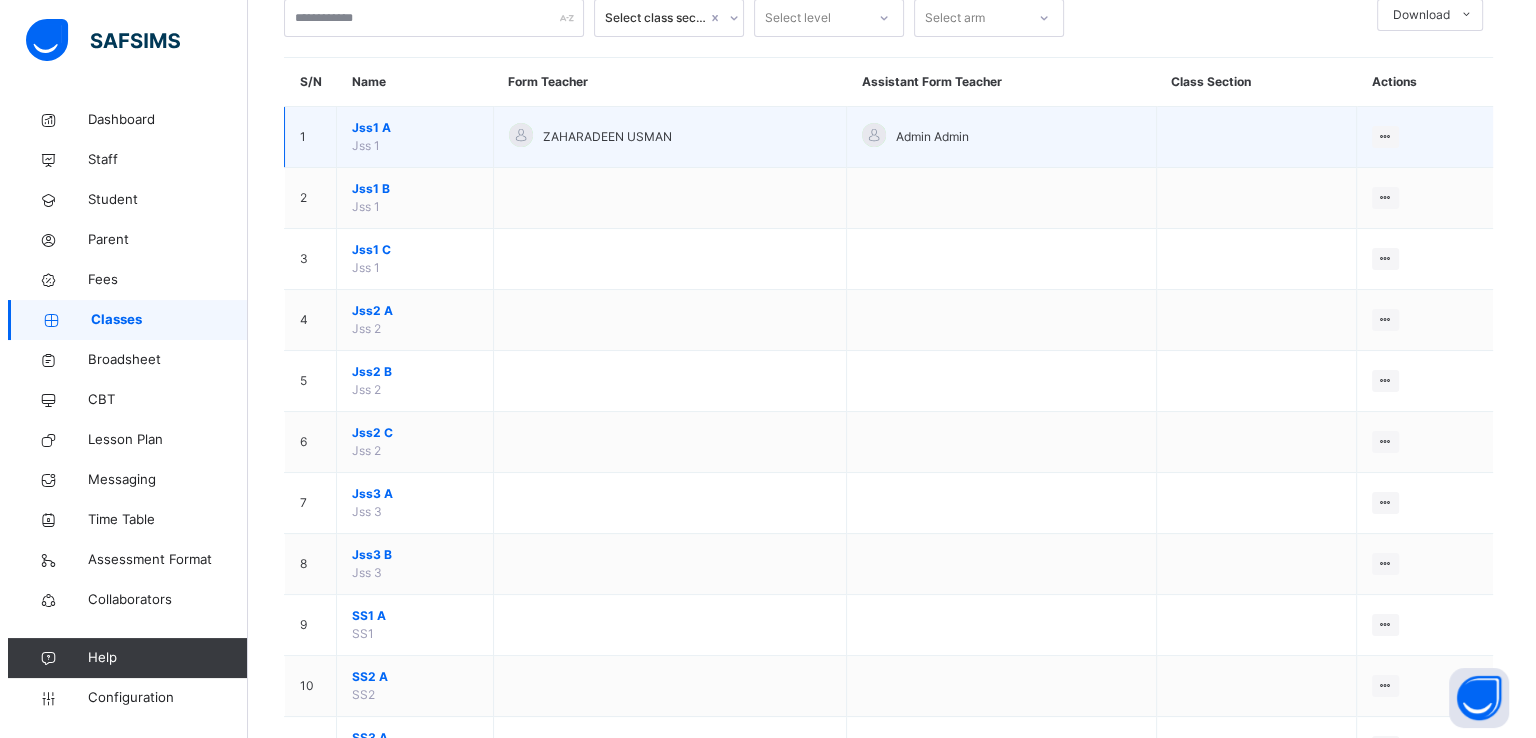 scroll, scrollTop: 0, scrollLeft: 0, axis: both 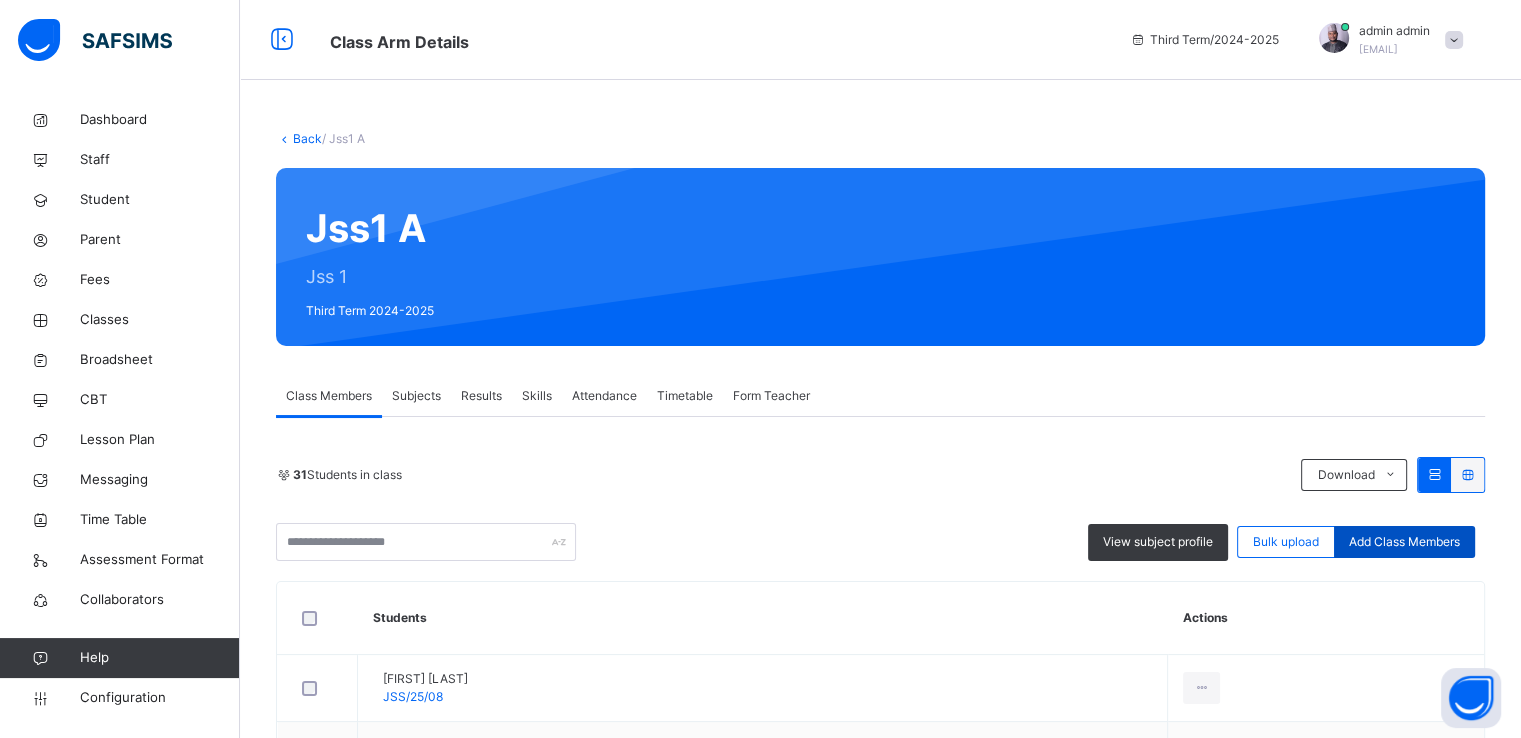 click on "Add Class Members" at bounding box center (1404, 542) 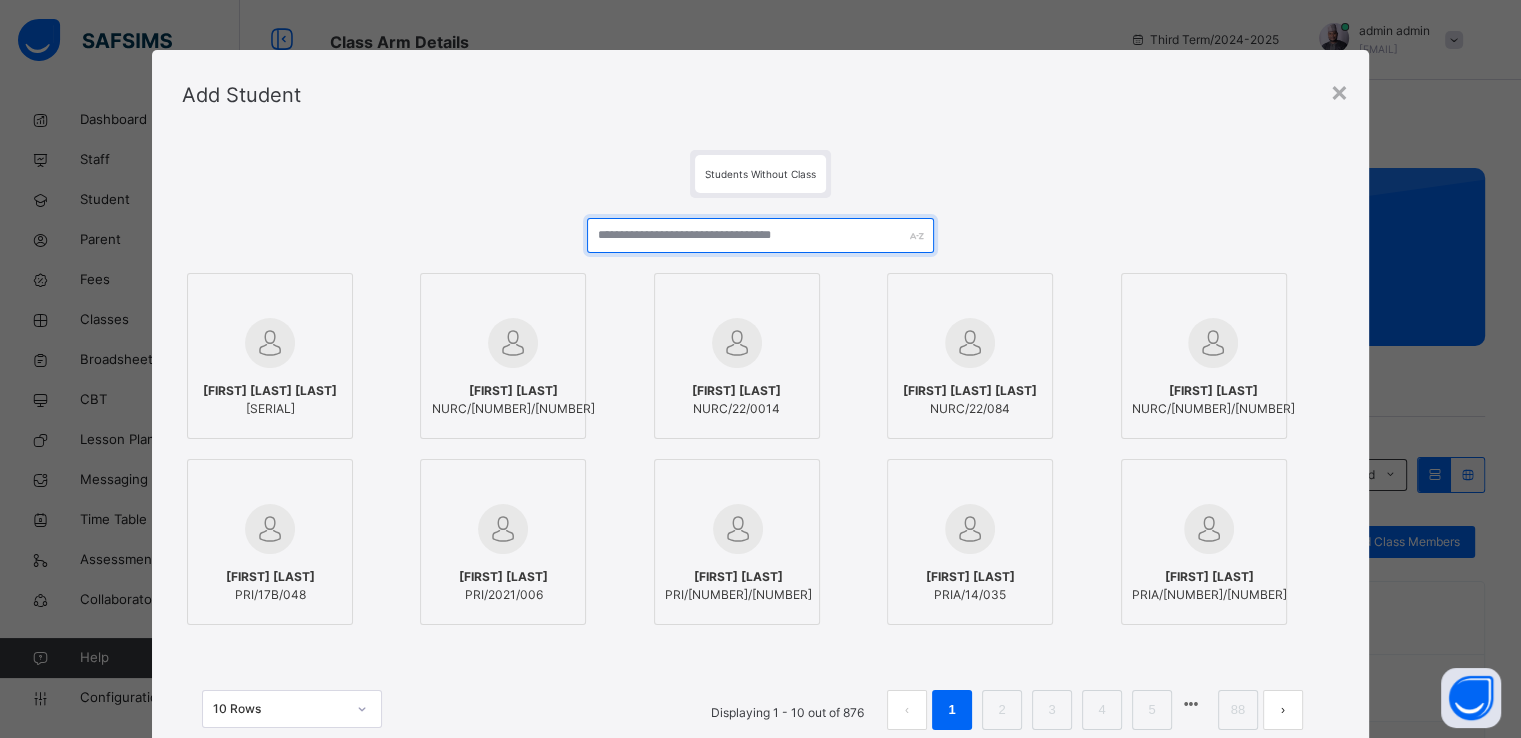 click at bounding box center (760, 235) 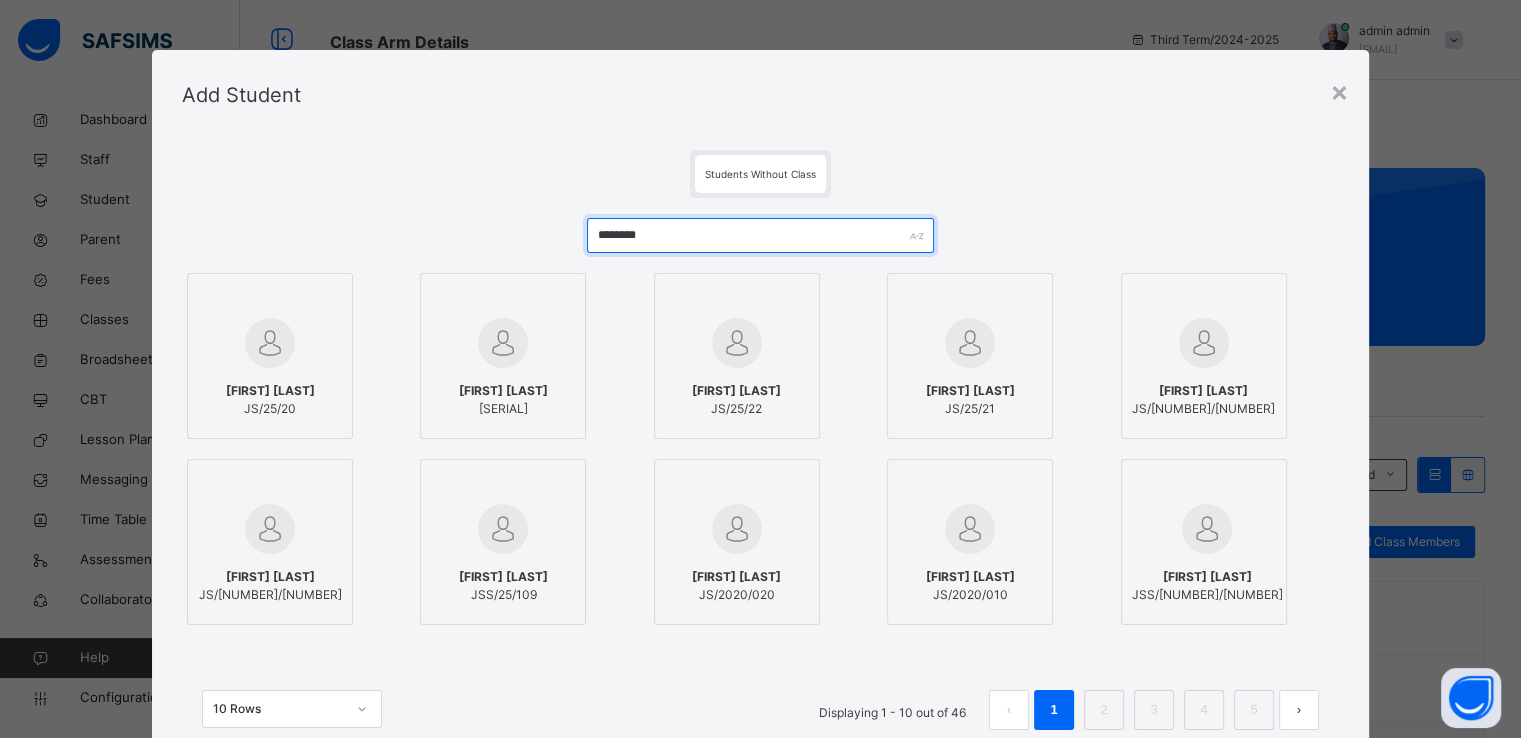 type on "********" 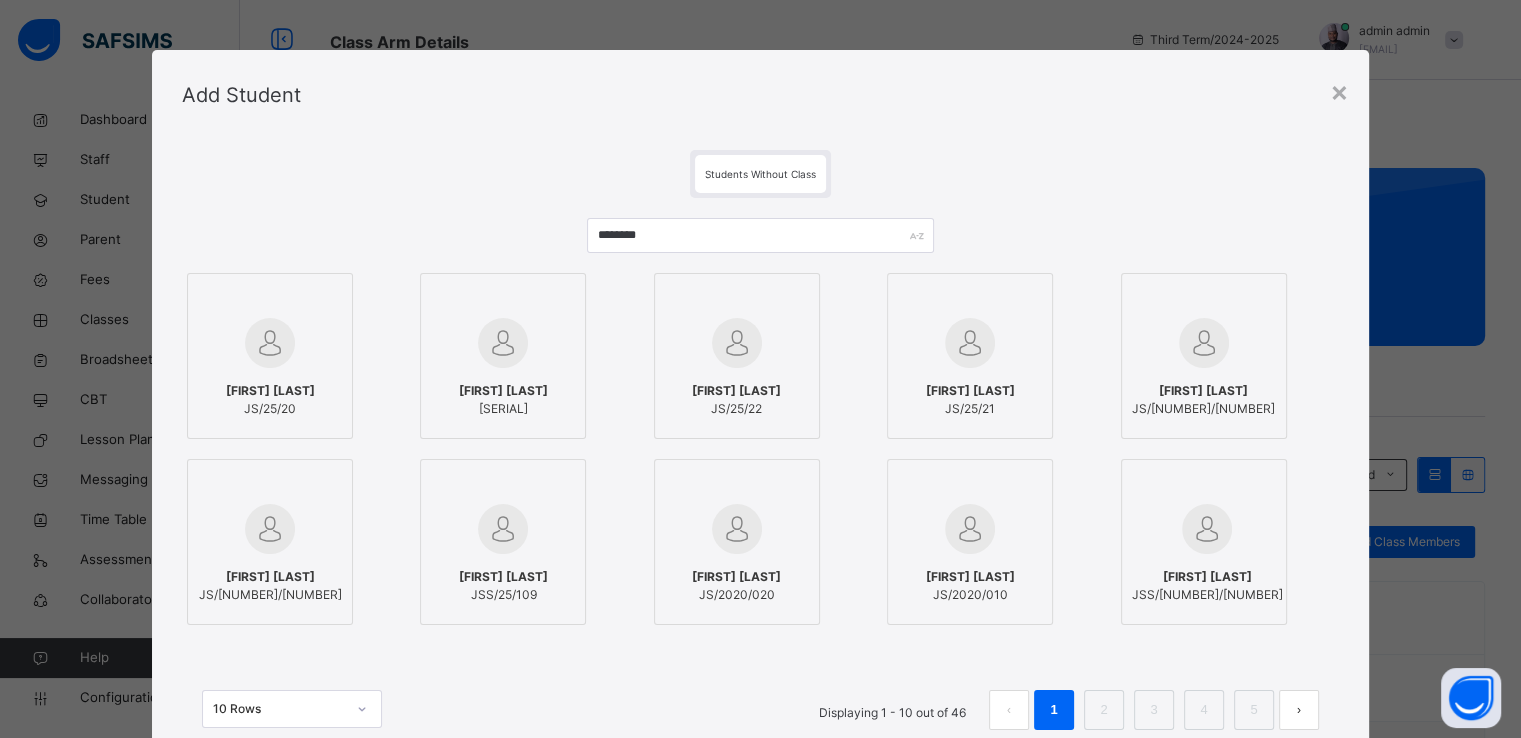 click at bounding box center (503, 343) 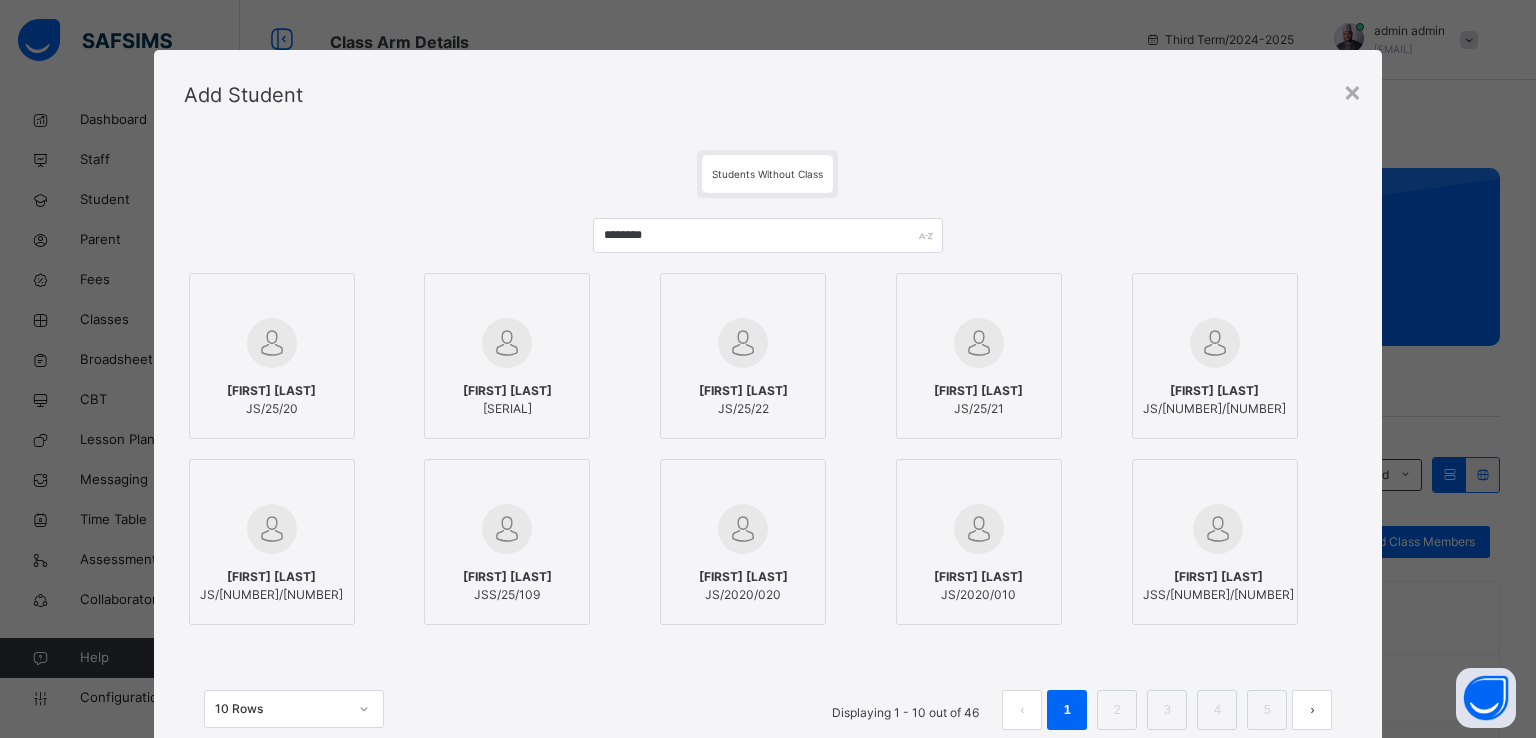 click on "ABUBAKAR  GIDADO JS/25/24" at bounding box center (1215, 400) 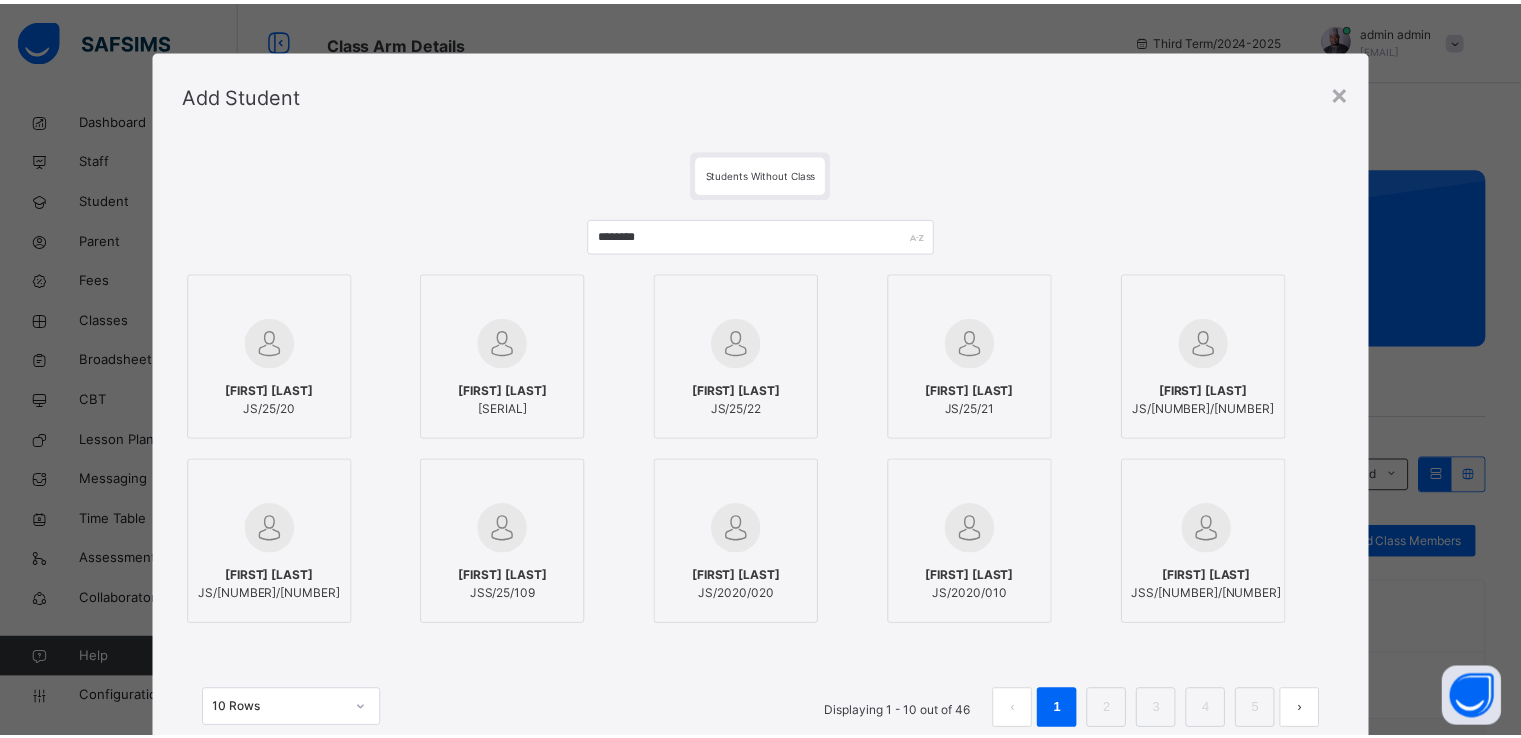 scroll, scrollTop: 154, scrollLeft: 0, axis: vertical 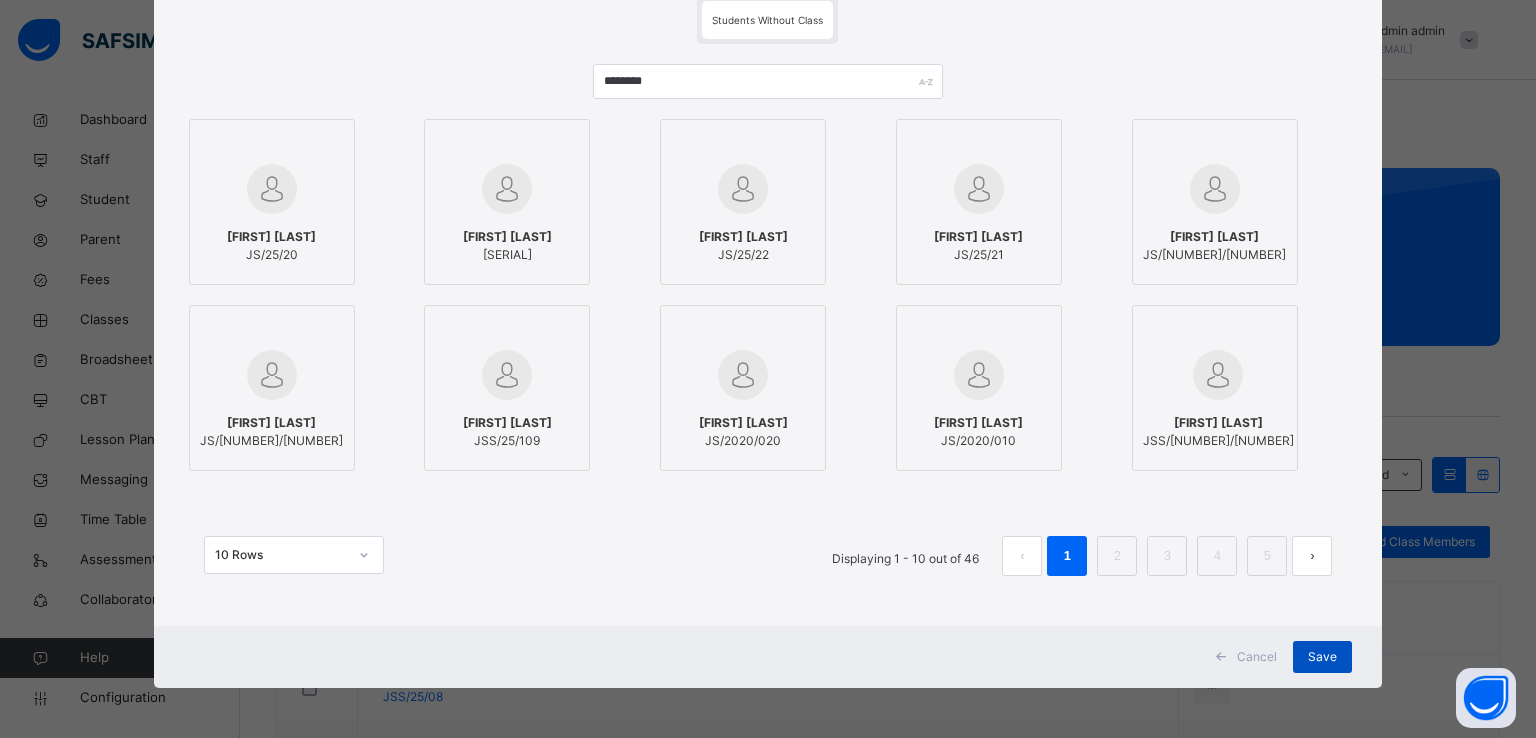 click on "Save" at bounding box center (1322, 657) 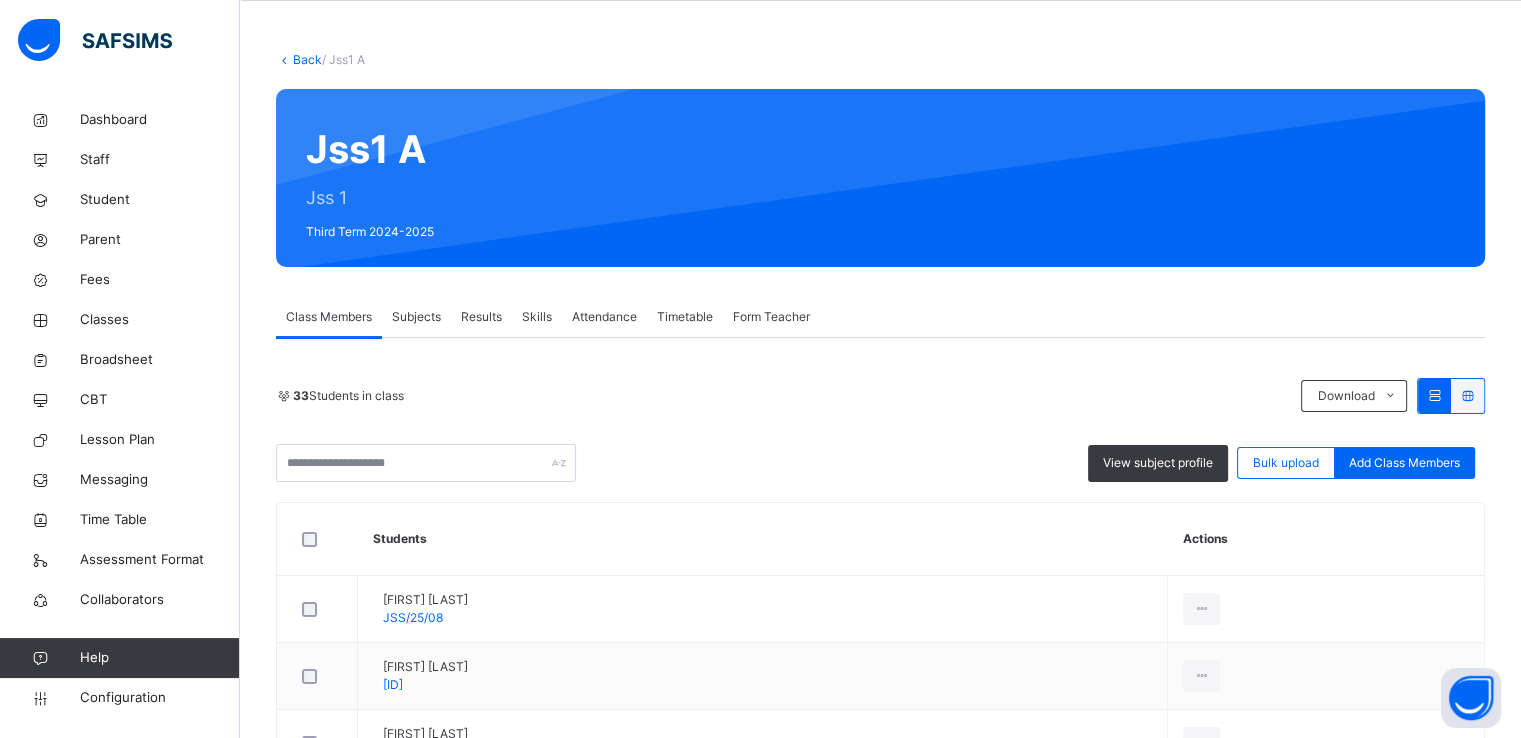 scroll, scrollTop: 0, scrollLeft: 0, axis: both 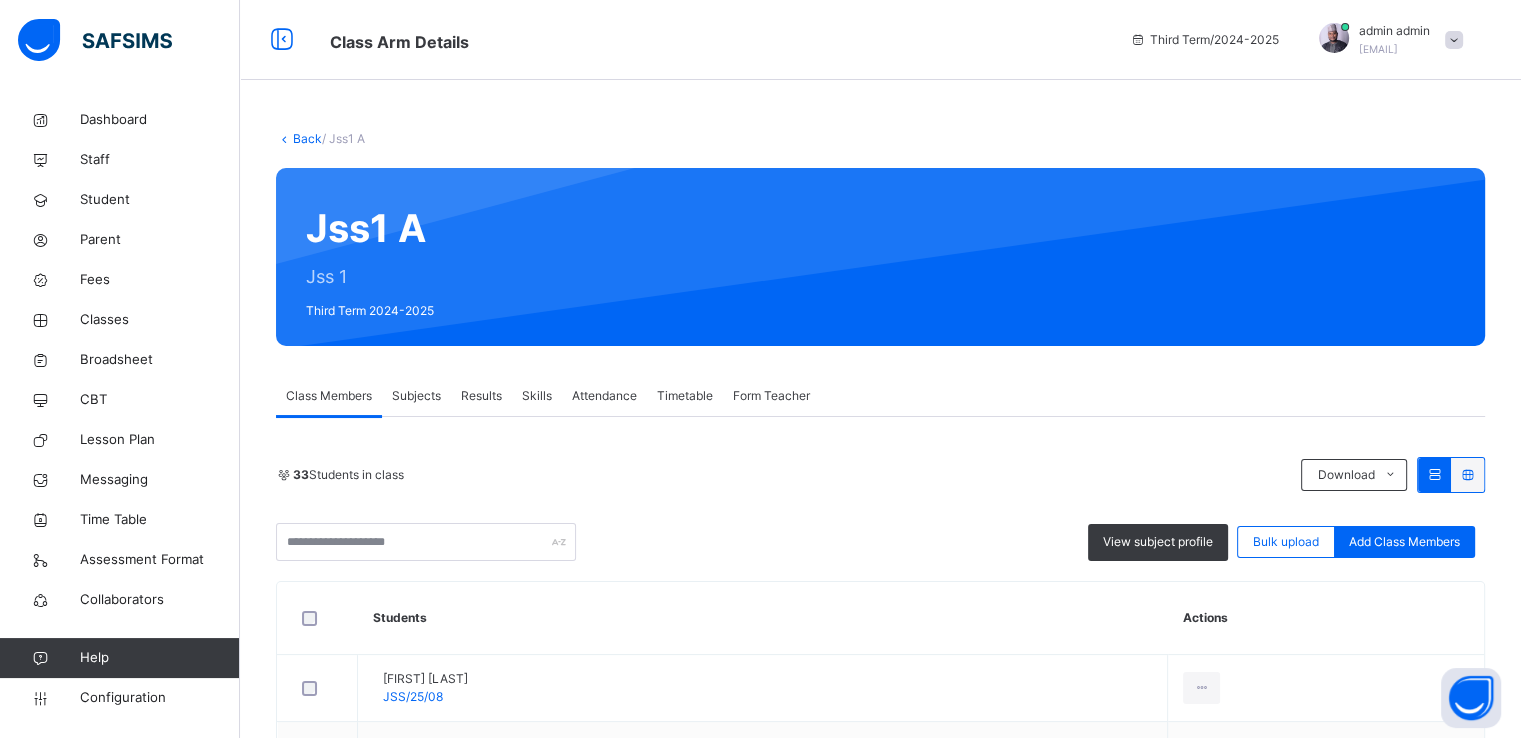 click on "Back" at bounding box center [307, 138] 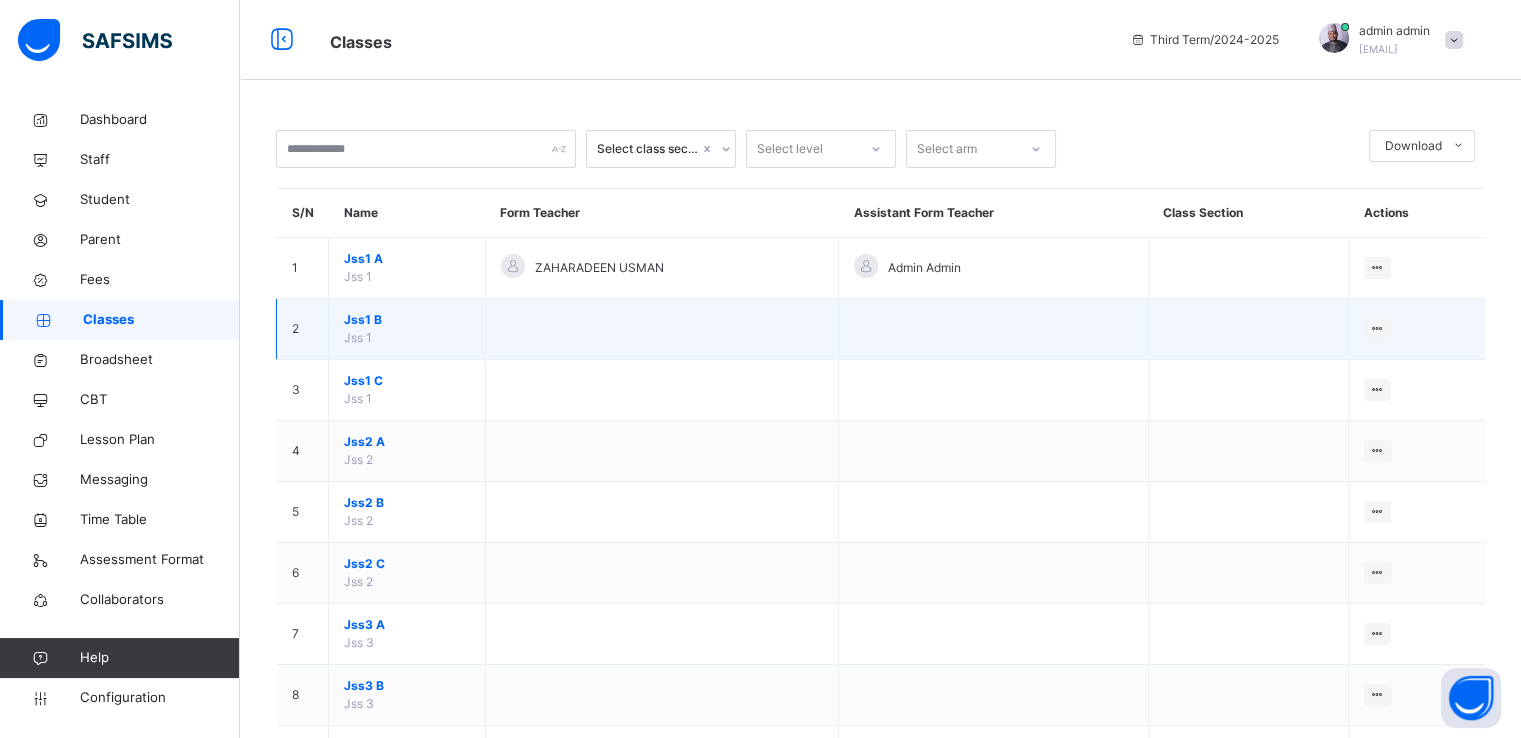 click on "Jss1   B" at bounding box center [407, 320] 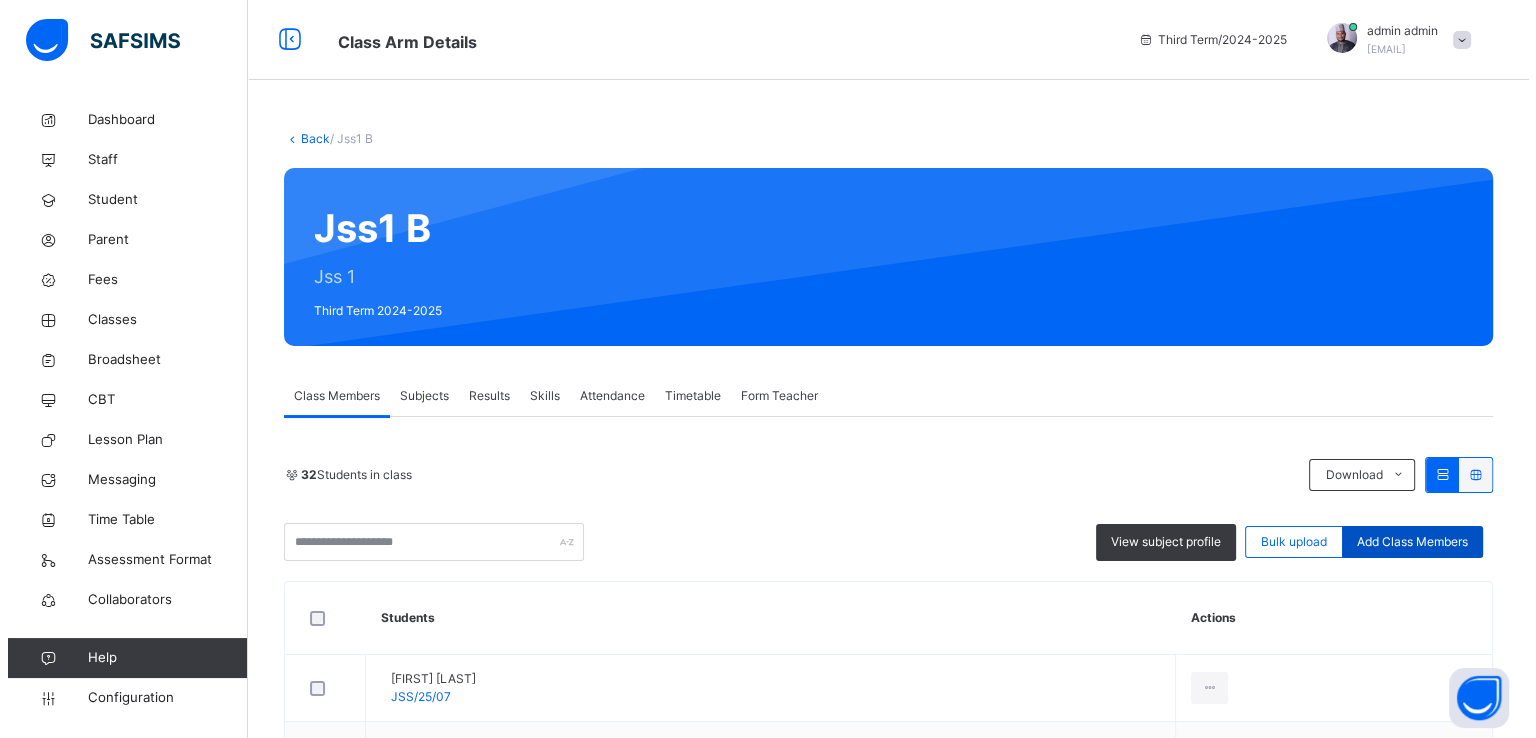 scroll, scrollTop: 194, scrollLeft: 0, axis: vertical 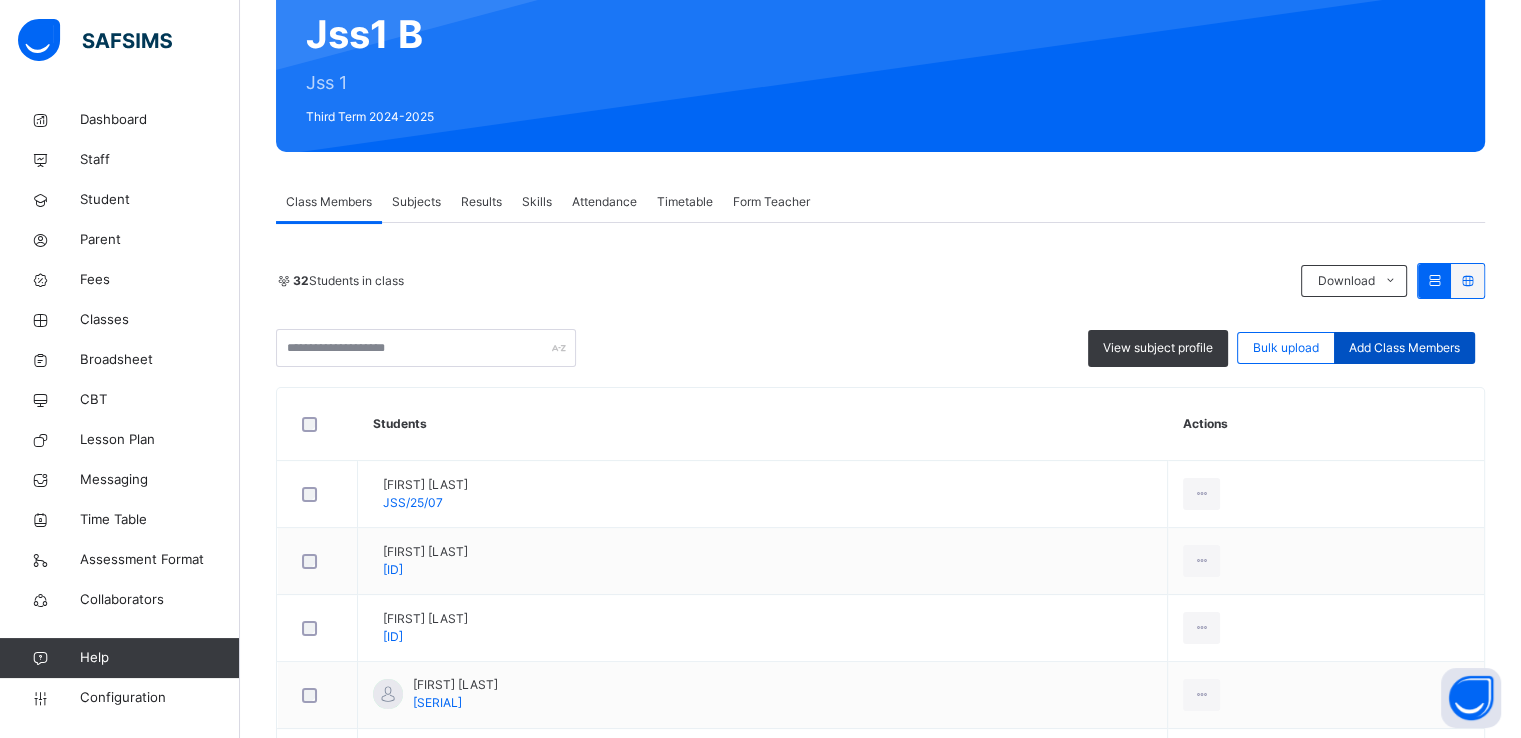 click on "Add Class Members" at bounding box center (1404, 348) 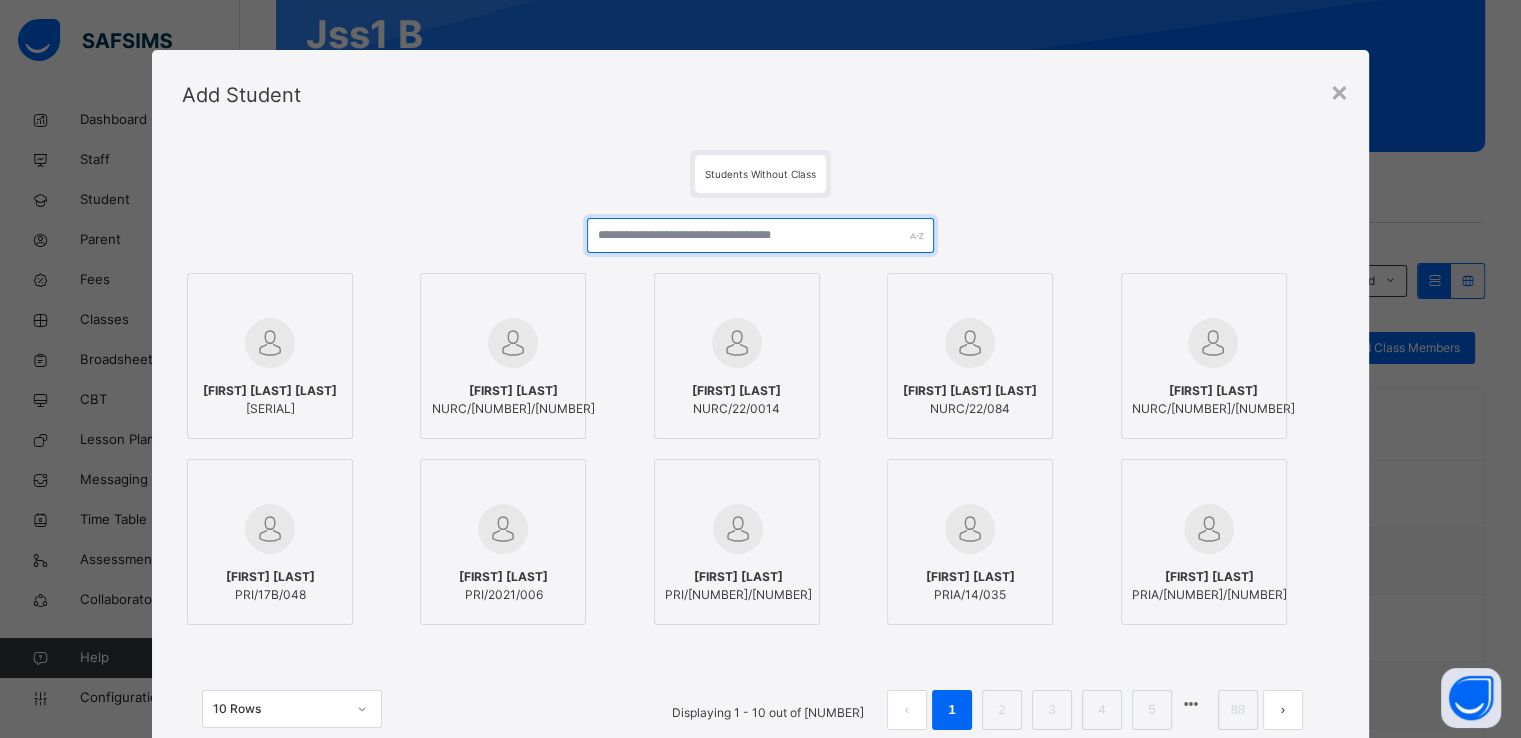 click at bounding box center (760, 235) 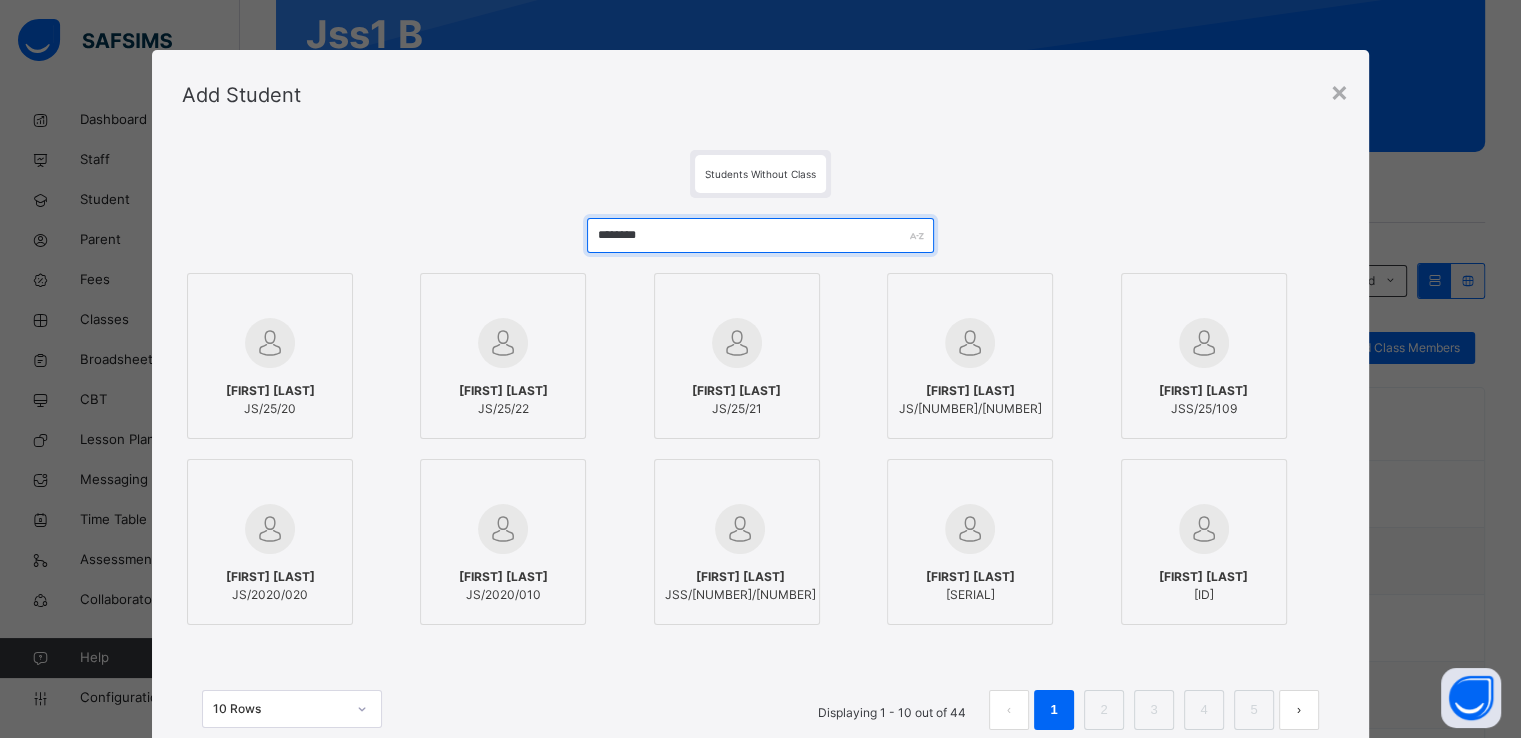type on "********" 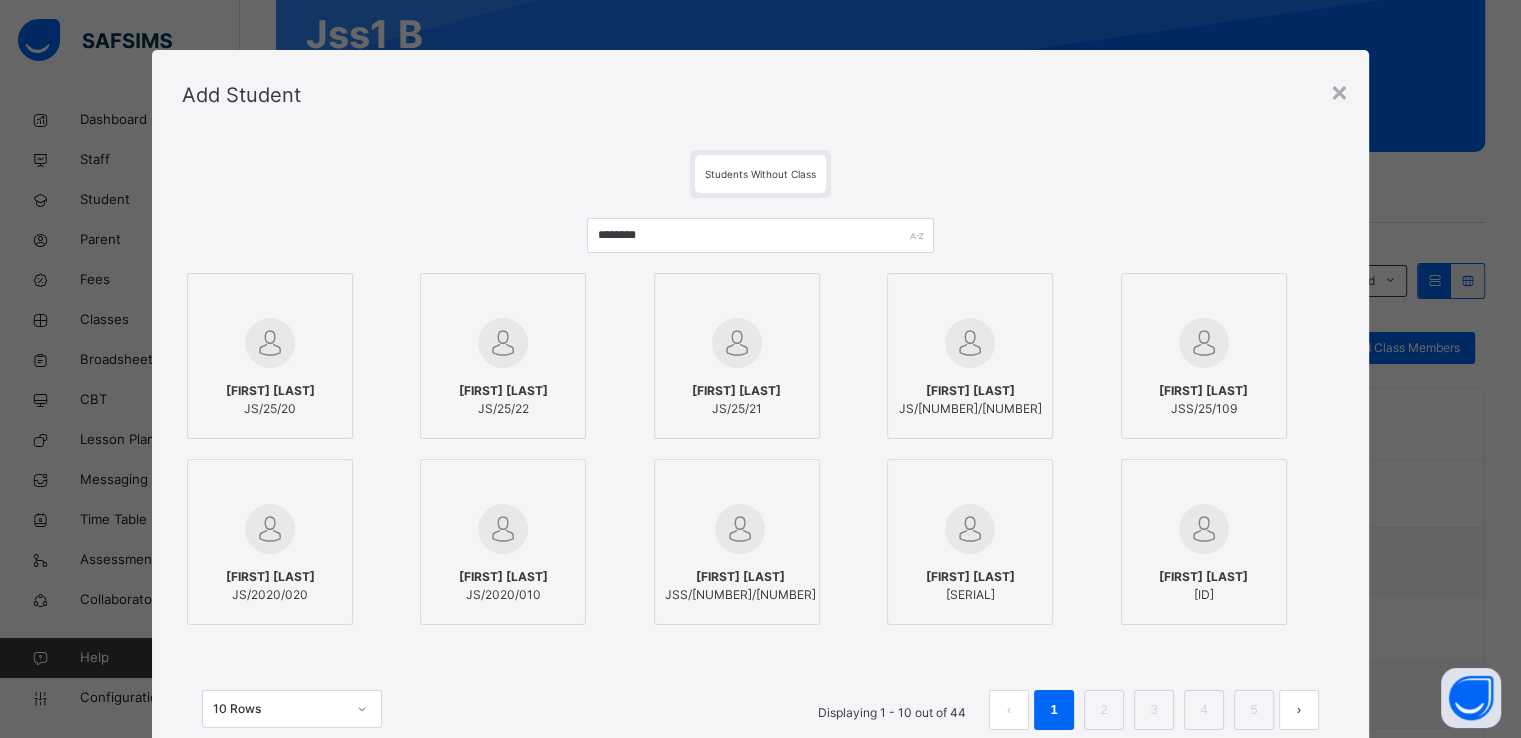 click at bounding box center [503, 343] 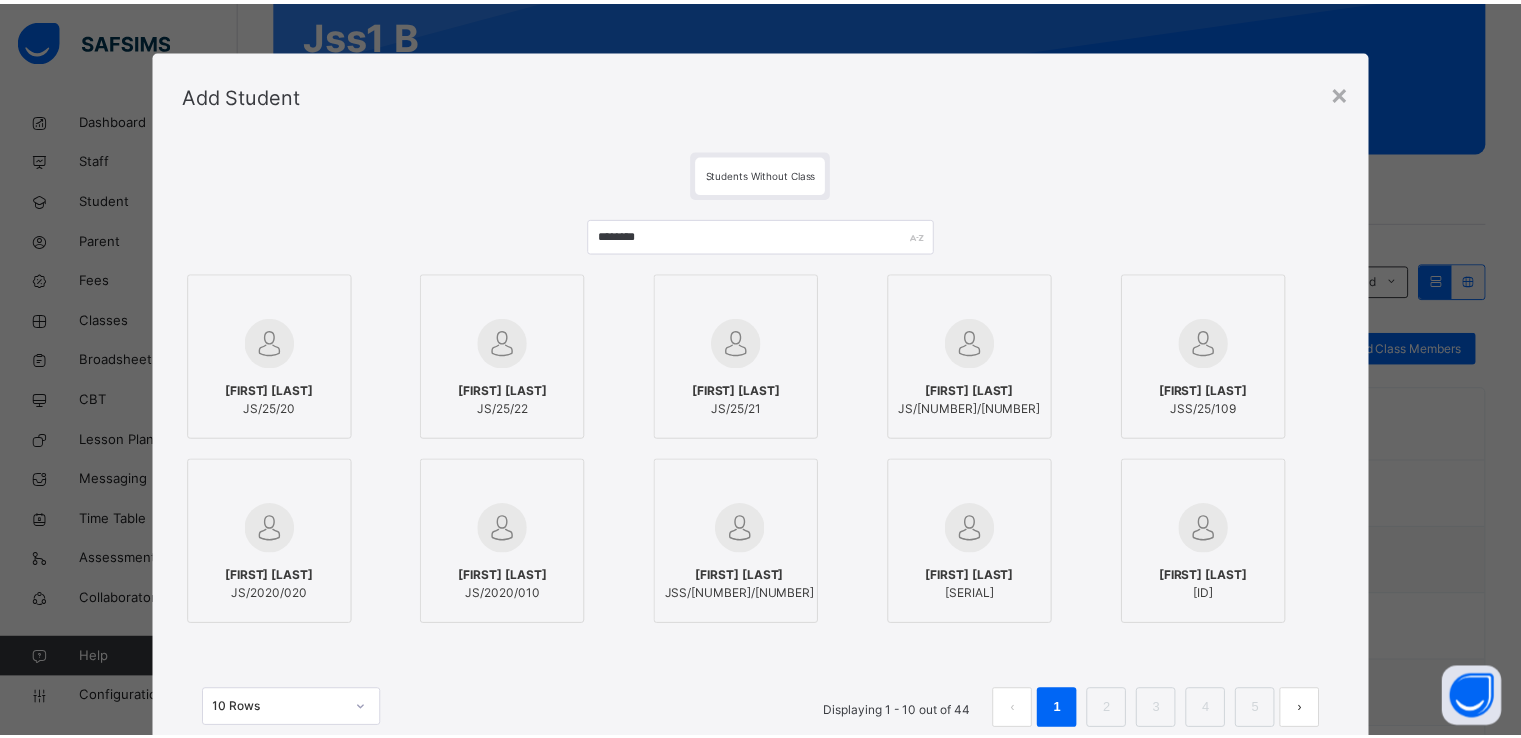 scroll, scrollTop: 154, scrollLeft: 0, axis: vertical 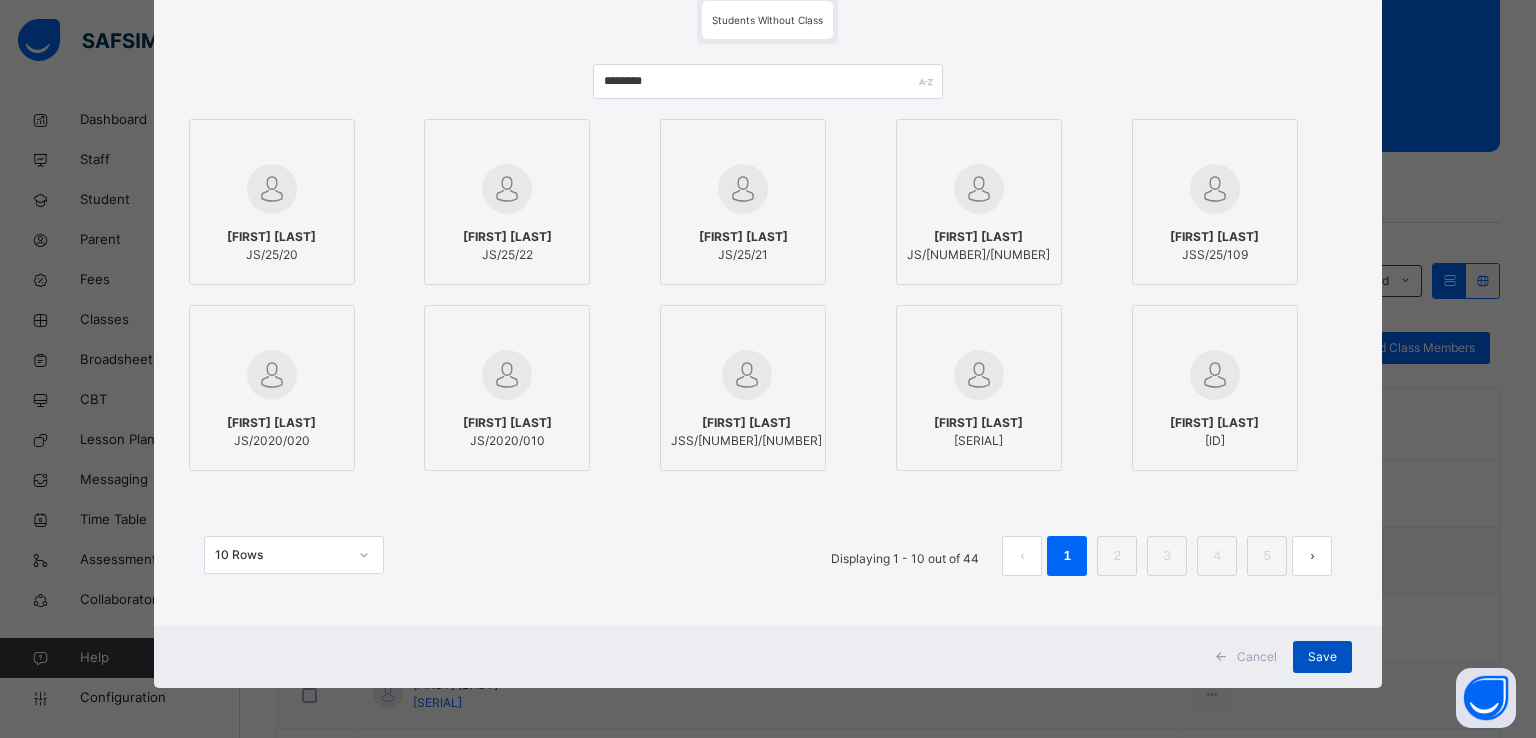 click on "Save" at bounding box center (1322, 657) 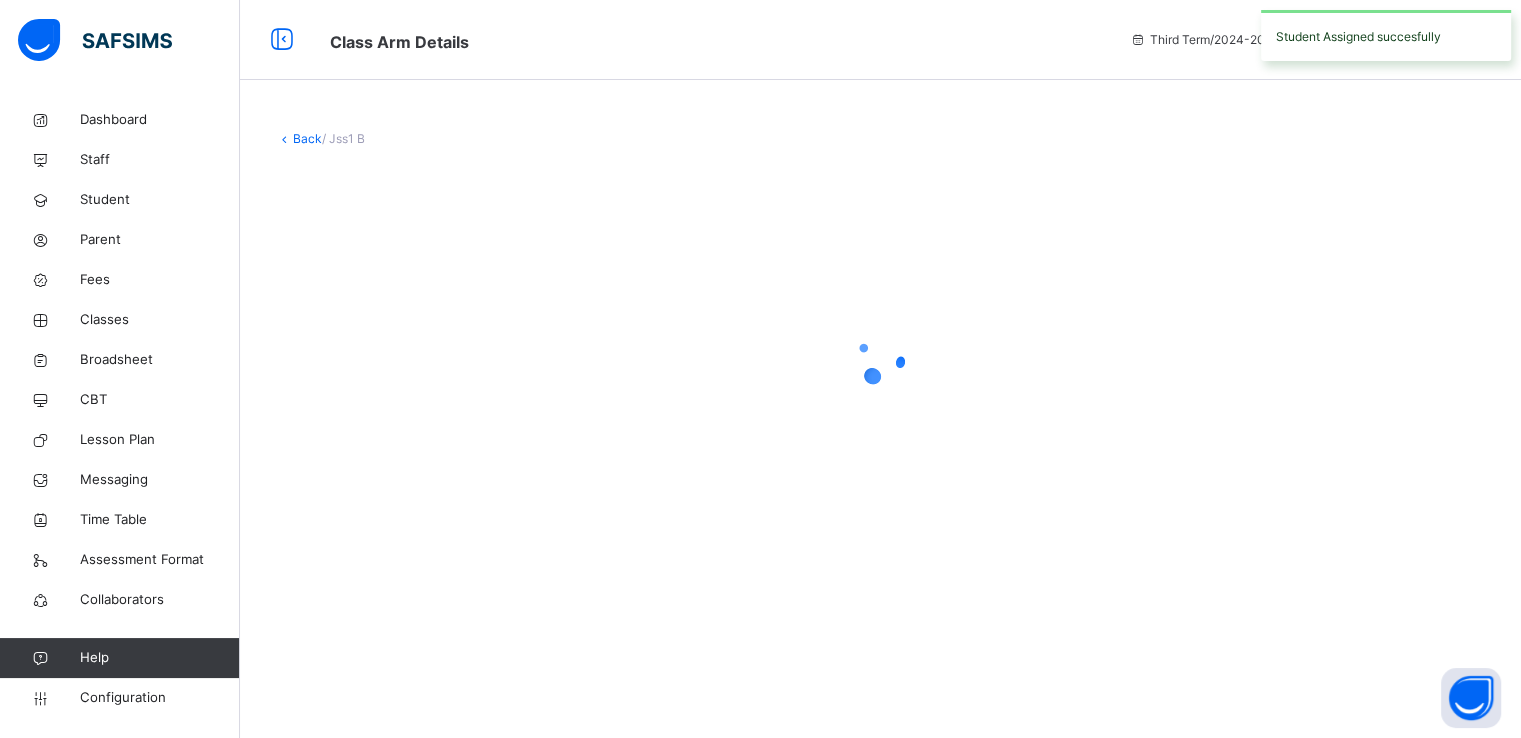 scroll, scrollTop: 0, scrollLeft: 0, axis: both 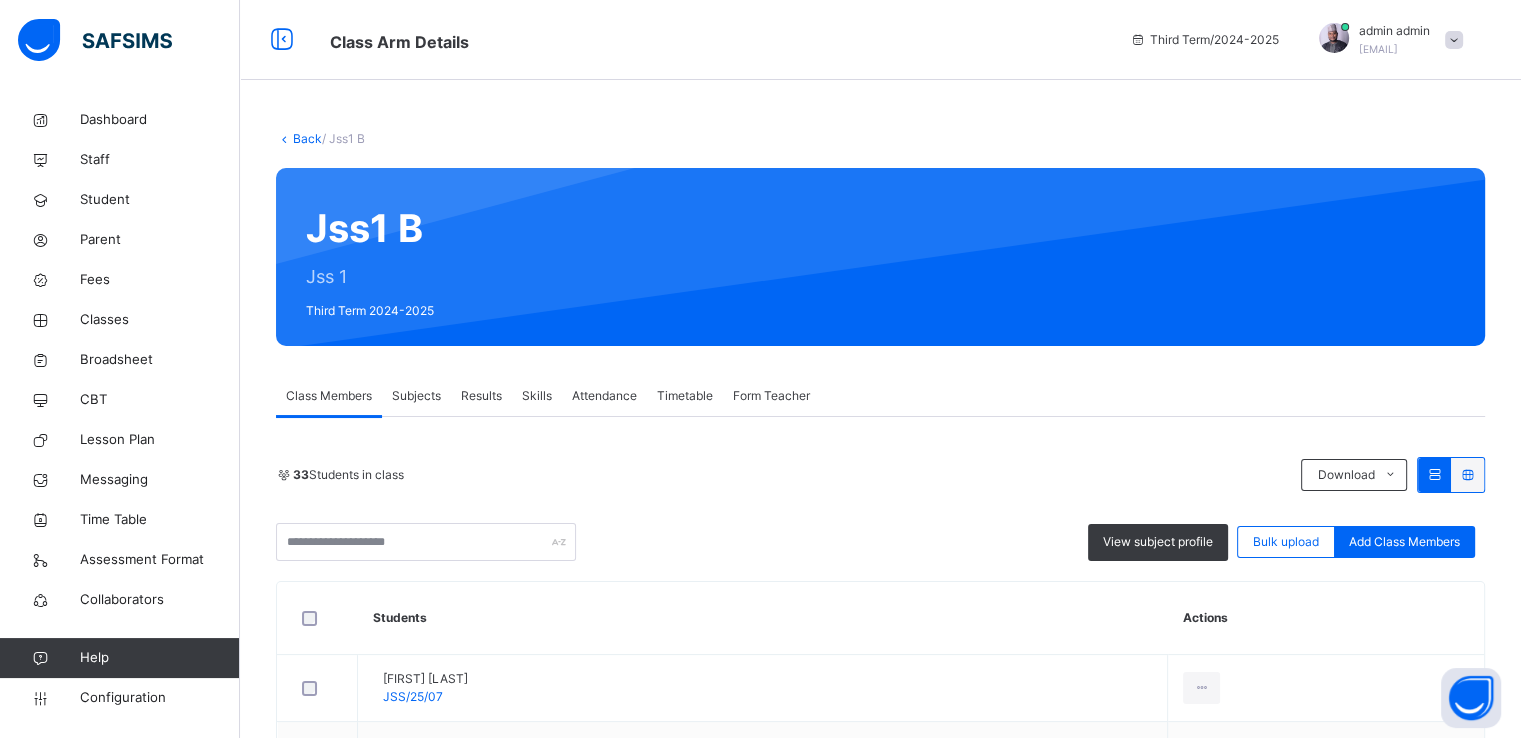 click on "Back" at bounding box center [307, 138] 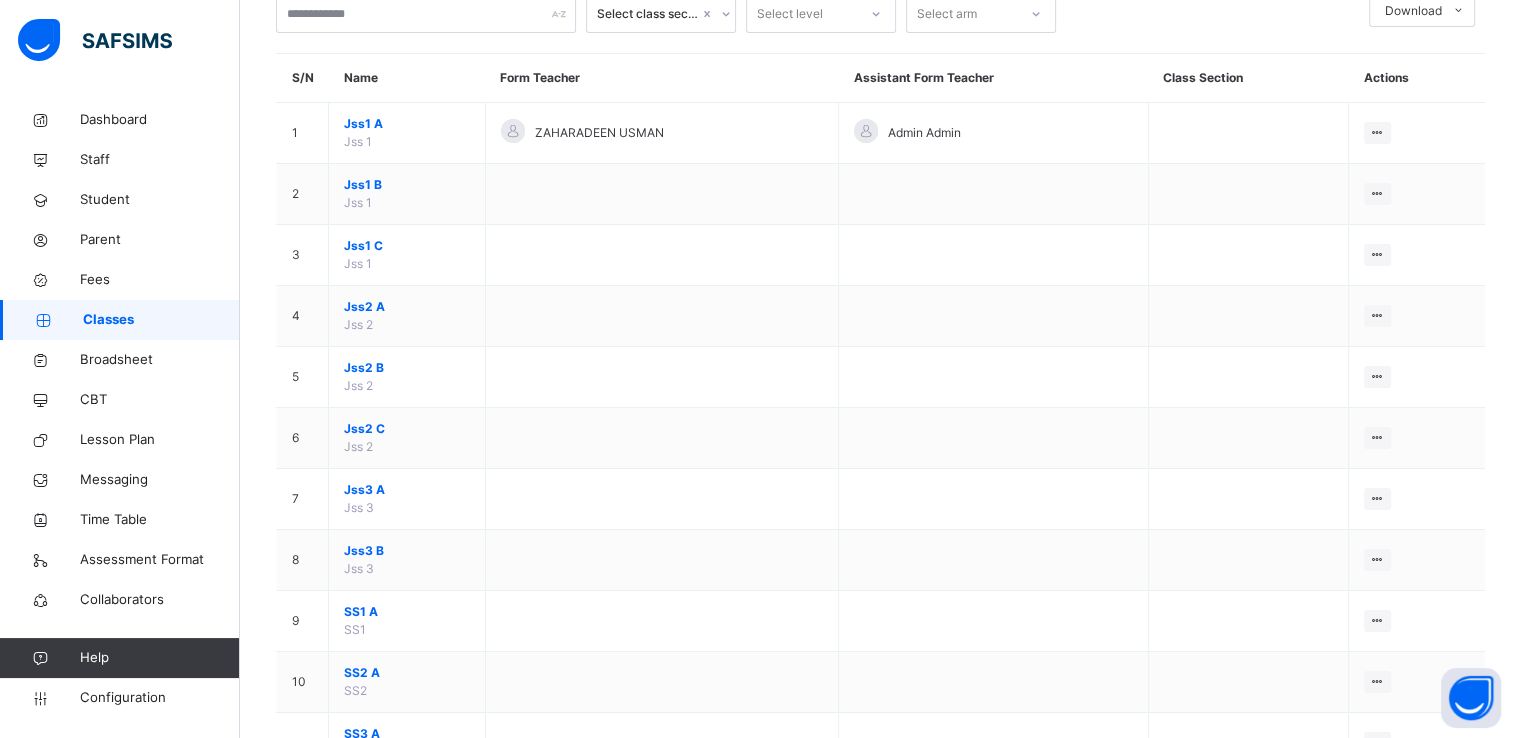 scroll, scrollTop: 116, scrollLeft: 0, axis: vertical 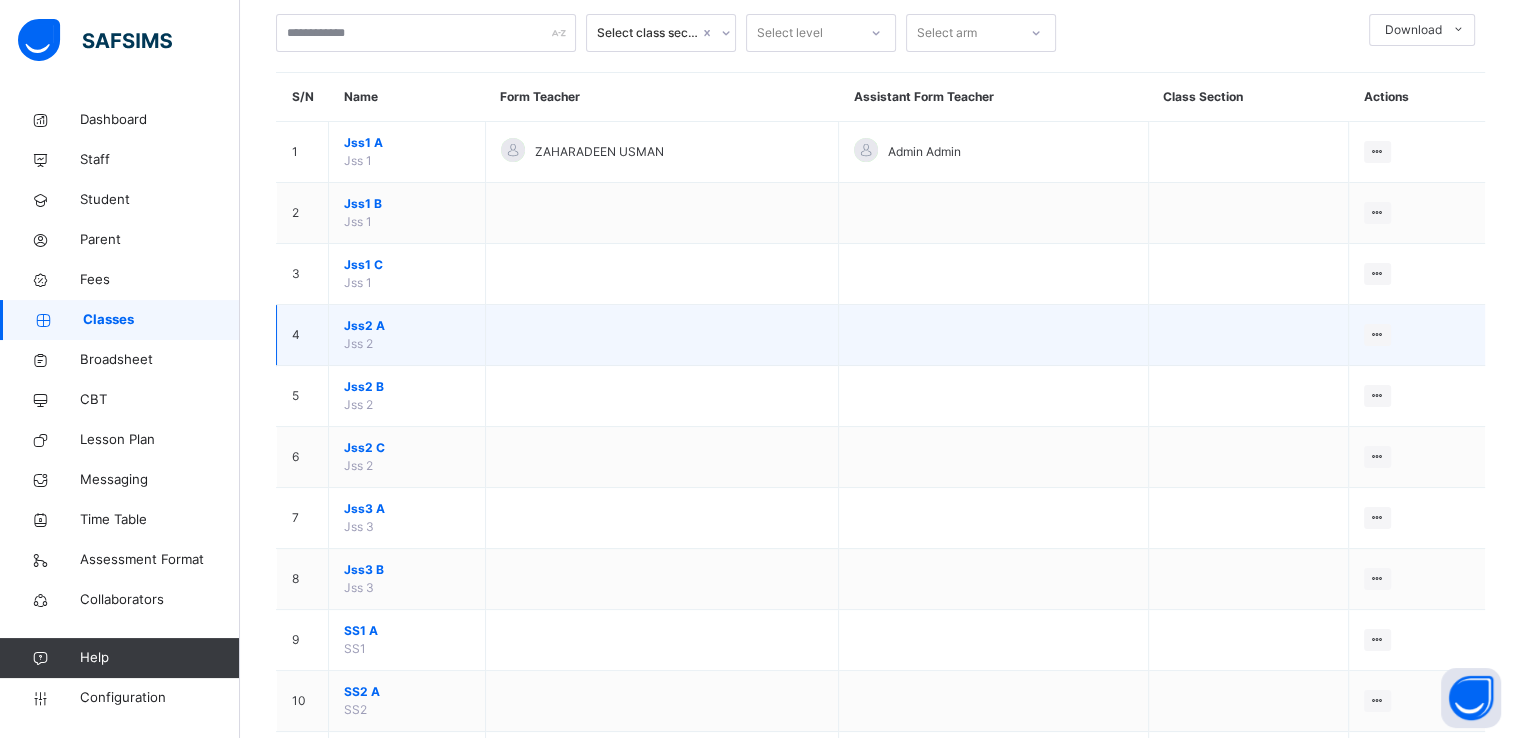 click on "Jss2   A" at bounding box center (407, 326) 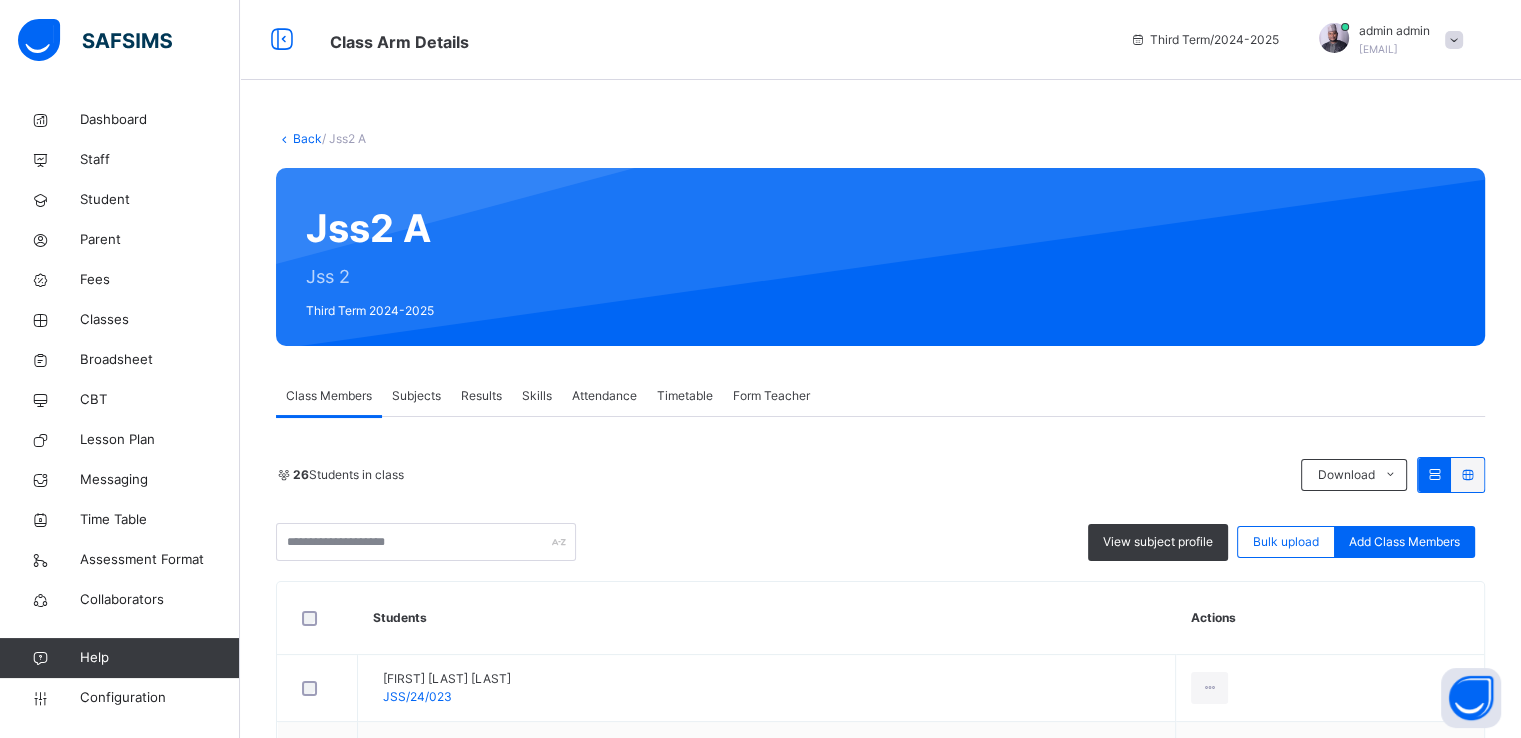 click on "Subjects" at bounding box center (416, 396) 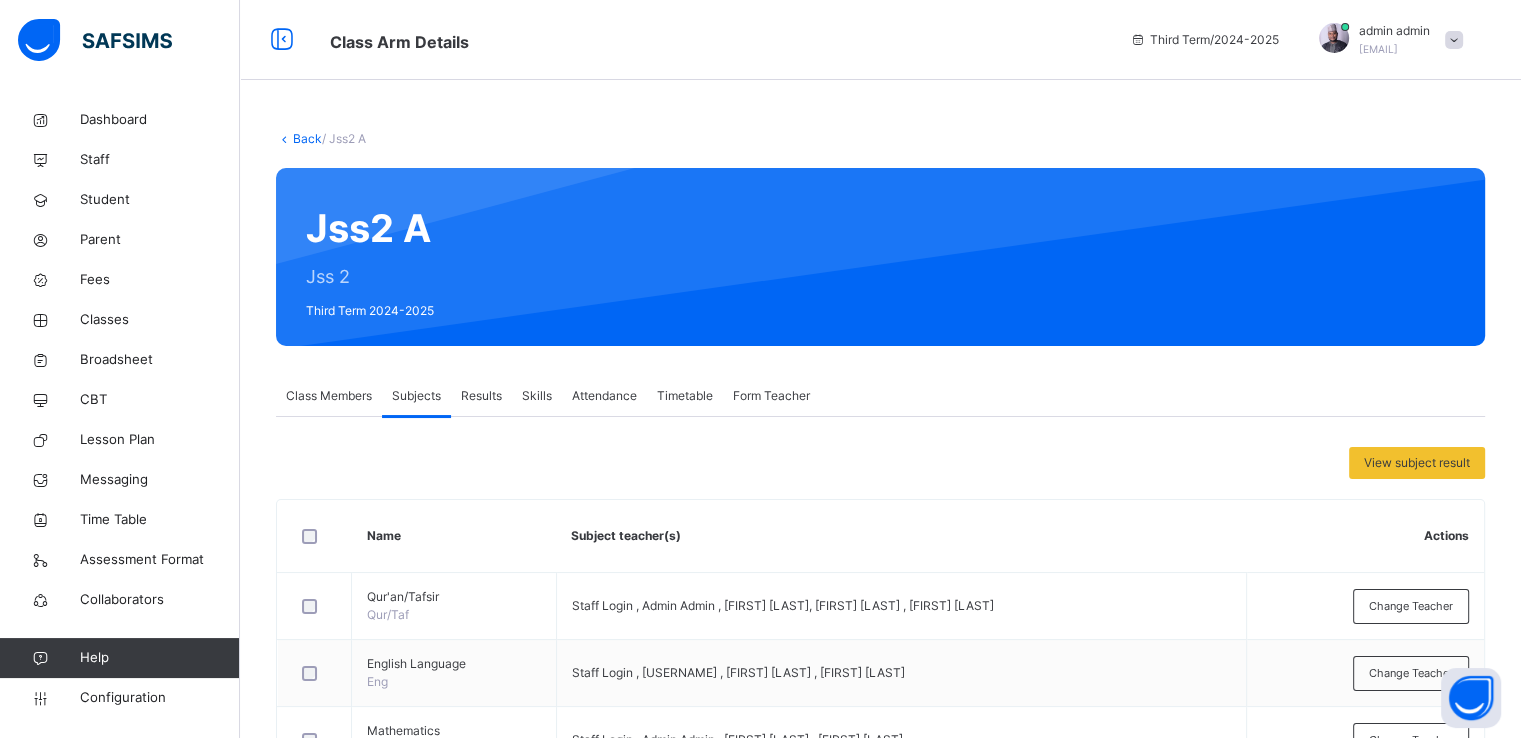 click on "Back  / Jss2 A Jss2 A Jss 2 Third Term 2024-2025 Class Members Subjects Results Skills Attendance Timetable Form Teacher Subjects More Options   26  Students in class Download Pdf Report Excel Report View subject profile Bulk upload Add Class Members AL-IKHLAS EXCELLENT ACADEMY, GANYE. NUR, PRI, & SEC SCHOOL Date: 7th Aug 2025, 11:55:08 am Class Members Class:  Jss2 A Total no. of Students:  26 Term:  Third Term Session:  2024-2025 S/NO Admission No. Last Name First Name Other Name 1 JSS/24/023 AHMADU ABDULHAMID ABDULHAMID 2 JSS/24/007 ADAMU ABDULRAHIM DAUDS 3 JSS/24/025 SANUSI ABUBAKAR GARBA 4 JSS/24/003 UMAR AISHA BASHIR 5 JSS/24/021 HAMMANADAMA ANISA 6 JSS/24/008 MUHAMMED HAPSAT 7 JSS/24/010 NAFIU HASSANA SANI 8 JSS/24/011 MUHAMMAD HAUWA 9 JSS/24/009 NAFIU HUSSEINA SANI 10 JSS/24/012 SULEIMAN KAMILA 11 JSS/24/005 MUHAMMAD LUBAIDATU 12 JSS/24/019 AUWAL MISBAHU 13 JSS/24/022 ABDULLAHI MUHAMMAD AUWAL 14 JSS/24/014 UMAR MUHAMMADU 15 JSS/024/026 MUHAMMAD MUSA ADAMU 16 JSS/24/002 NASIR MUSTAPHA 17 JSS/24/006 18" at bounding box center [880, 1048] 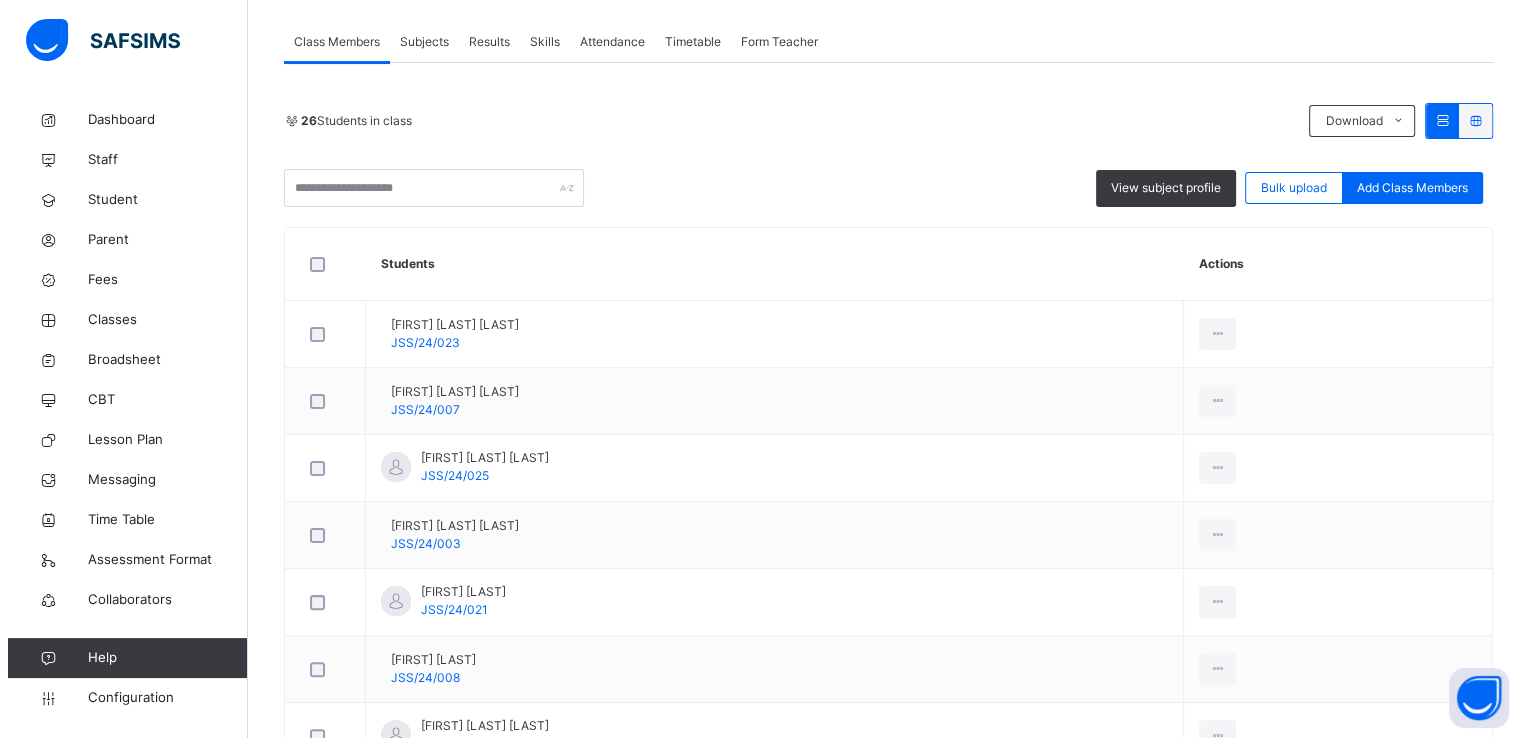scroll, scrollTop: 355, scrollLeft: 0, axis: vertical 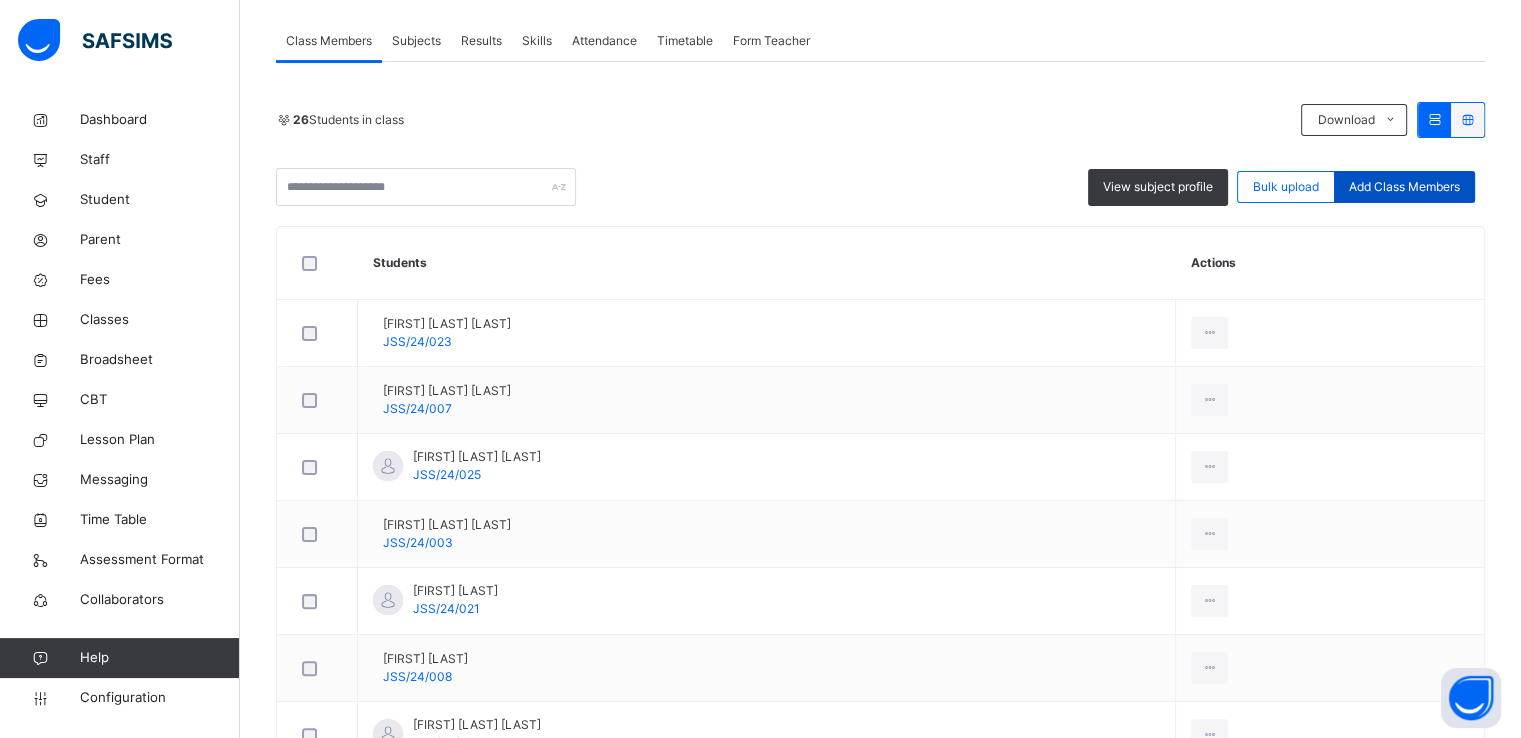click on "Add Class Members" at bounding box center [1404, 187] 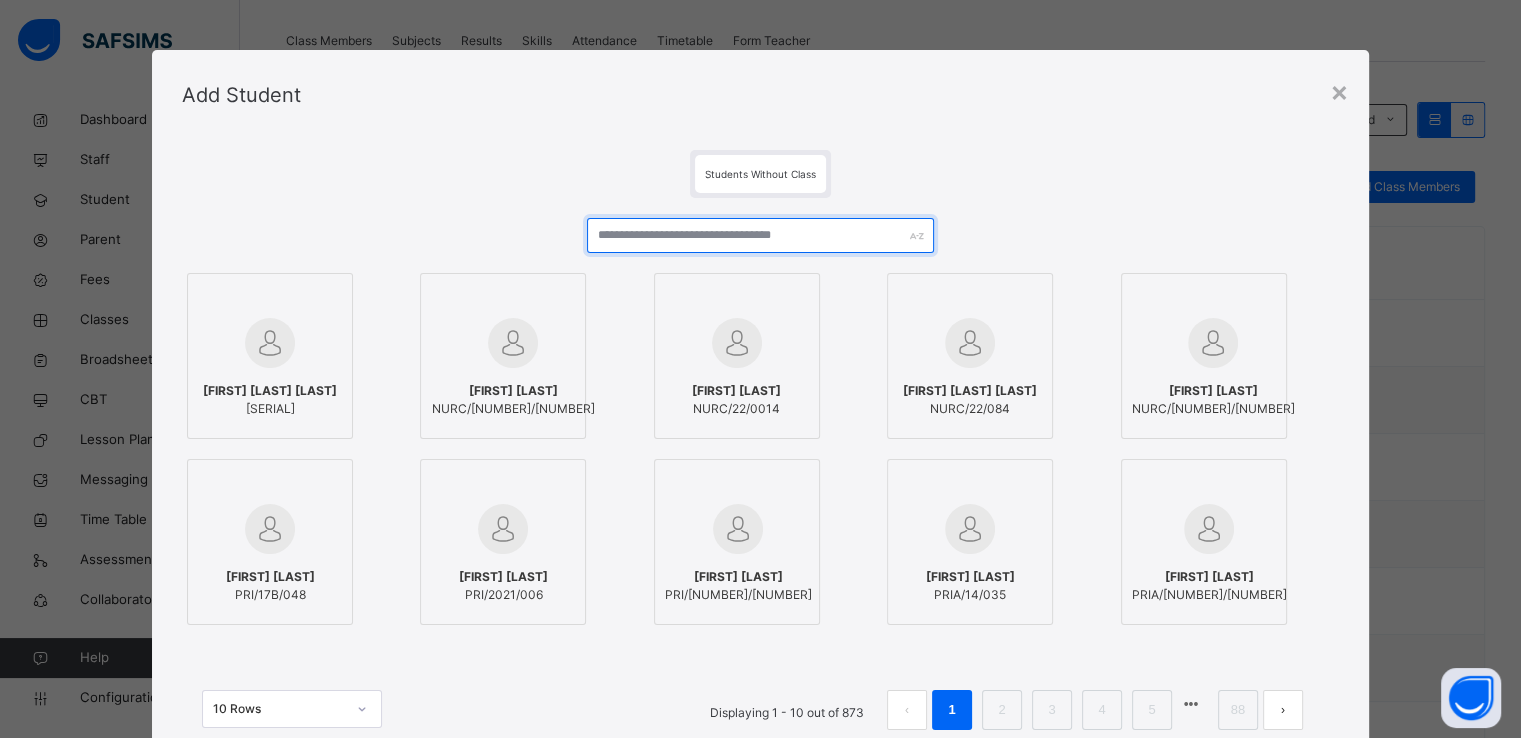 click at bounding box center (760, 235) 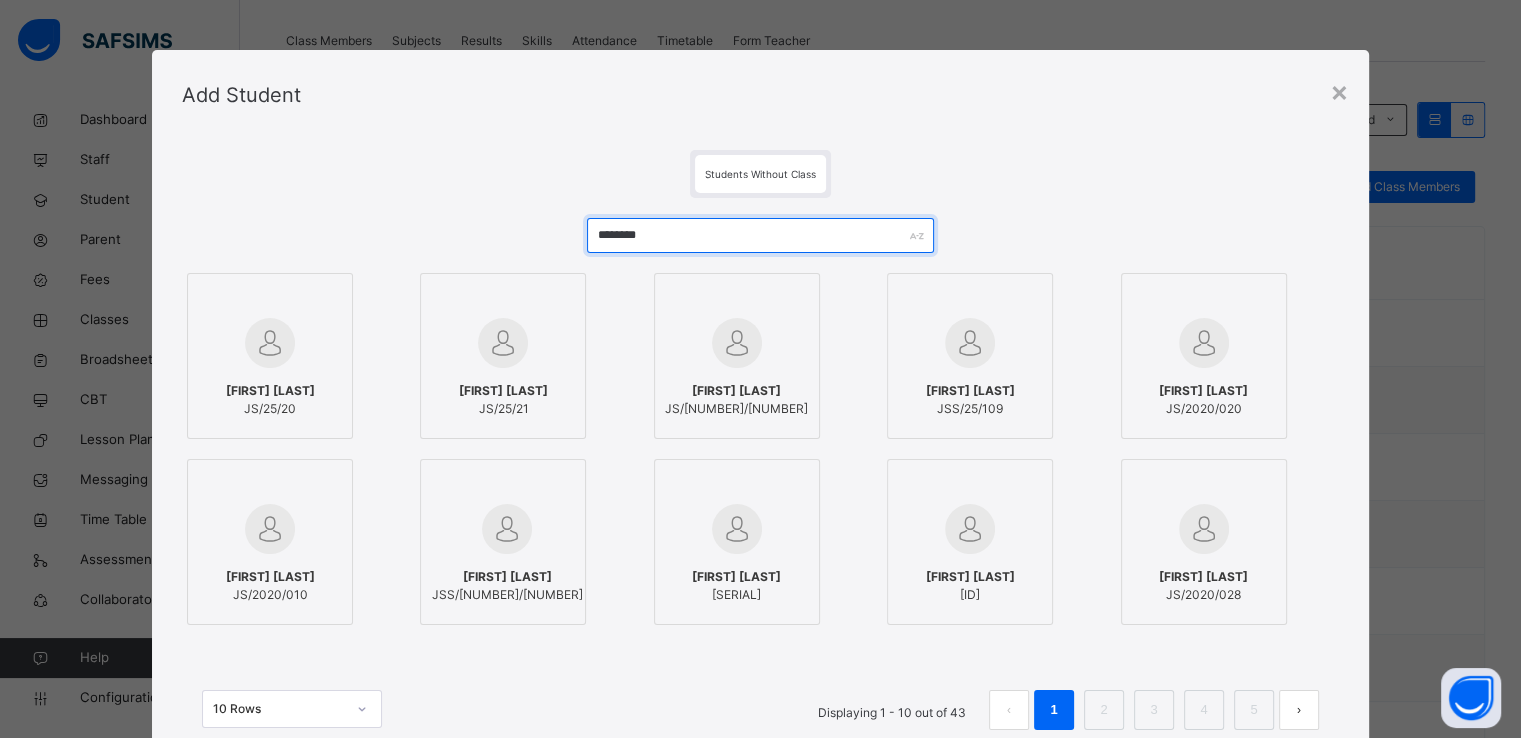 type on "********" 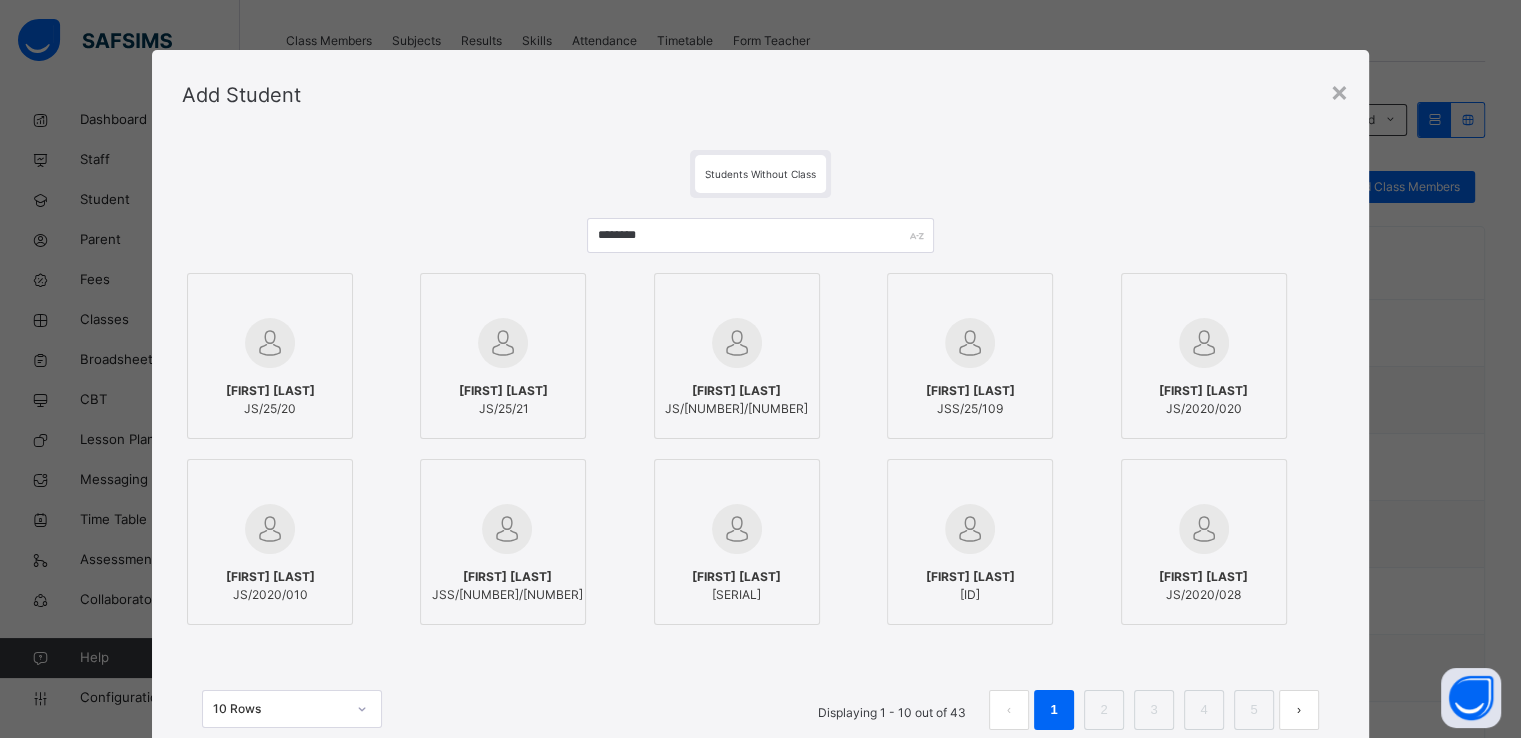 click at bounding box center (270, 343) 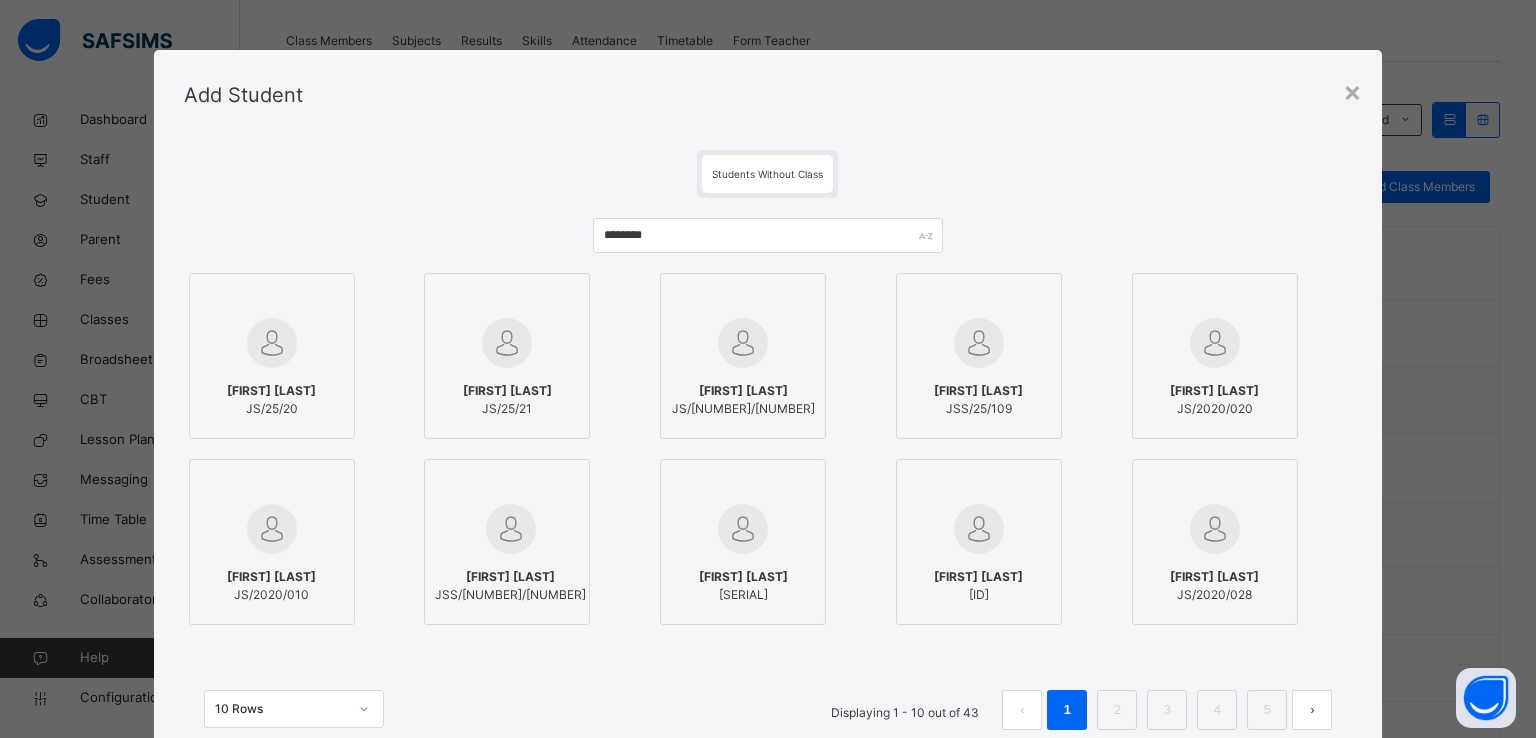 click at bounding box center [507, 343] 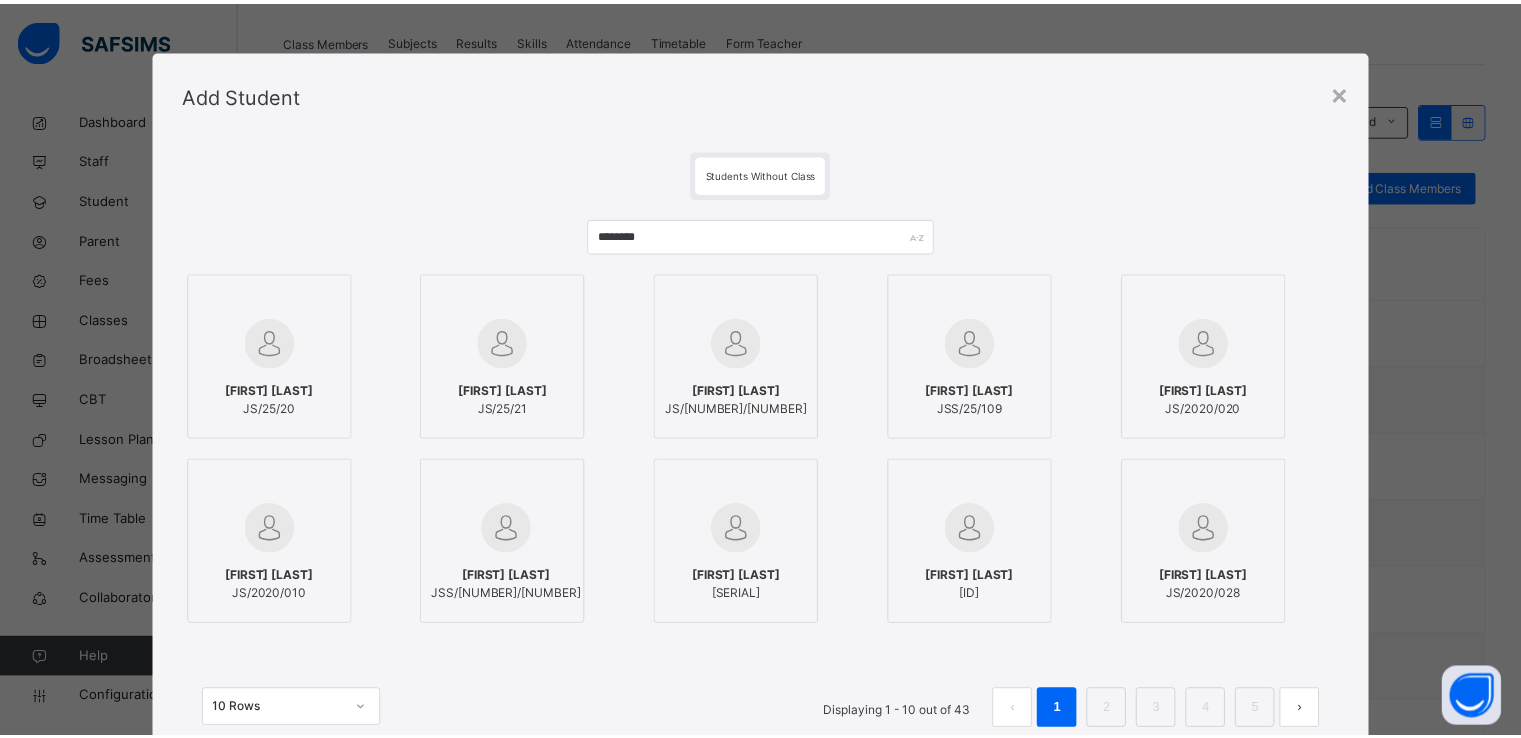 scroll, scrollTop: 154, scrollLeft: 0, axis: vertical 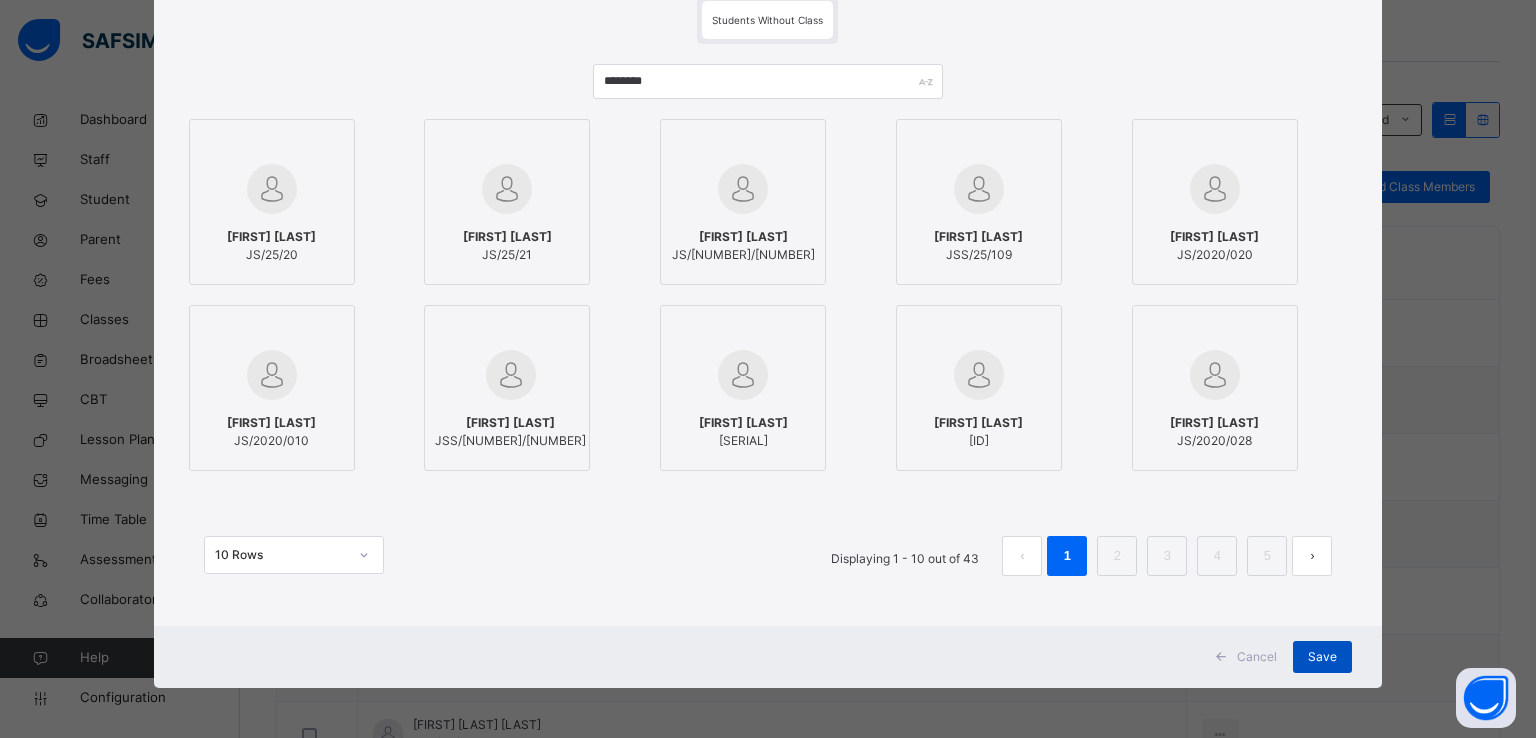click on "Save" at bounding box center [1322, 657] 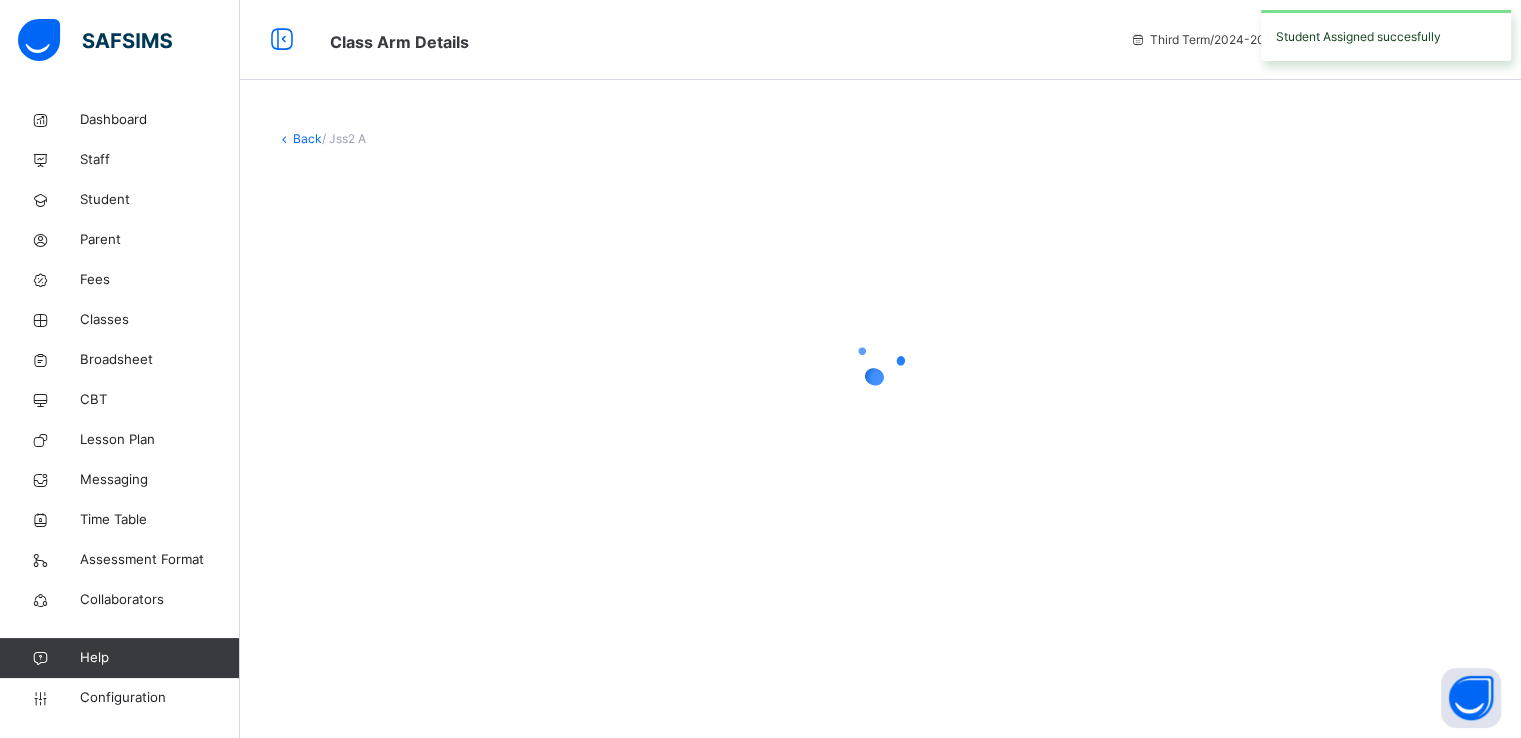 scroll, scrollTop: 0, scrollLeft: 0, axis: both 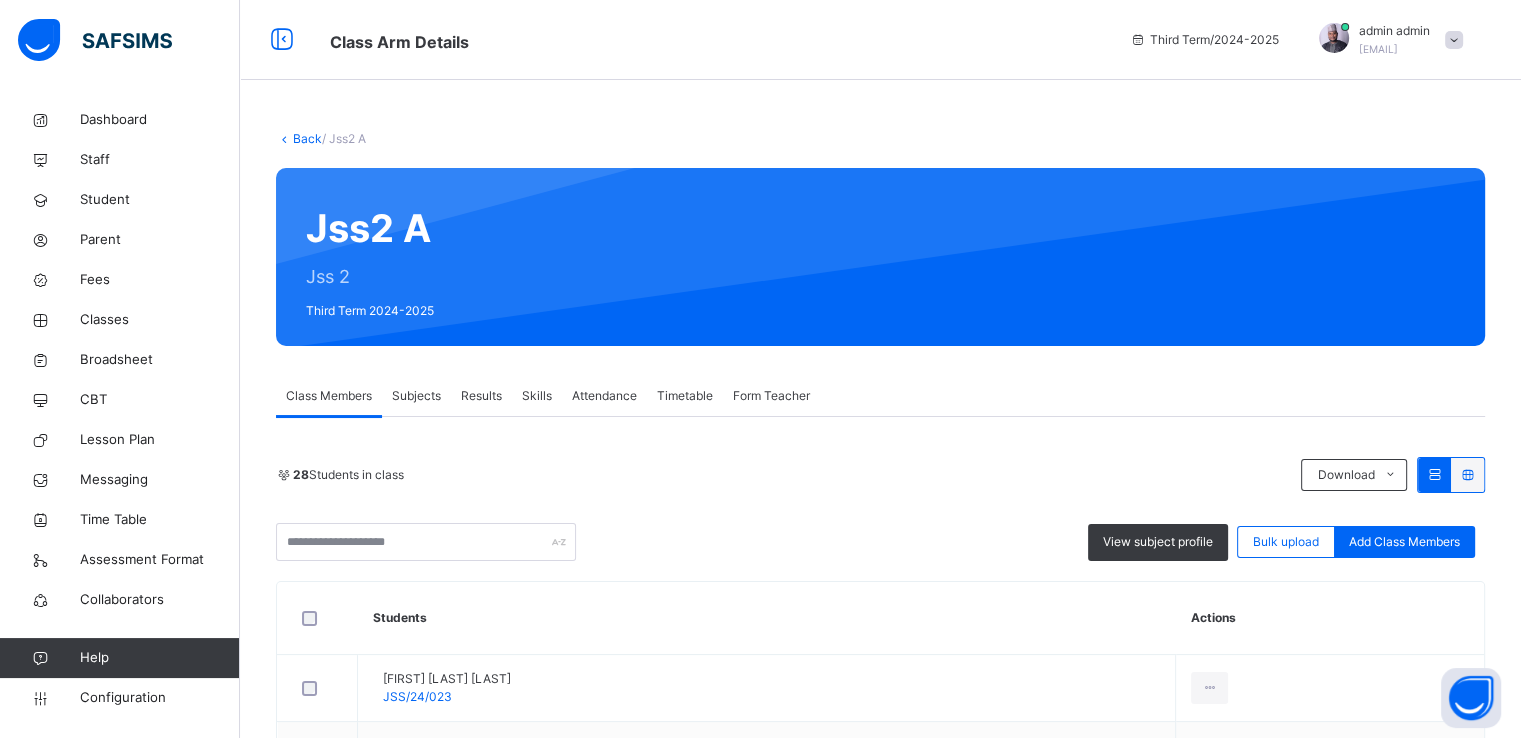 click on "Back" at bounding box center [307, 138] 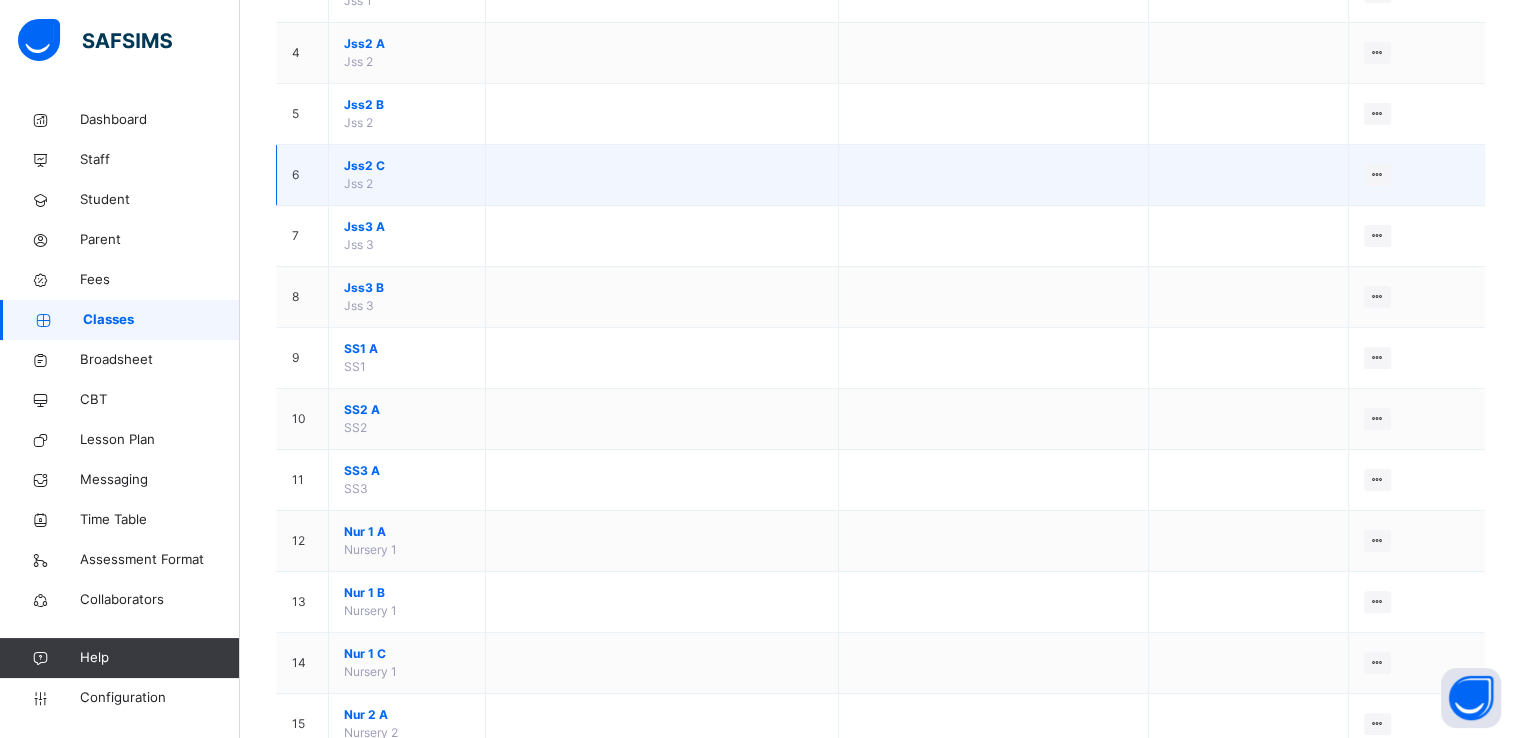 scroll, scrollTop: 399, scrollLeft: 0, axis: vertical 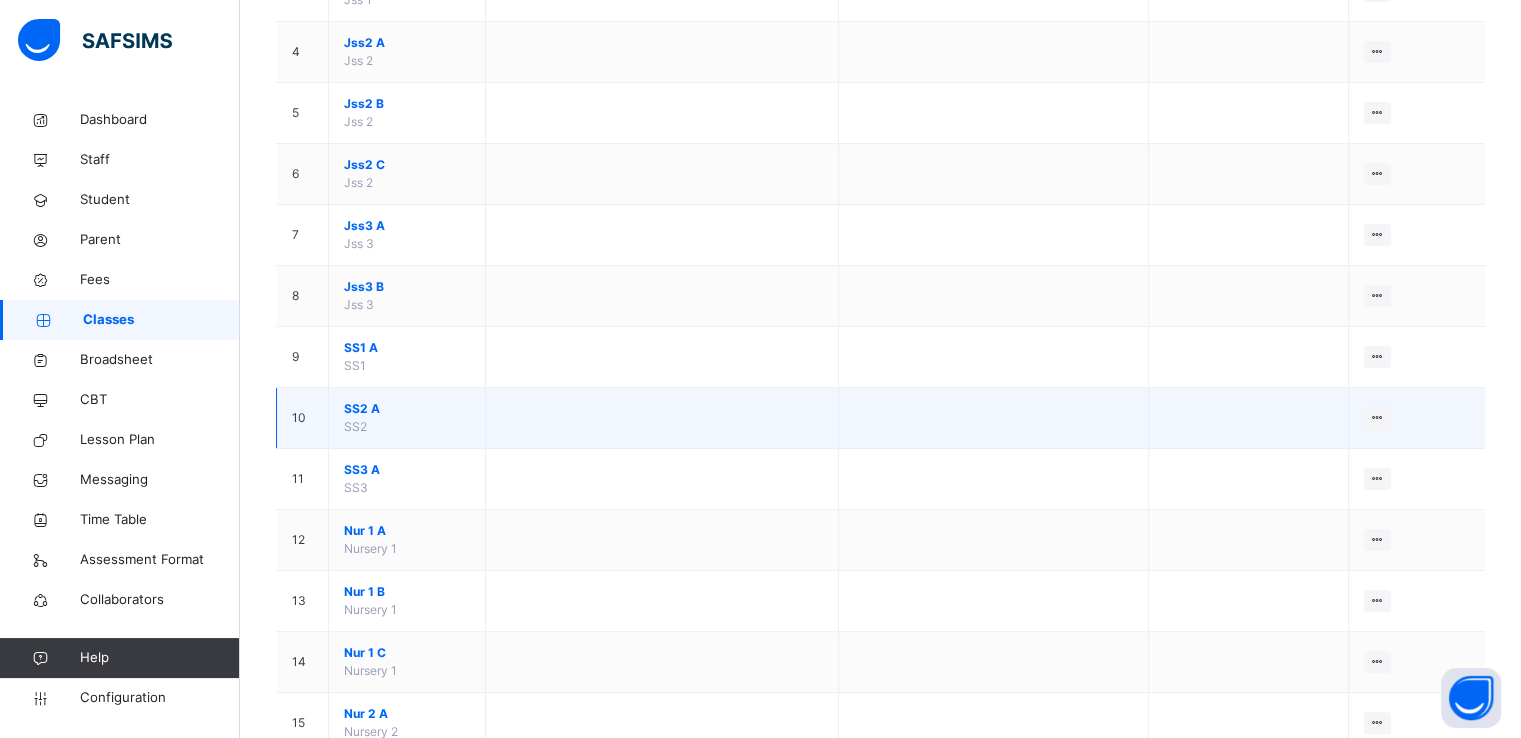 click on "SS2   A" at bounding box center (407, 409) 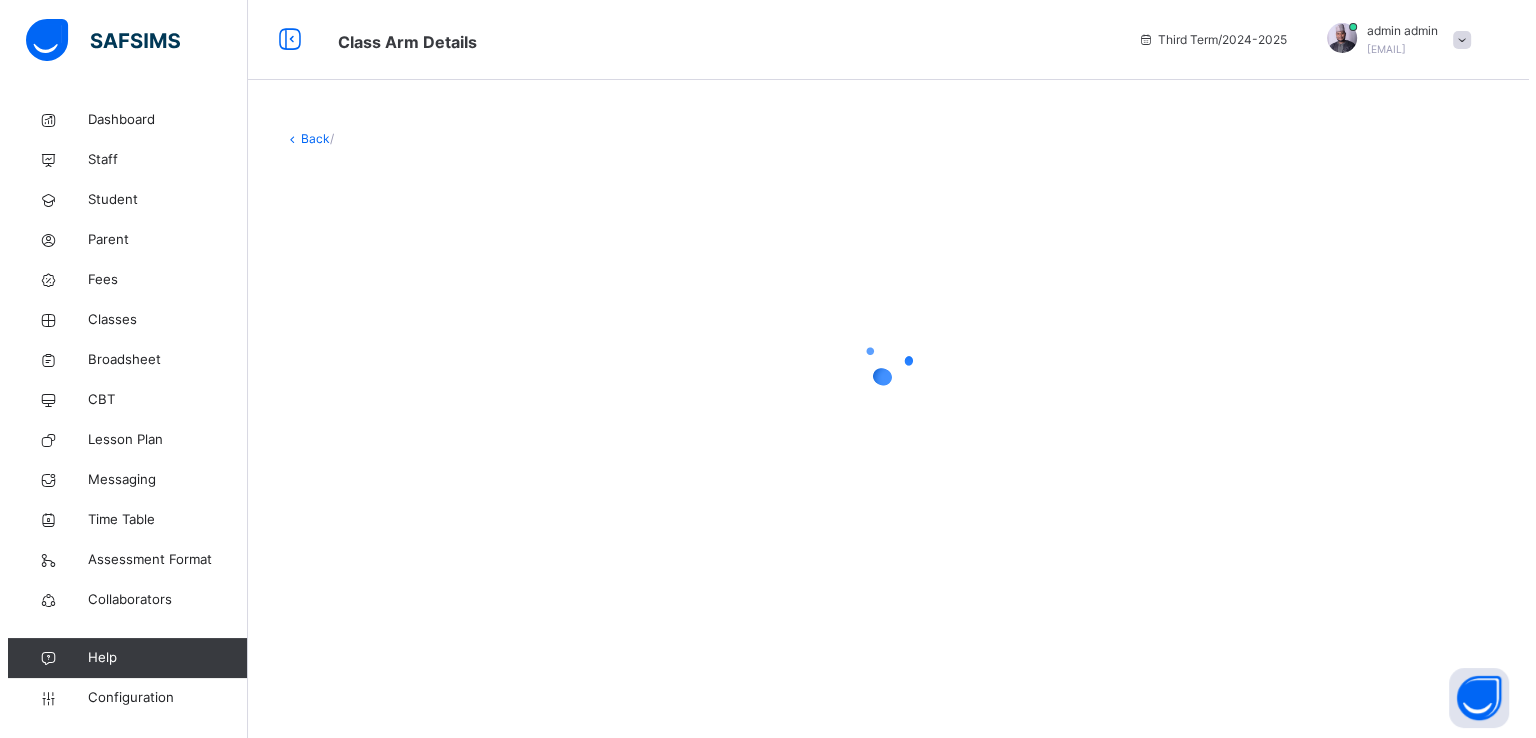 scroll, scrollTop: 0, scrollLeft: 0, axis: both 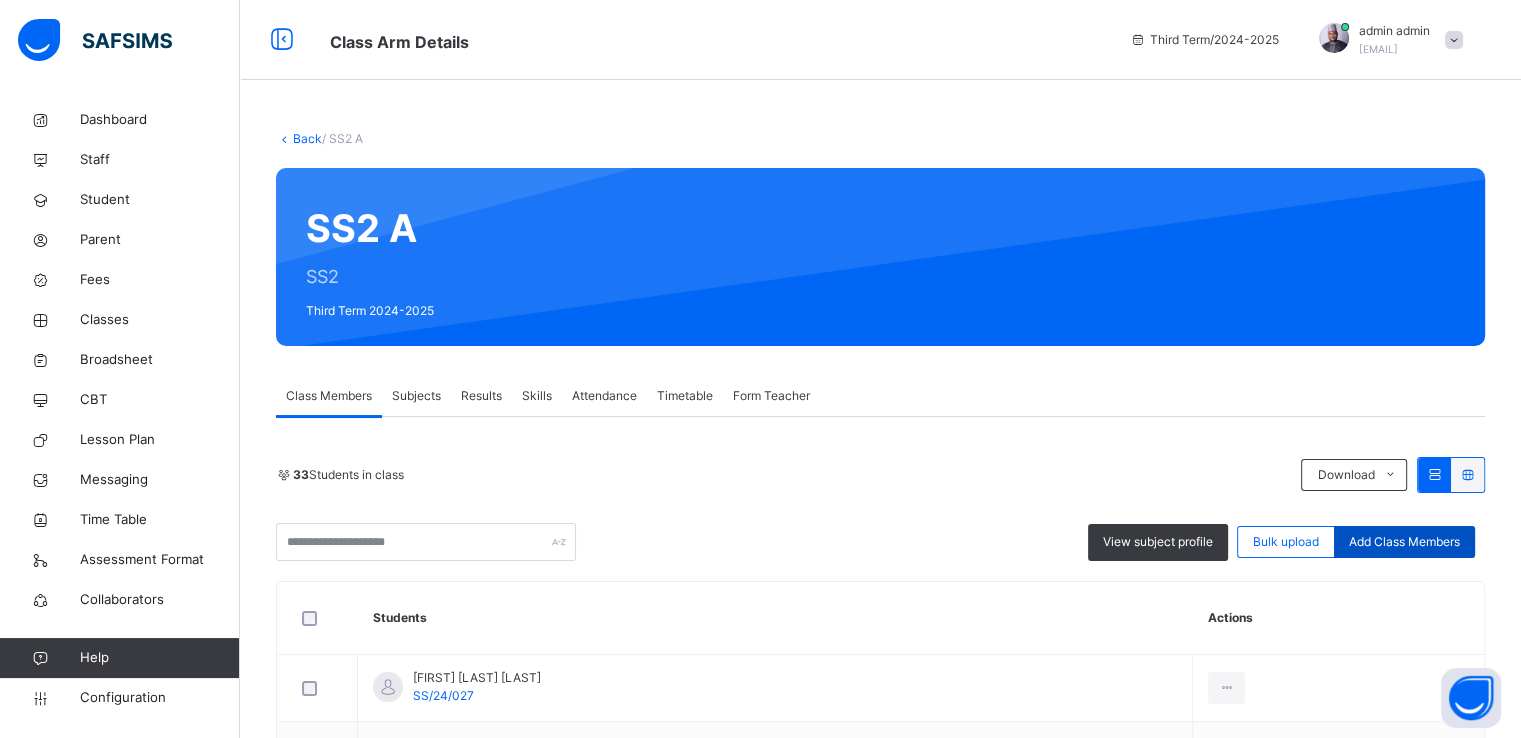 click on "Add Class Members" at bounding box center [1404, 542] 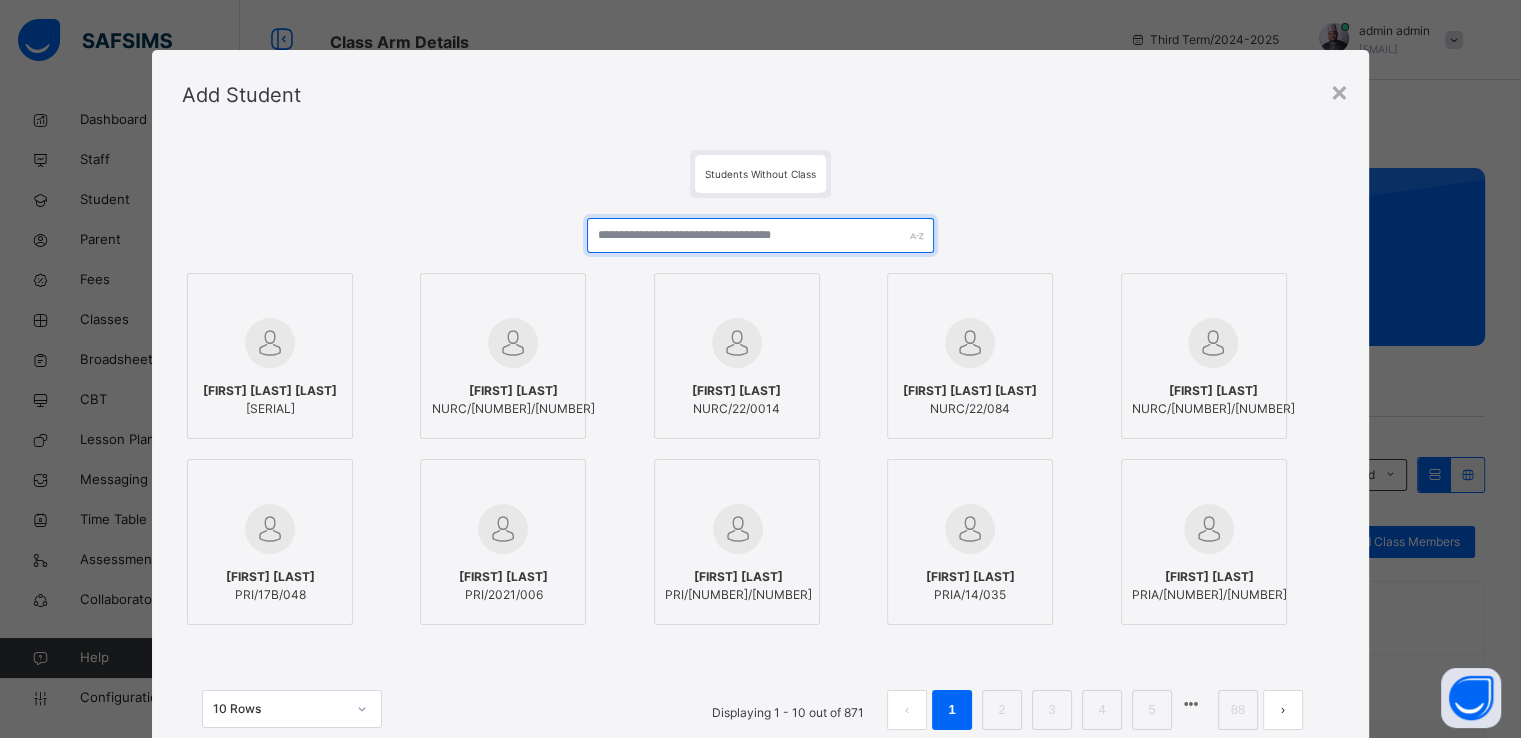 click at bounding box center [760, 235] 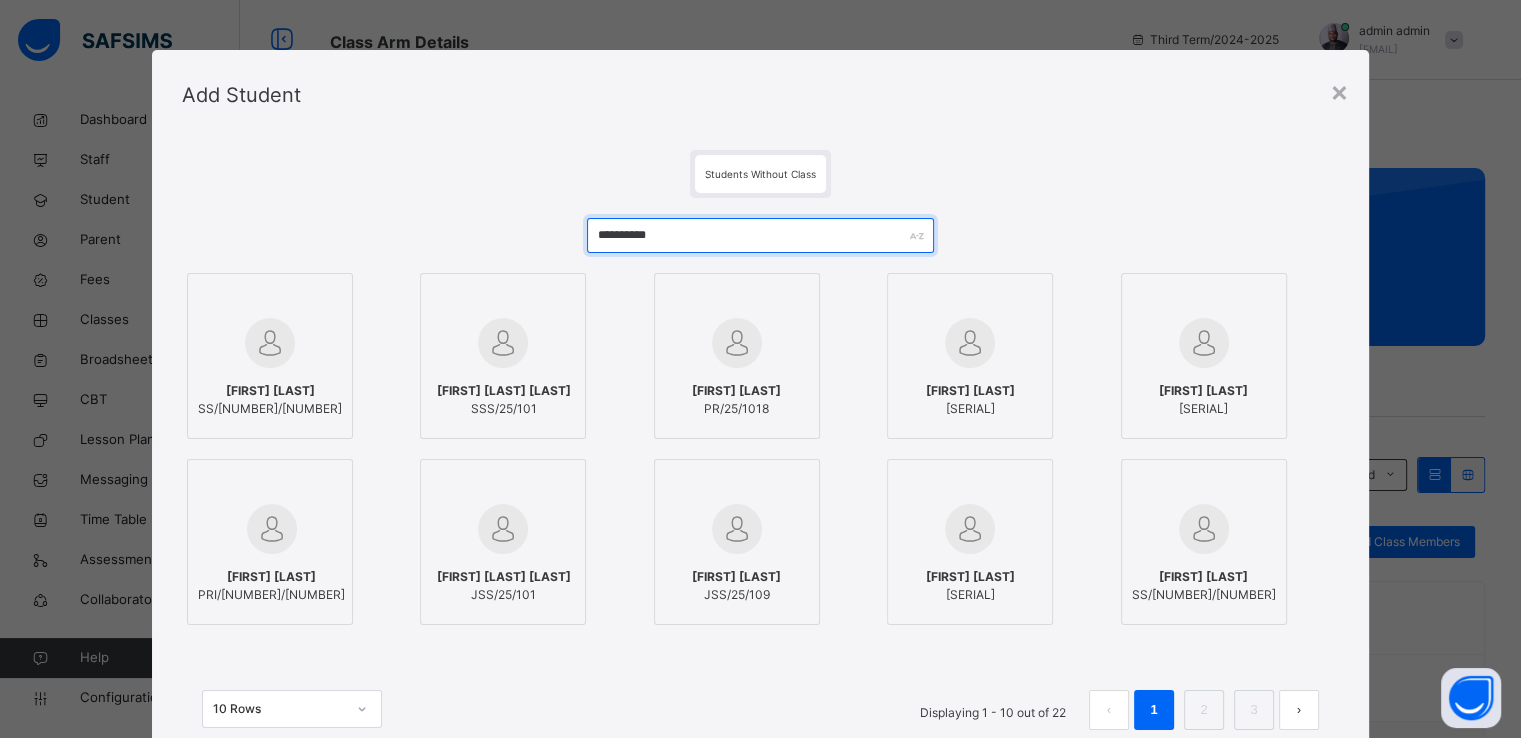 type on "**********" 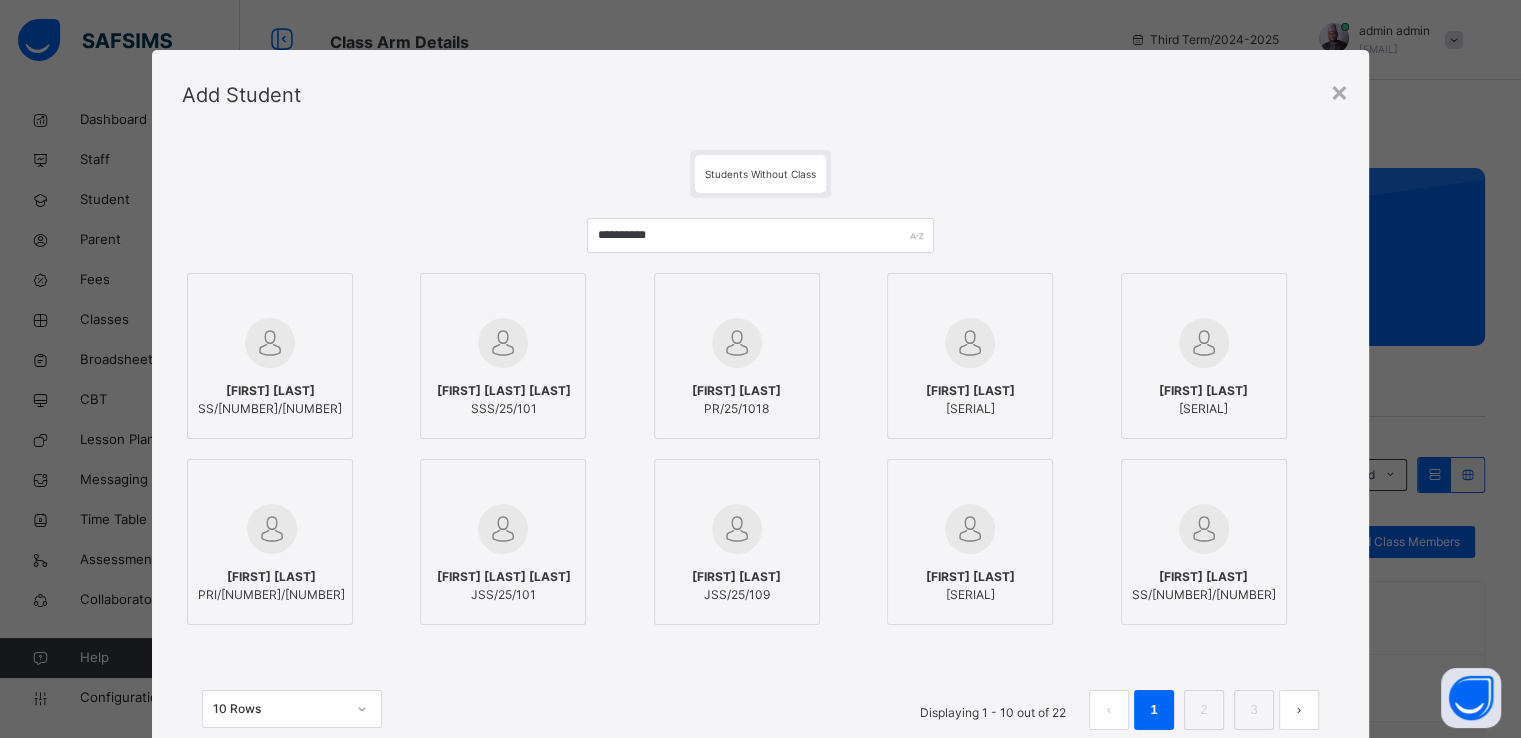 click at bounding box center [270, 343] 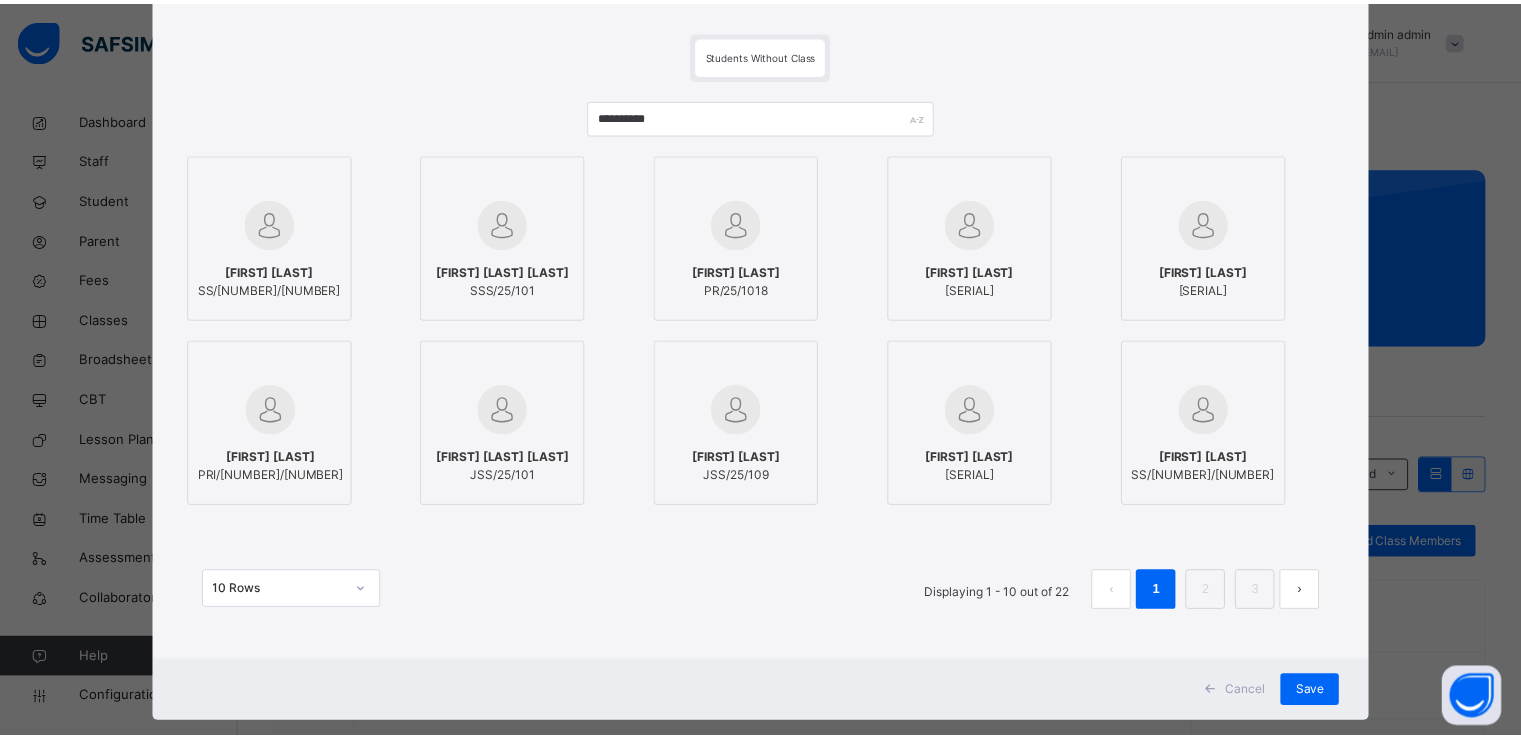 scroll, scrollTop: 154, scrollLeft: 0, axis: vertical 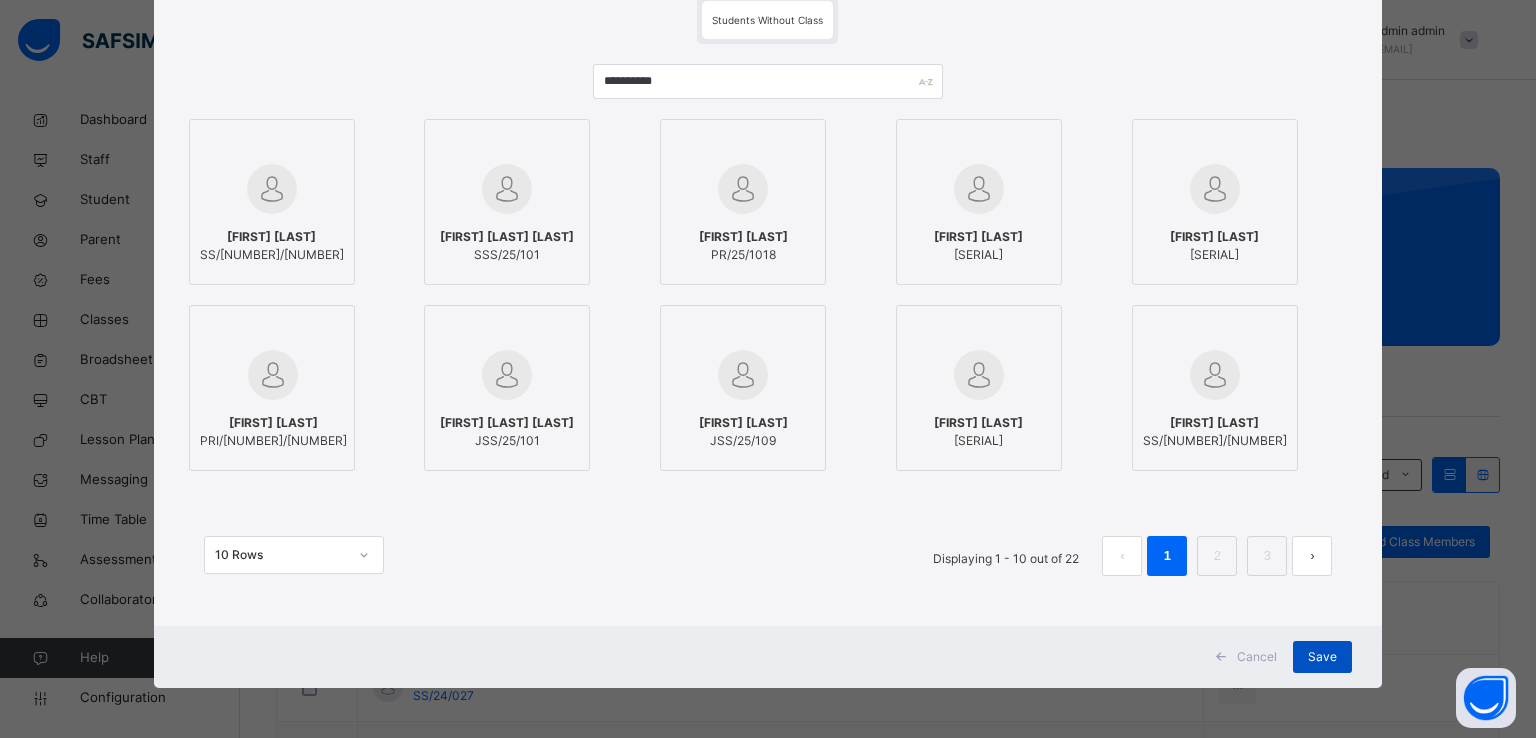 click on "Save" at bounding box center [1322, 657] 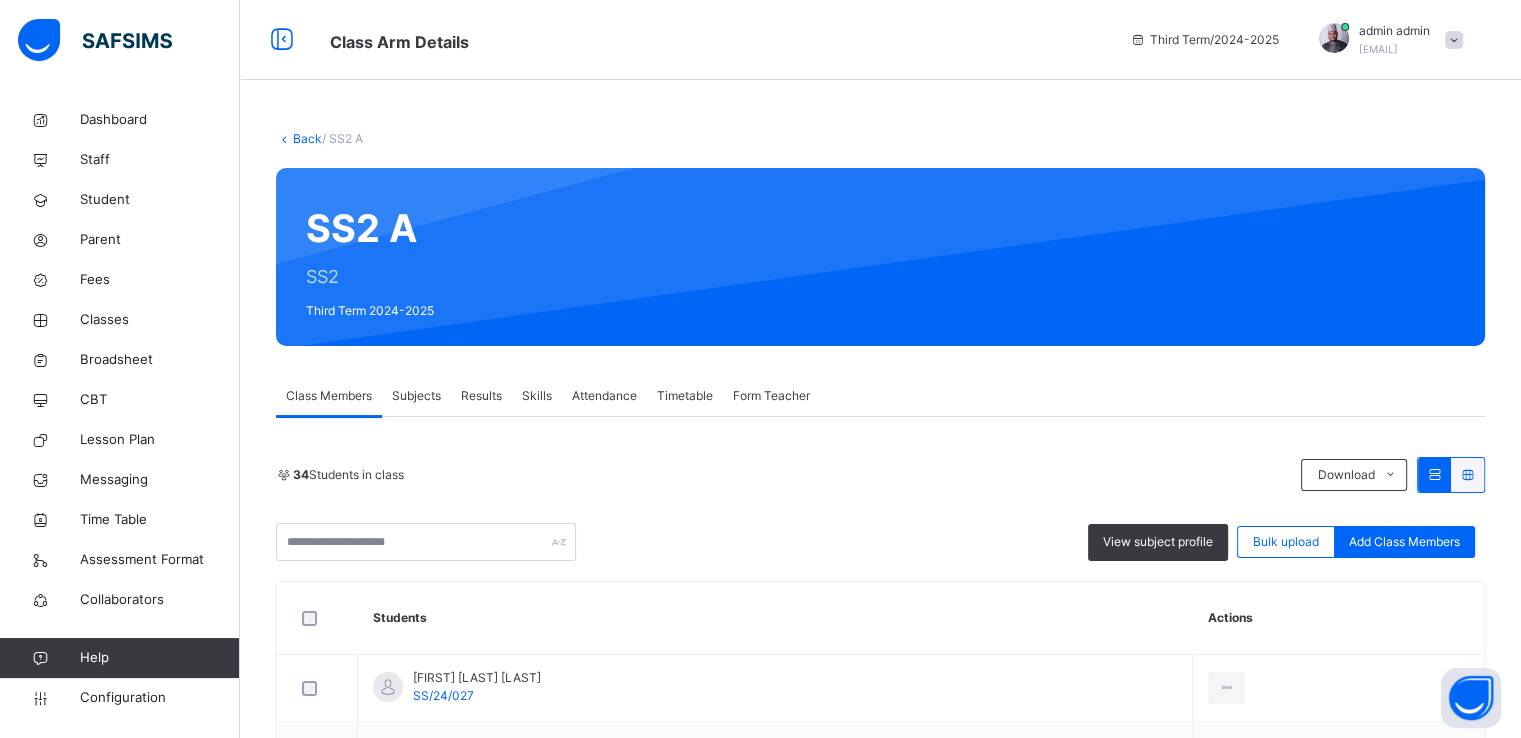 click on "Subjects" at bounding box center [416, 396] 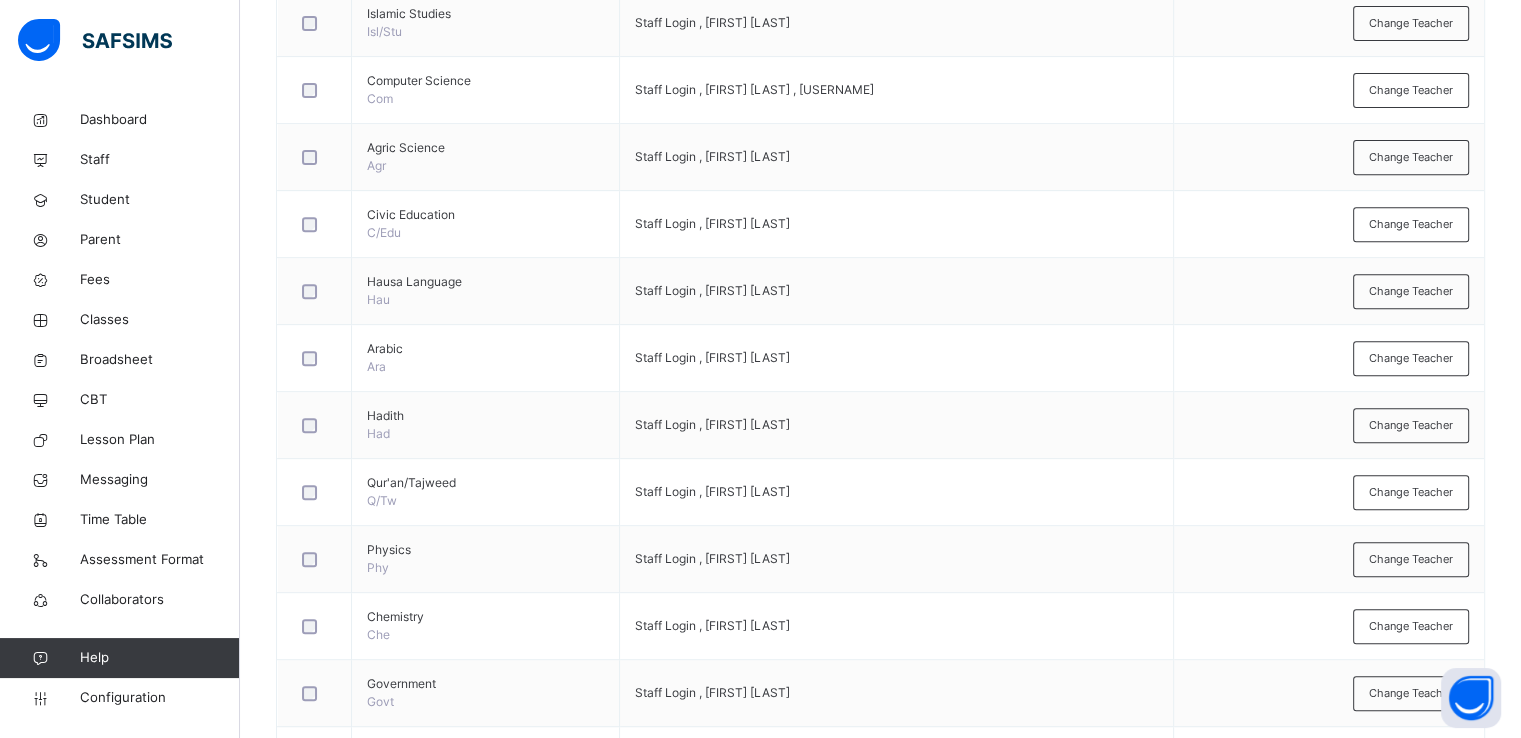 scroll, scrollTop: 0, scrollLeft: 0, axis: both 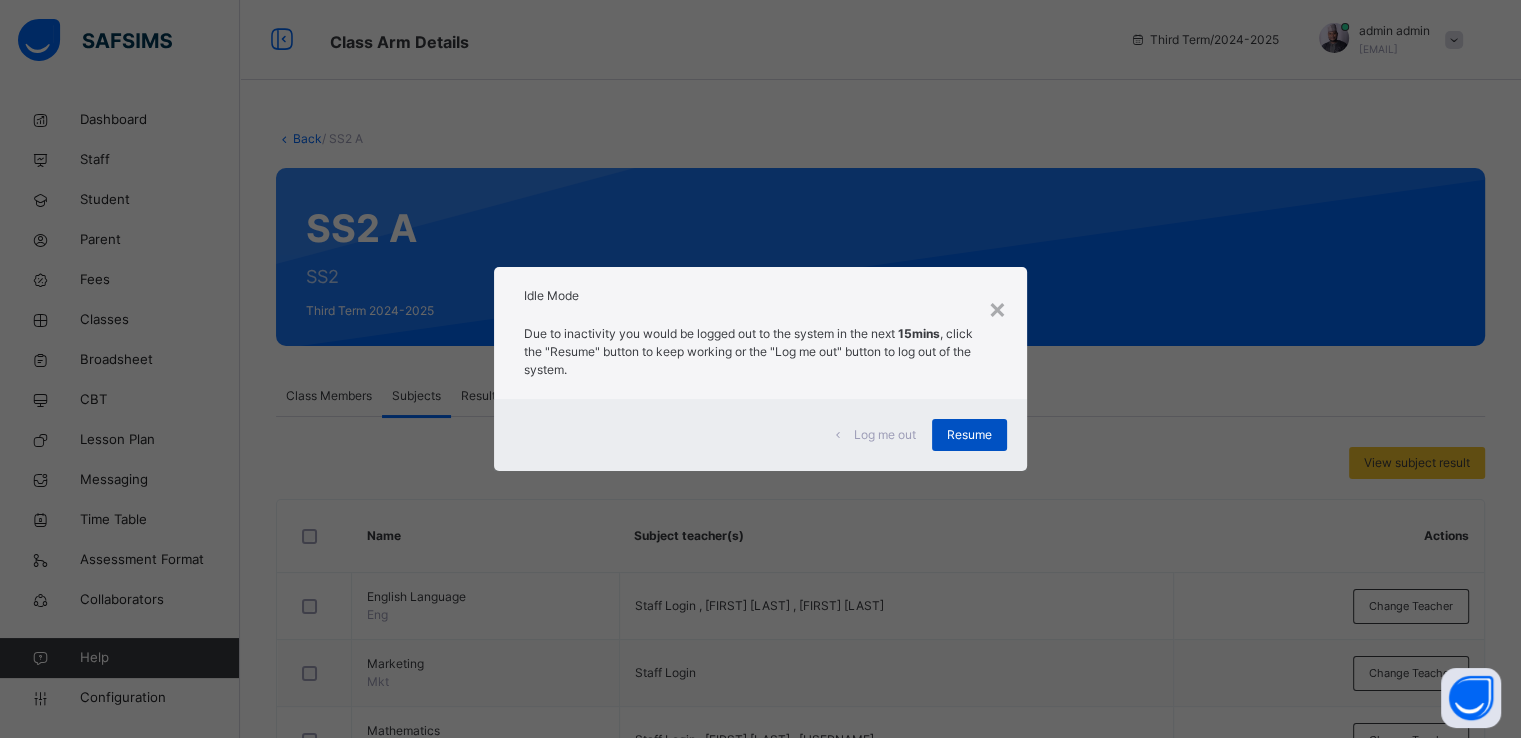 click on "Resume" at bounding box center (969, 435) 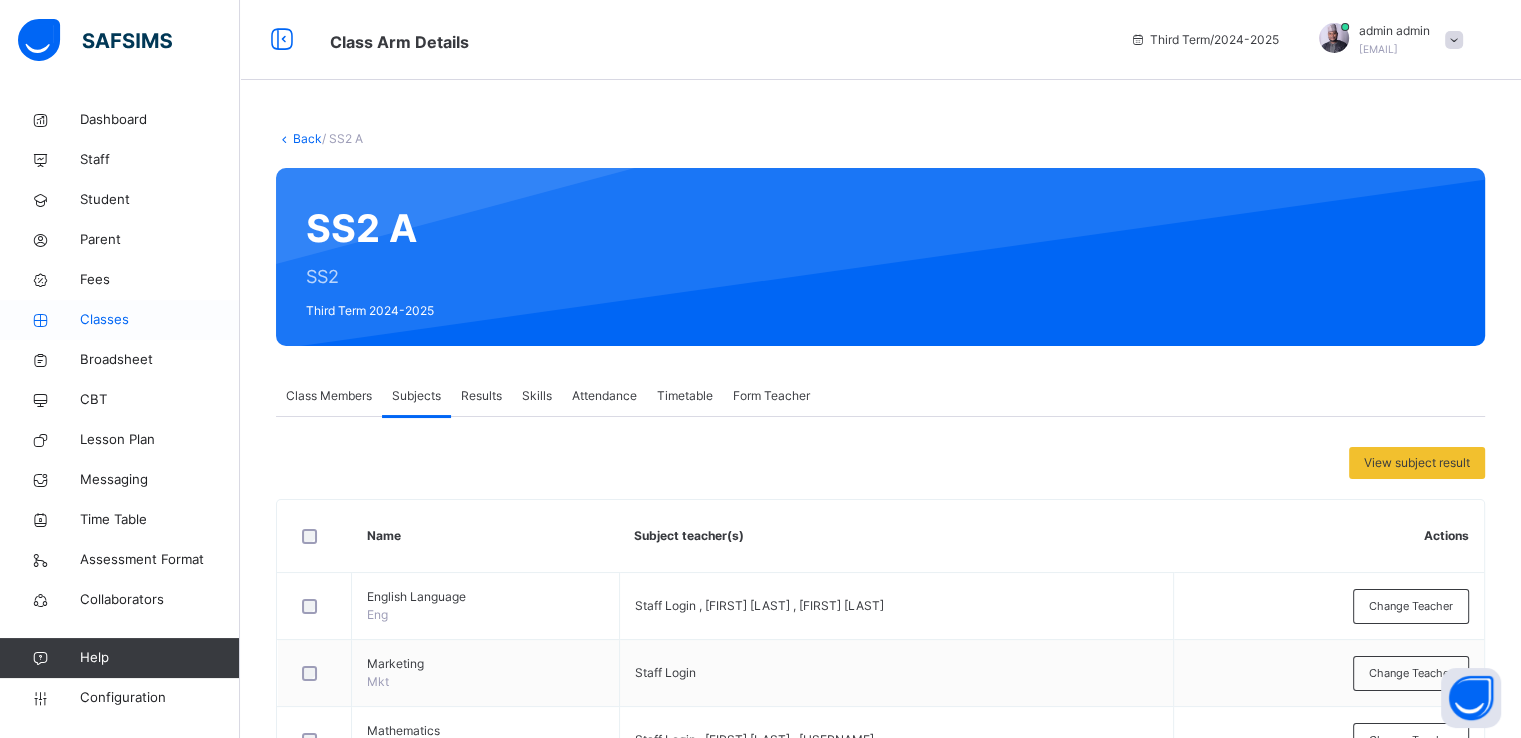 click on "Classes" at bounding box center [160, 320] 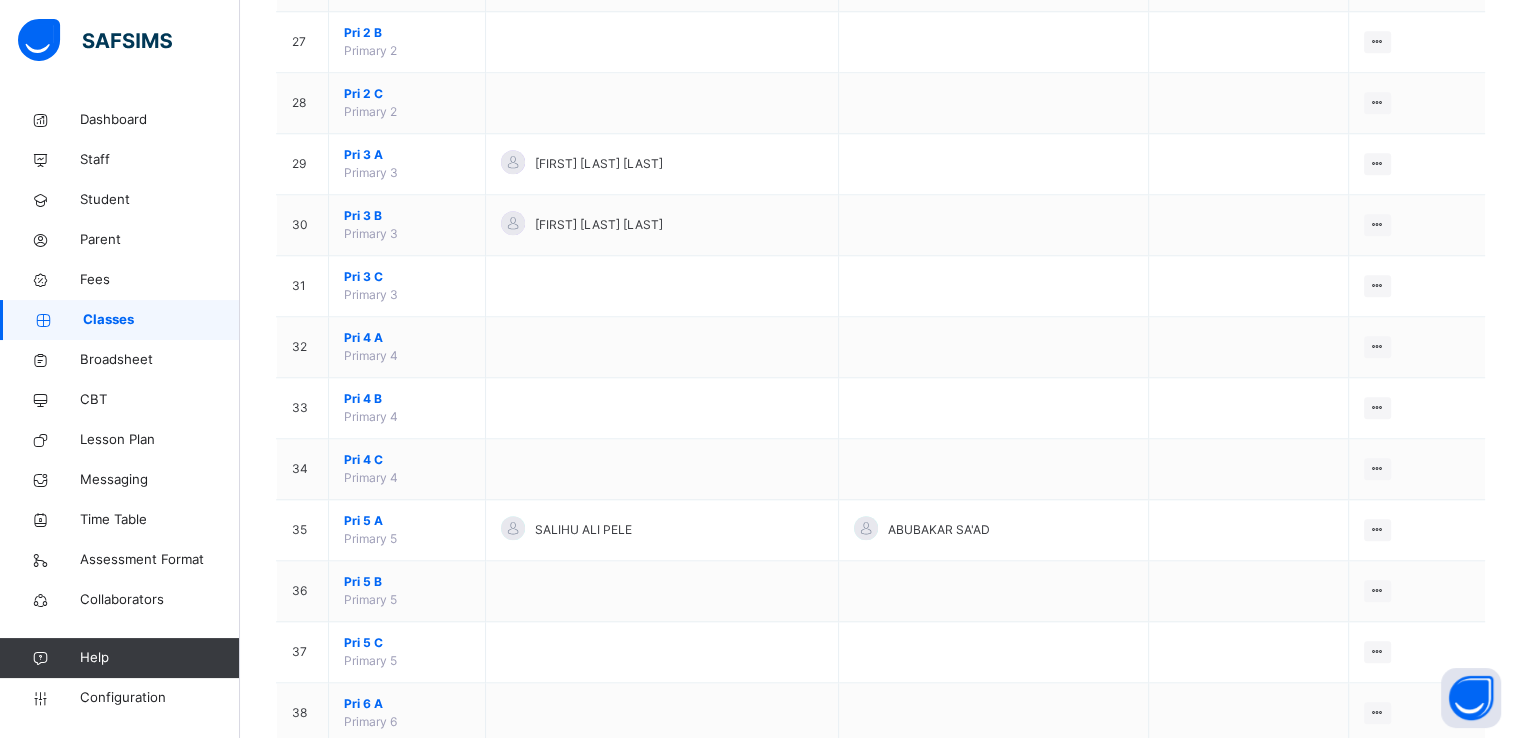 scroll, scrollTop: 1816, scrollLeft: 0, axis: vertical 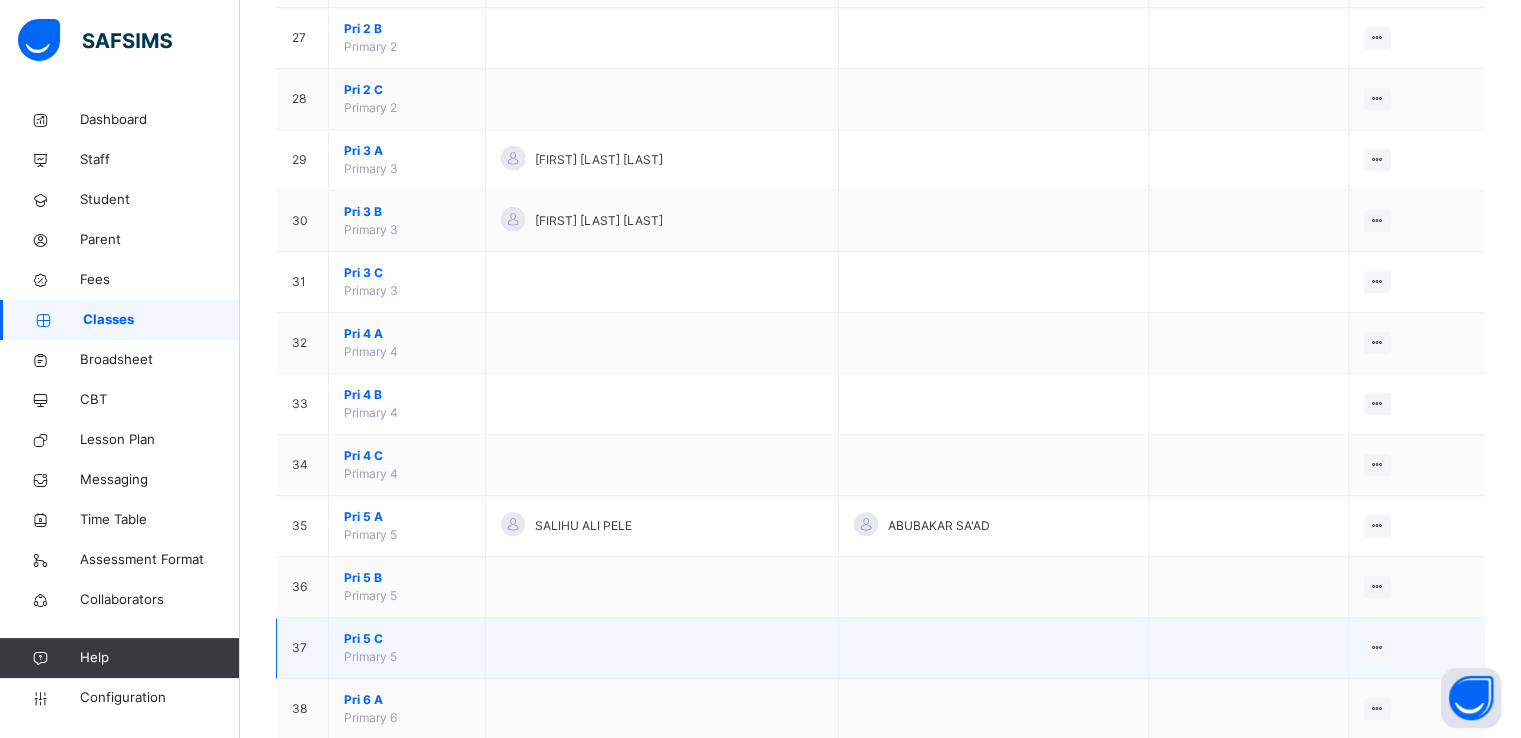click on "Pri 5   C" at bounding box center [407, 639] 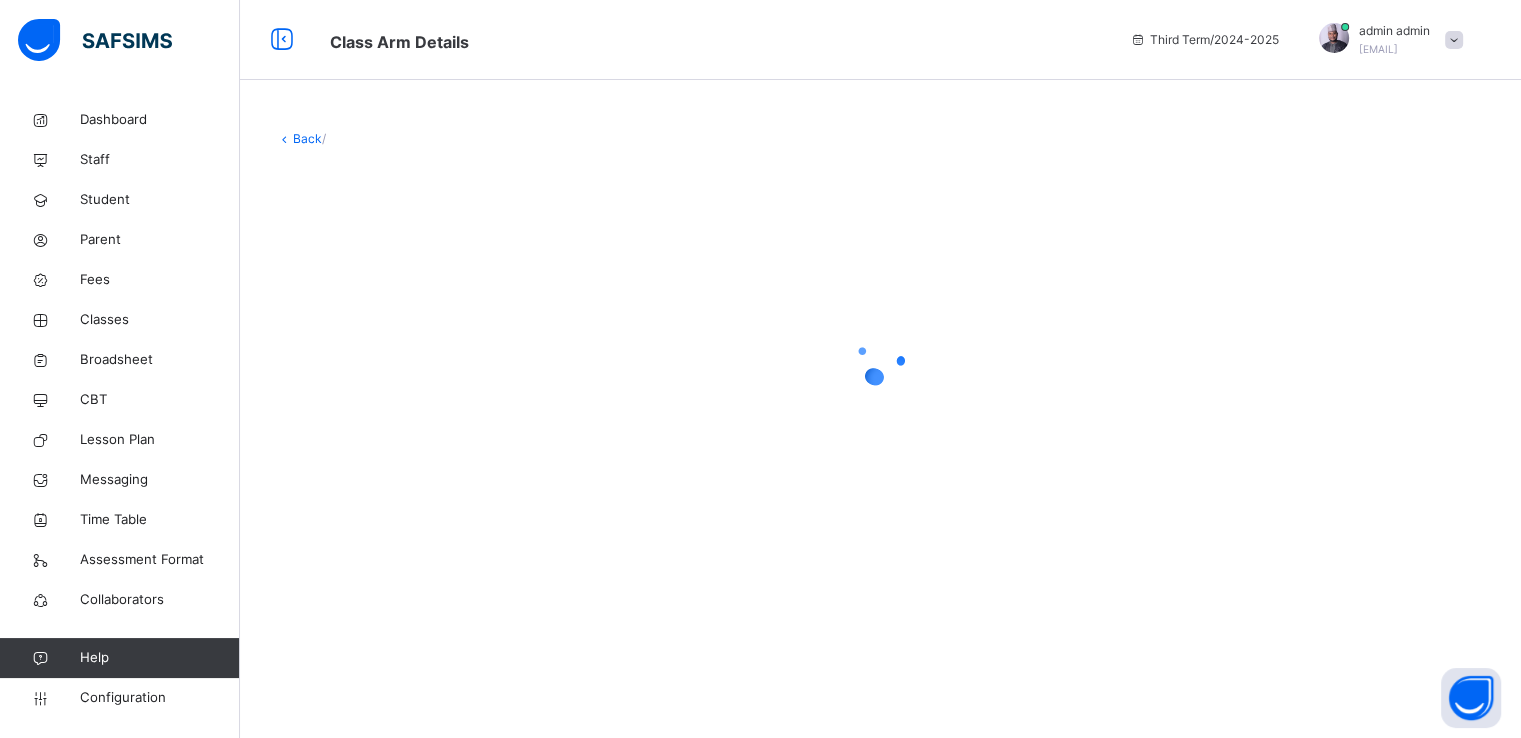 scroll, scrollTop: 0, scrollLeft: 0, axis: both 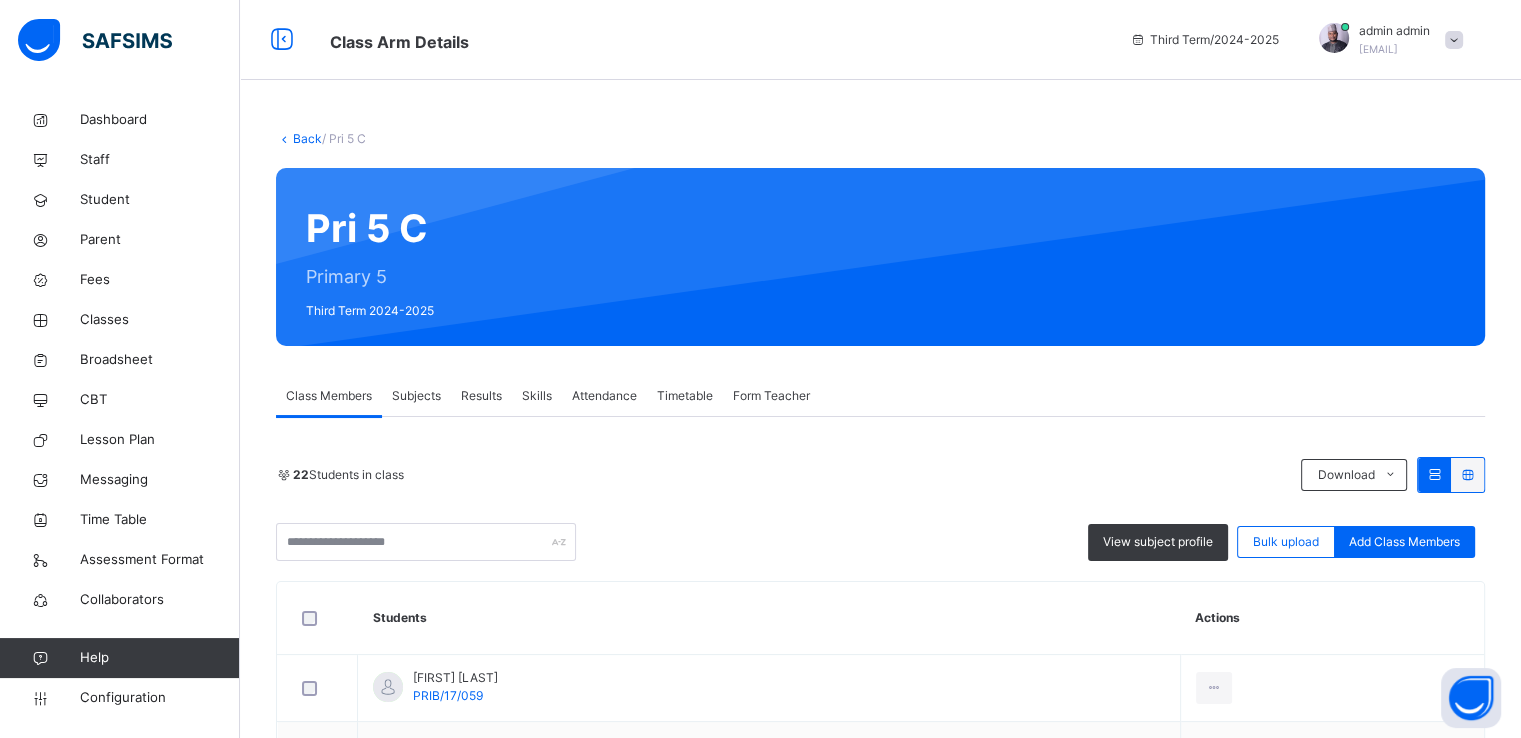 click on "Subjects" at bounding box center (416, 396) 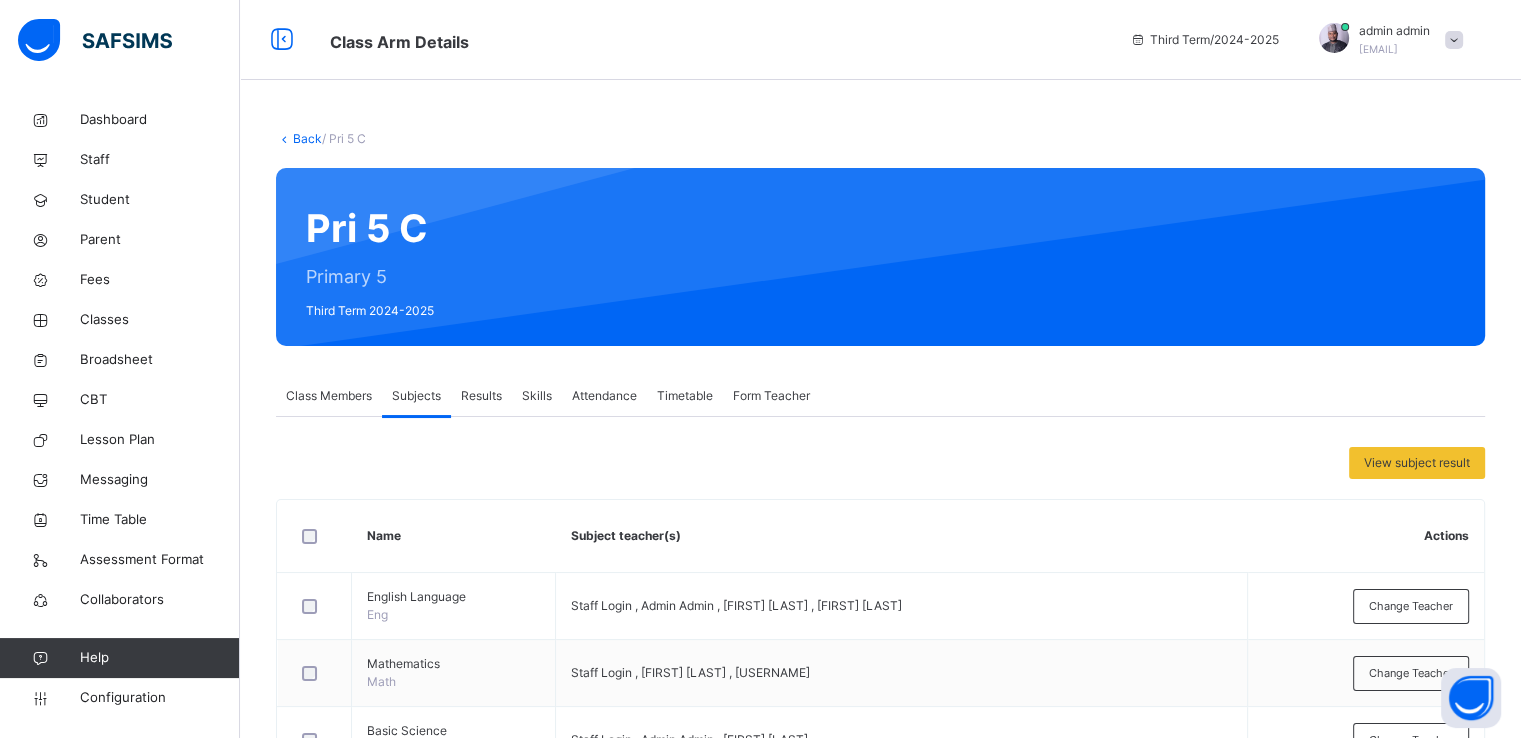 click on "Class Members" at bounding box center (329, 396) 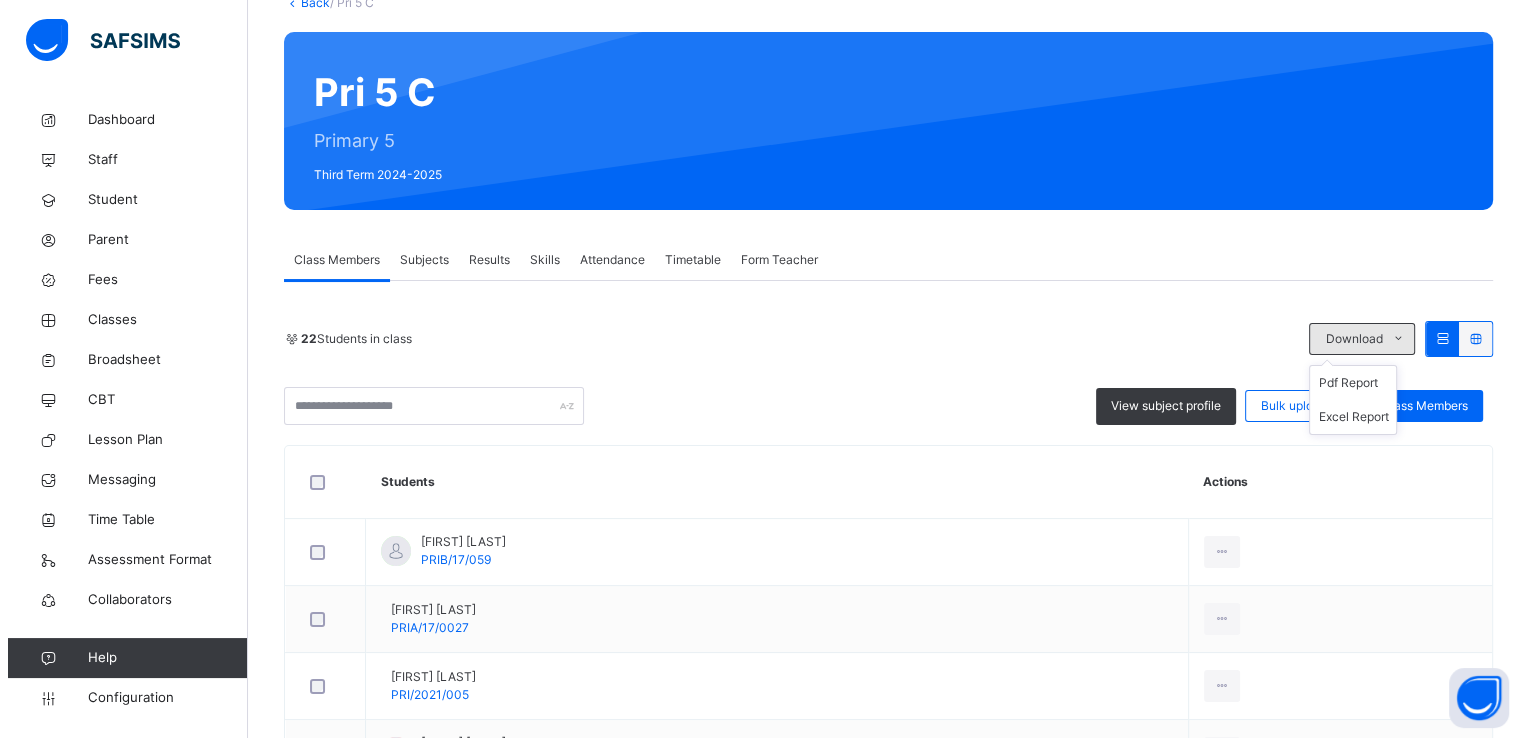 scroll, scrollTop: 112, scrollLeft: 0, axis: vertical 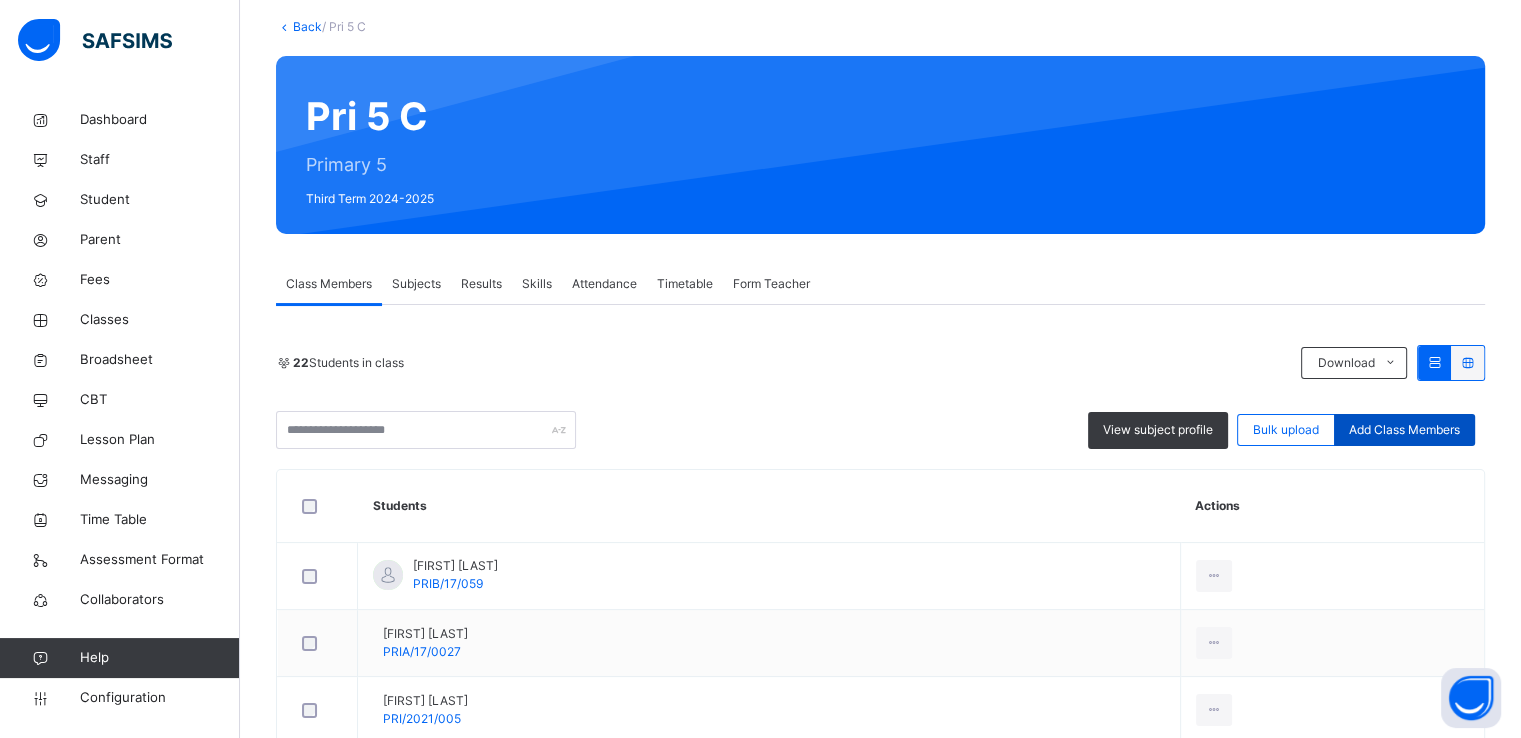 click on "Add Class Members" at bounding box center (1404, 430) 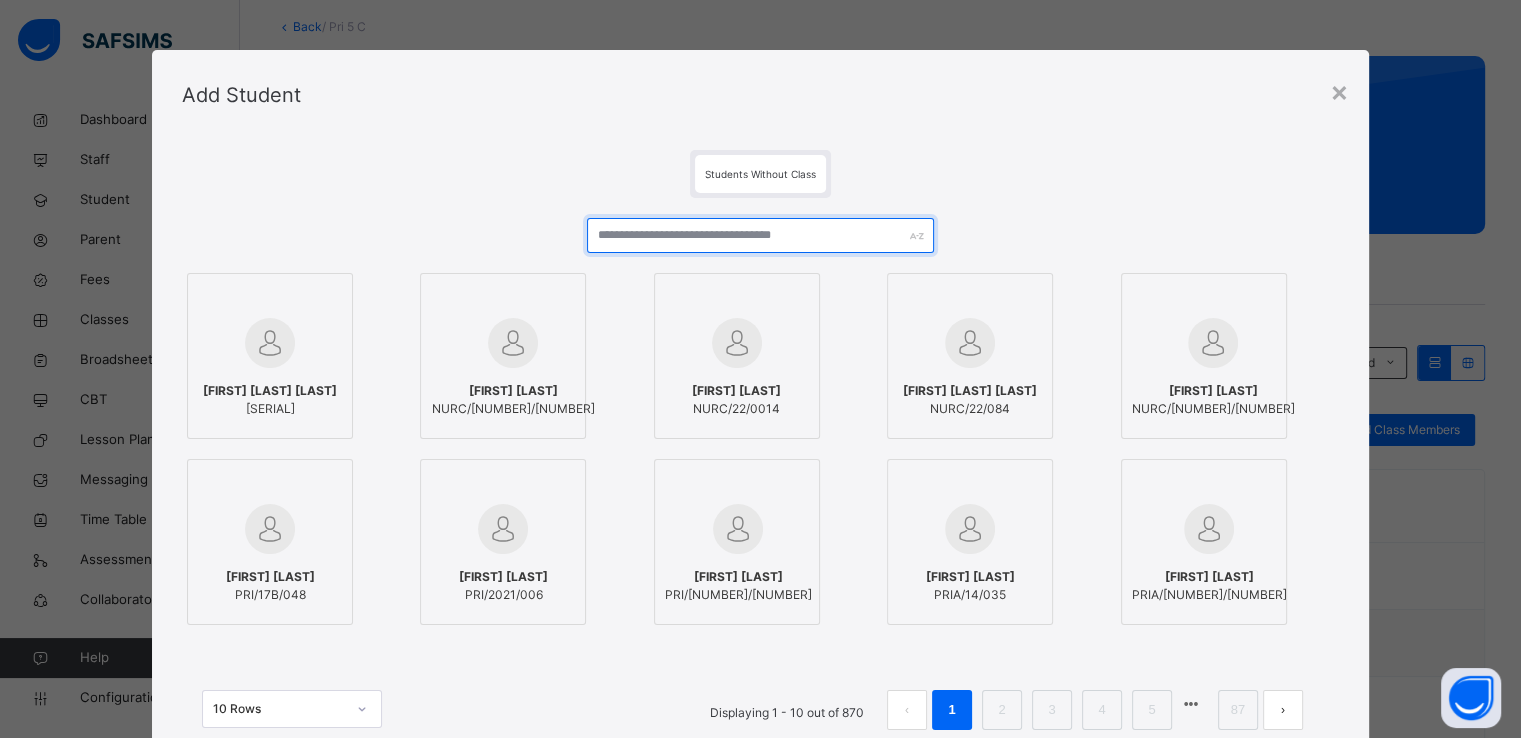click at bounding box center (760, 235) 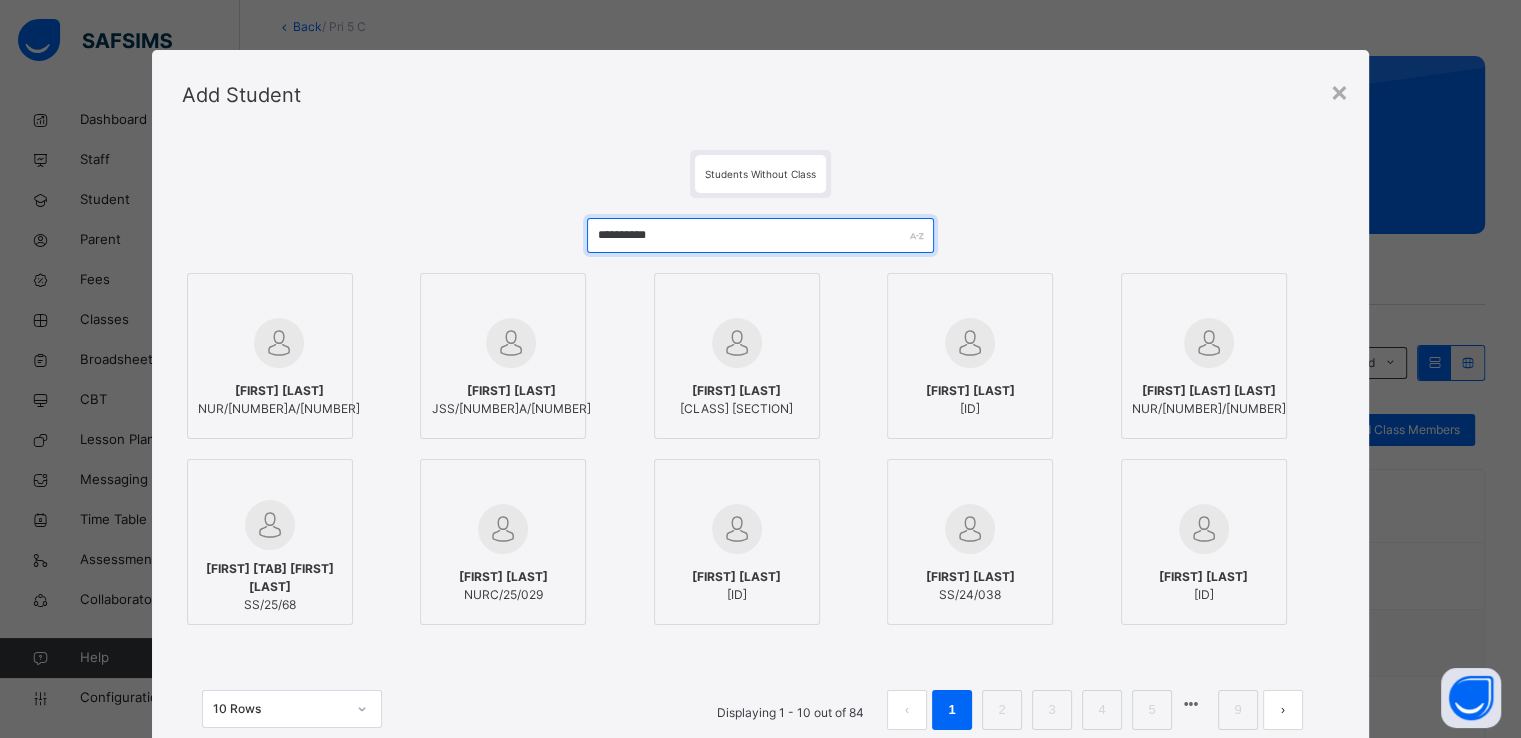 type on "**********" 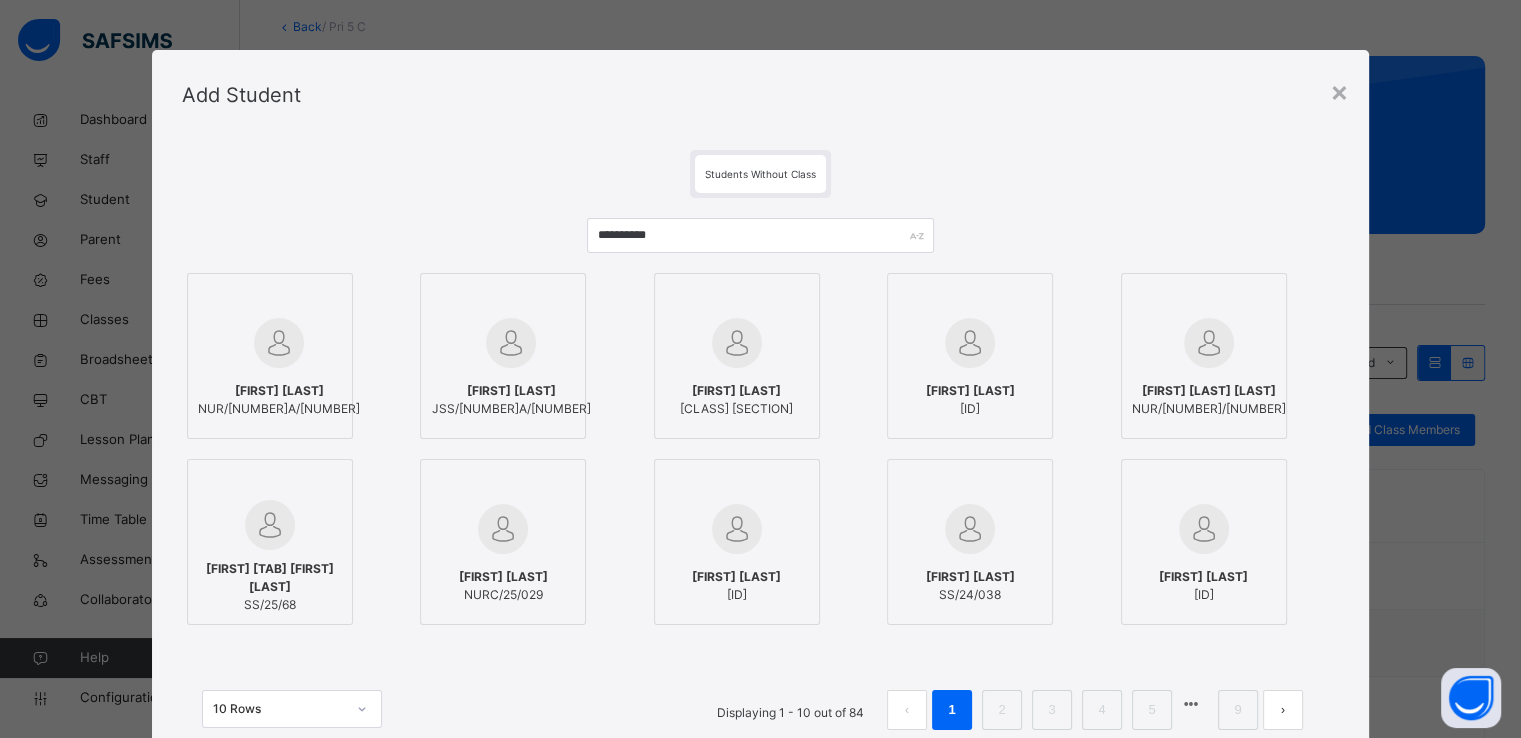 click on "ABDULMALIK A AHMAD" at bounding box center [970, 391] 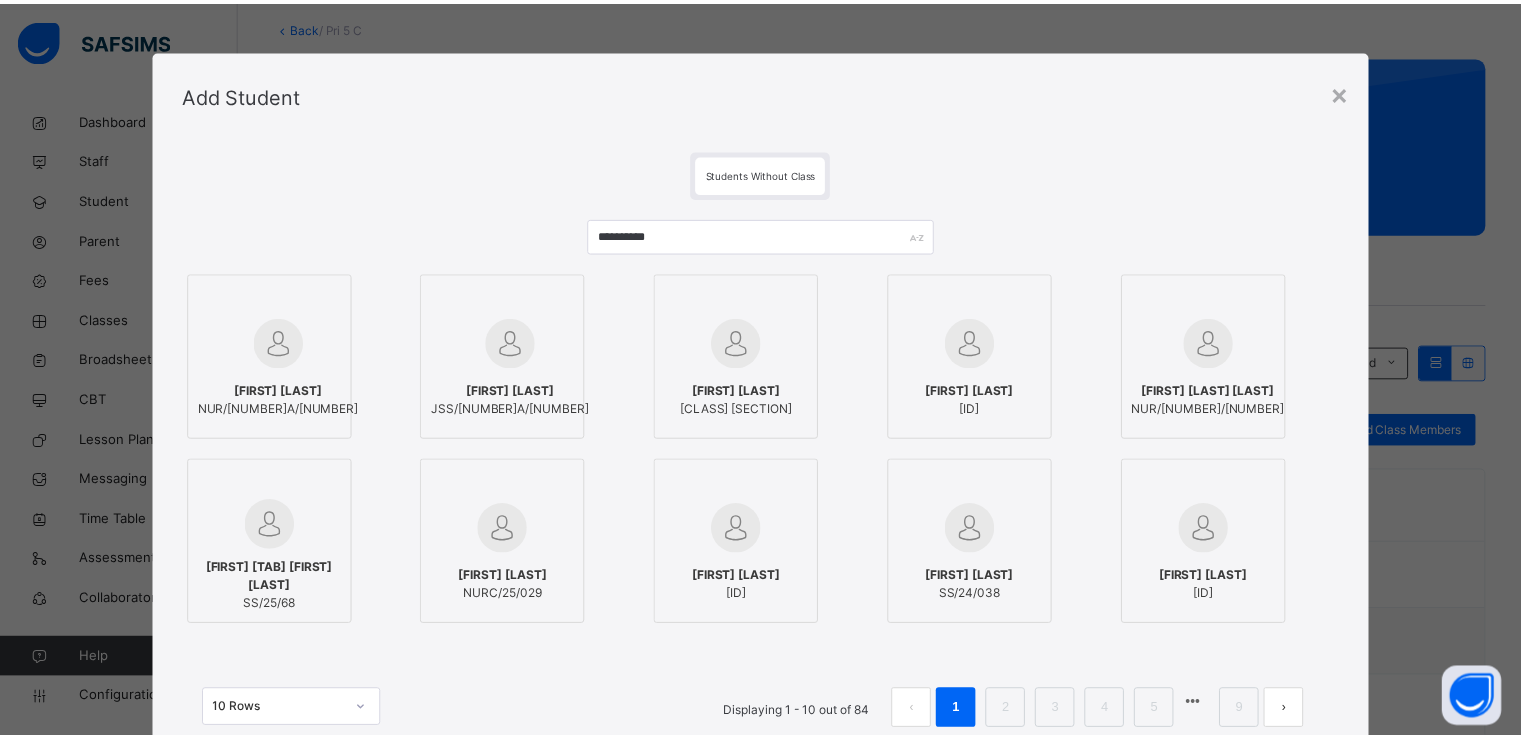 scroll, scrollTop: 154, scrollLeft: 0, axis: vertical 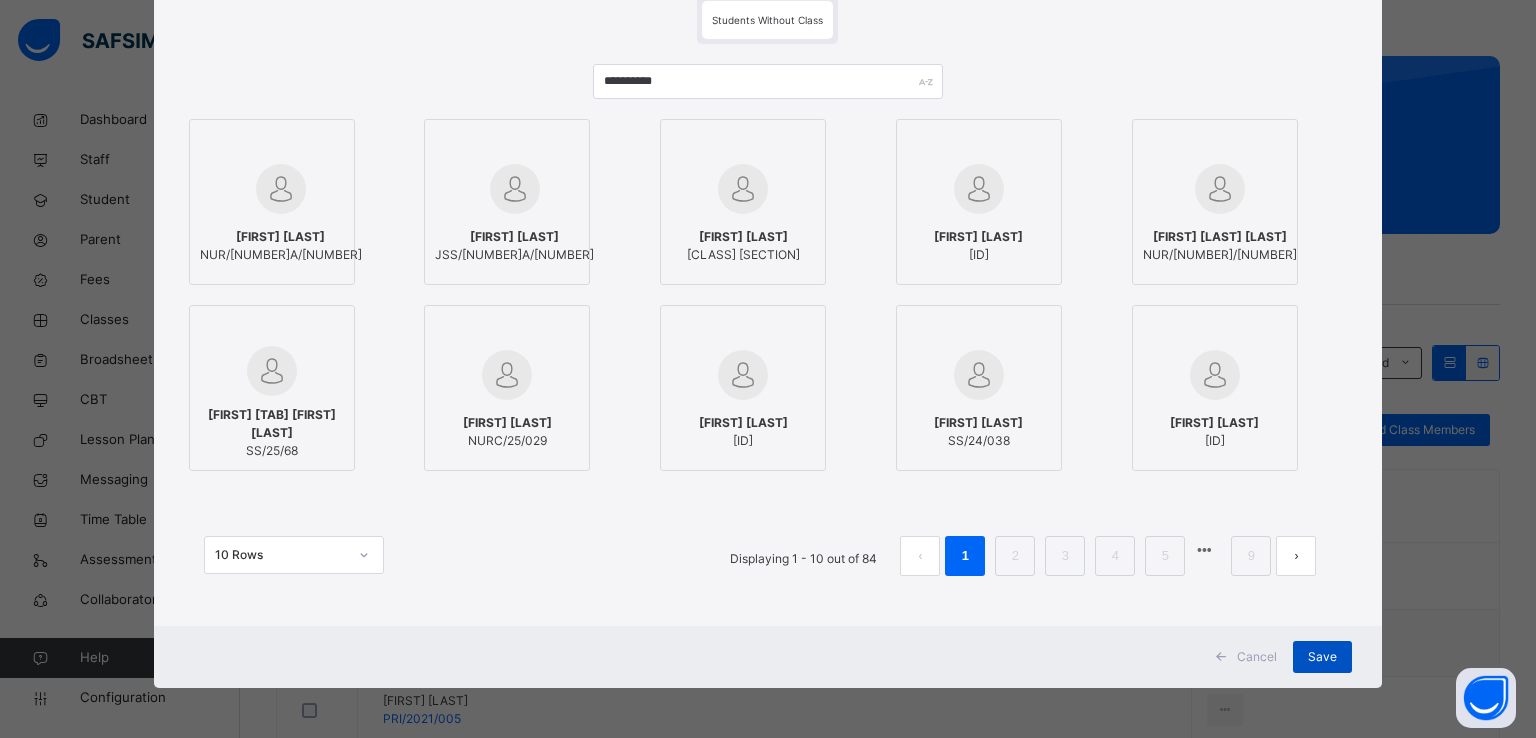 click on "Save" at bounding box center (1322, 657) 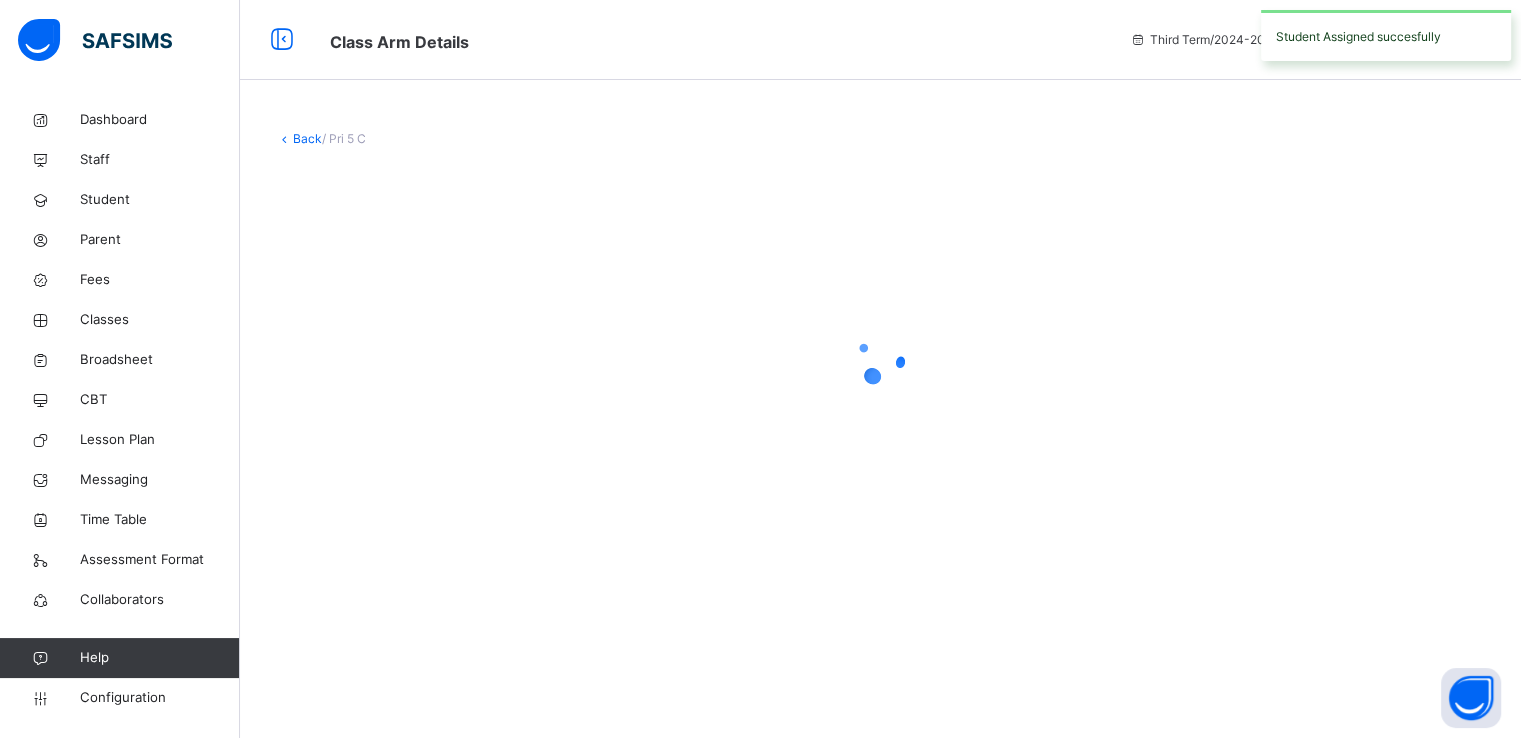 scroll, scrollTop: 0, scrollLeft: 0, axis: both 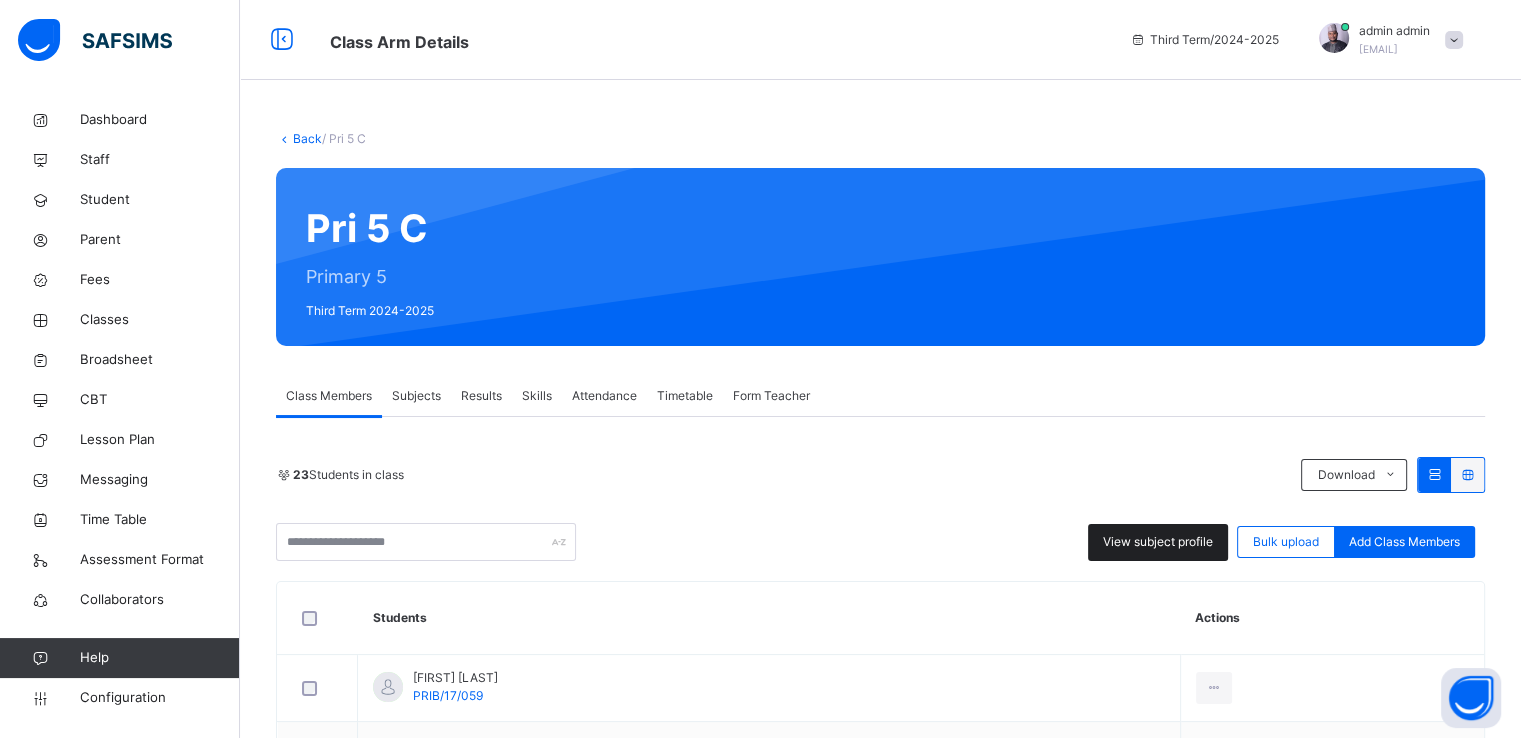 click on "View subject profile" at bounding box center (1158, 542) 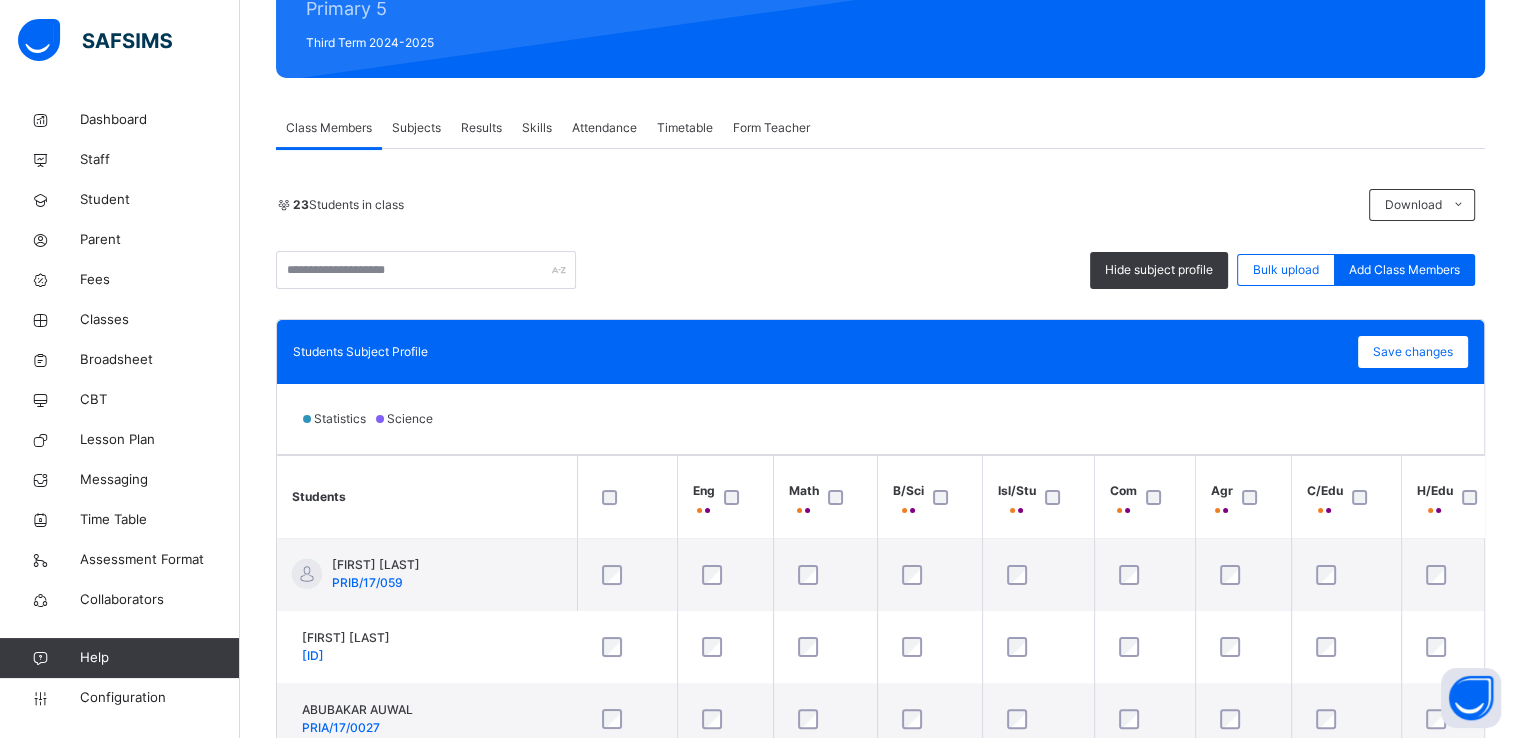 scroll, scrollTop: 274, scrollLeft: 0, axis: vertical 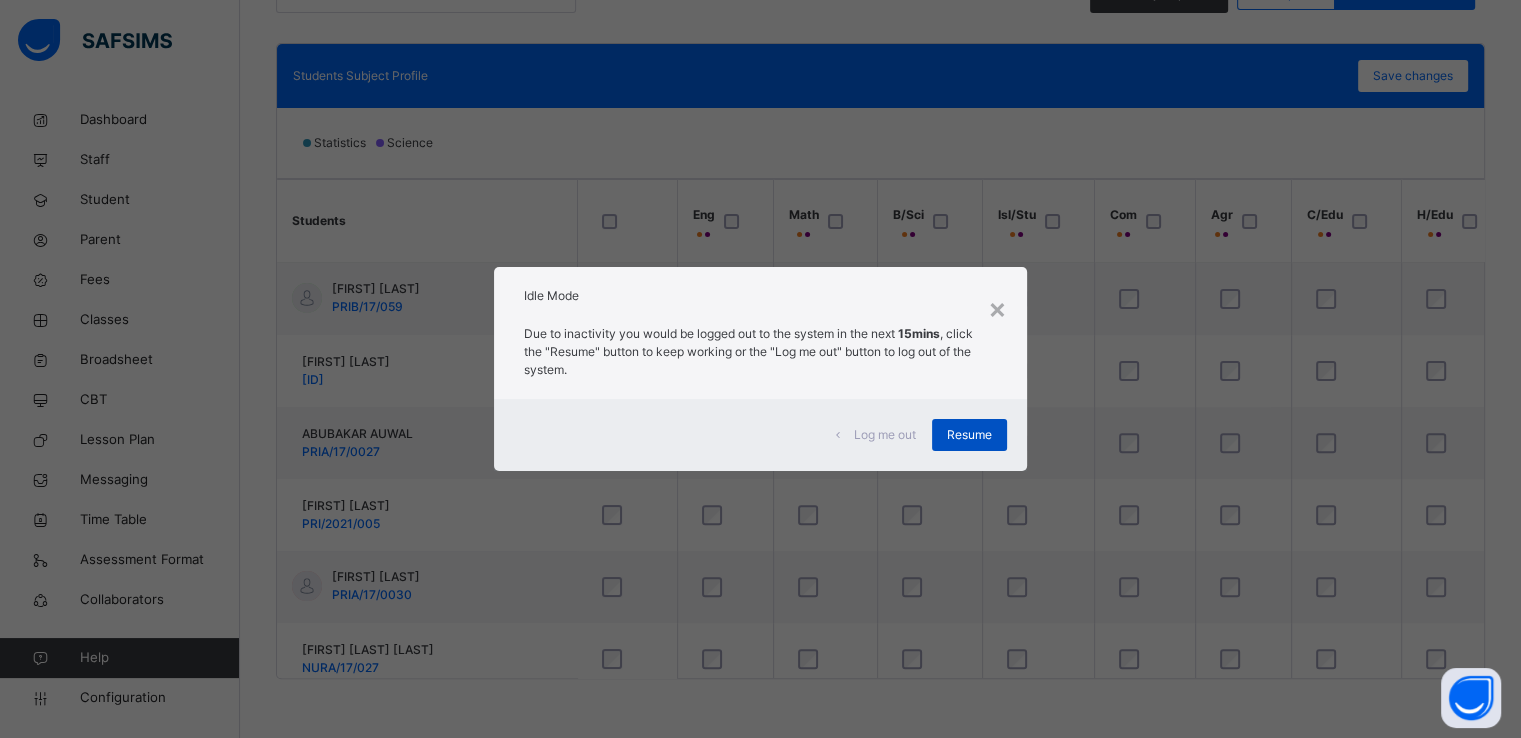 click on "Resume" at bounding box center [969, 435] 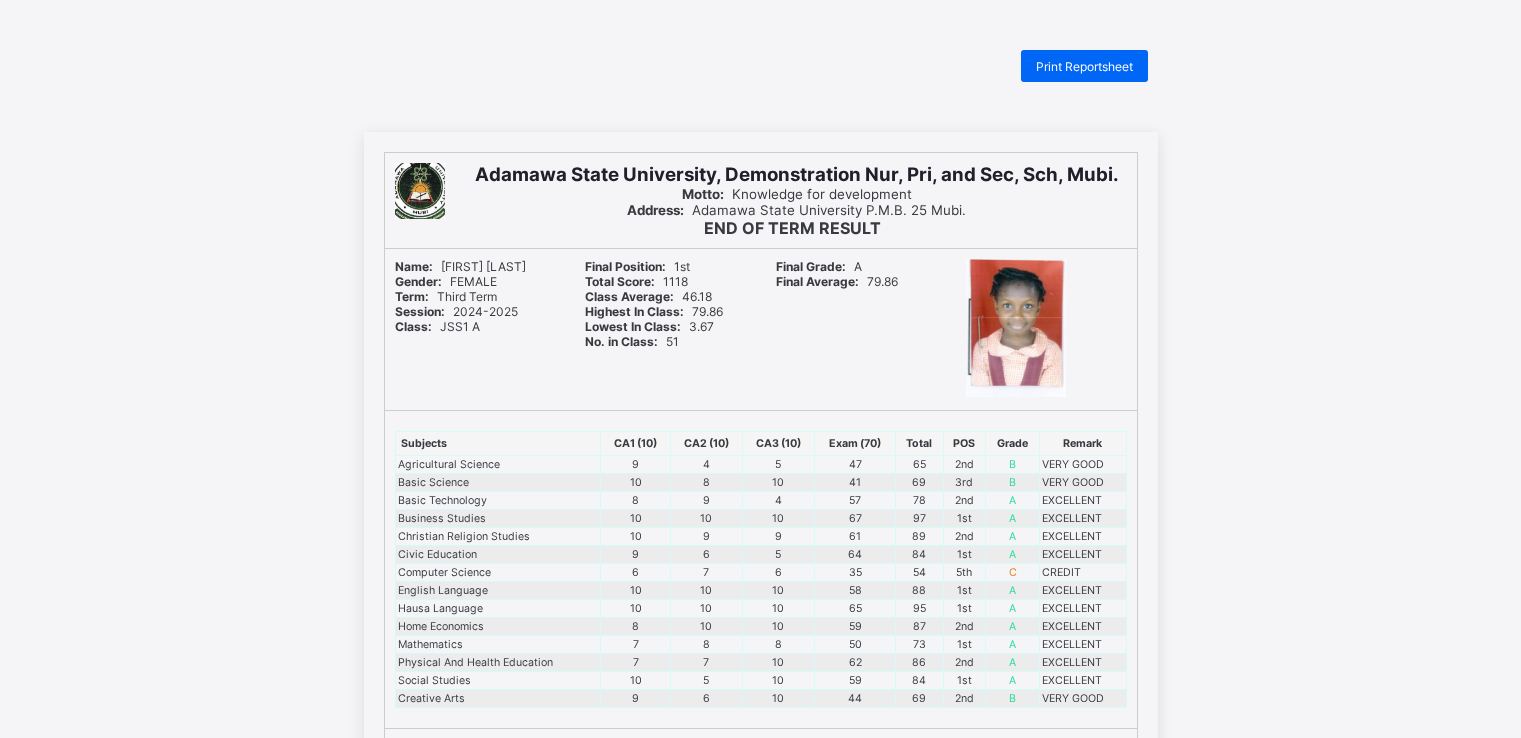 scroll, scrollTop: 86, scrollLeft: 0, axis: vertical 